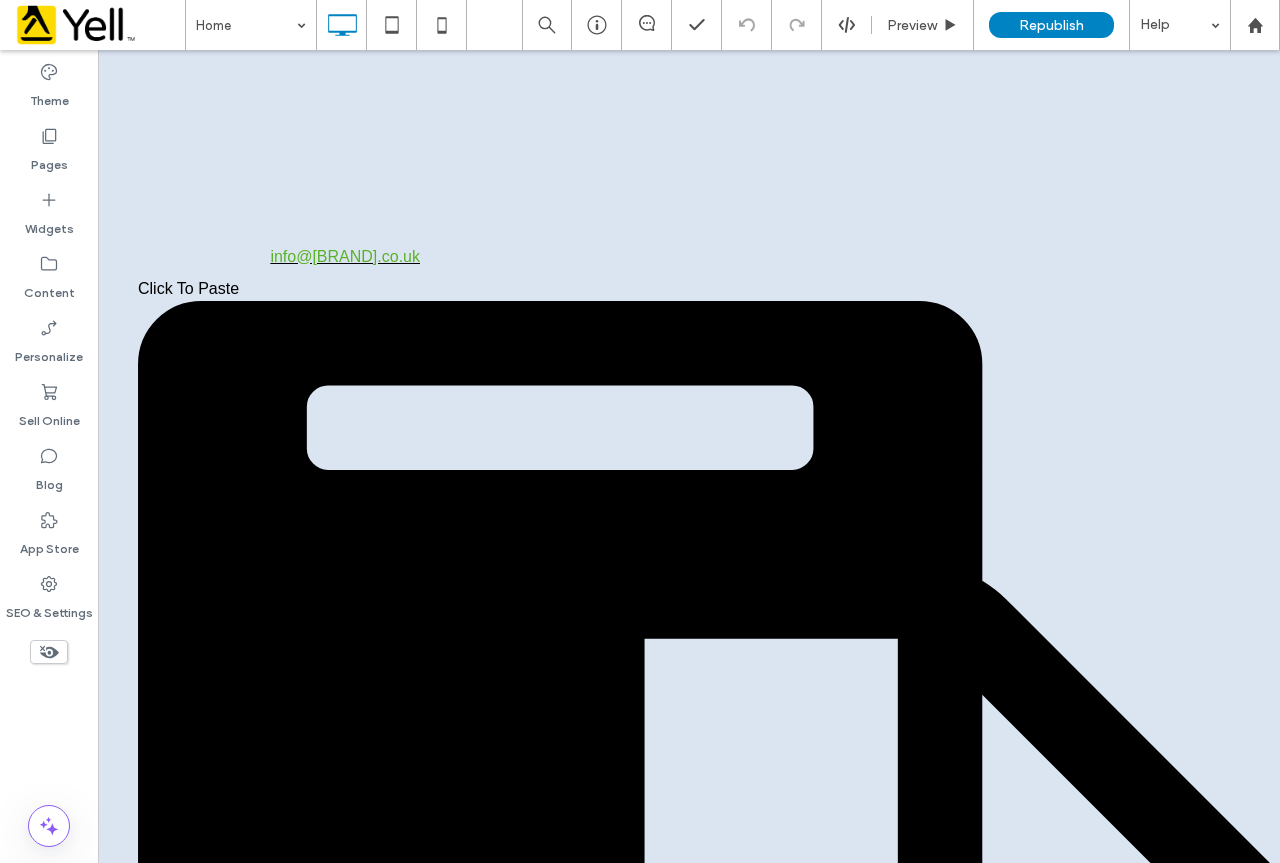 scroll, scrollTop: 0, scrollLeft: 0, axis: both 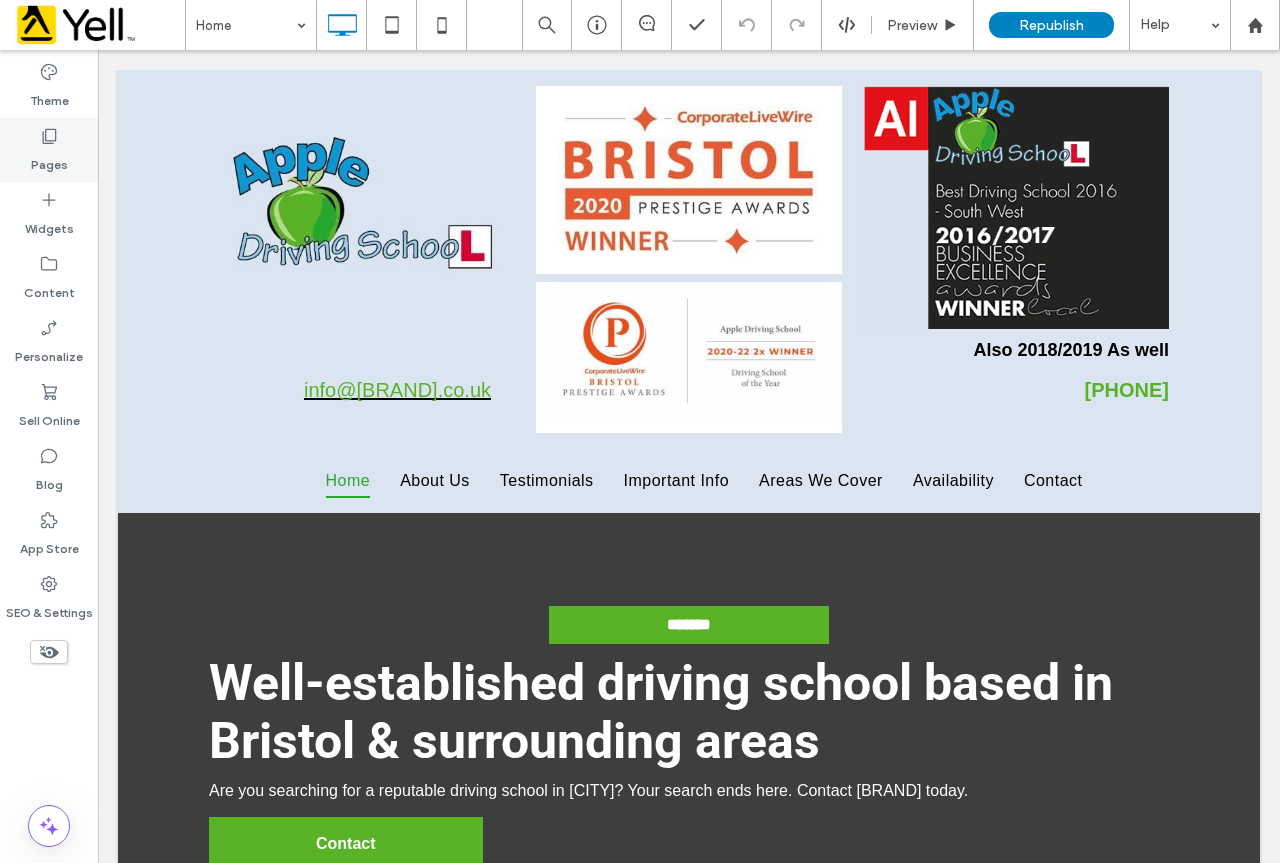 click on "Pages" at bounding box center [49, 150] 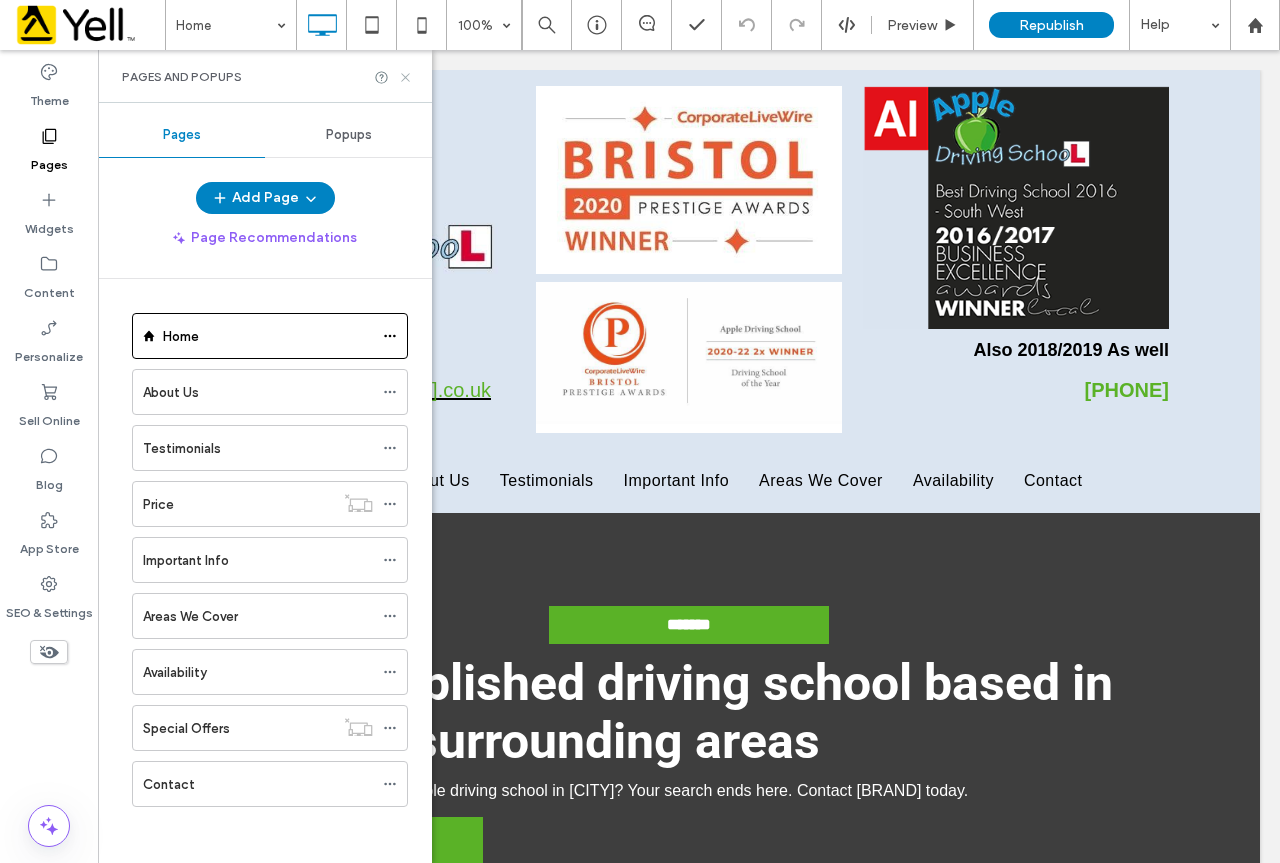 click 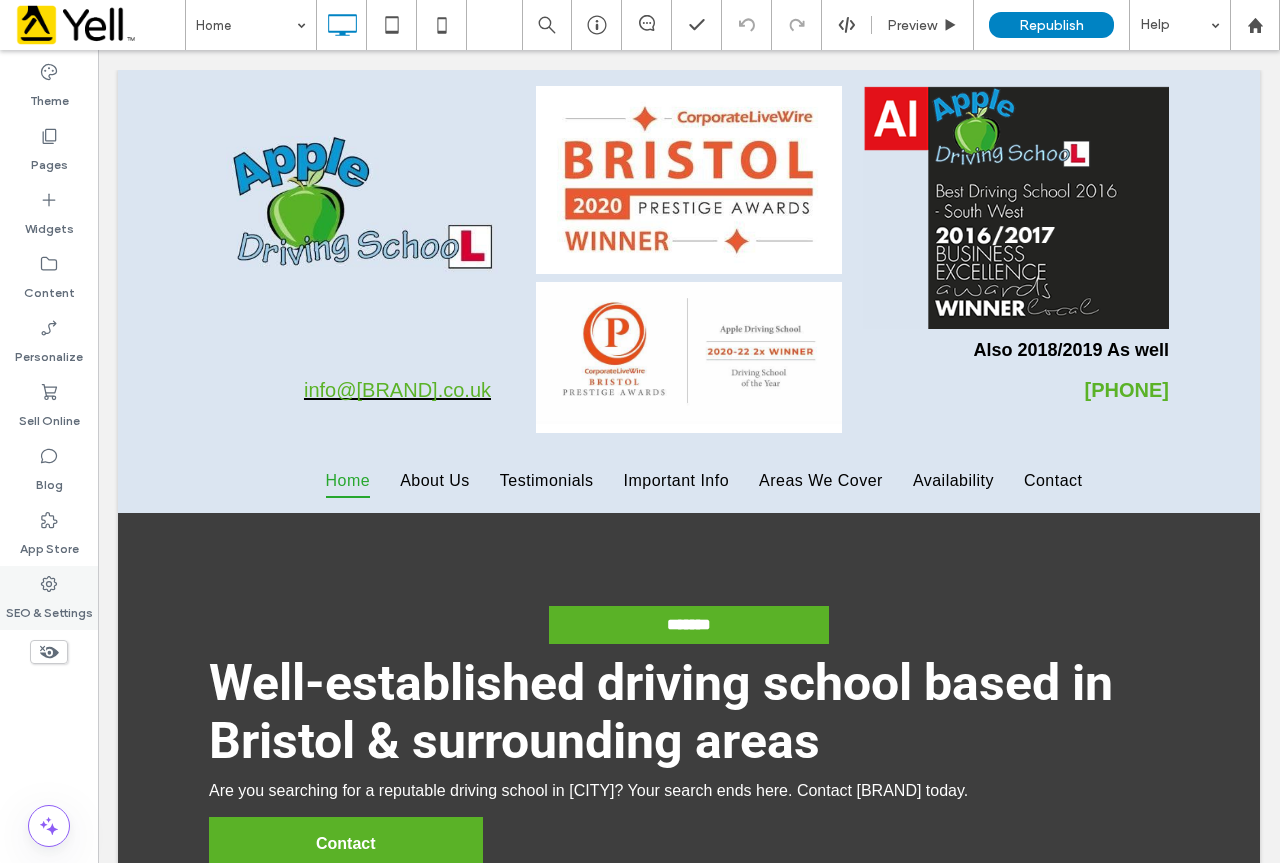 click 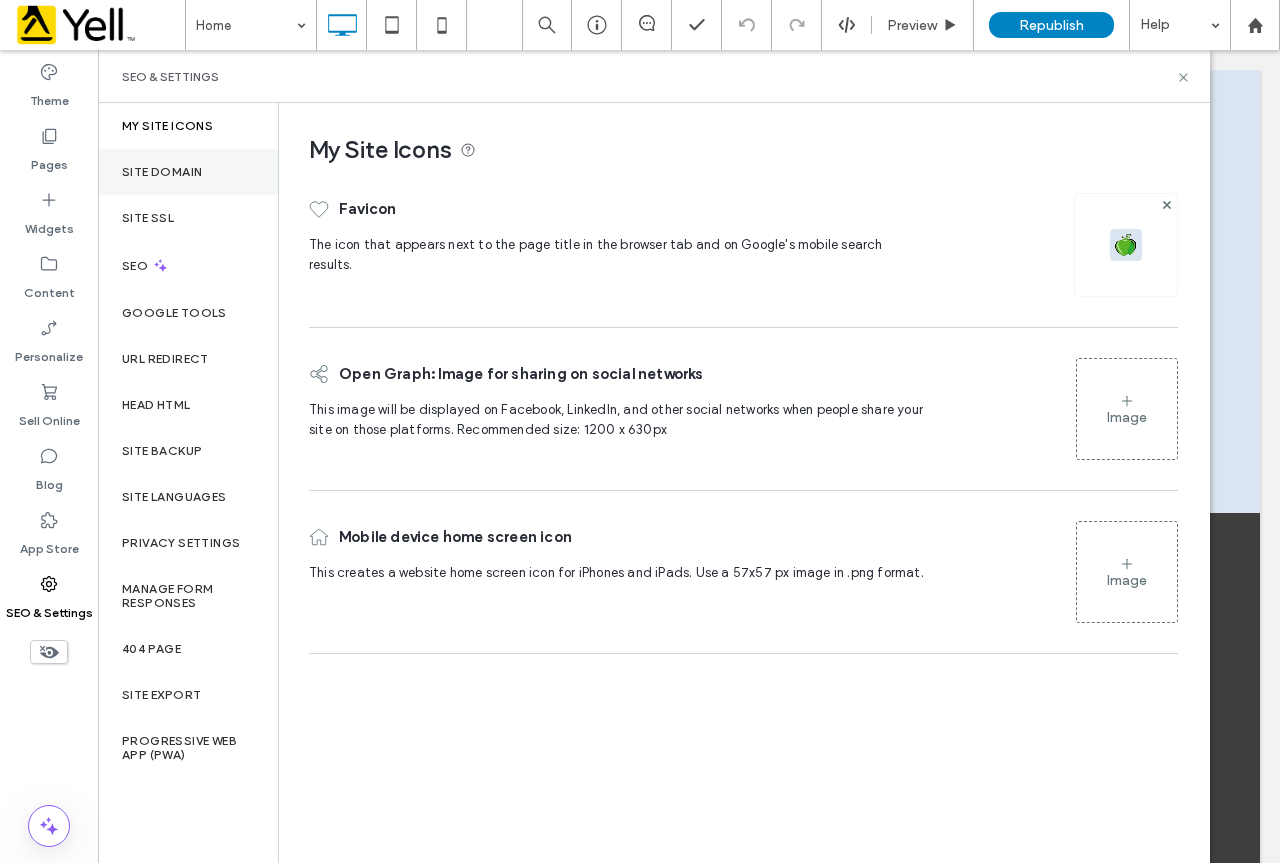 click on "Site Domain" at bounding box center [162, 172] 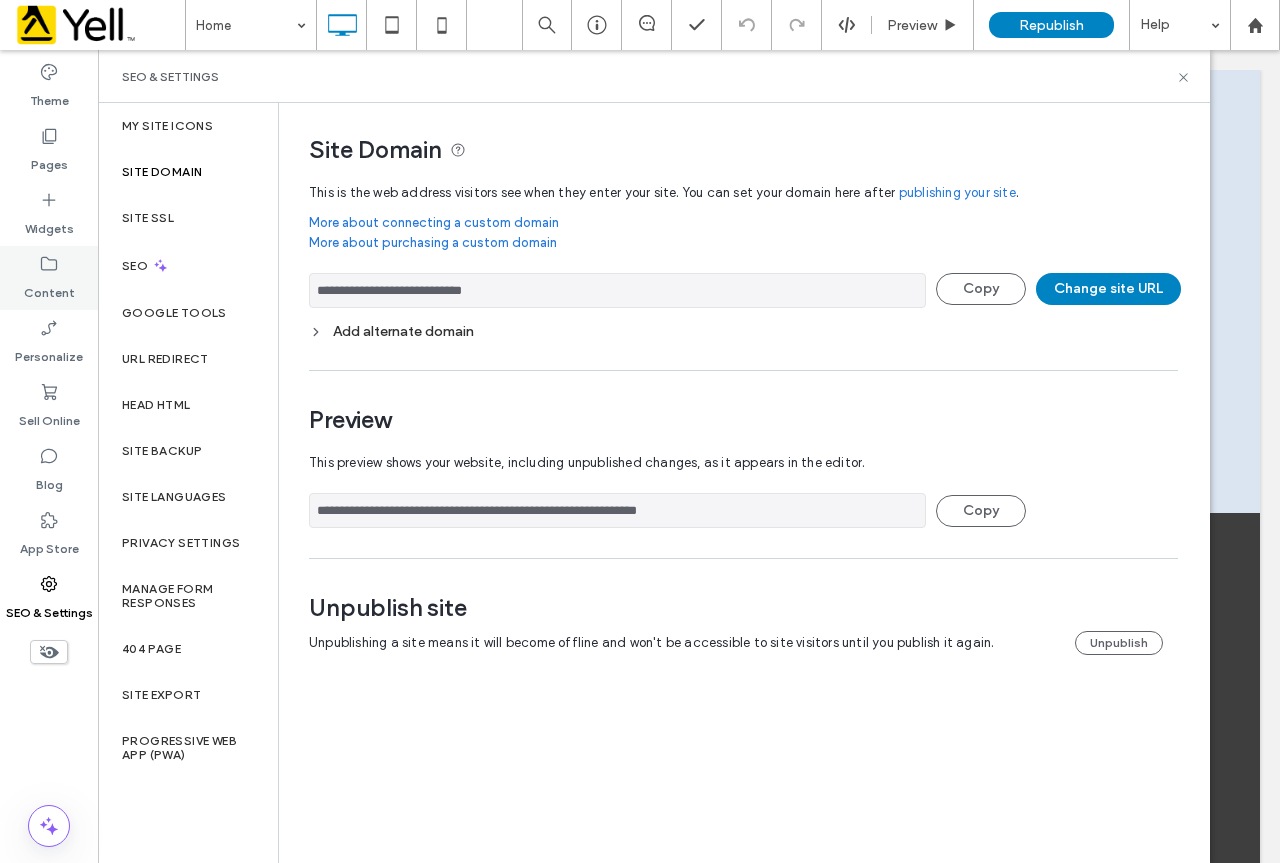 click on "Content" at bounding box center [49, 288] 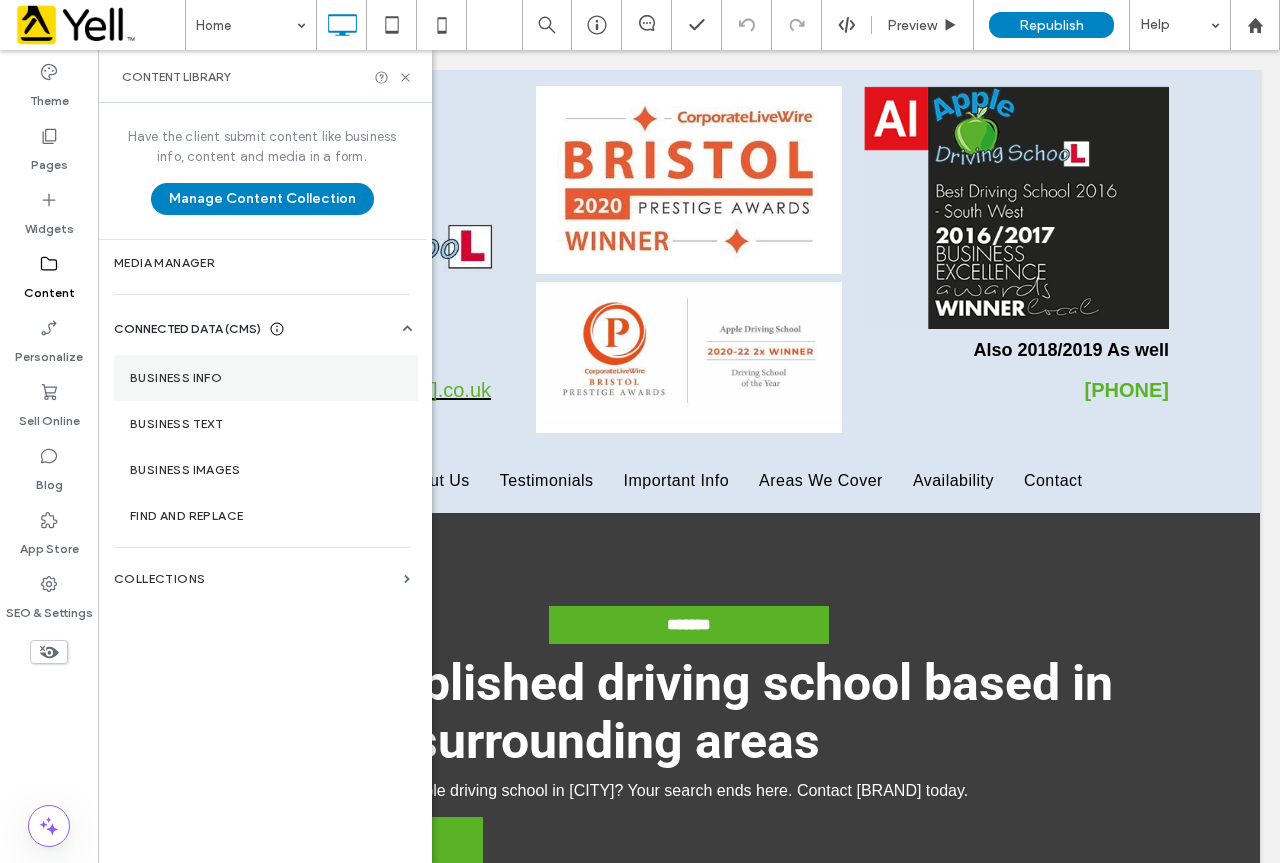 click on "Business Info" at bounding box center (266, 378) 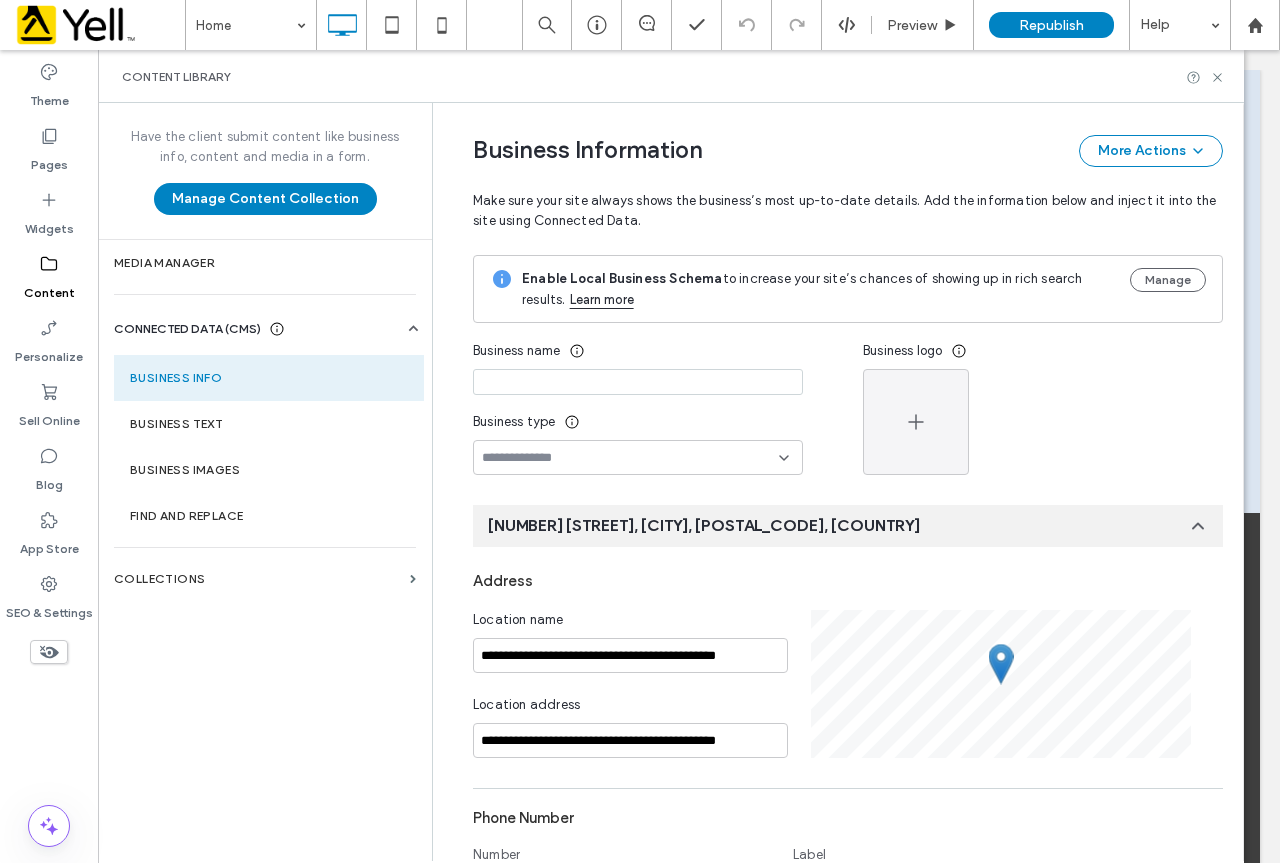 scroll, scrollTop: 206, scrollLeft: 0, axis: vertical 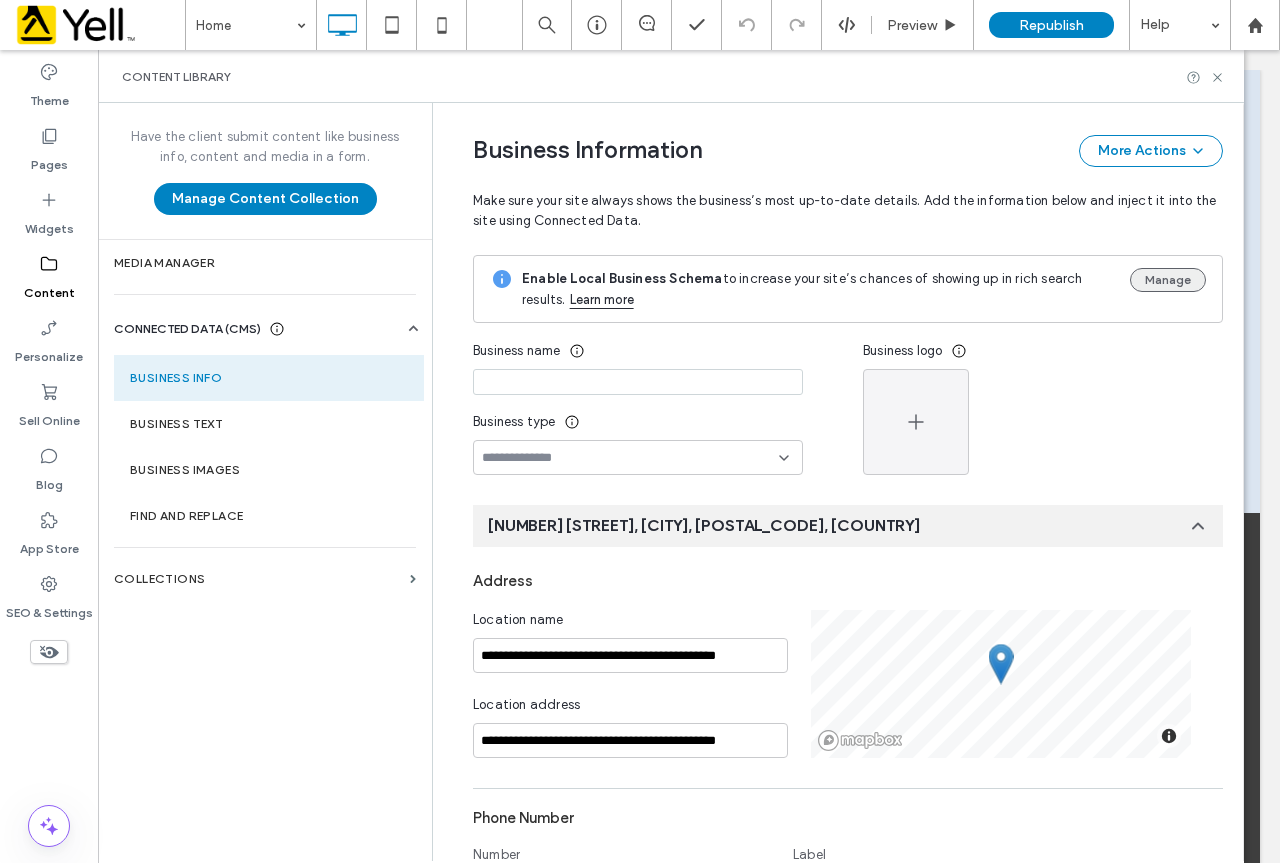click on "Manage" at bounding box center (1168, 280) 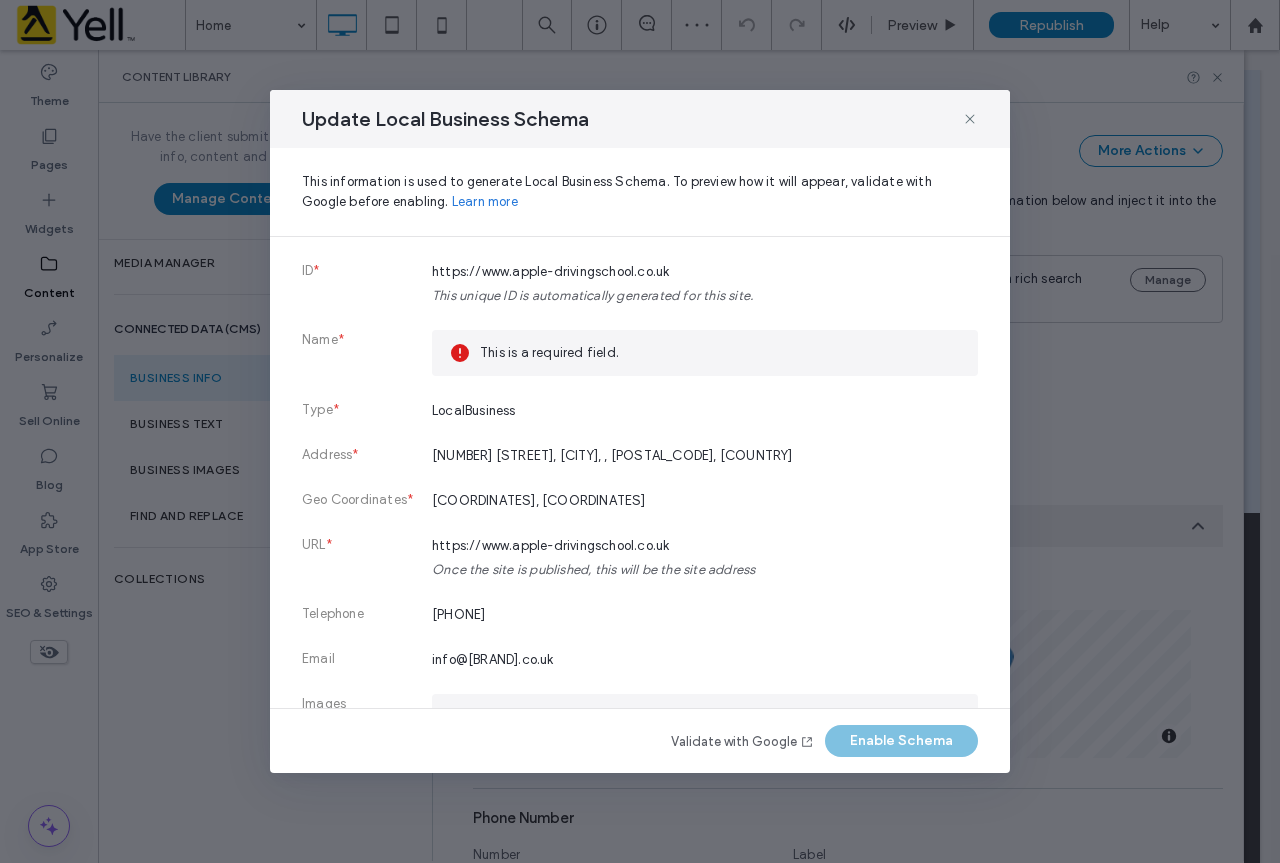 click on "This is a required field." at bounding box center [721, 353] 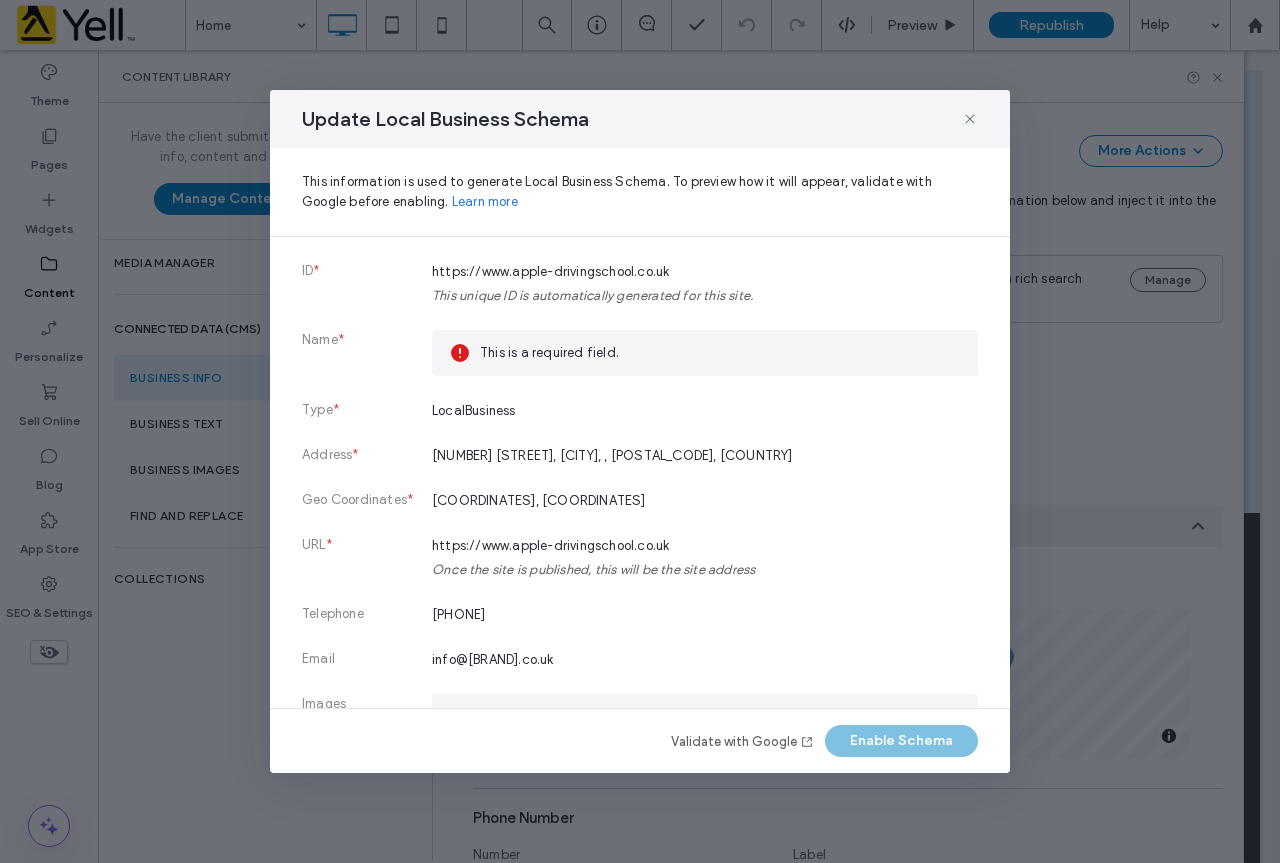 click on "This is a required field." at bounding box center [721, 353] 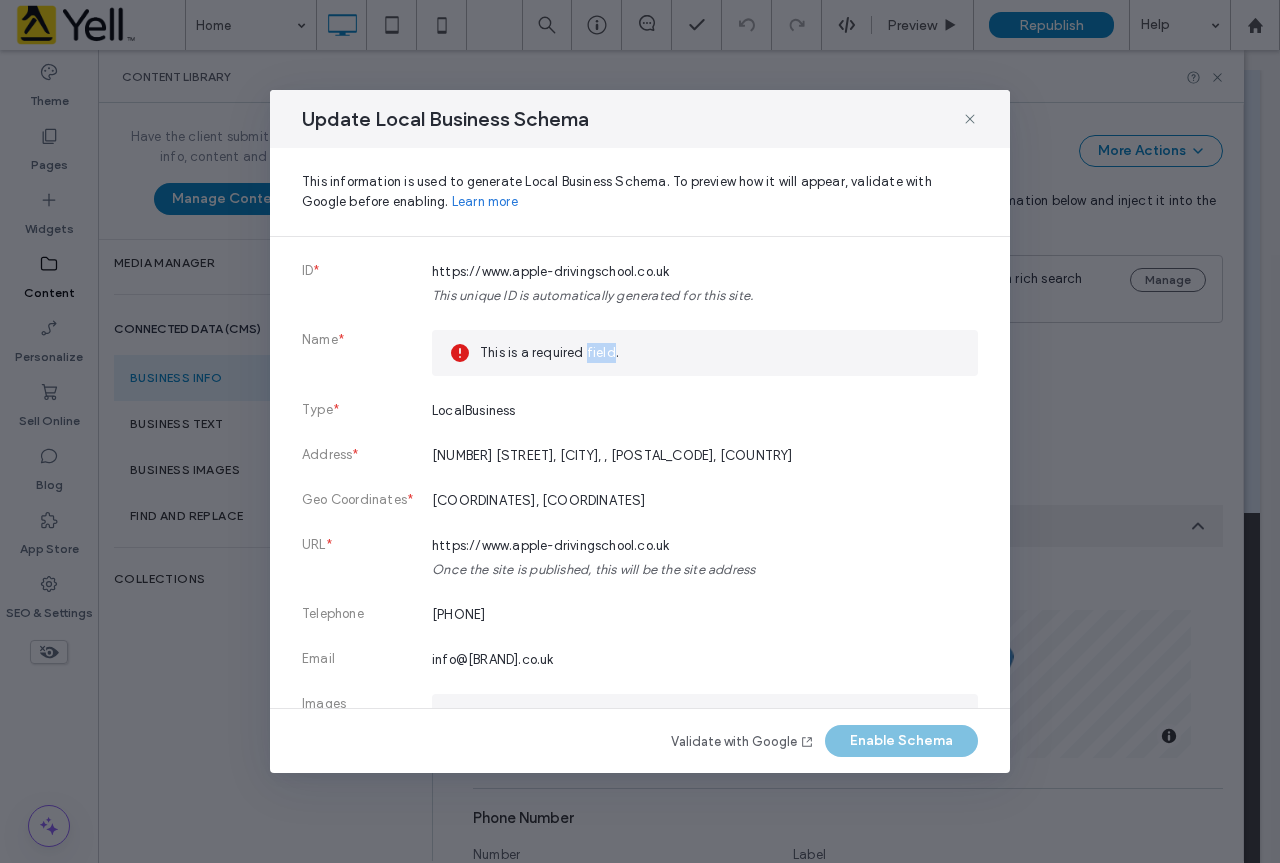 click on "This is a required field." at bounding box center (721, 353) 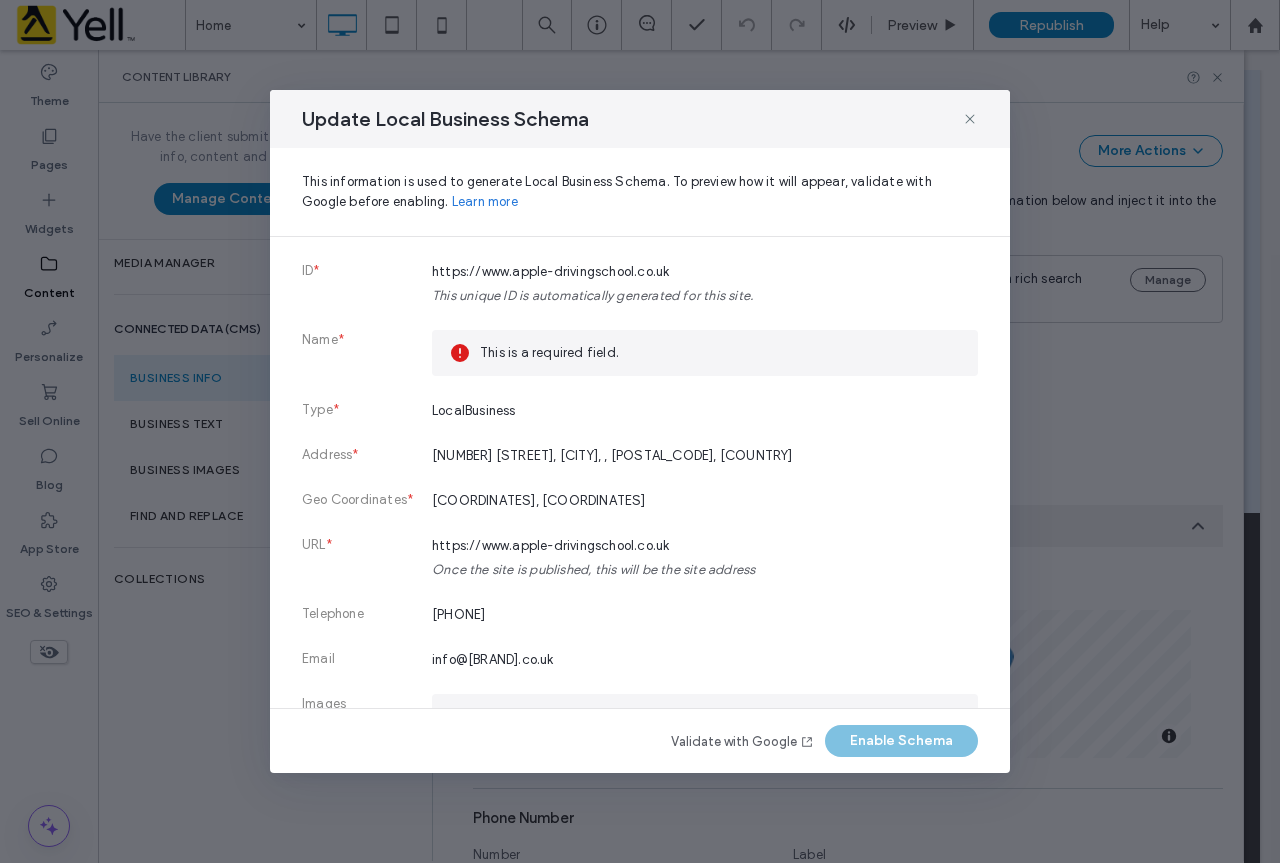 drag, startPoint x: 734, startPoint y: 336, endPoint x: 748, endPoint y: 324, distance: 18.439089 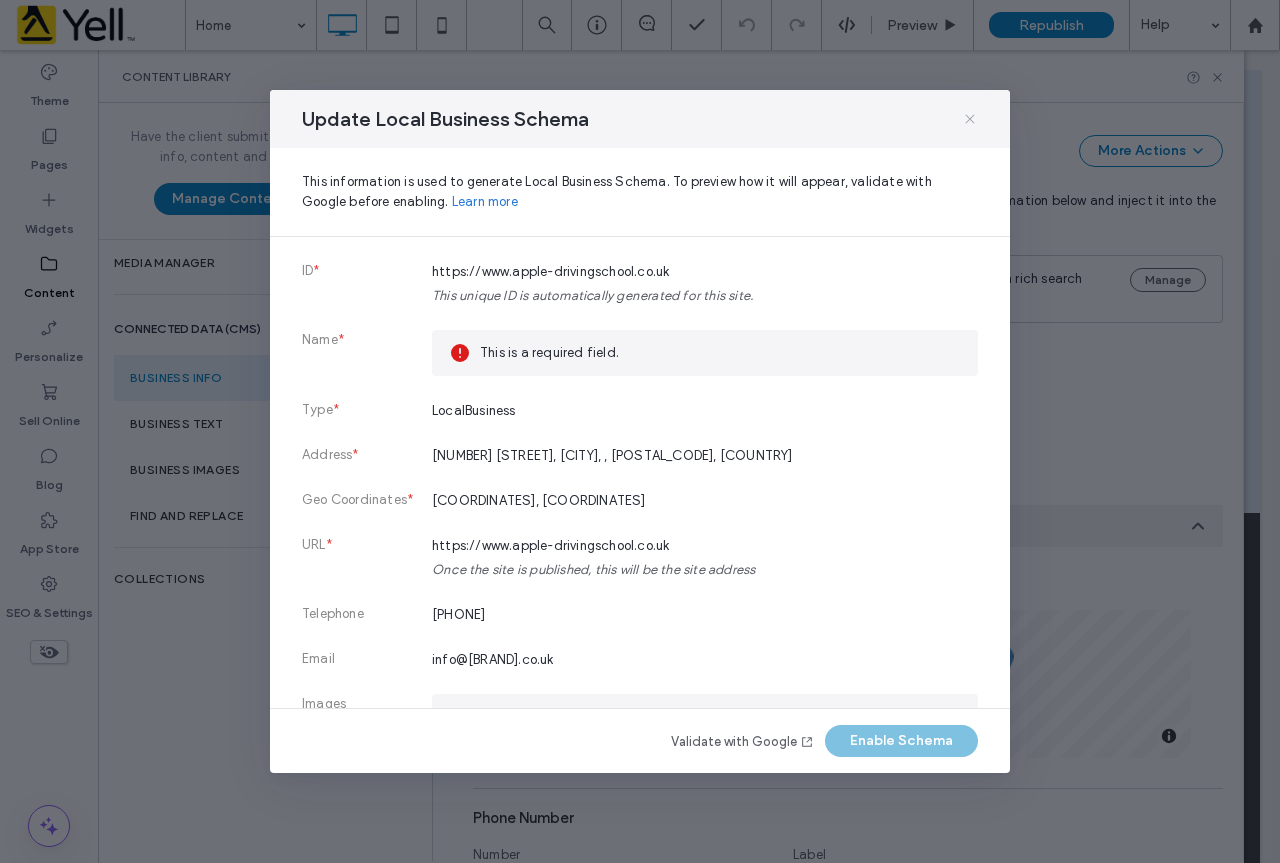 click 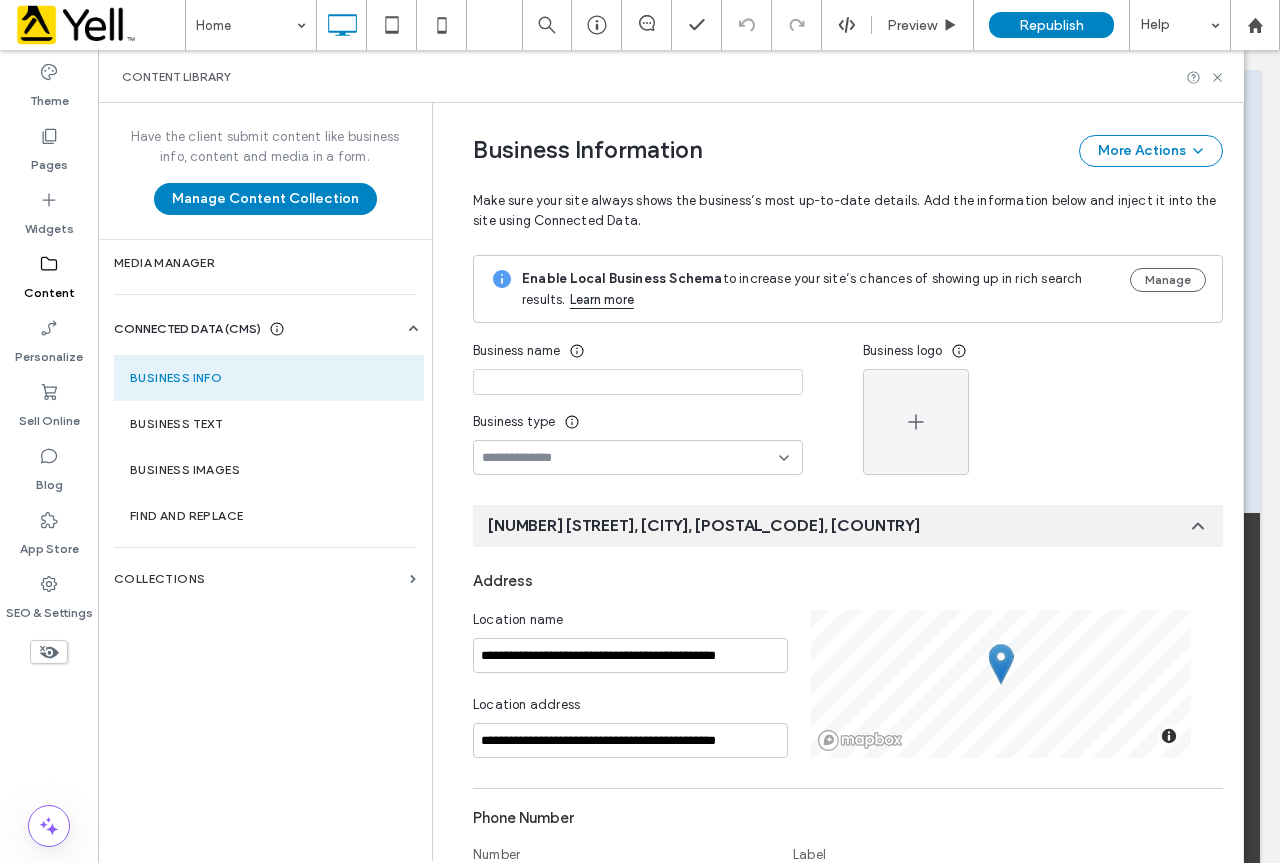 click at bounding box center [638, 382] 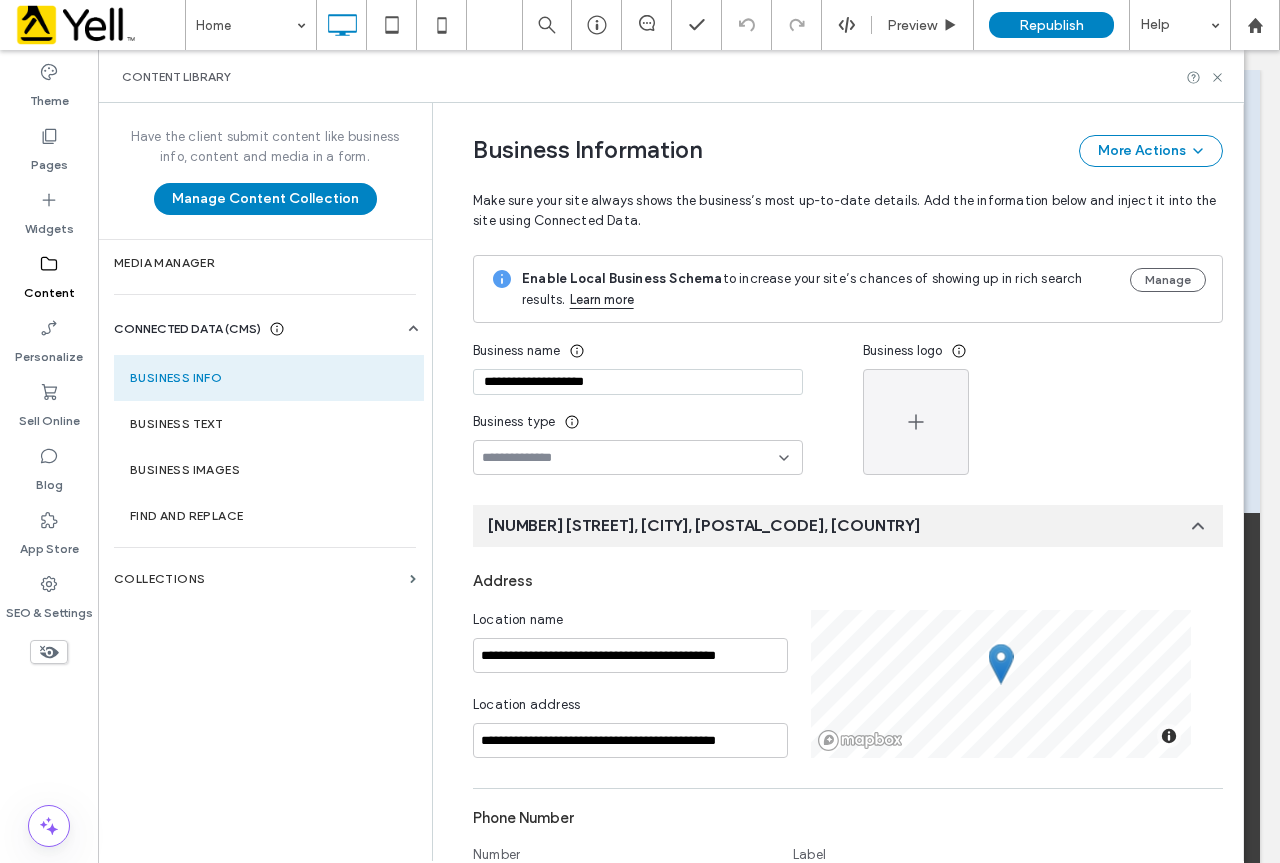 type on "**********" 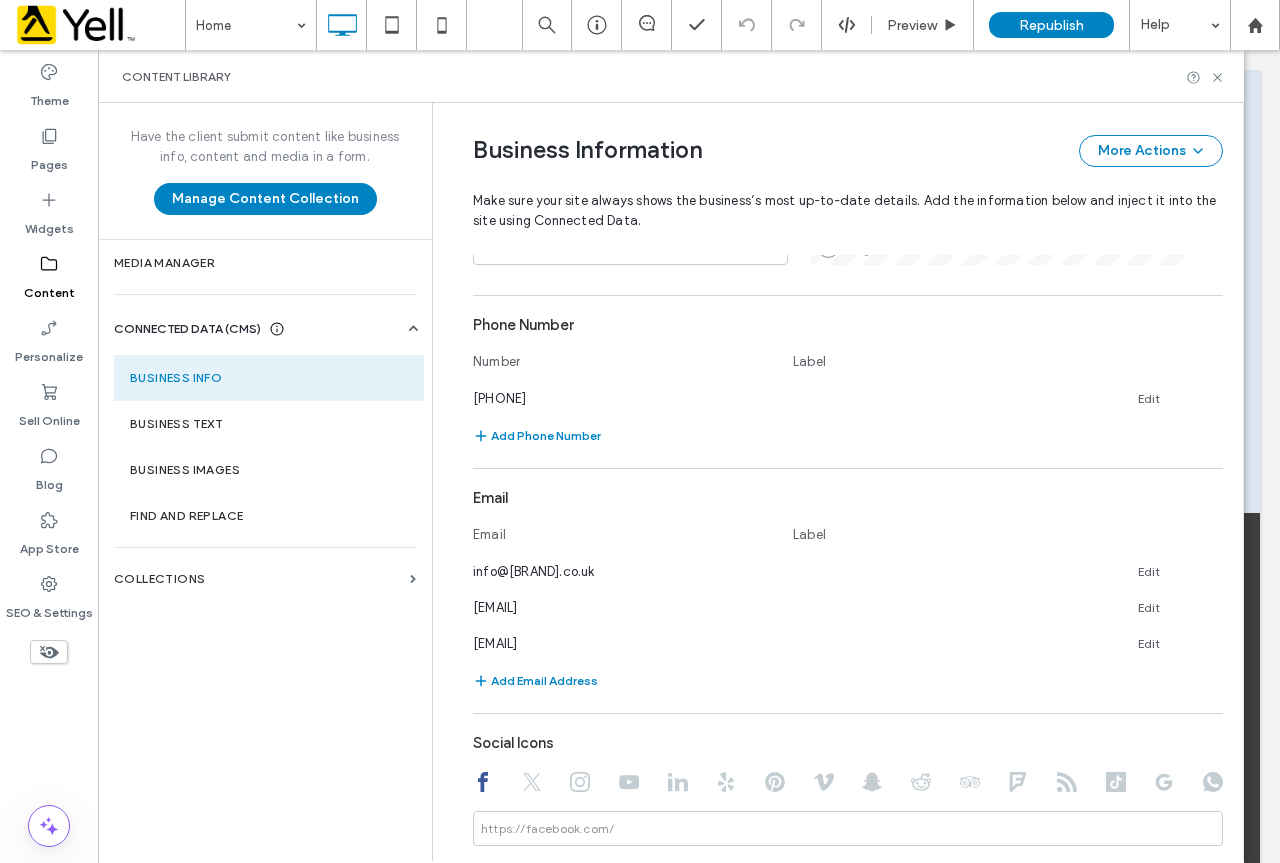 scroll, scrollTop: 500, scrollLeft: 0, axis: vertical 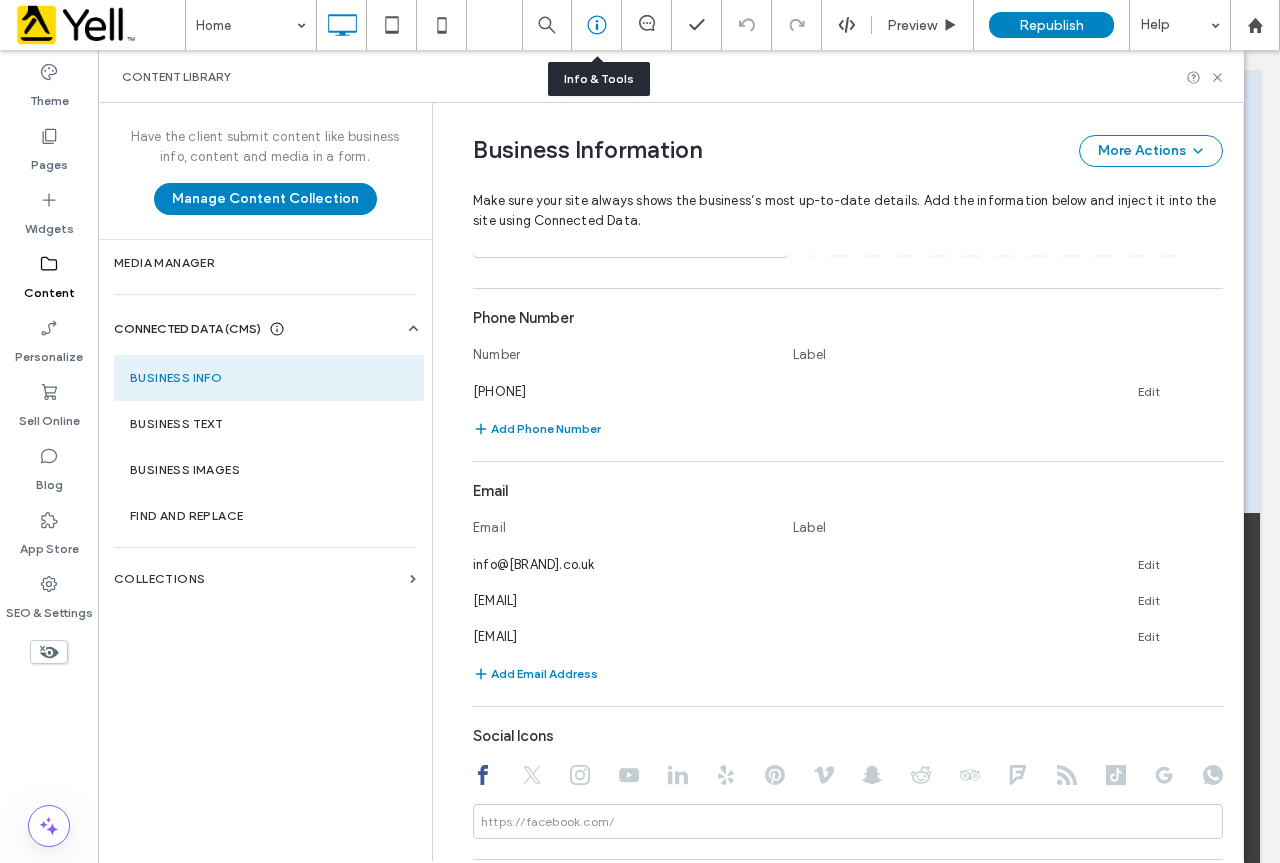 click 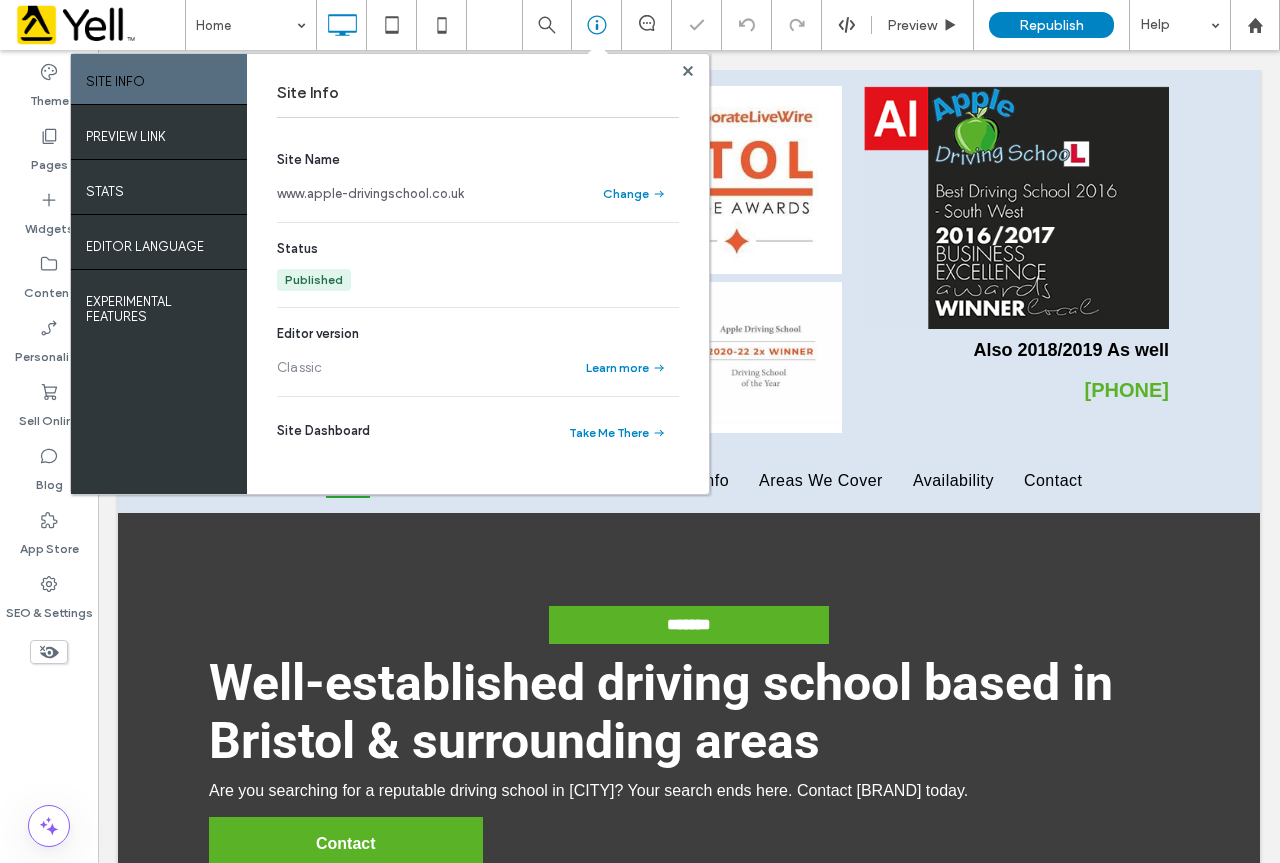 click on "www.apple-drivingschool.co.uk" at bounding box center [370, 194] 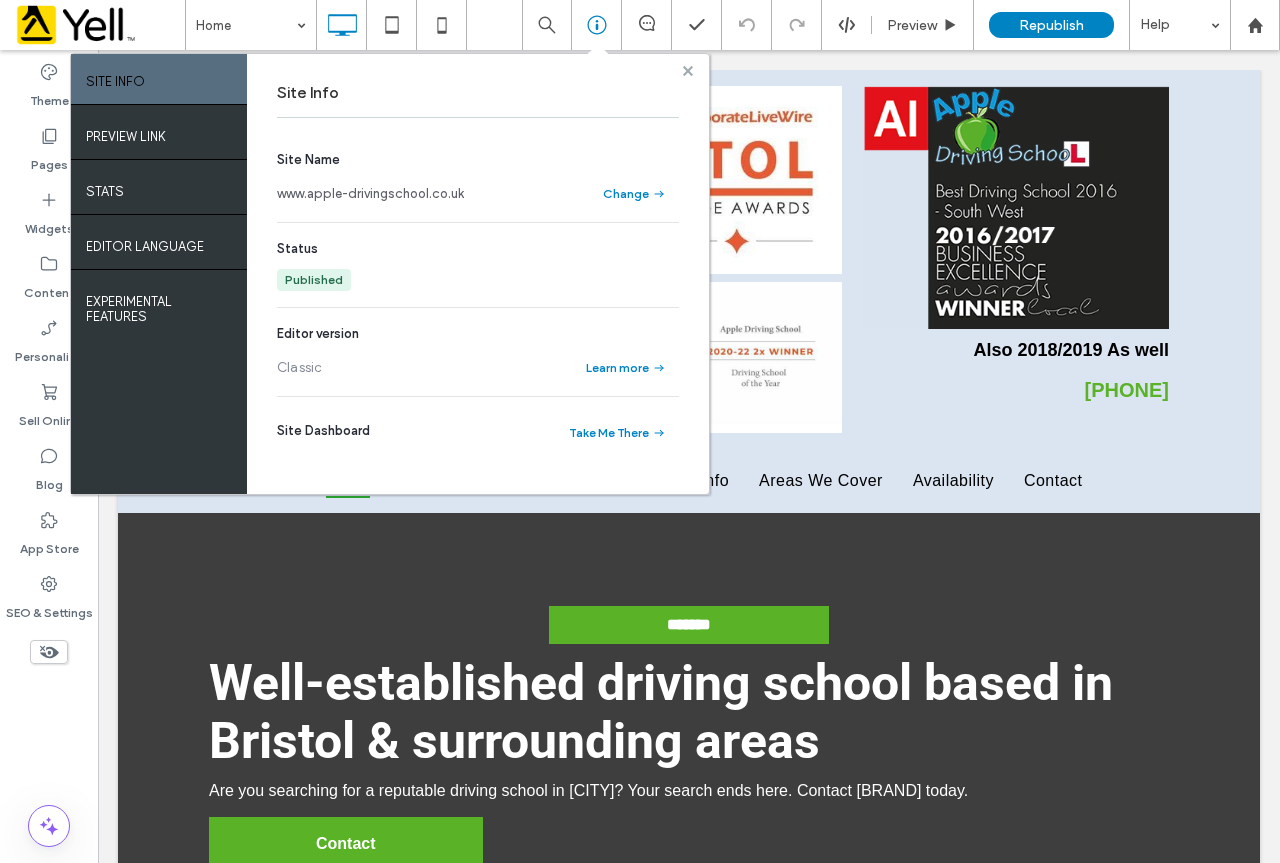 click at bounding box center (688, 70) 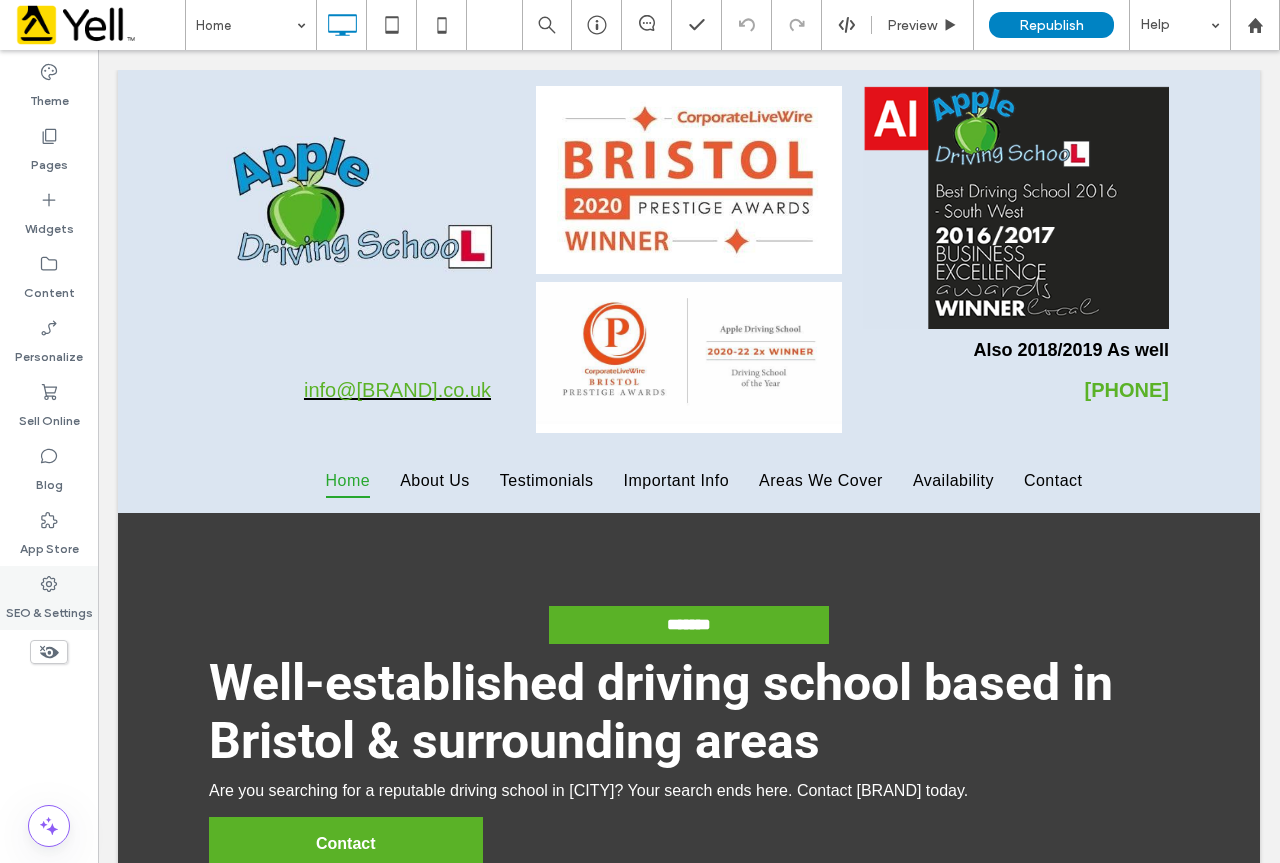 drag, startPoint x: 56, startPoint y: 582, endPoint x: 70, endPoint y: 572, distance: 17.20465 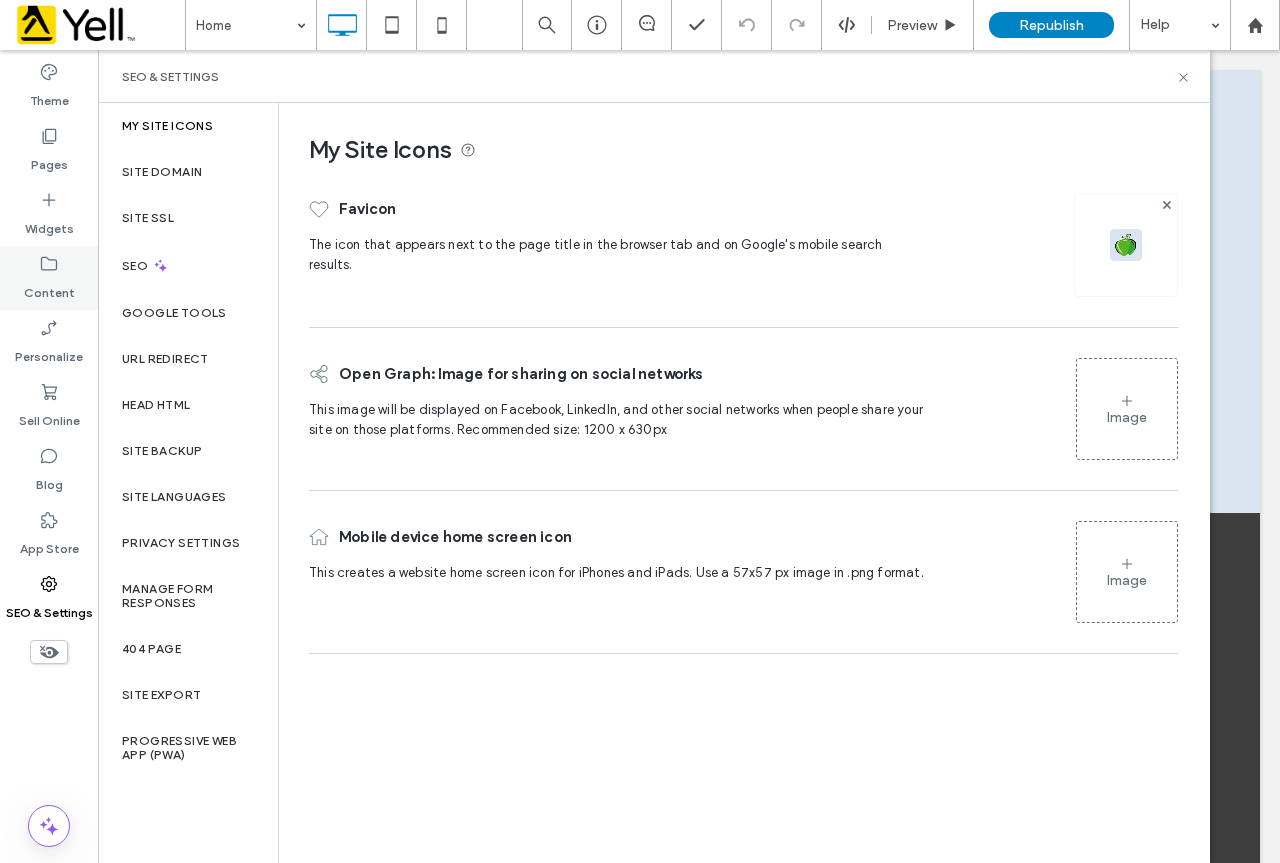 click on "Content" at bounding box center (49, 288) 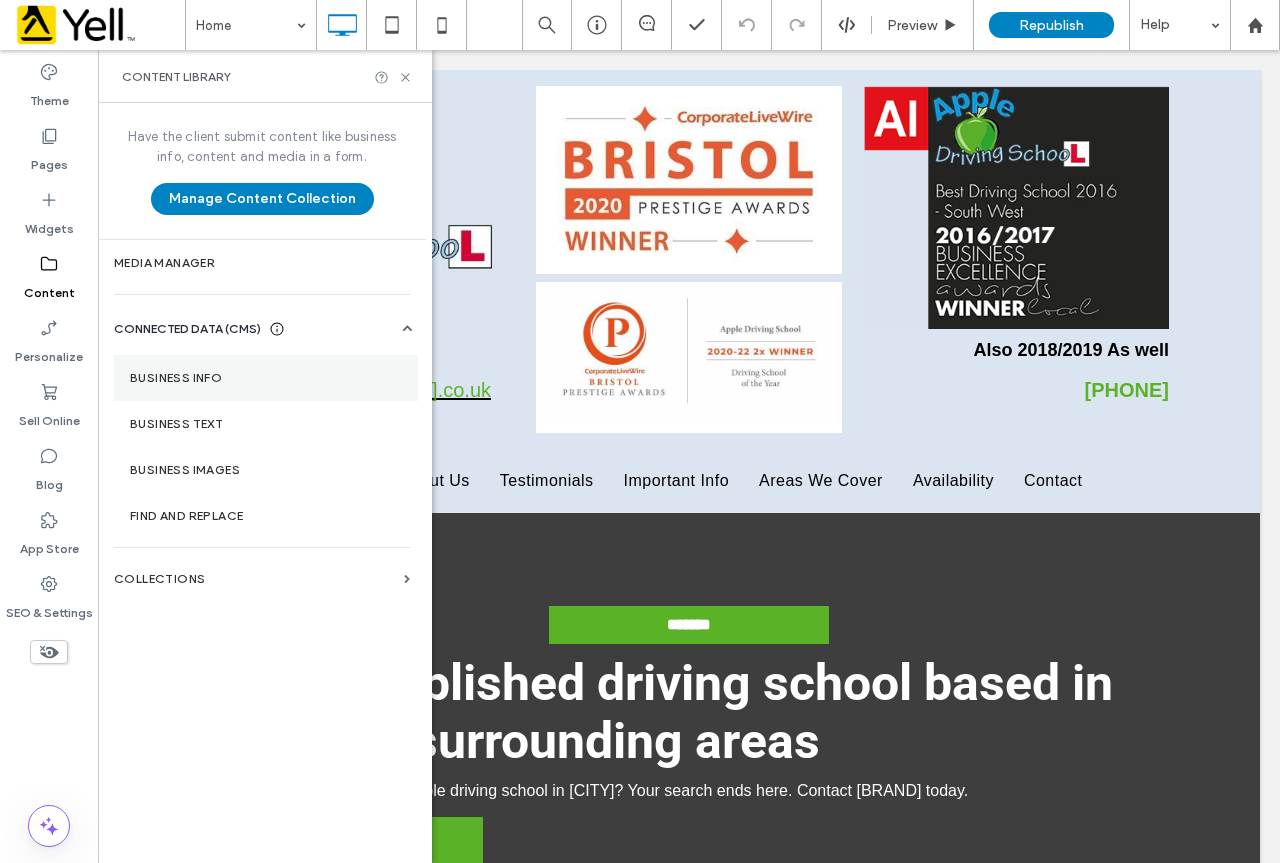 click on "Business Info" at bounding box center (266, 378) 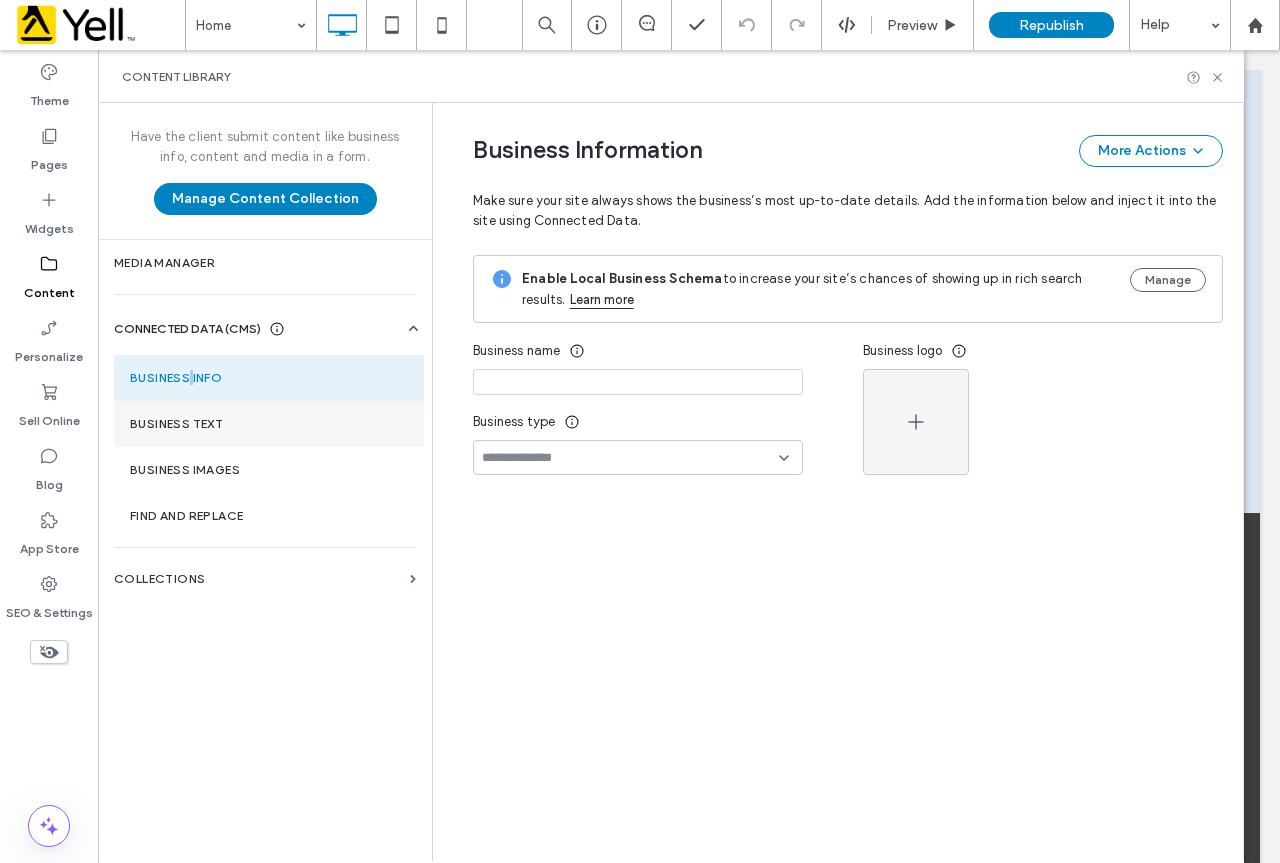 type on "**********" 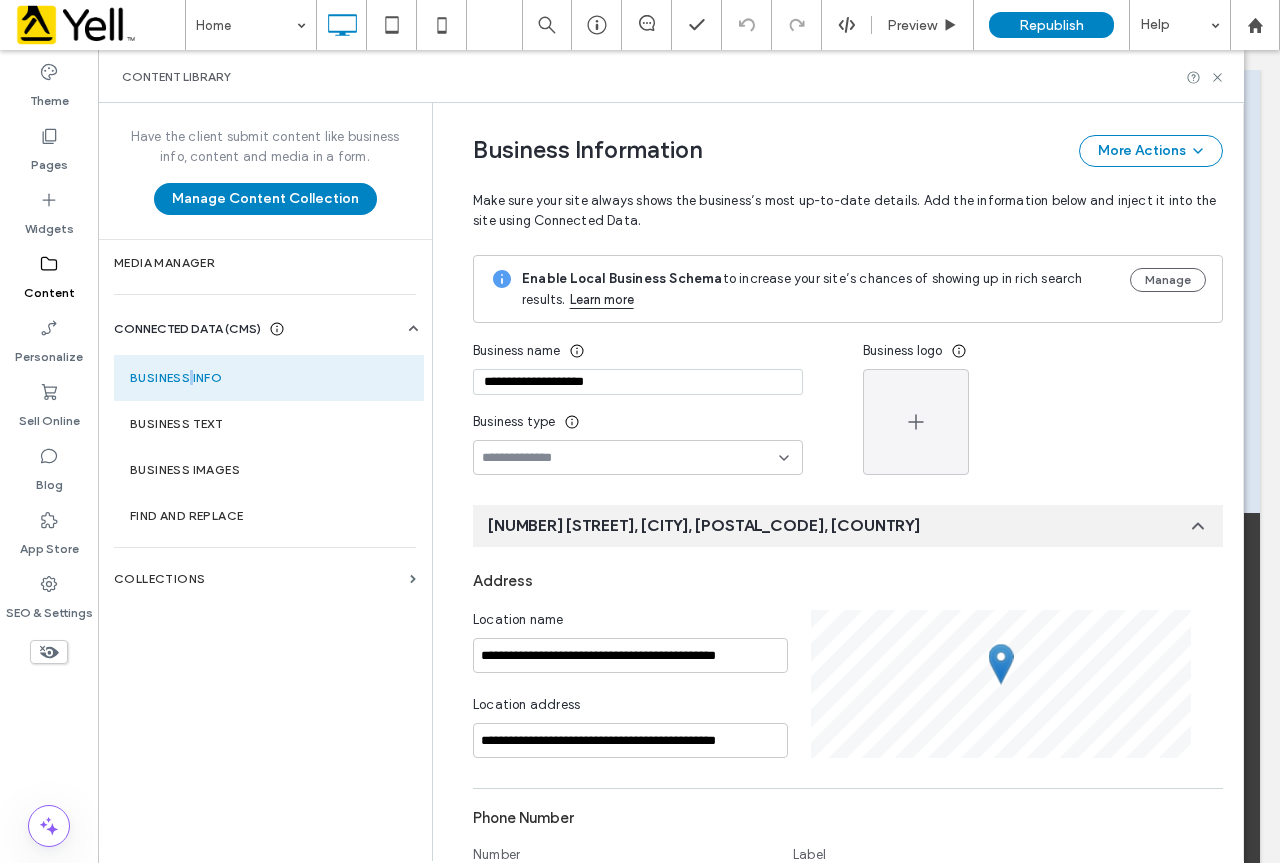 scroll, scrollTop: 206, scrollLeft: 0, axis: vertical 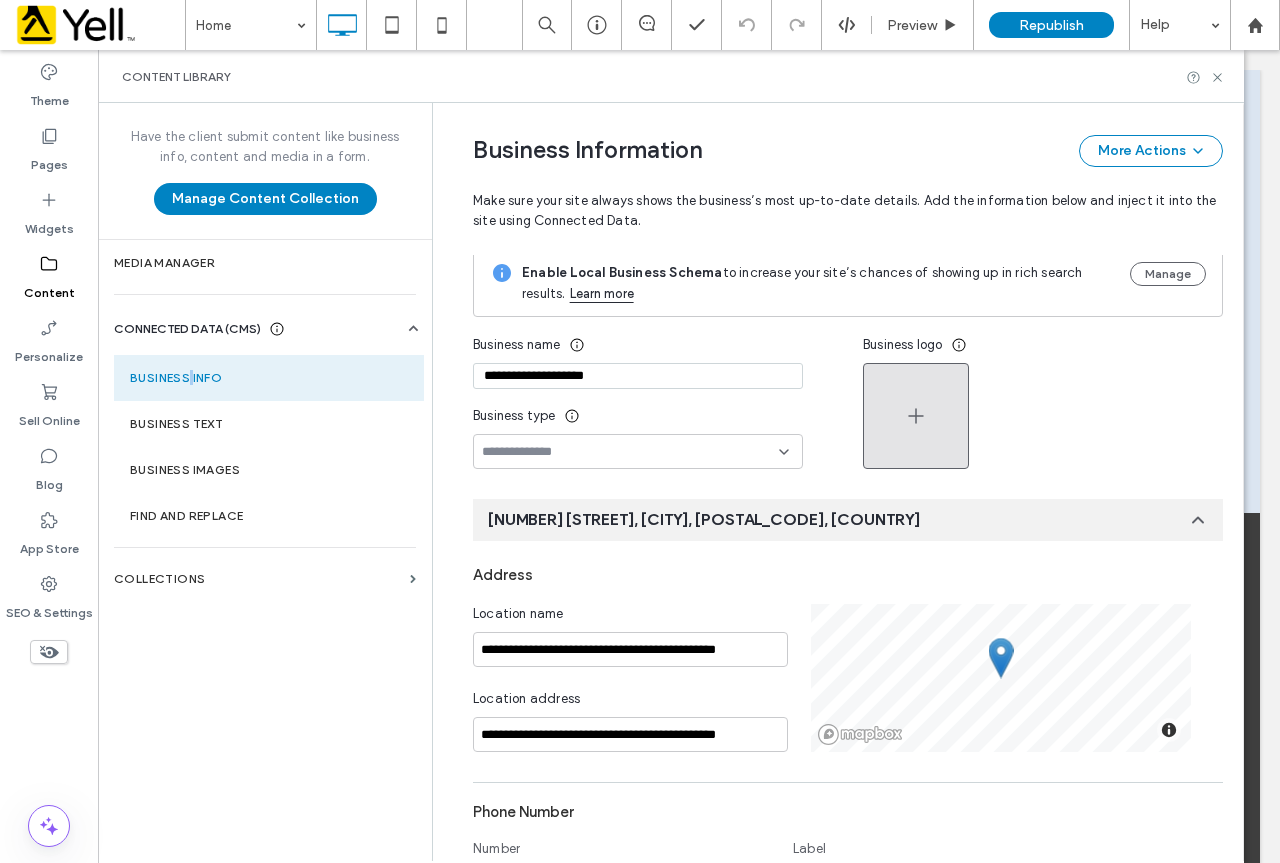click 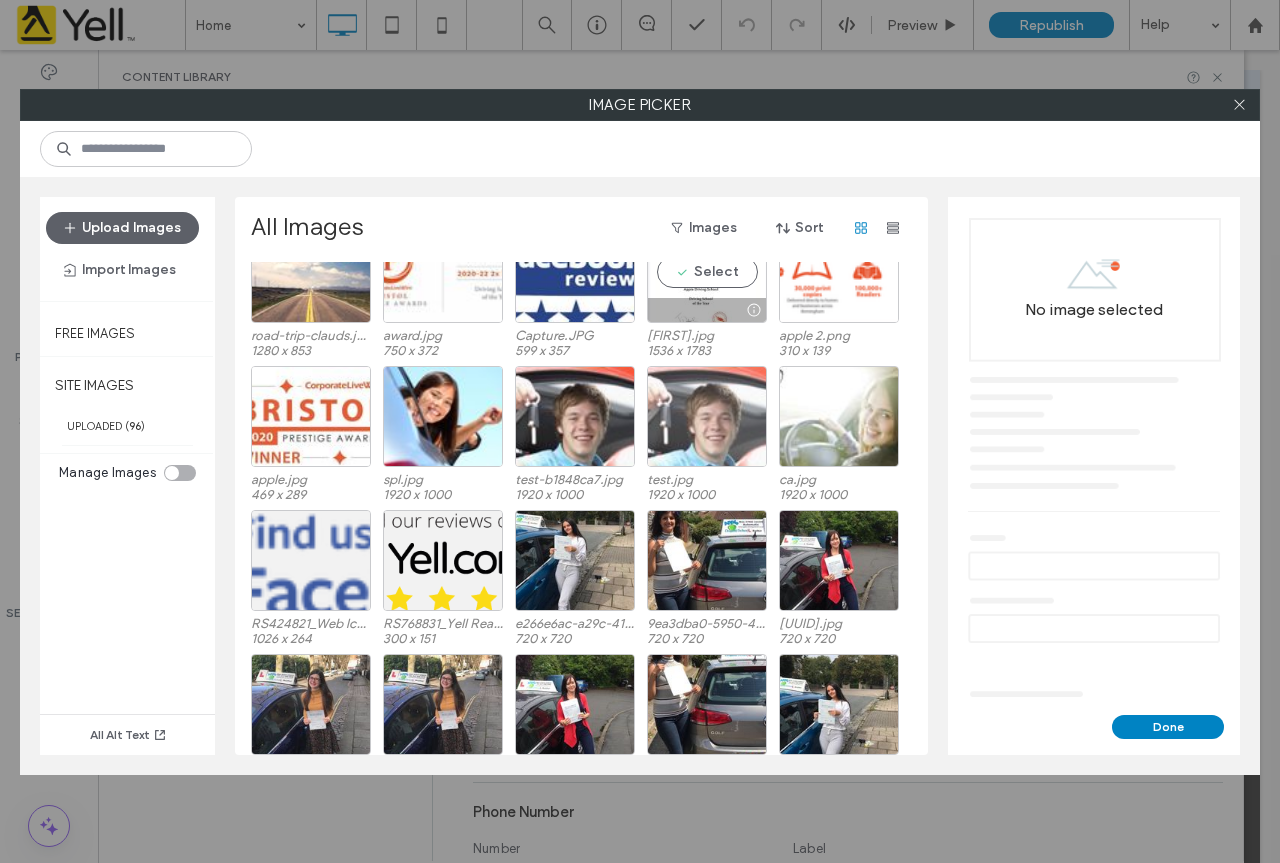 scroll, scrollTop: 100, scrollLeft: 0, axis: vertical 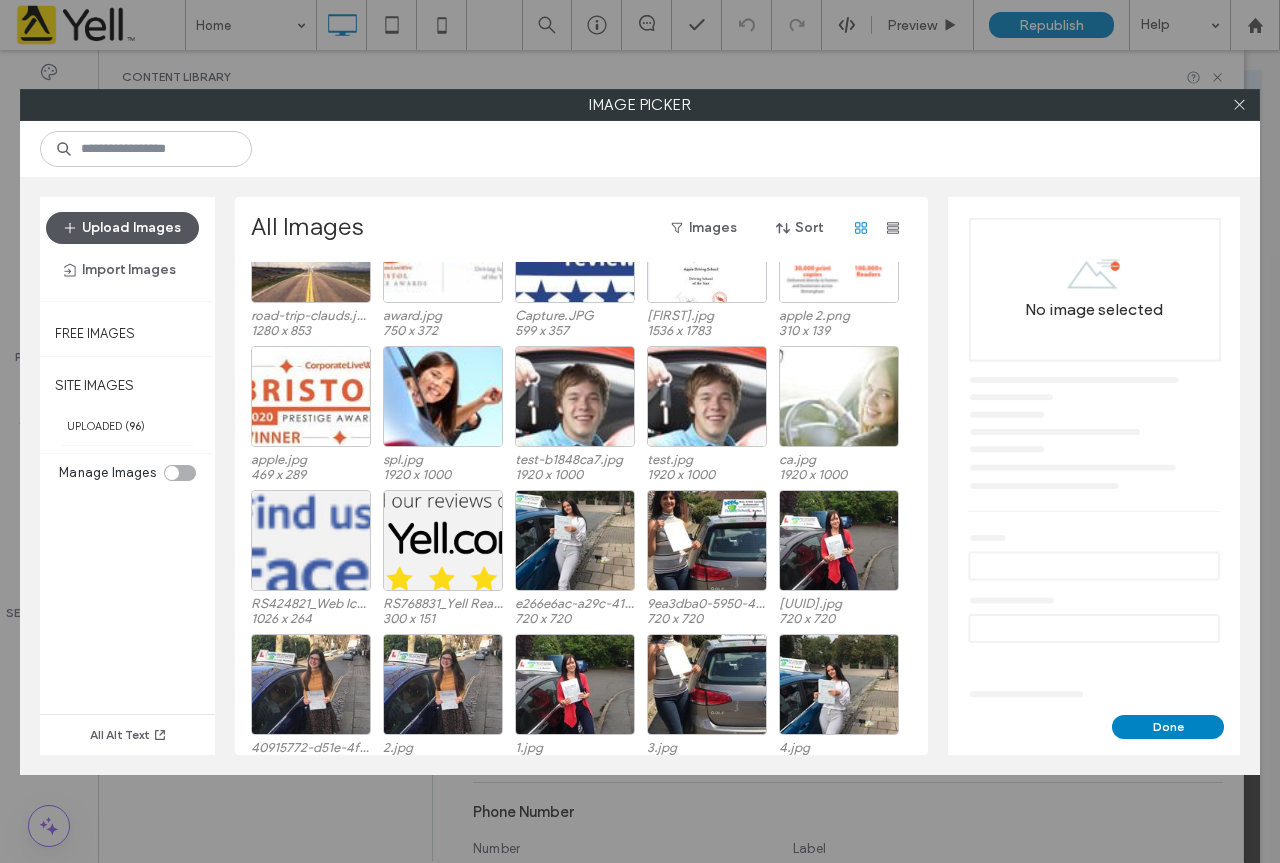 click on "Upload Images" at bounding box center [122, 228] 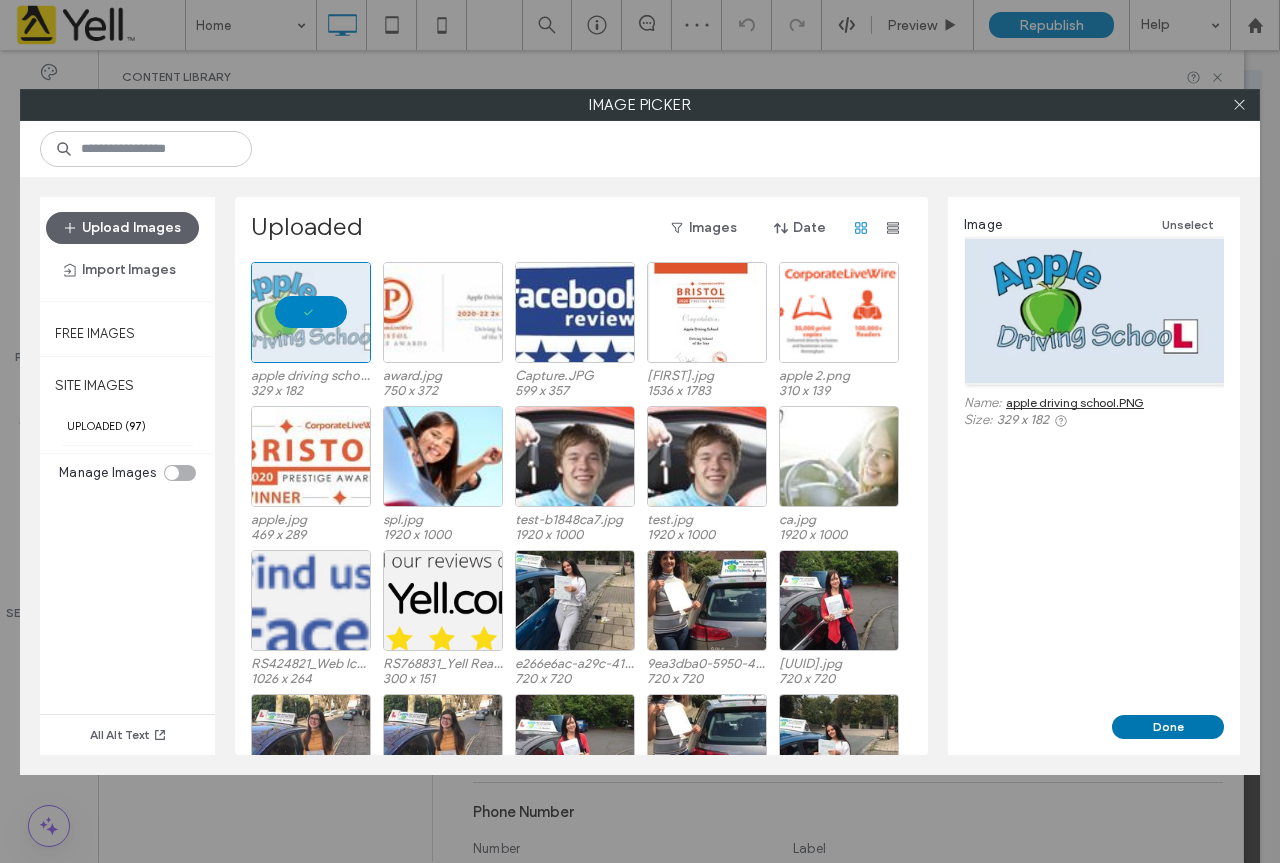 click on "Done" at bounding box center [1168, 727] 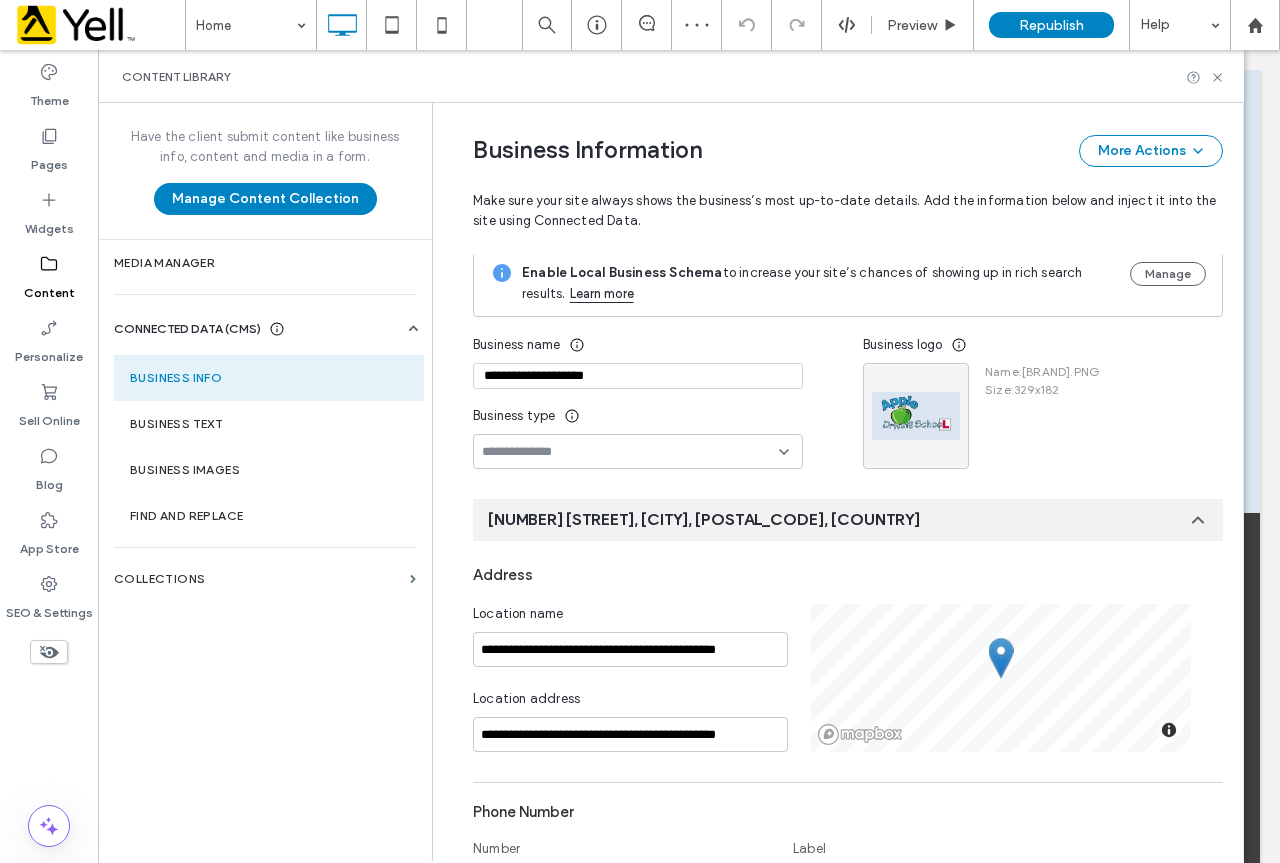 click on "Name :  apple+driving+school.PNG Size :  329x182" at bounding box center (1034, 416) 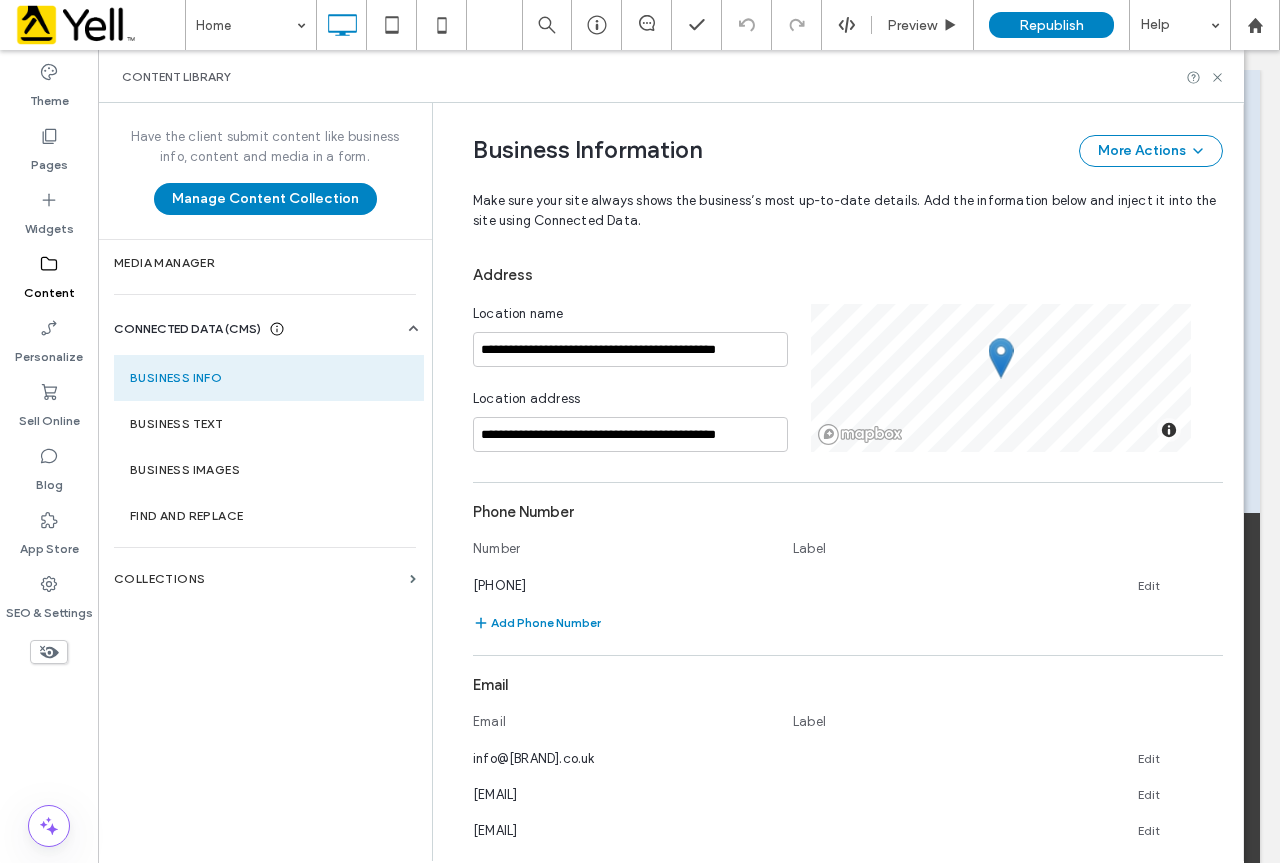 scroll, scrollTop: 606, scrollLeft: 0, axis: vertical 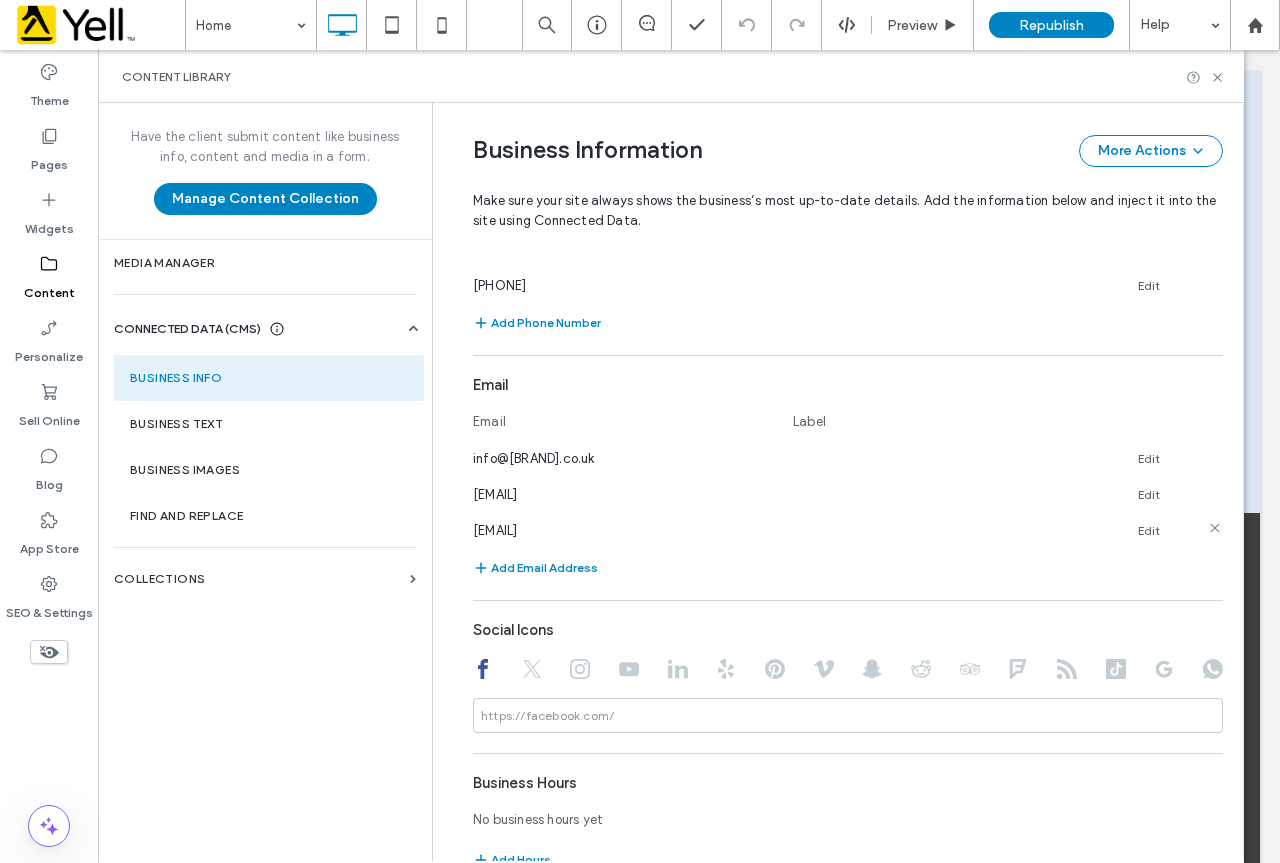 click 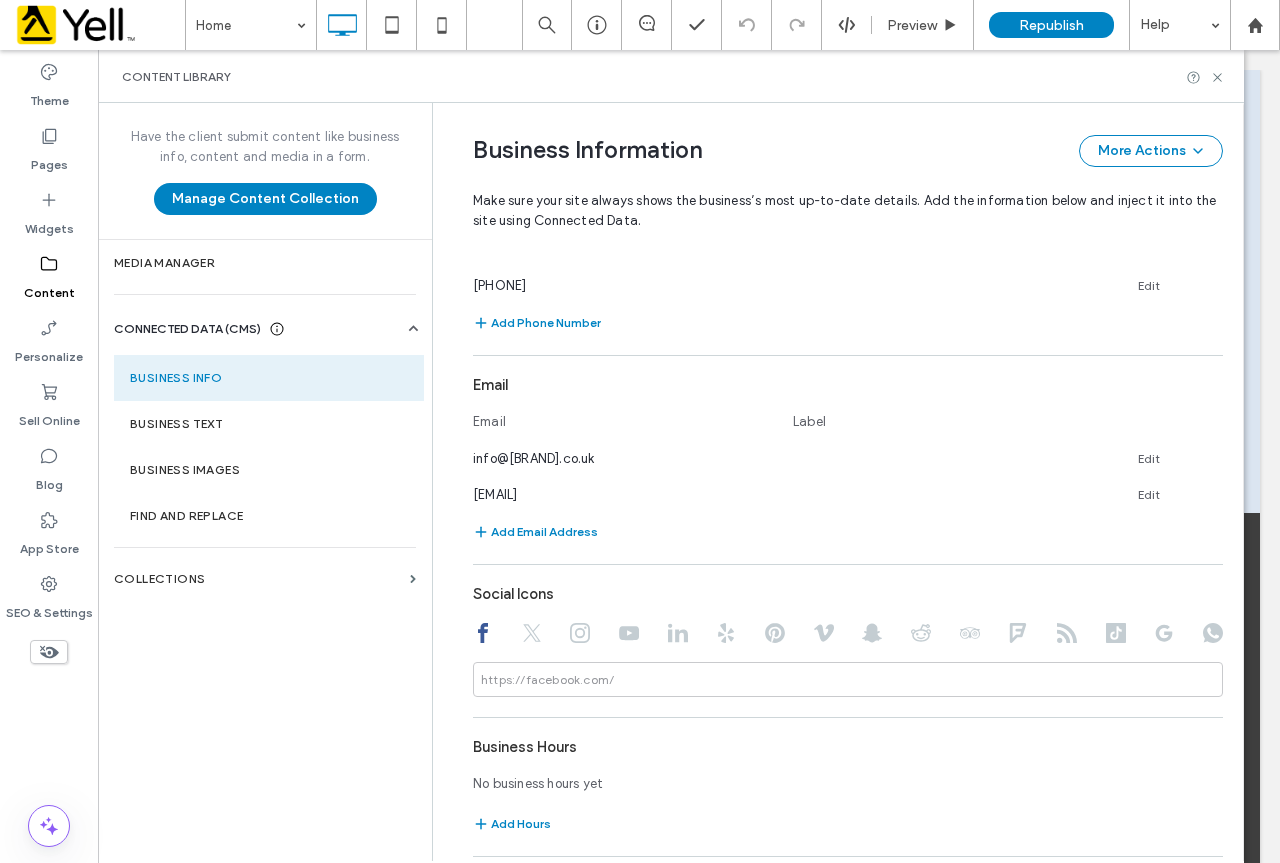 click on "**********" at bounding box center (843, 482) 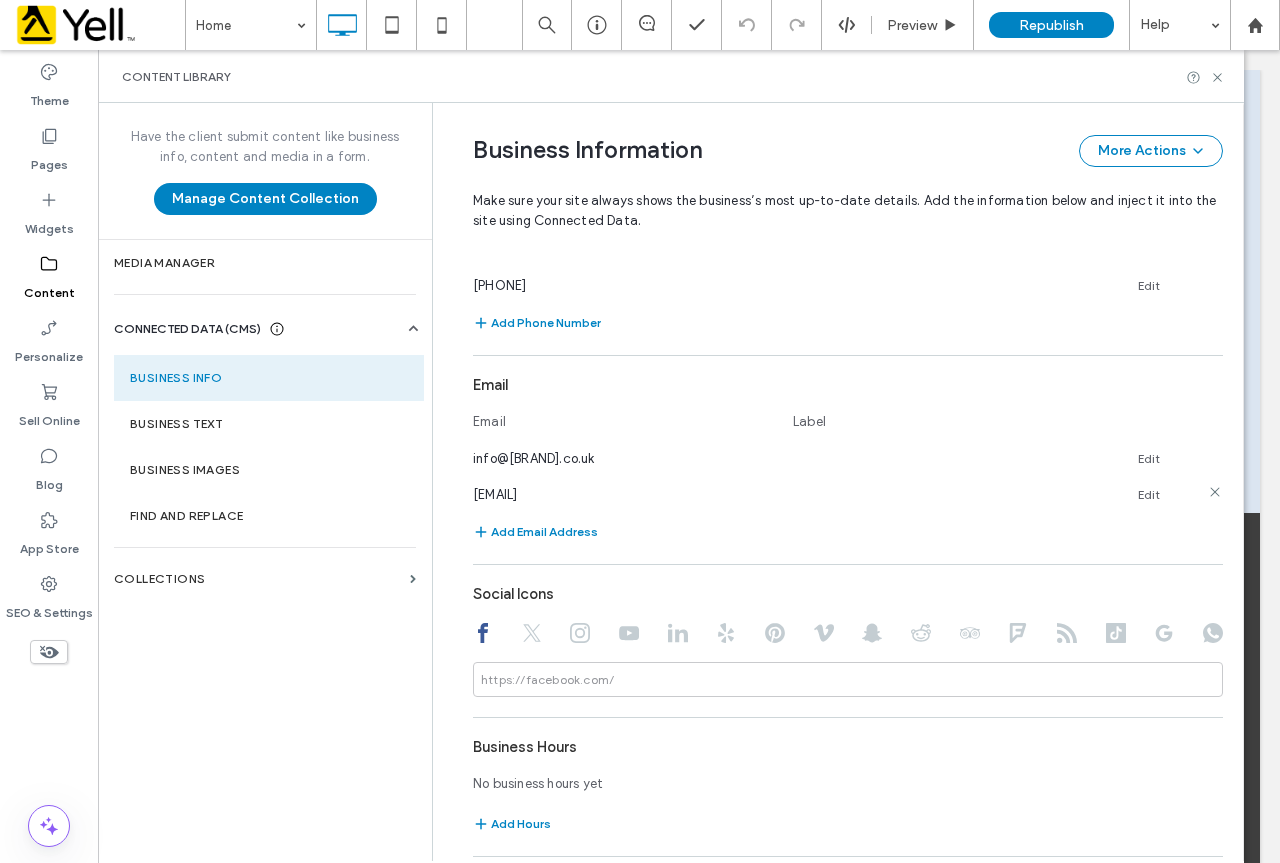 click 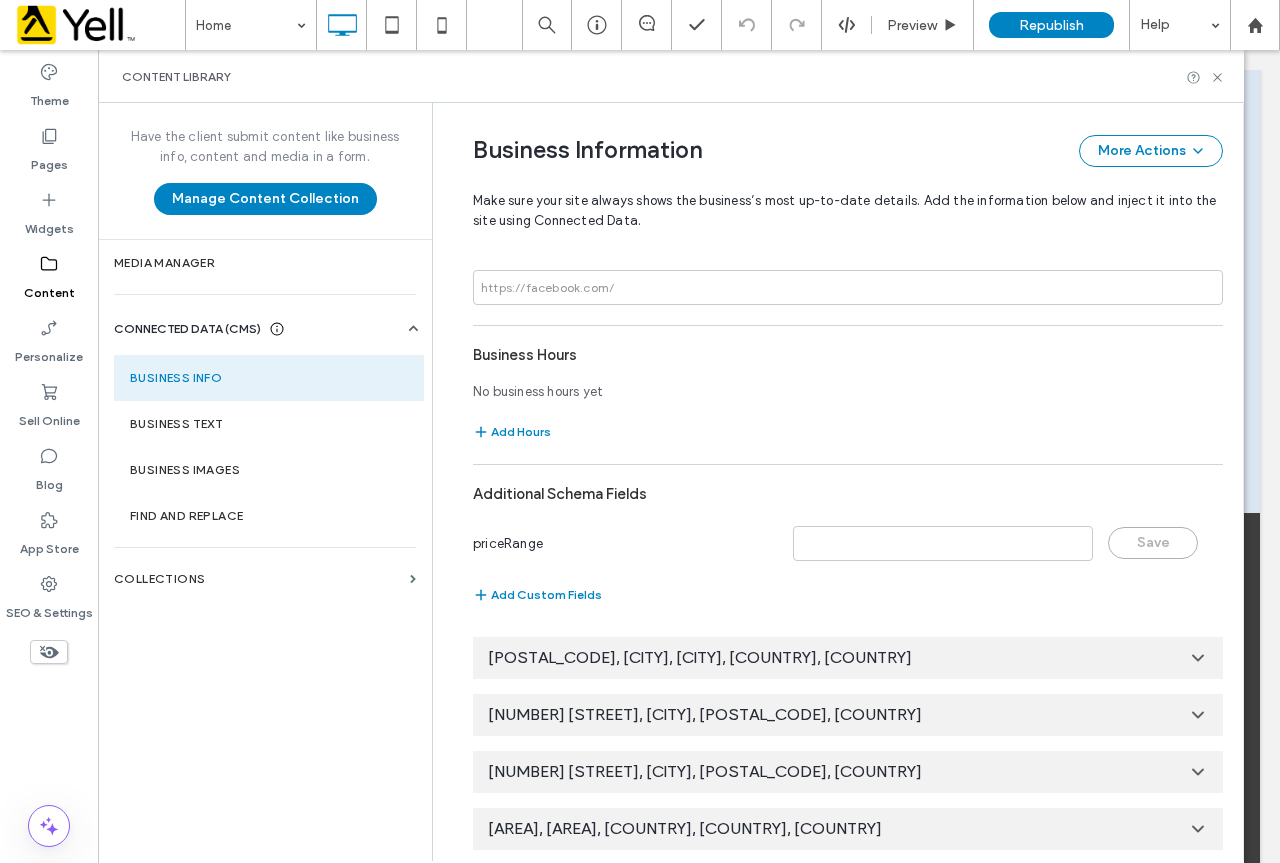 scroll, scrollTop: 971, scrollLeft: 0, axis: vertical 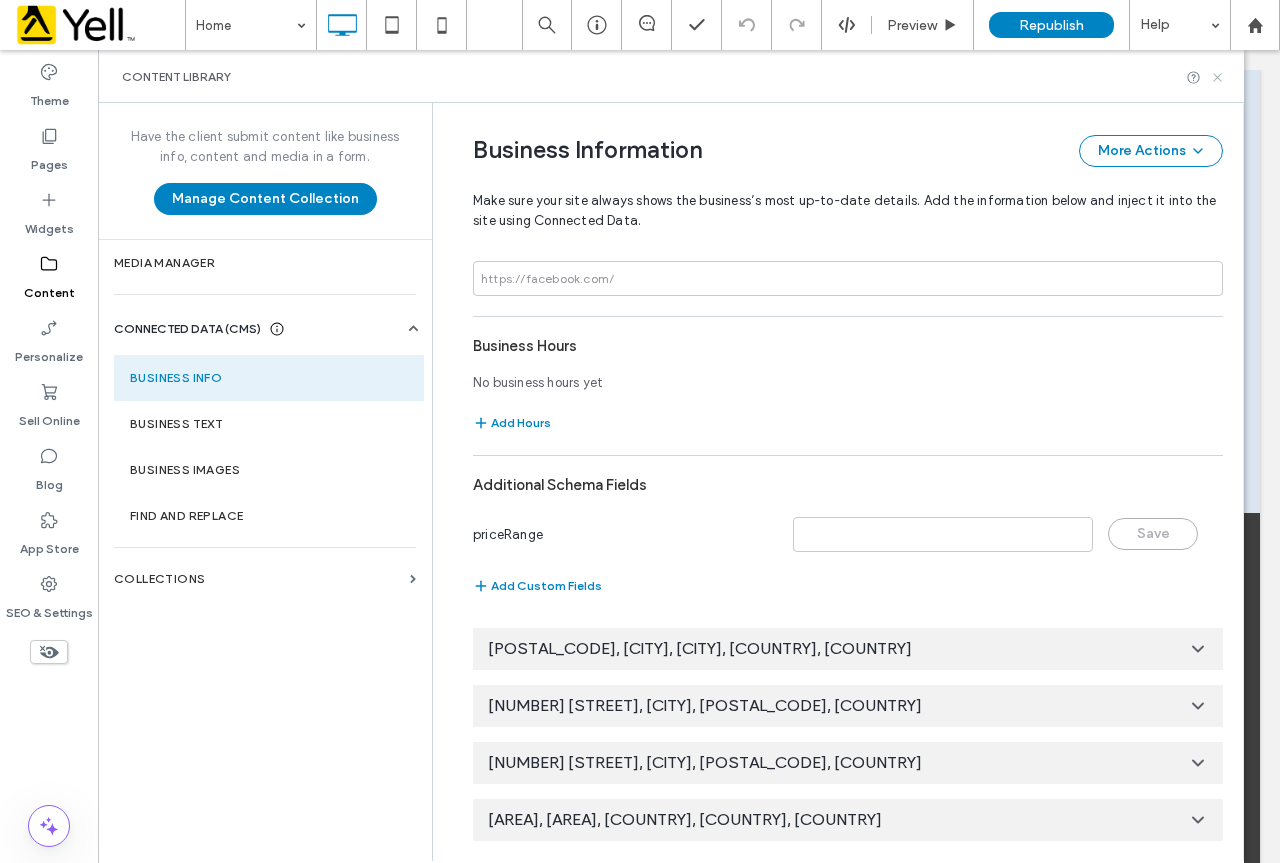 click 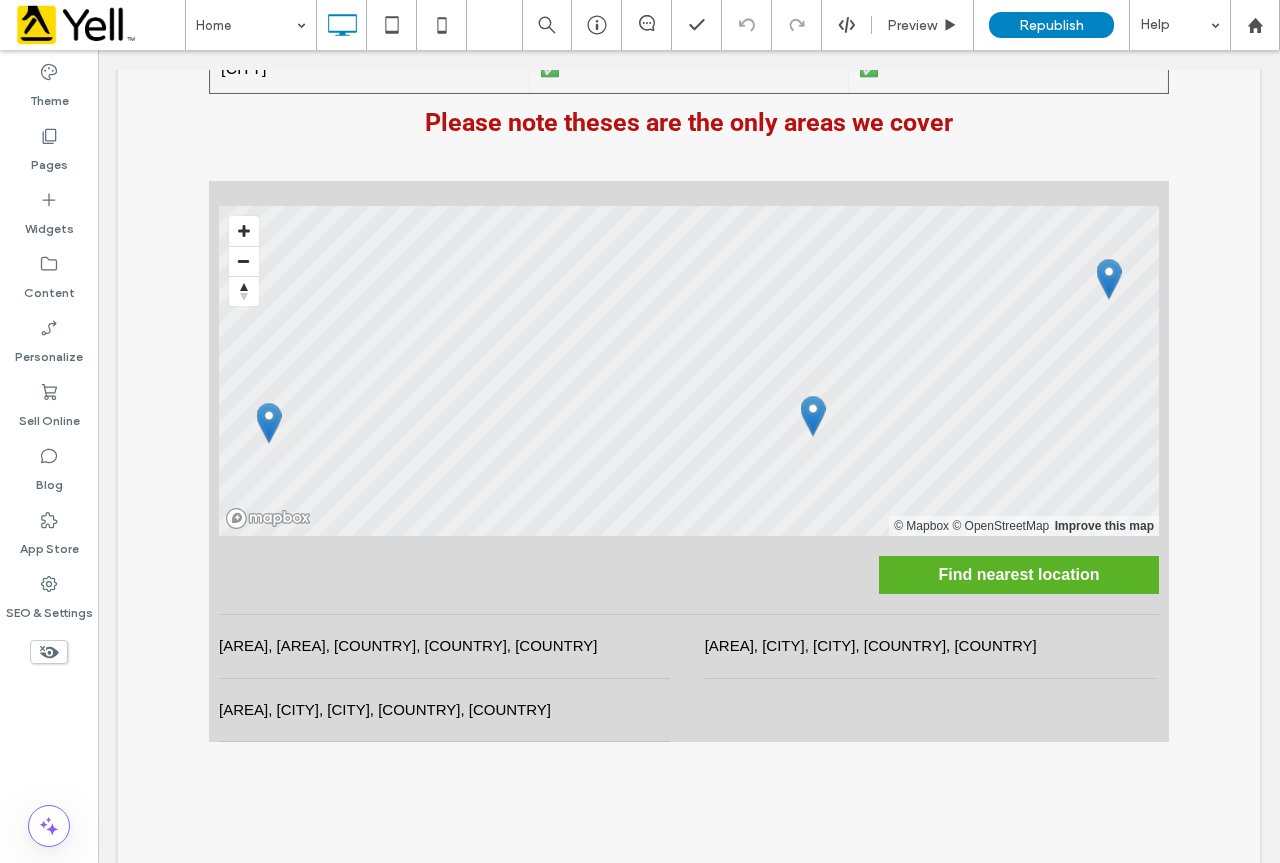 scroll, scrollTop: 5903, scrollLeft: 0, axis: vertical 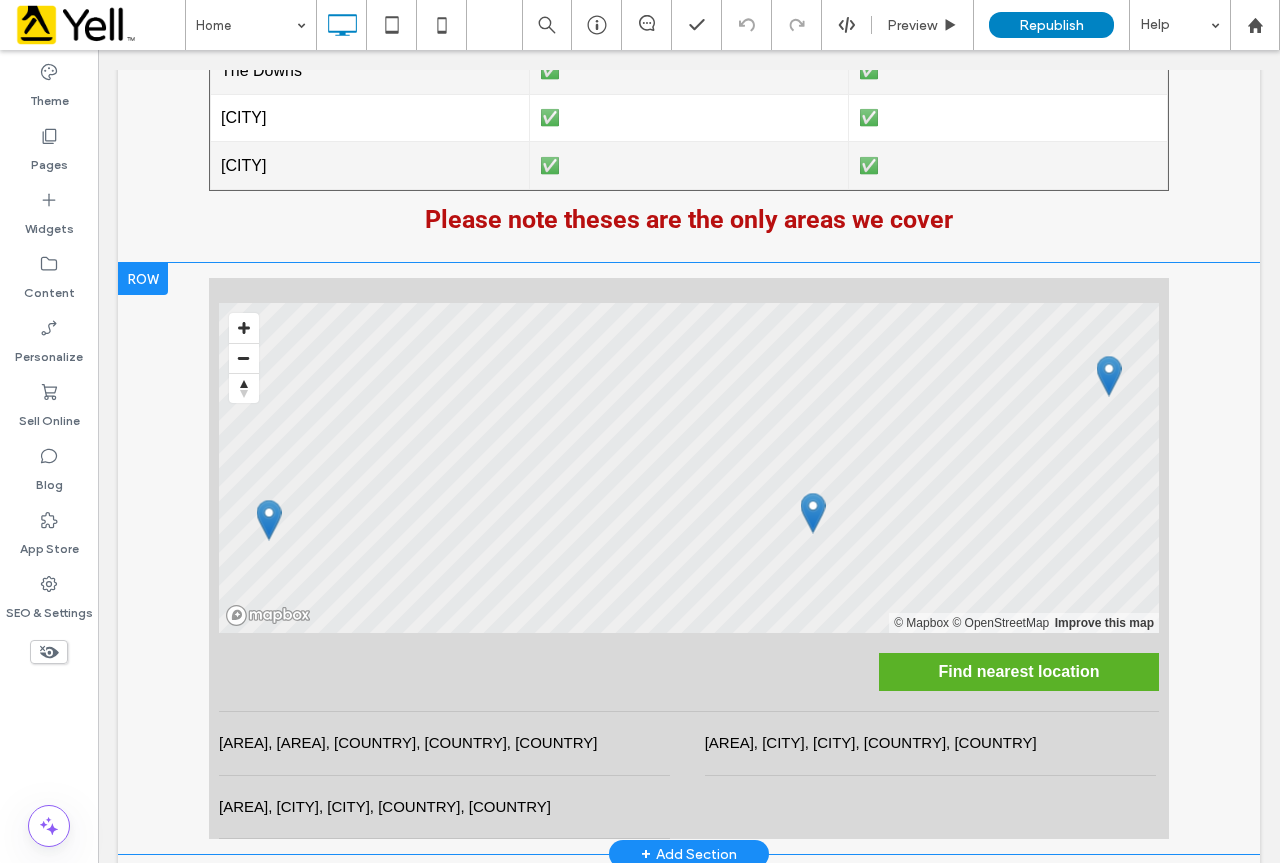 click at bounding box center (143, 279) 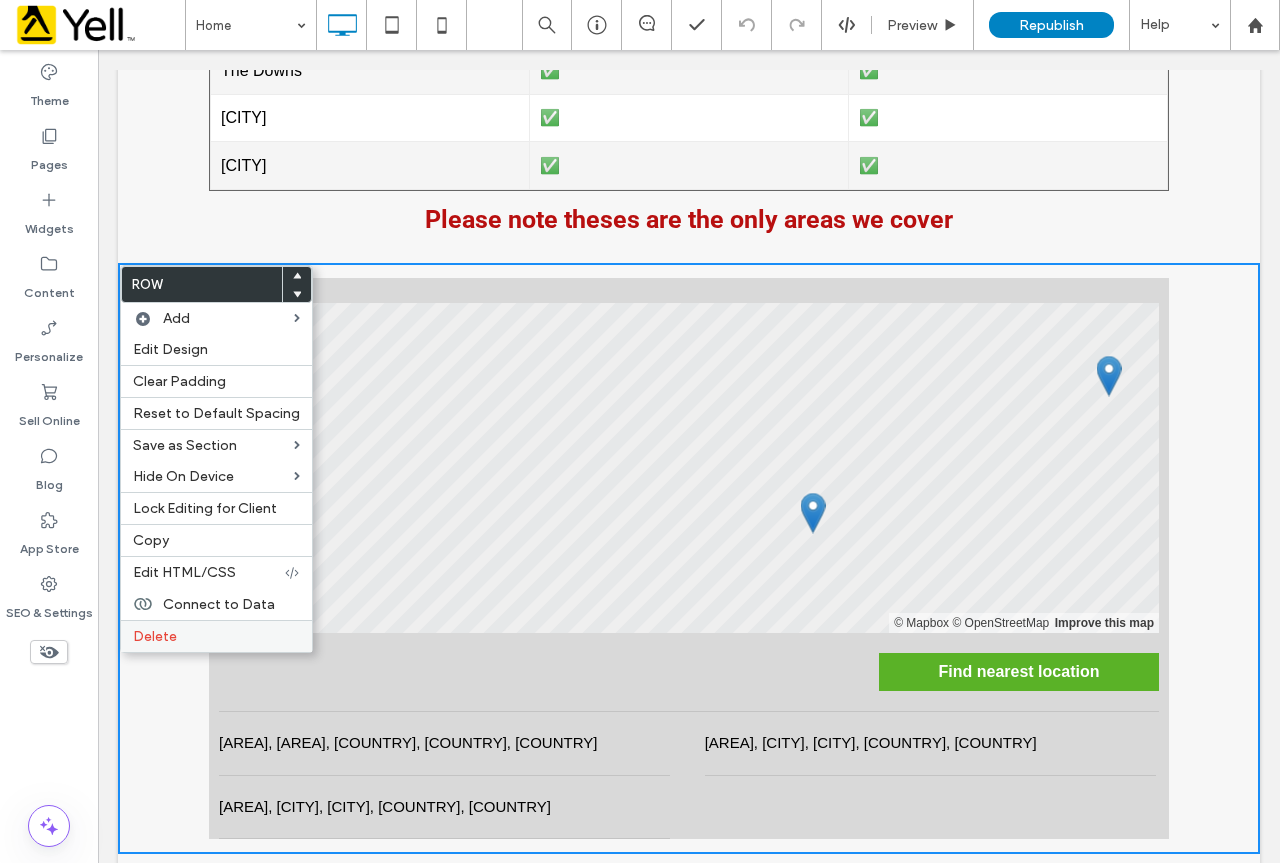 click on "Delete" at bounding box center (216, 636) 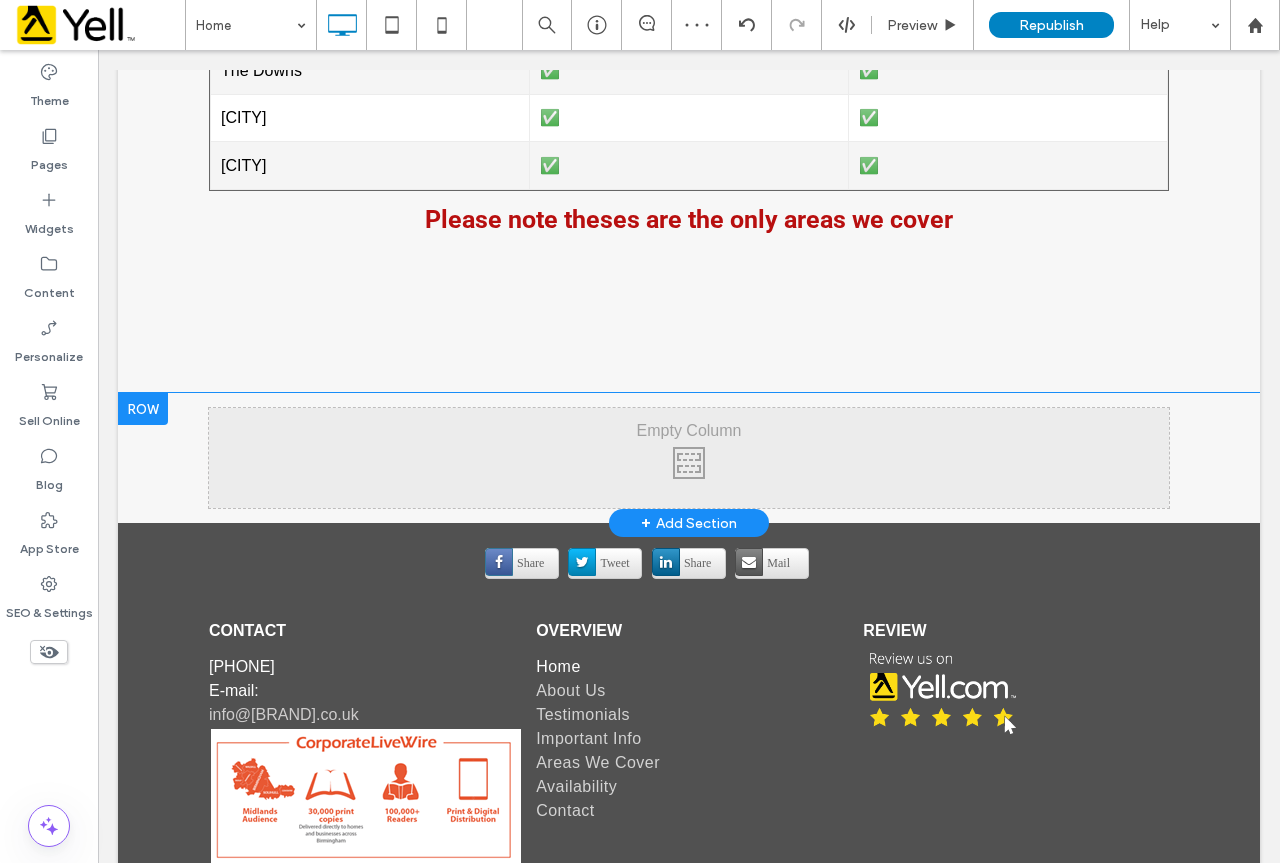 click at bounding box center (143, 409) 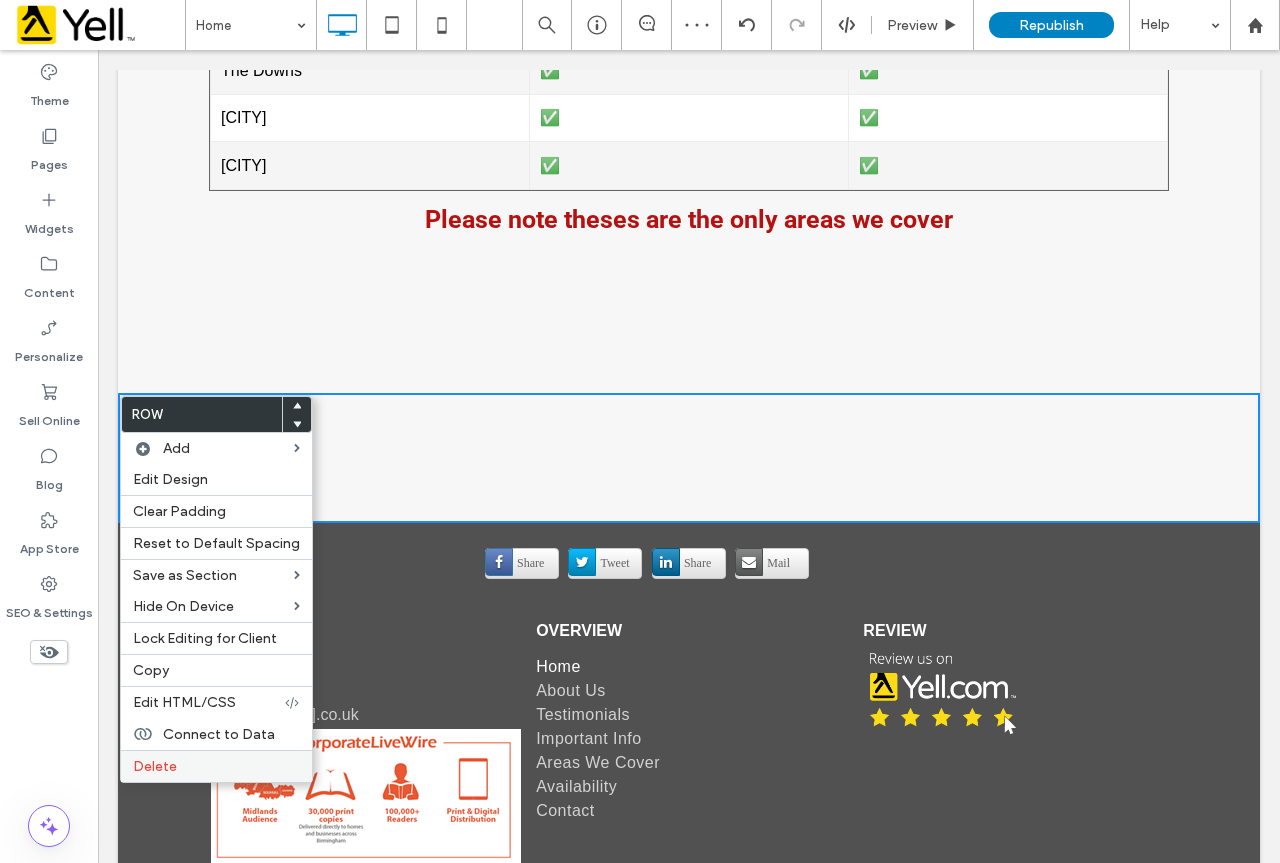 click on "Delete" at bounding box center [216, 766] 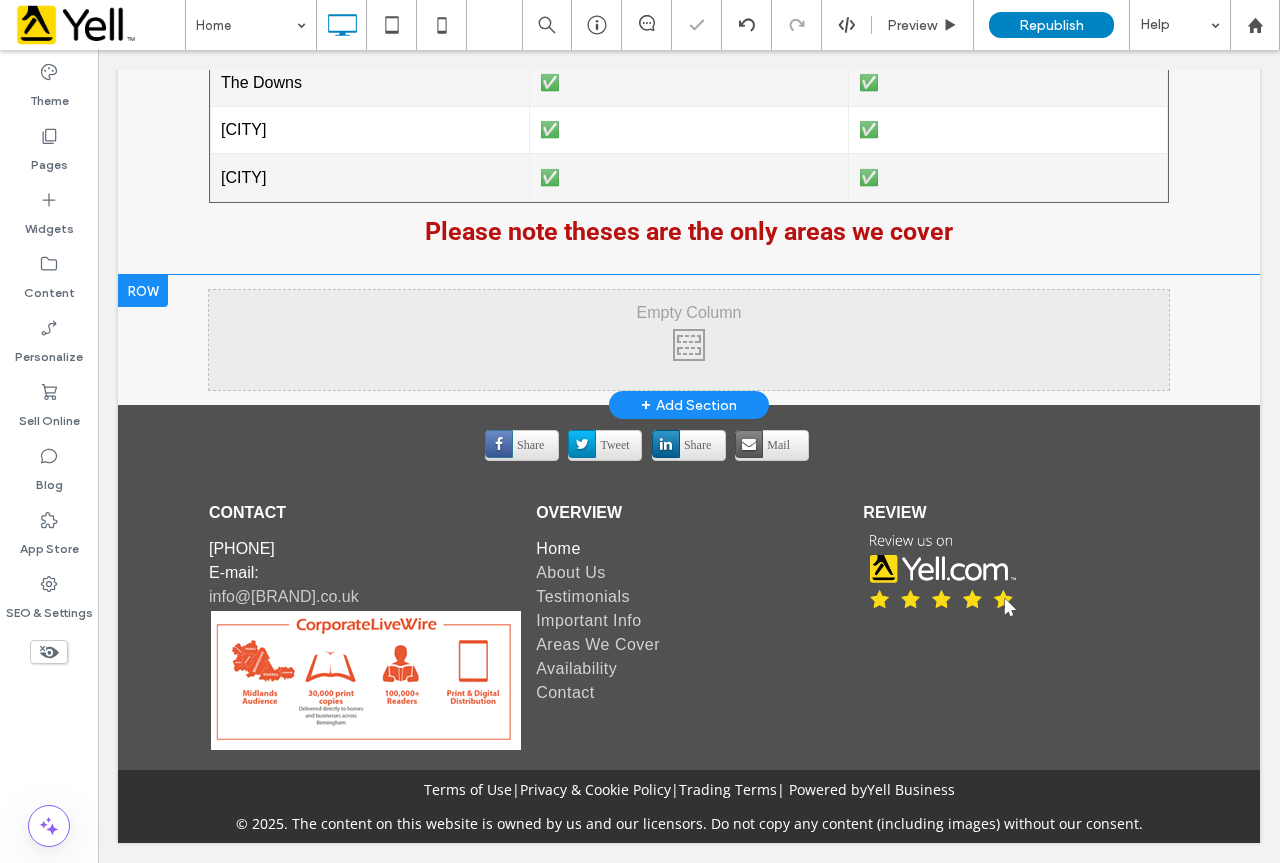 click at bounding box center (143, 291) 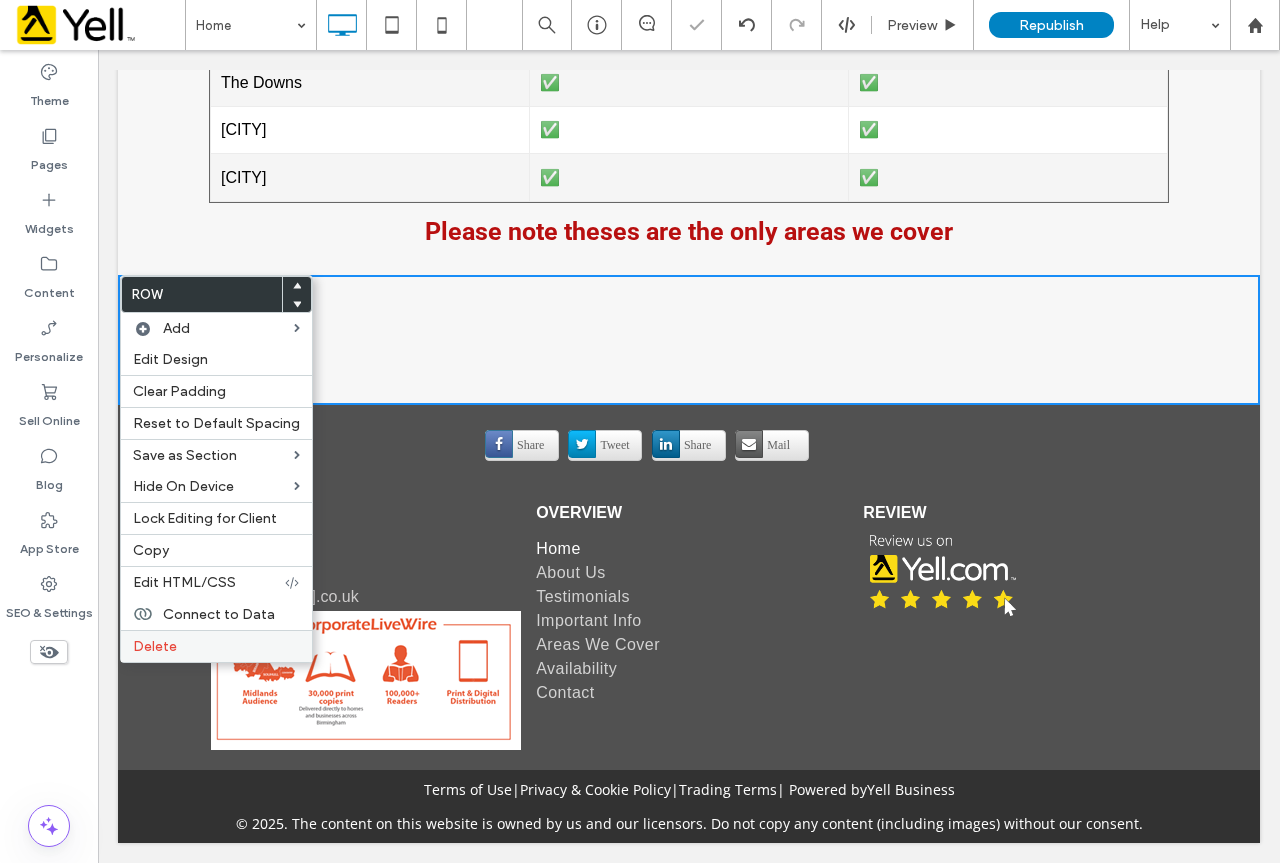 click on "Delete" at bounding box center [216, 646] 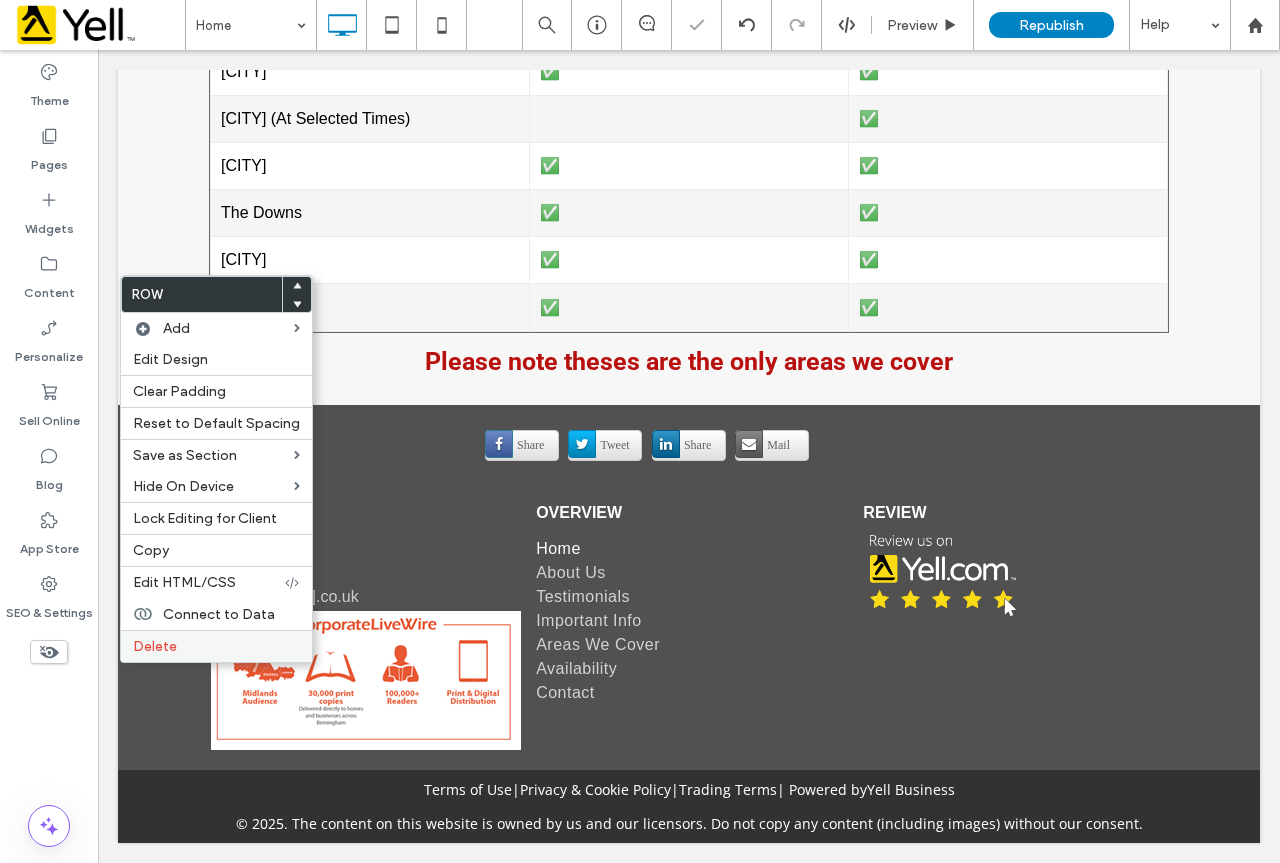 scroll, scrollTop: 5563, scrollLeft: 0, axis: vertical 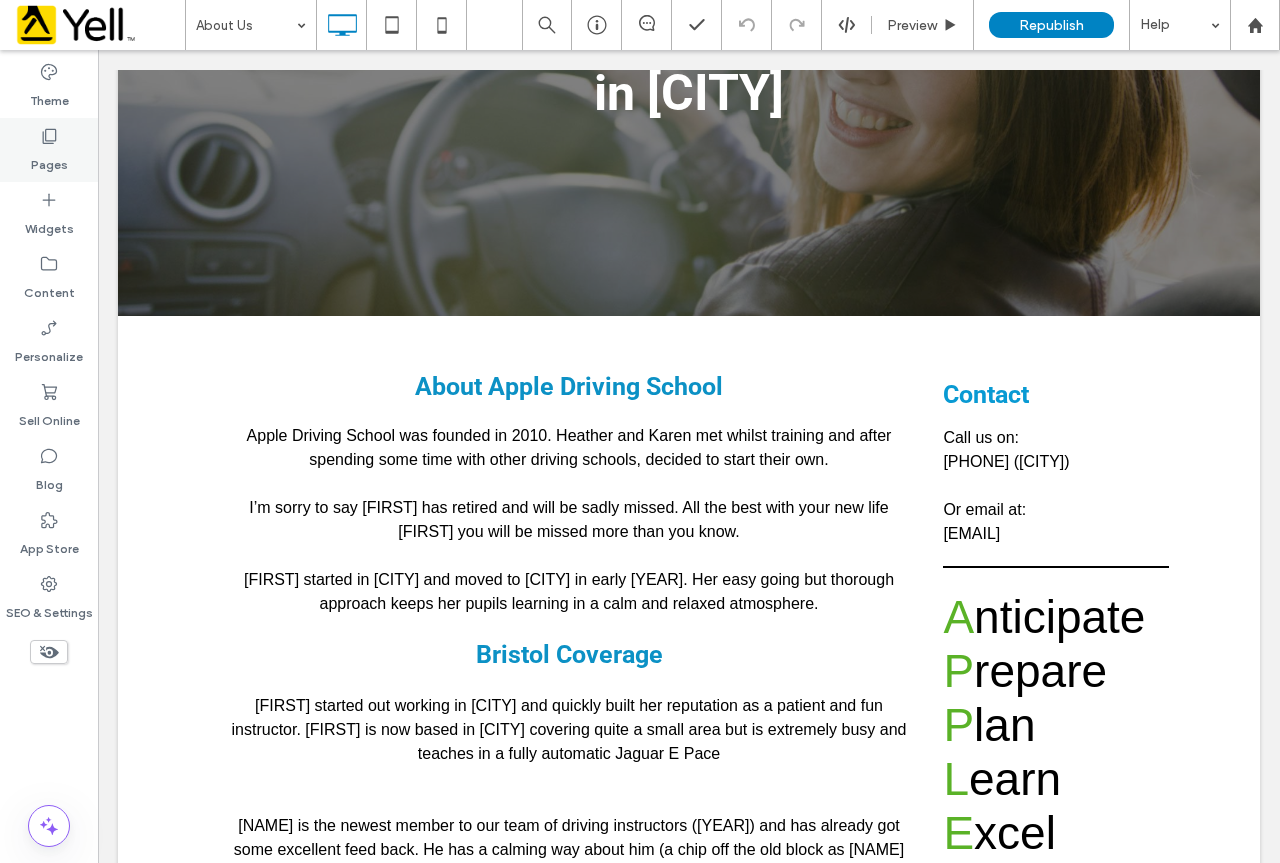 click on "Pages" at bounding box center [49, 160] 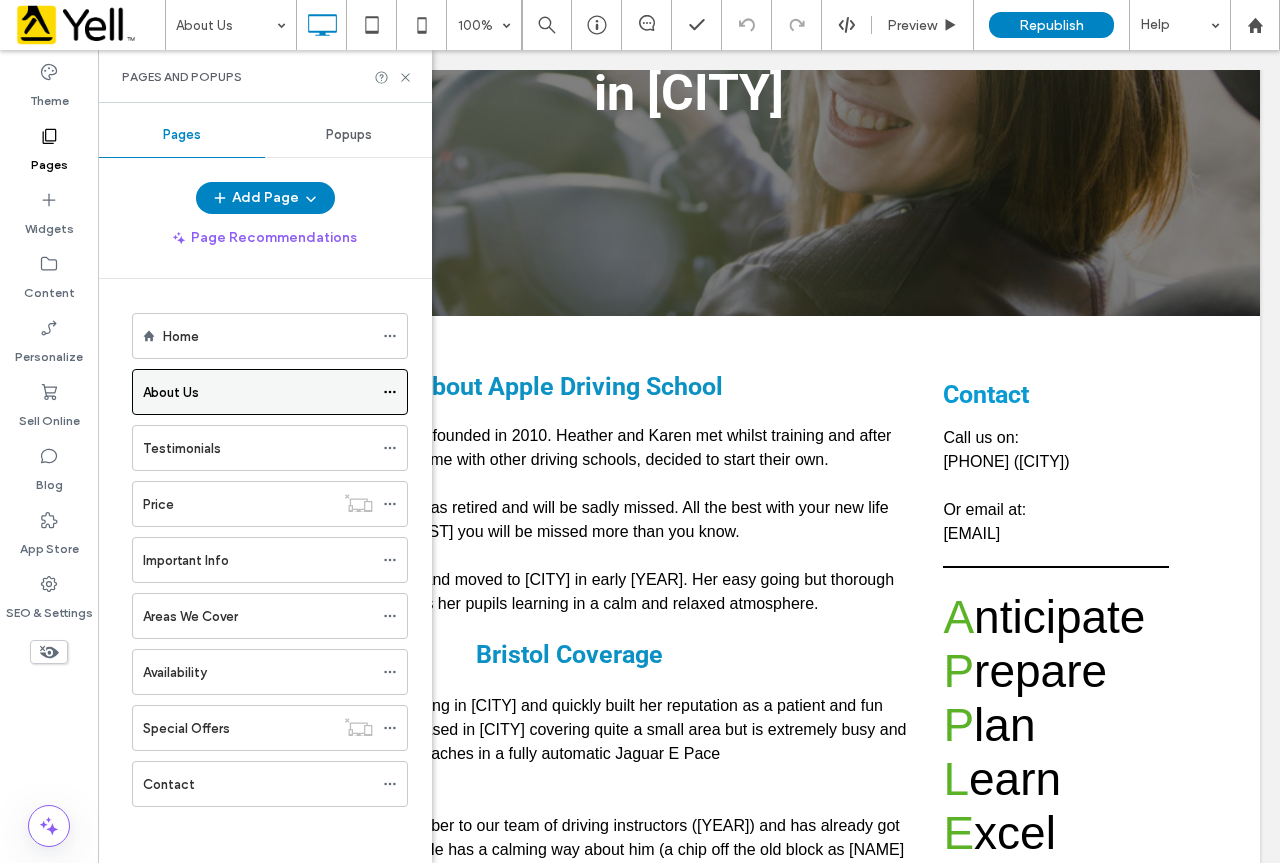 click at bounding box center [395, 392] 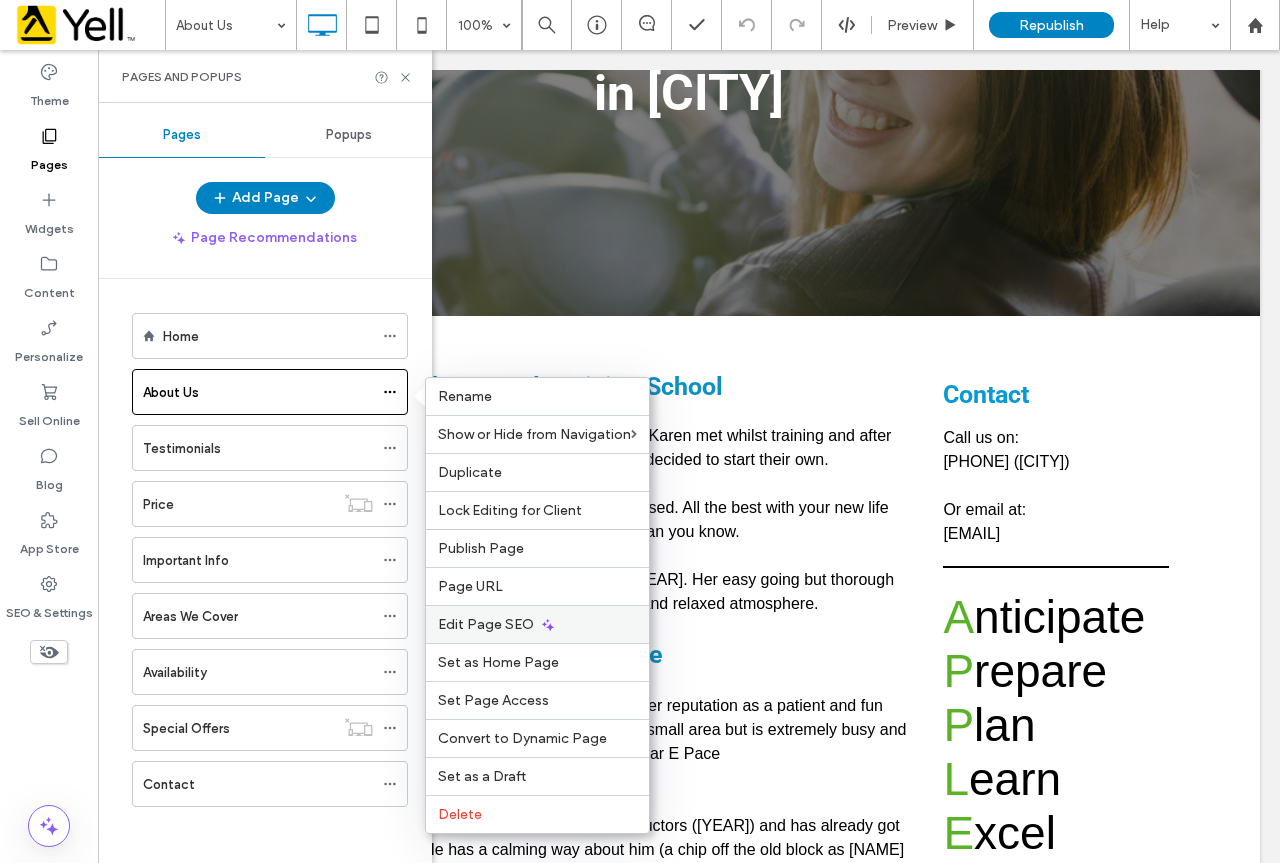 click on "Edit Page SEO" at bounding box center (537, 624) 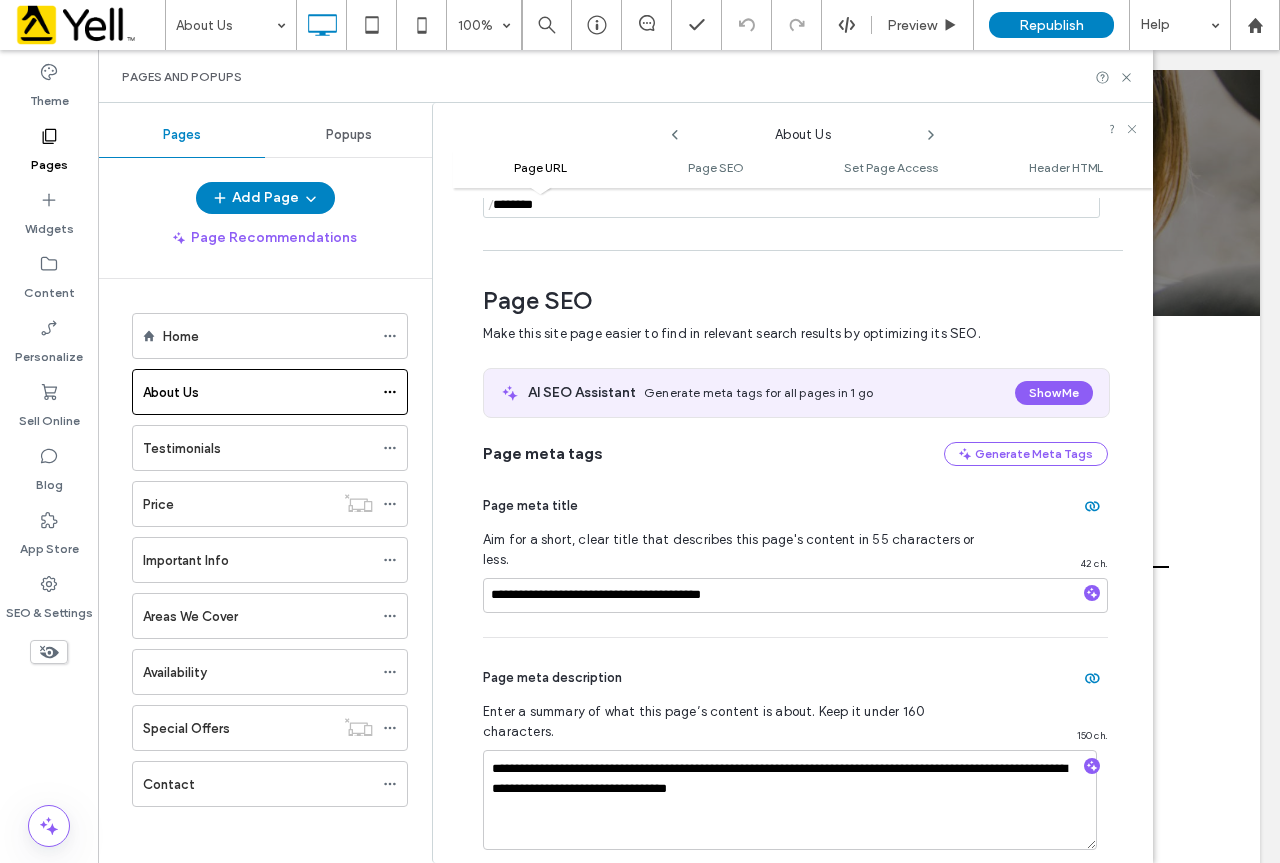 scroll, scrollTop: 274, scrollLeft: 0, axis: vertical 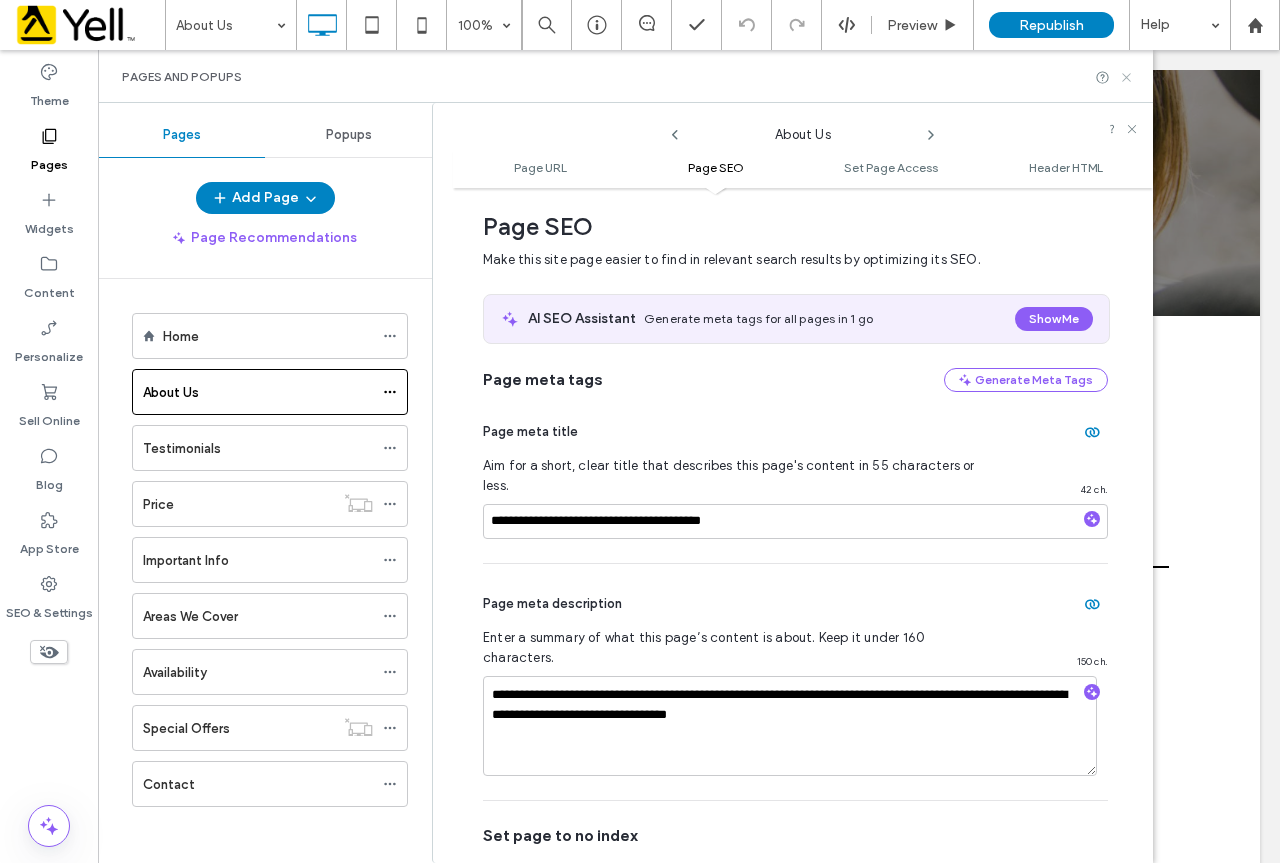 click 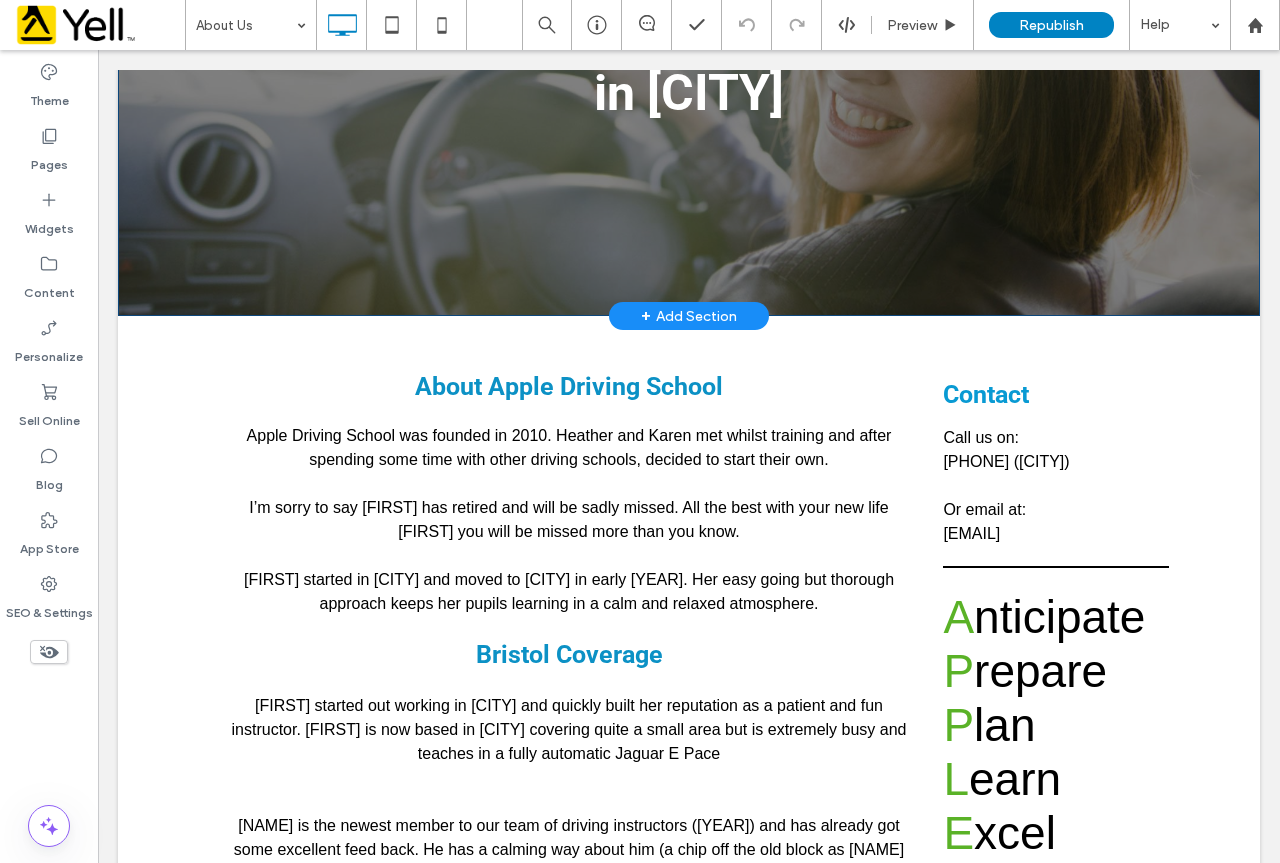 click on "Top-quality driving instructor in Coombe Dingle Click To Paste
Row + Add Section" at bounding box center (689, 63) 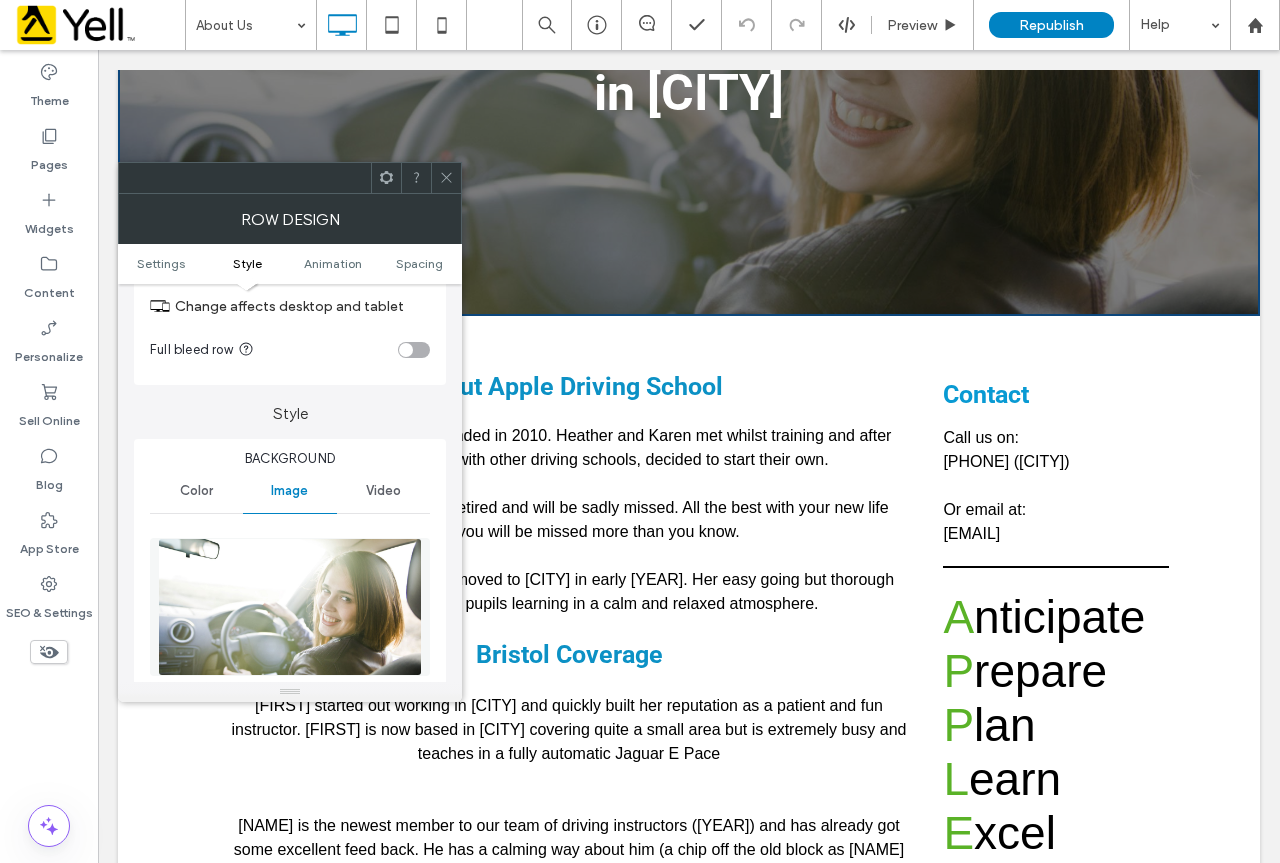 scroll, scrollTop: 400, scrollLeft: 0, axis: vertical 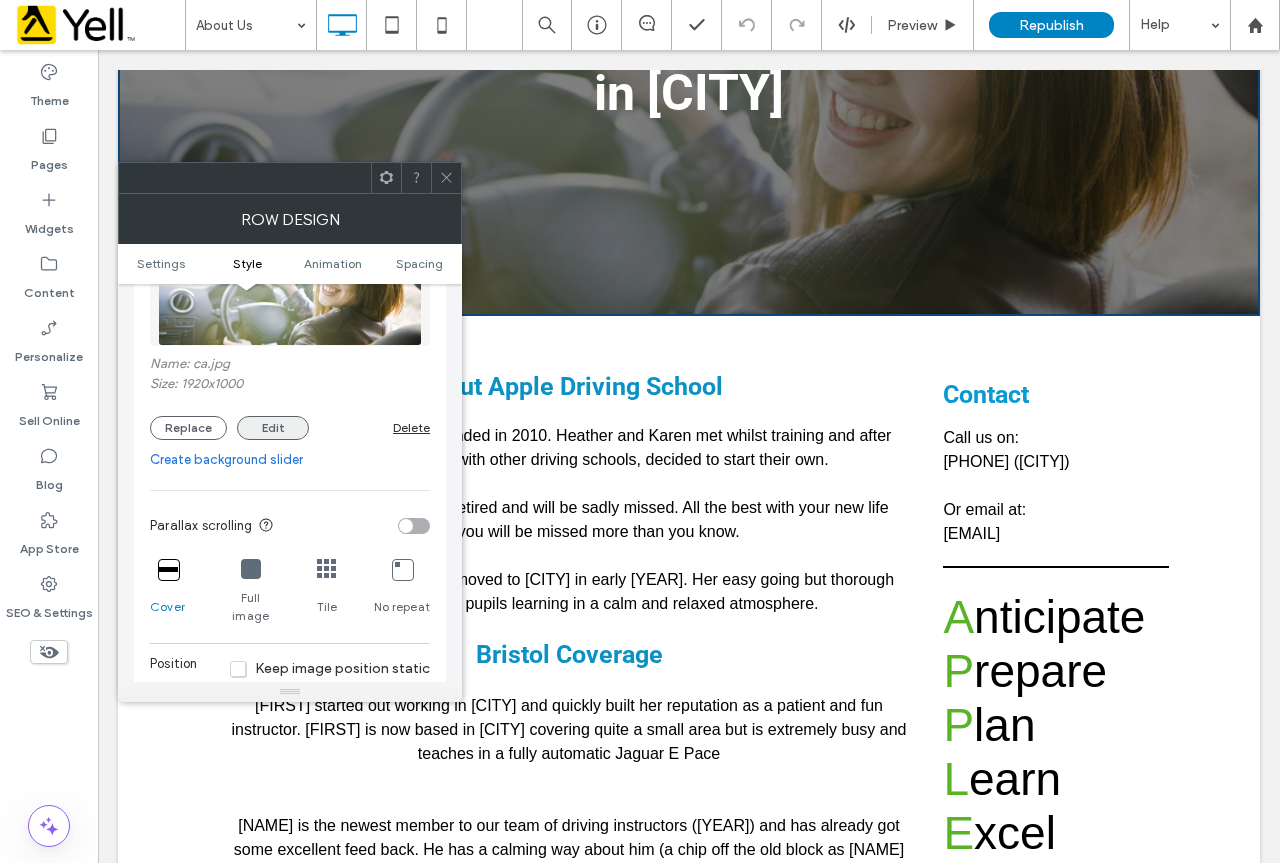 click on "Edit" at bounding box center (273, 428) 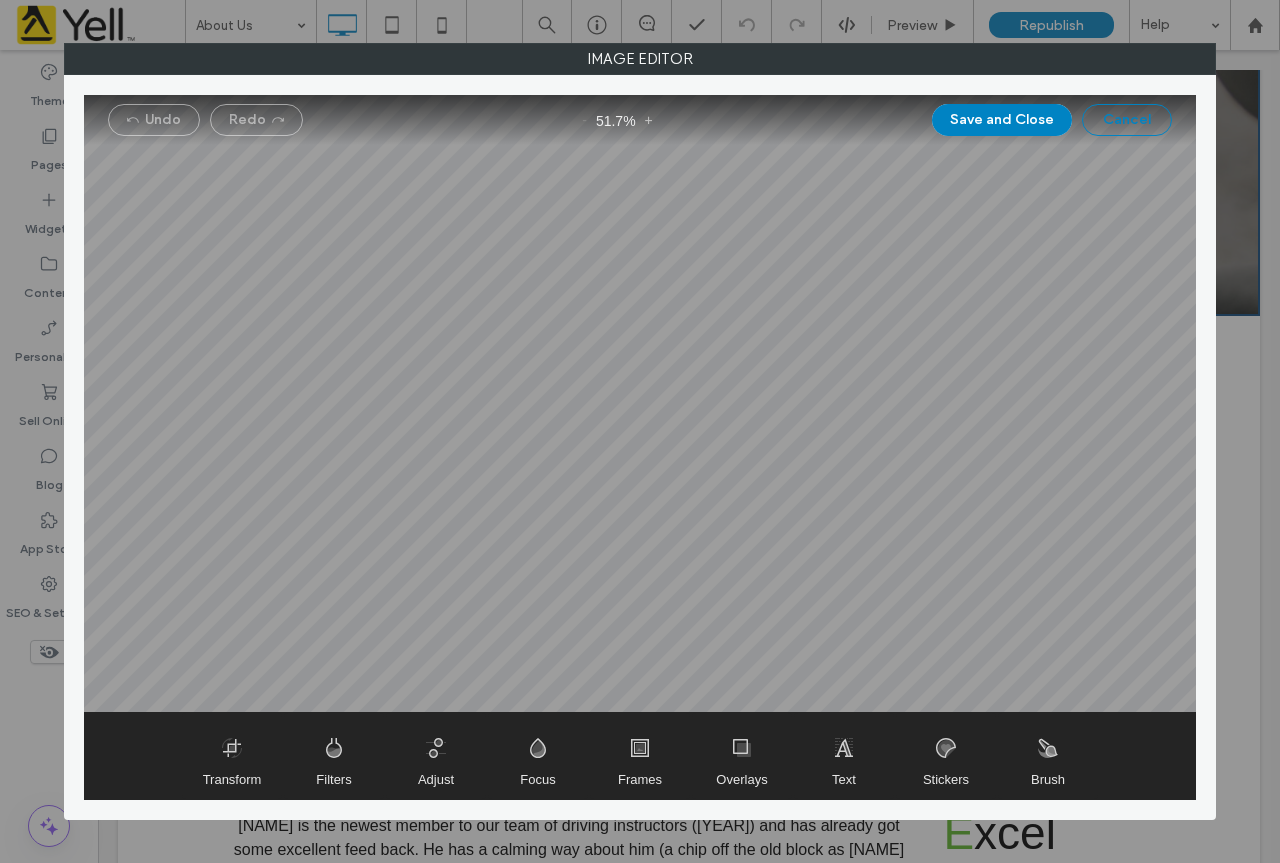 click on "Cancel" at bounding box center [1127, 120] 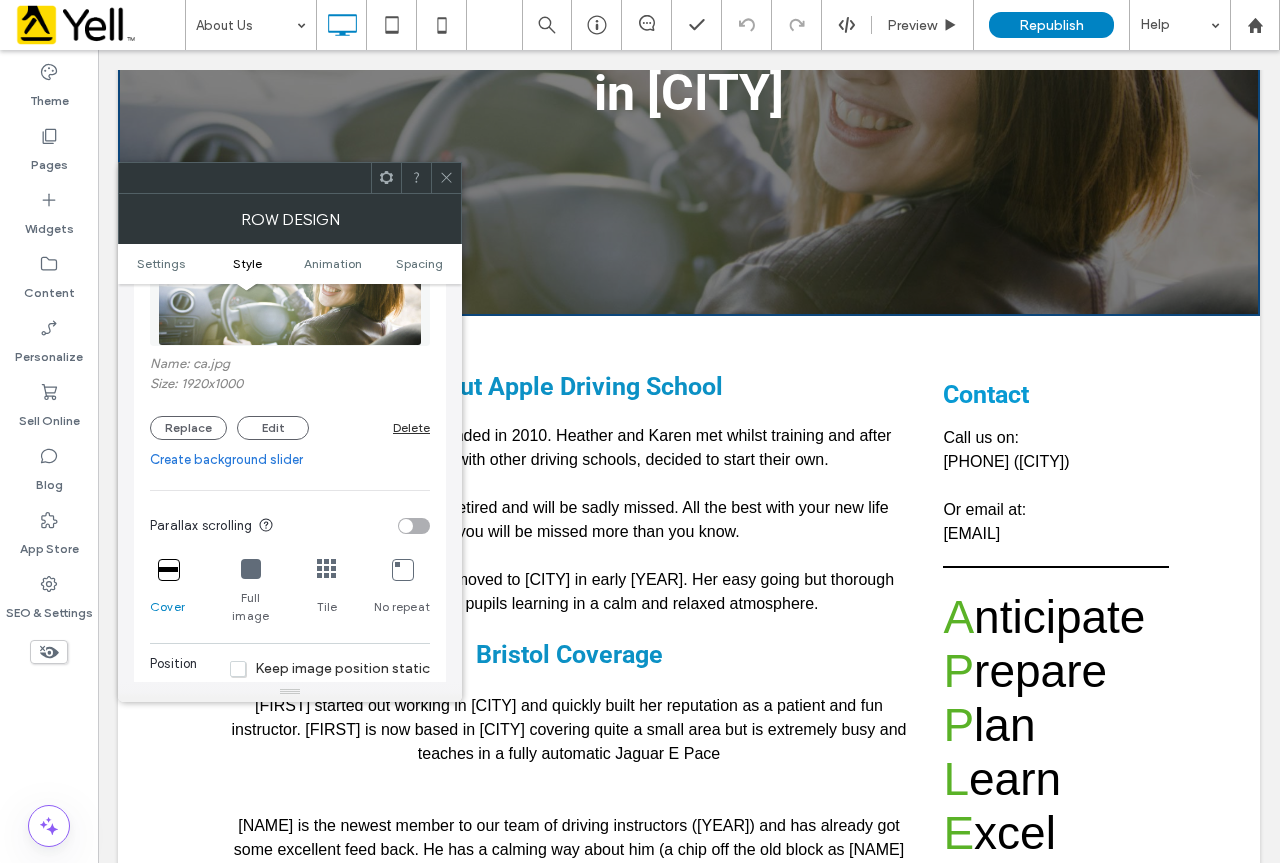click at bounding box center (446, 178) 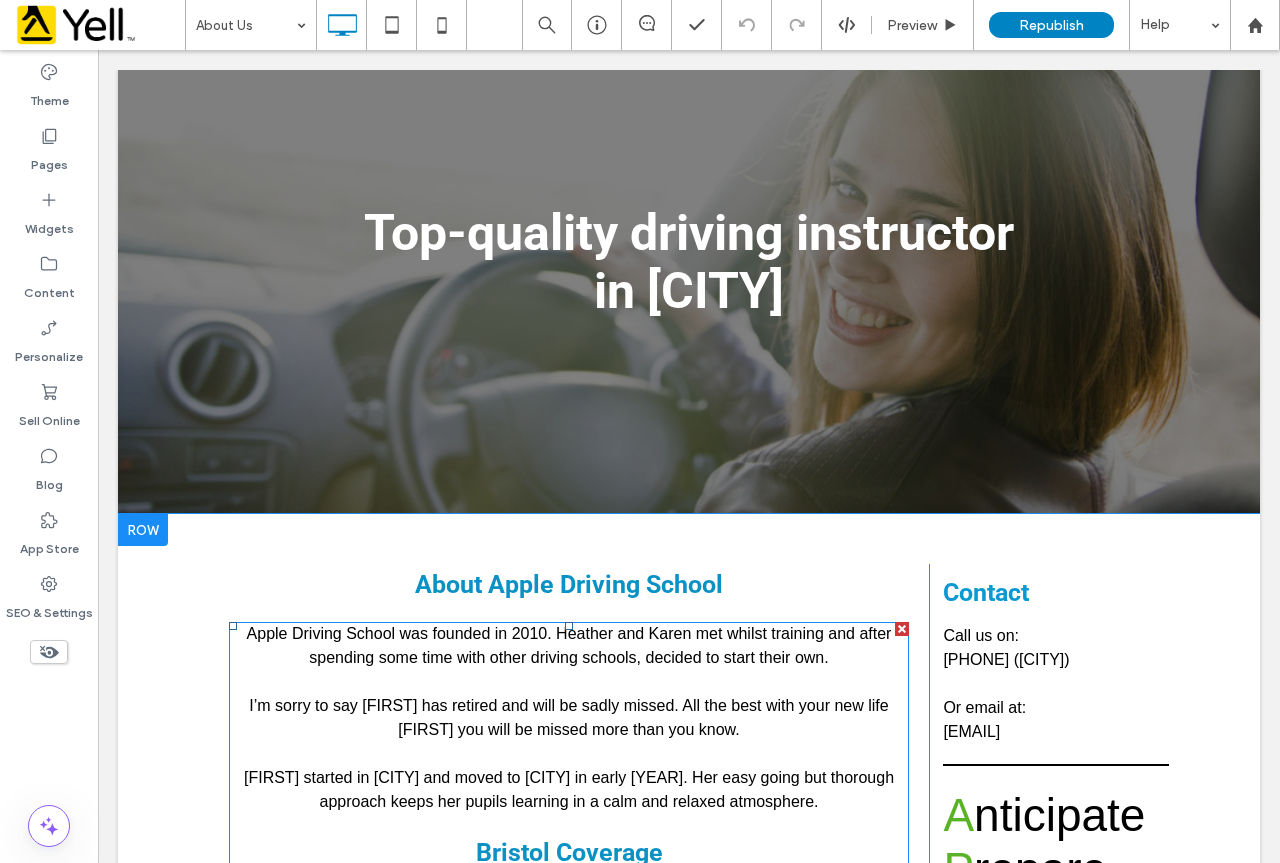 scroll, scrollTop: 402, scrollLeft: 0, axis: vertical 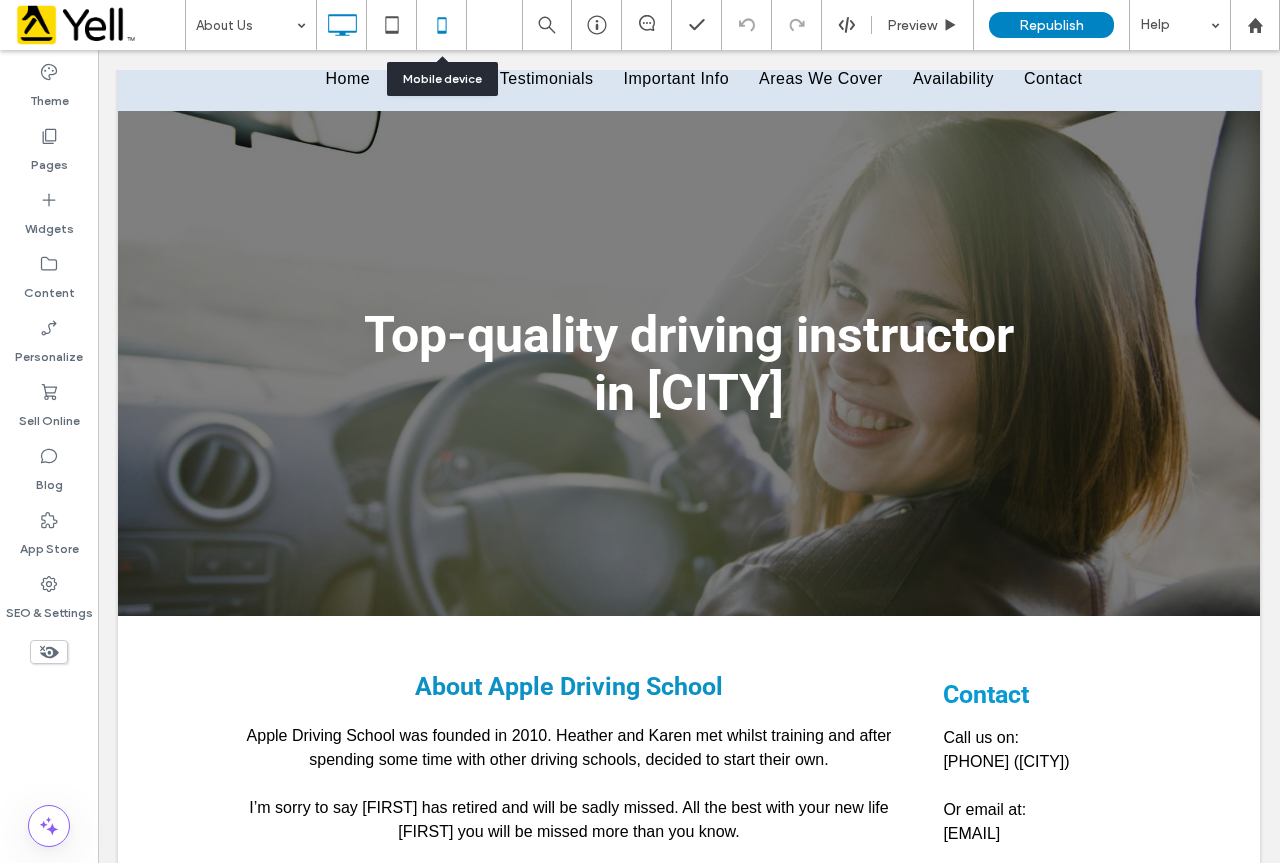 click 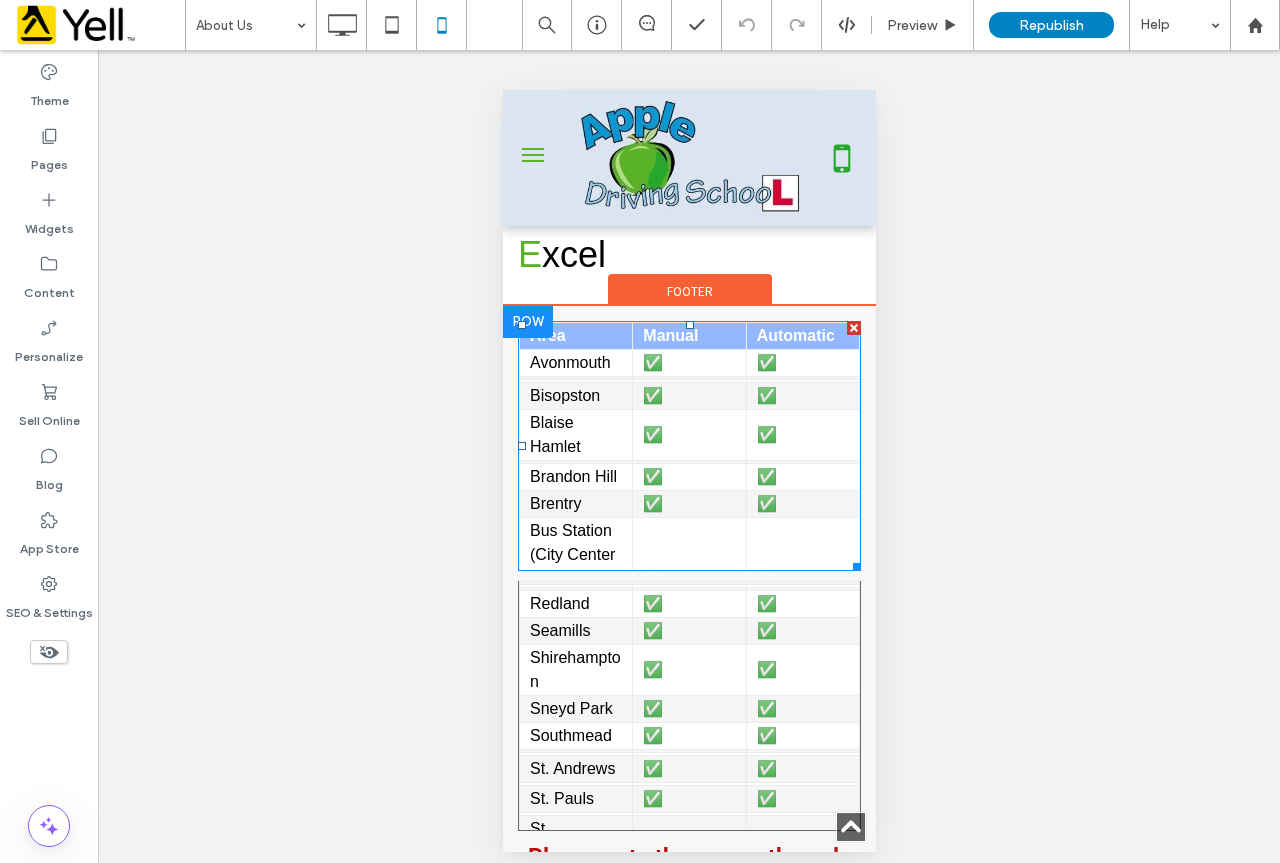 scroll, scrollTop: 1900, scrollLeft: 0, axis: vertical 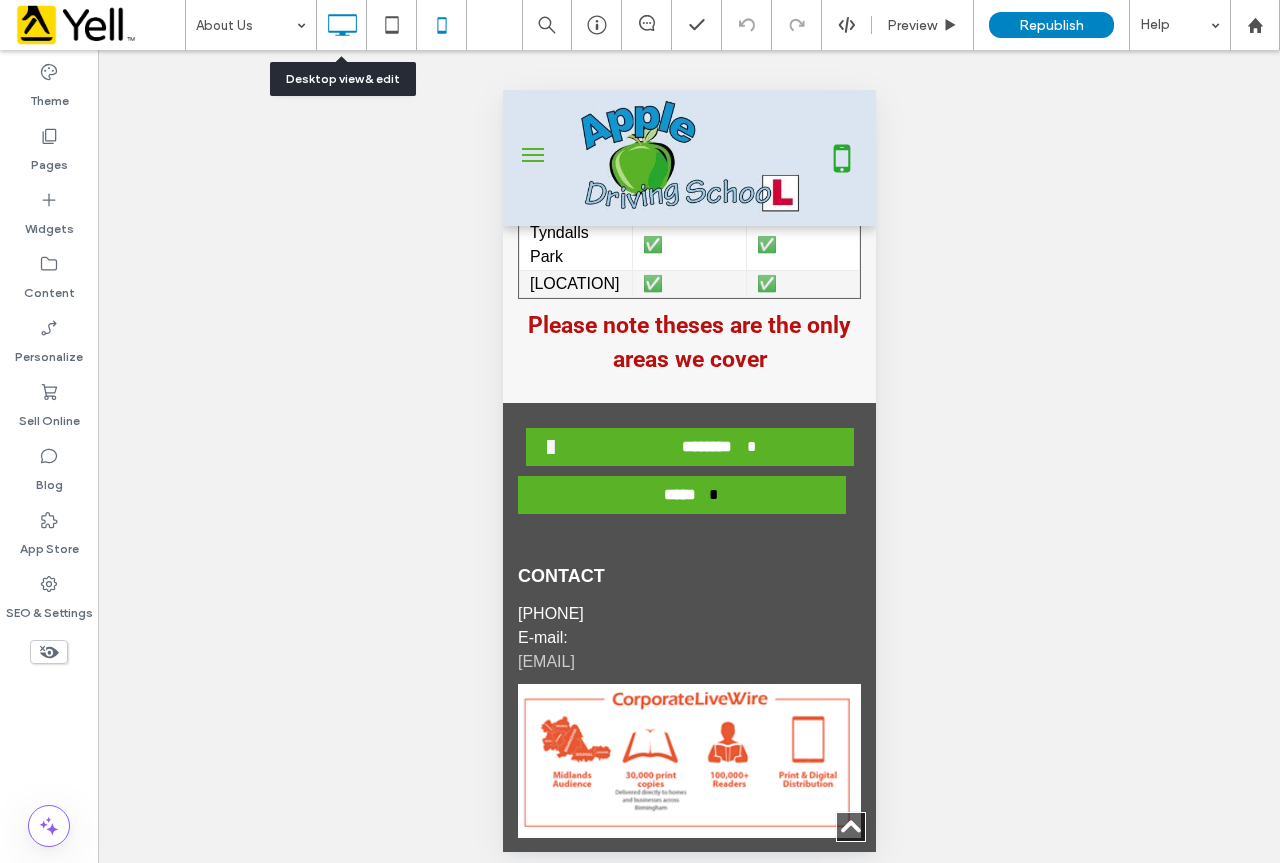 click 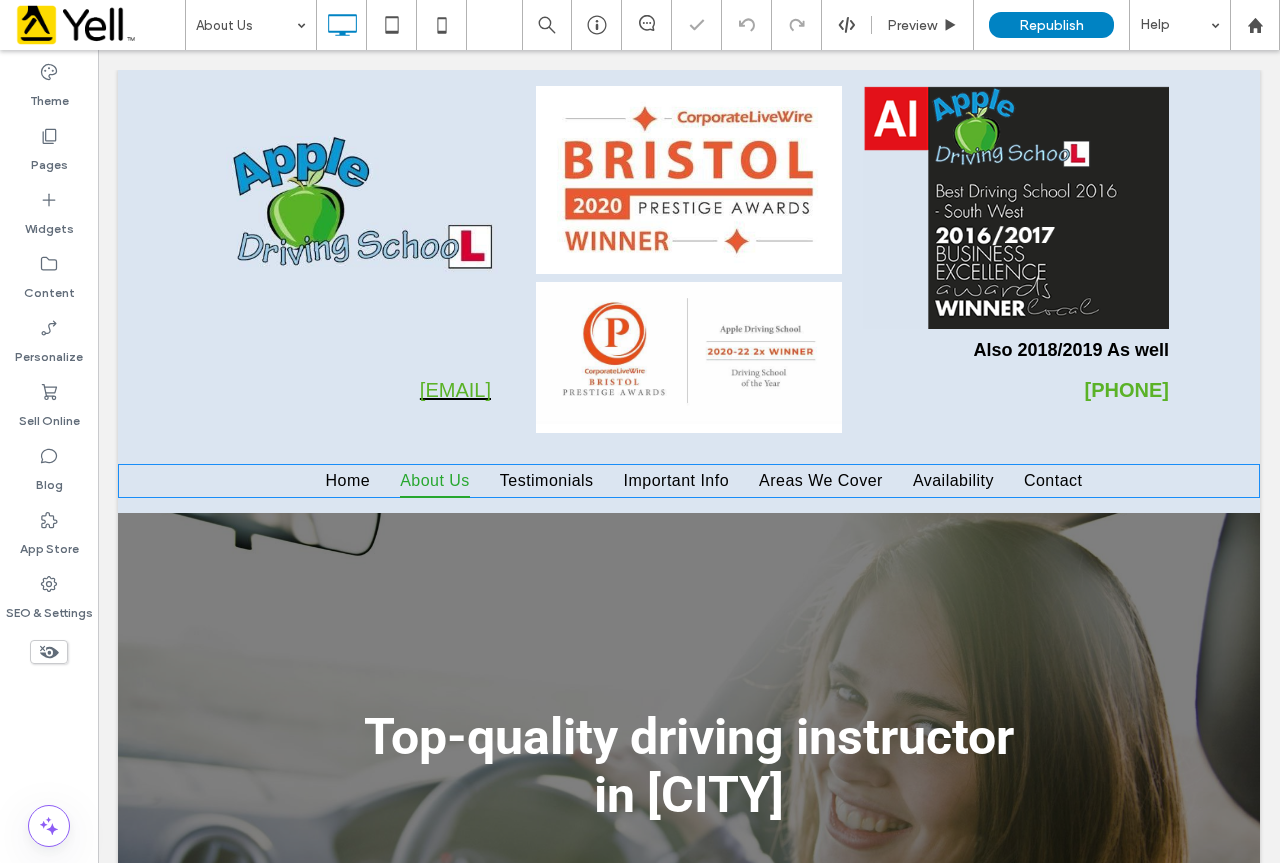 scroll, scrollTop: 0, scrollLeft: 0, axis: both 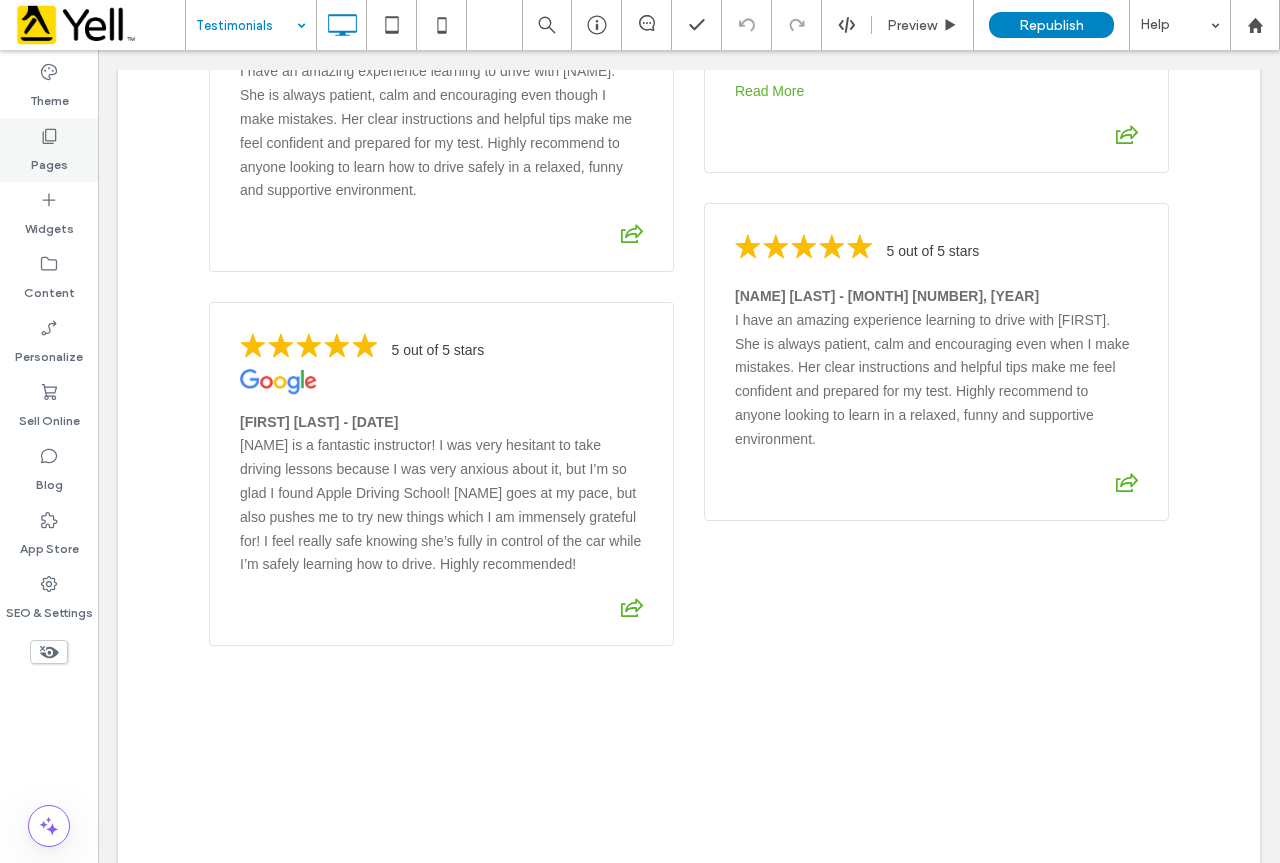 click 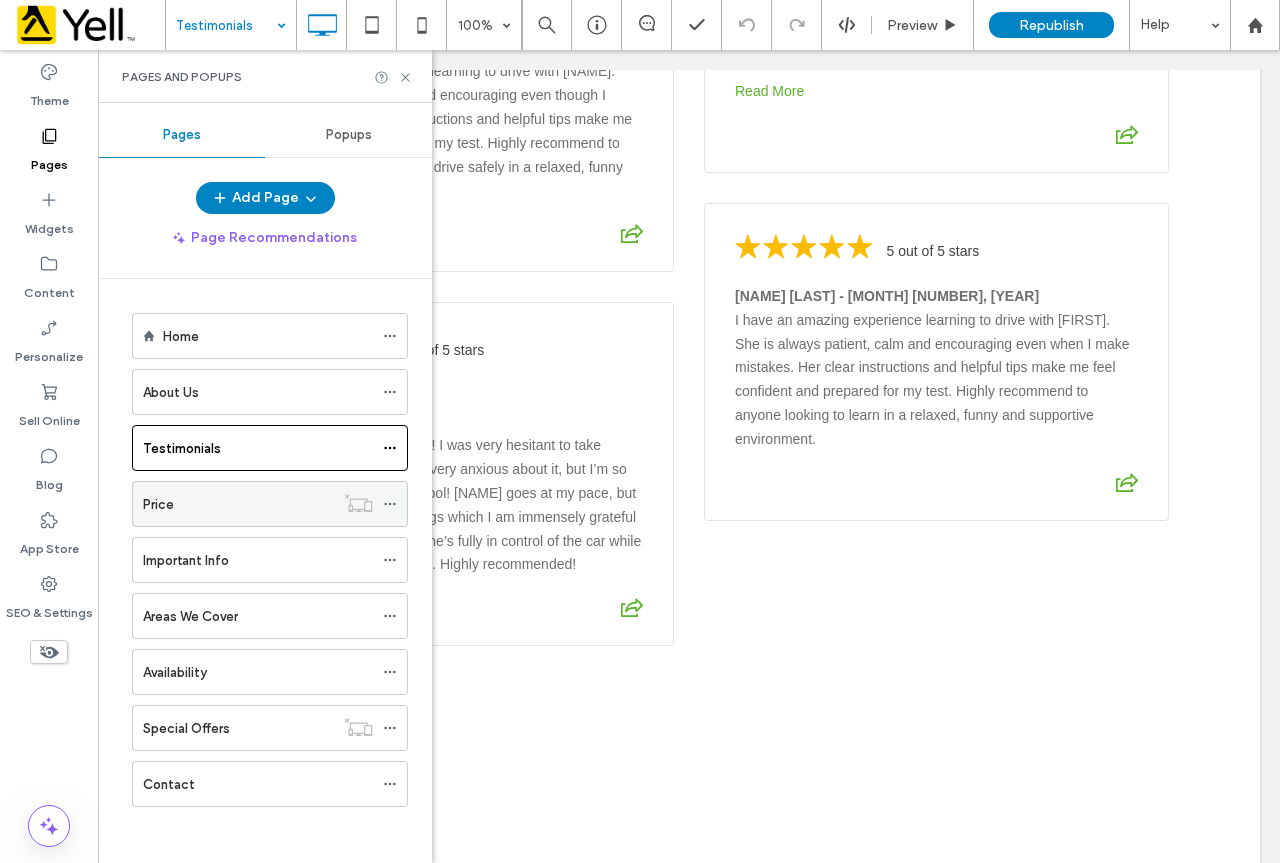click on "Price" at bounding box center [238, 504] 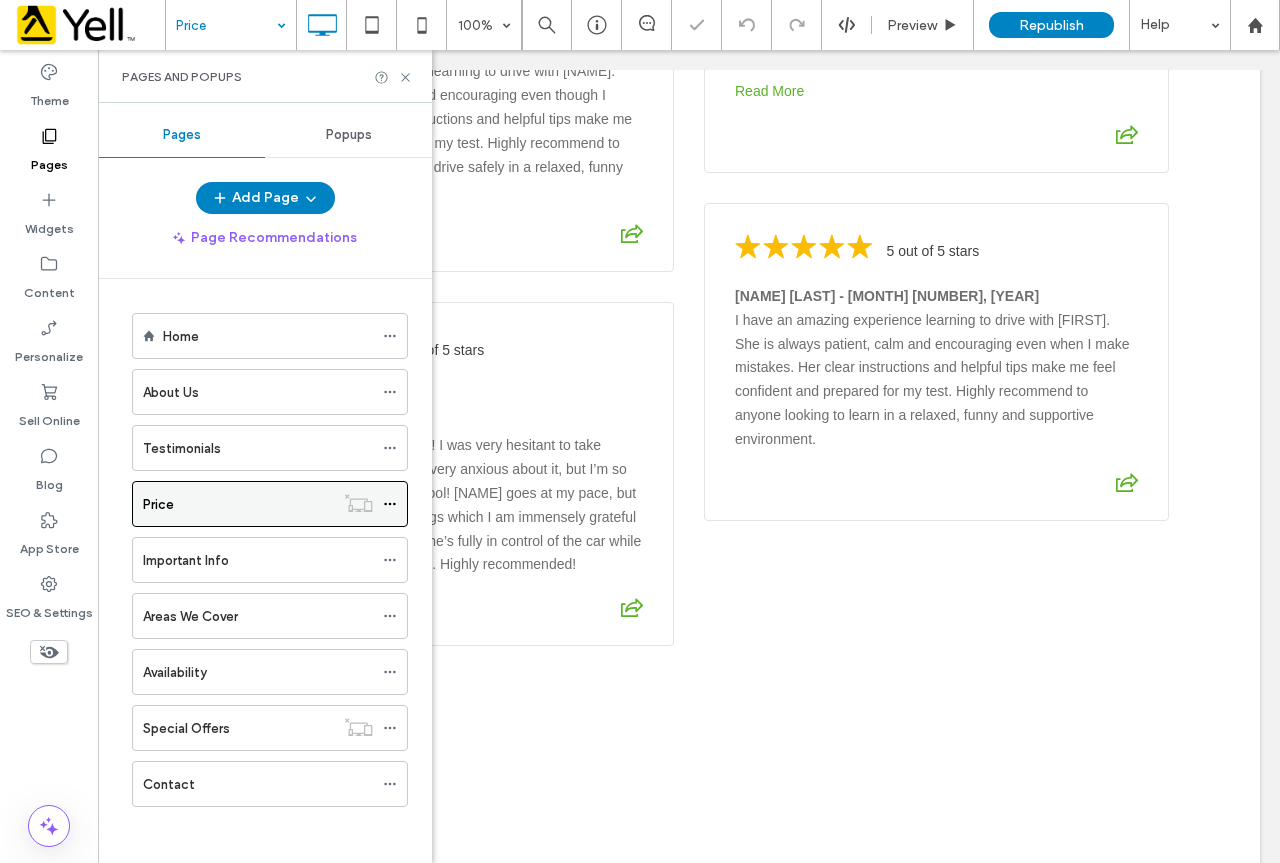 click 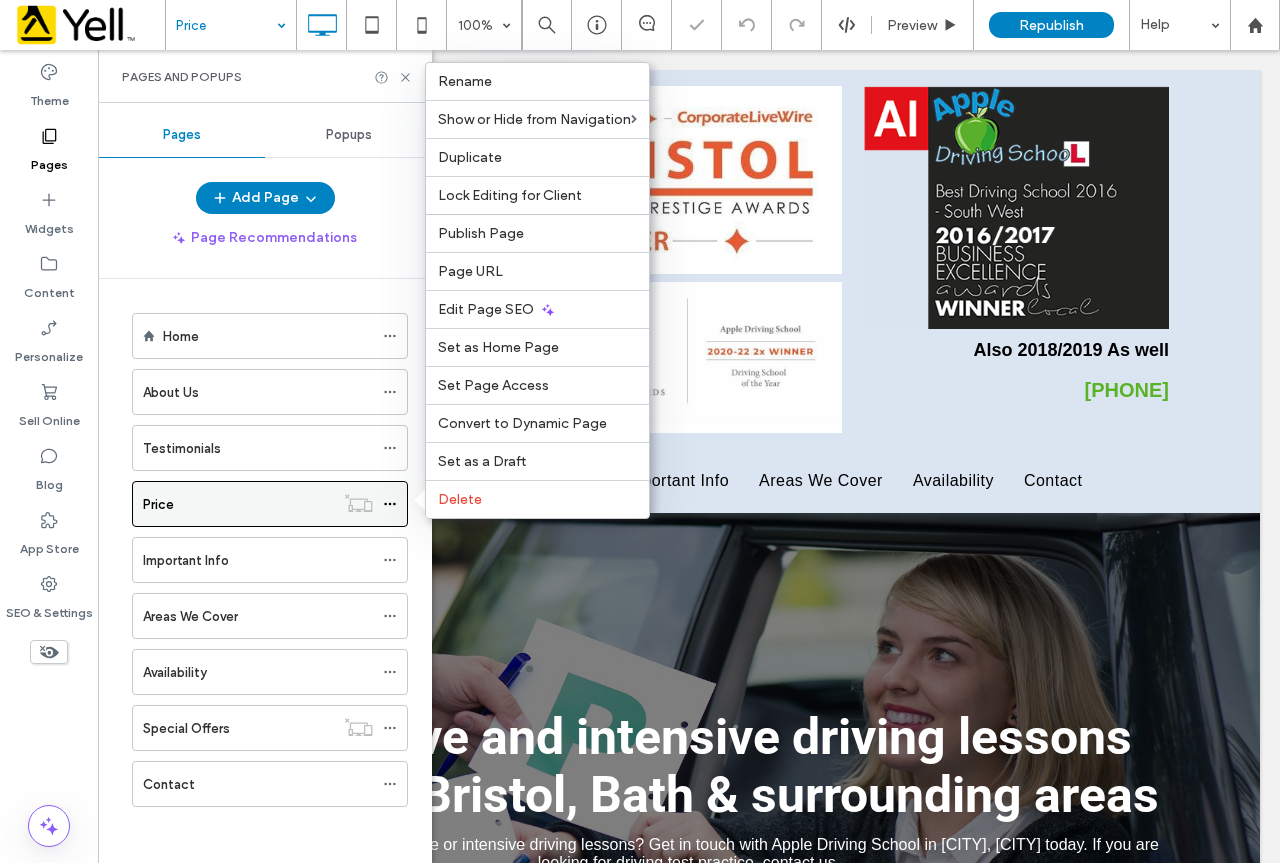 scroll, scrollTop: 0, scrollLeft: 0, axis: both 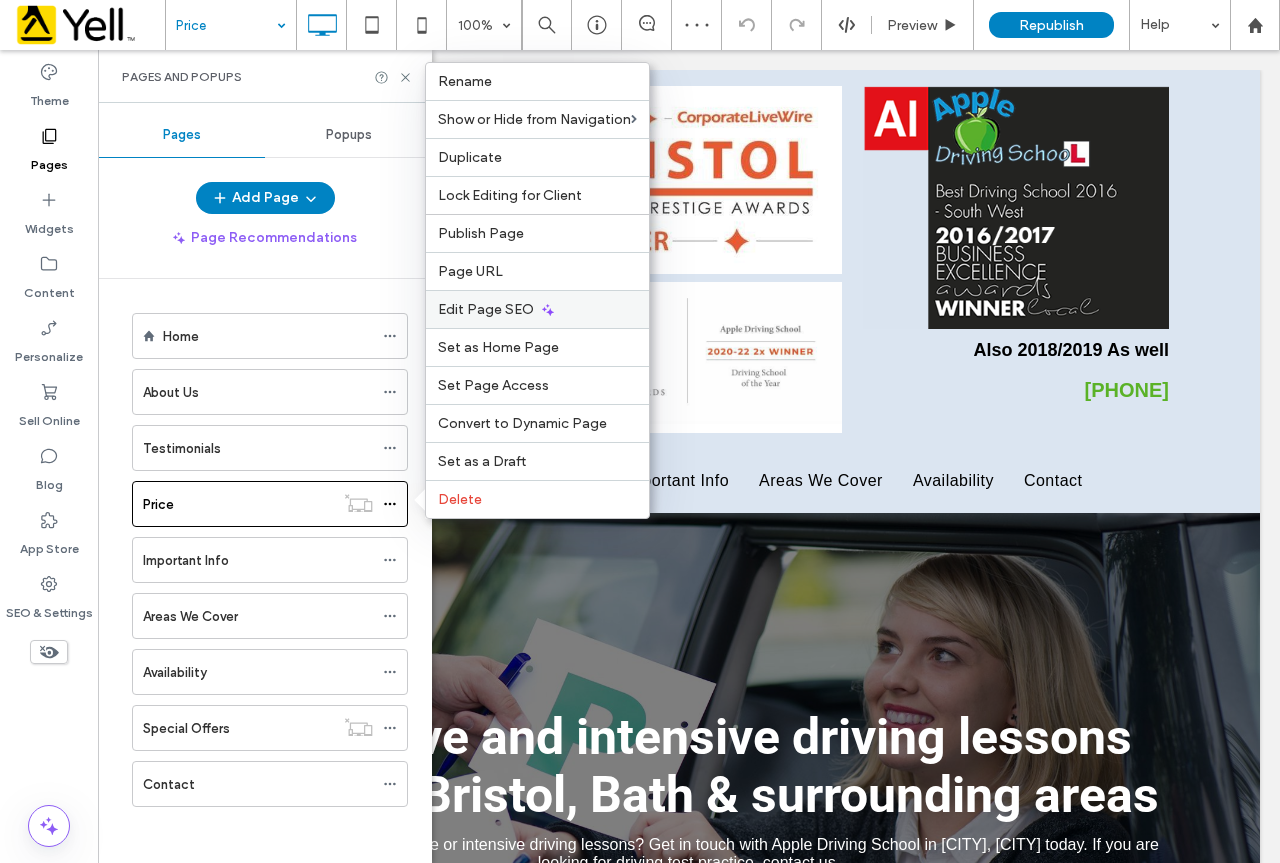 click on "Edit Page SEO" at bounding box center [486, 309] 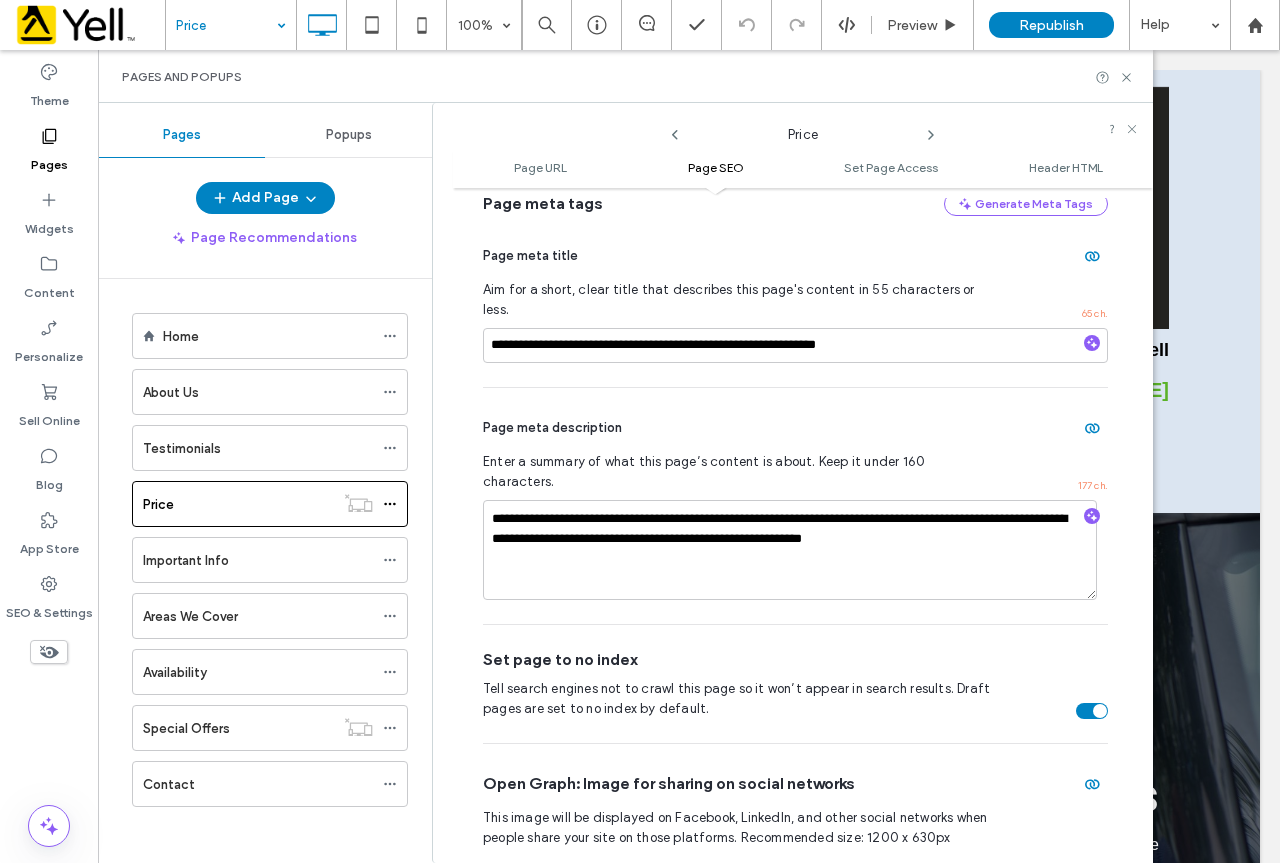 scroll, scrollTop: 674, scrollLeft: 0, axis: vertical 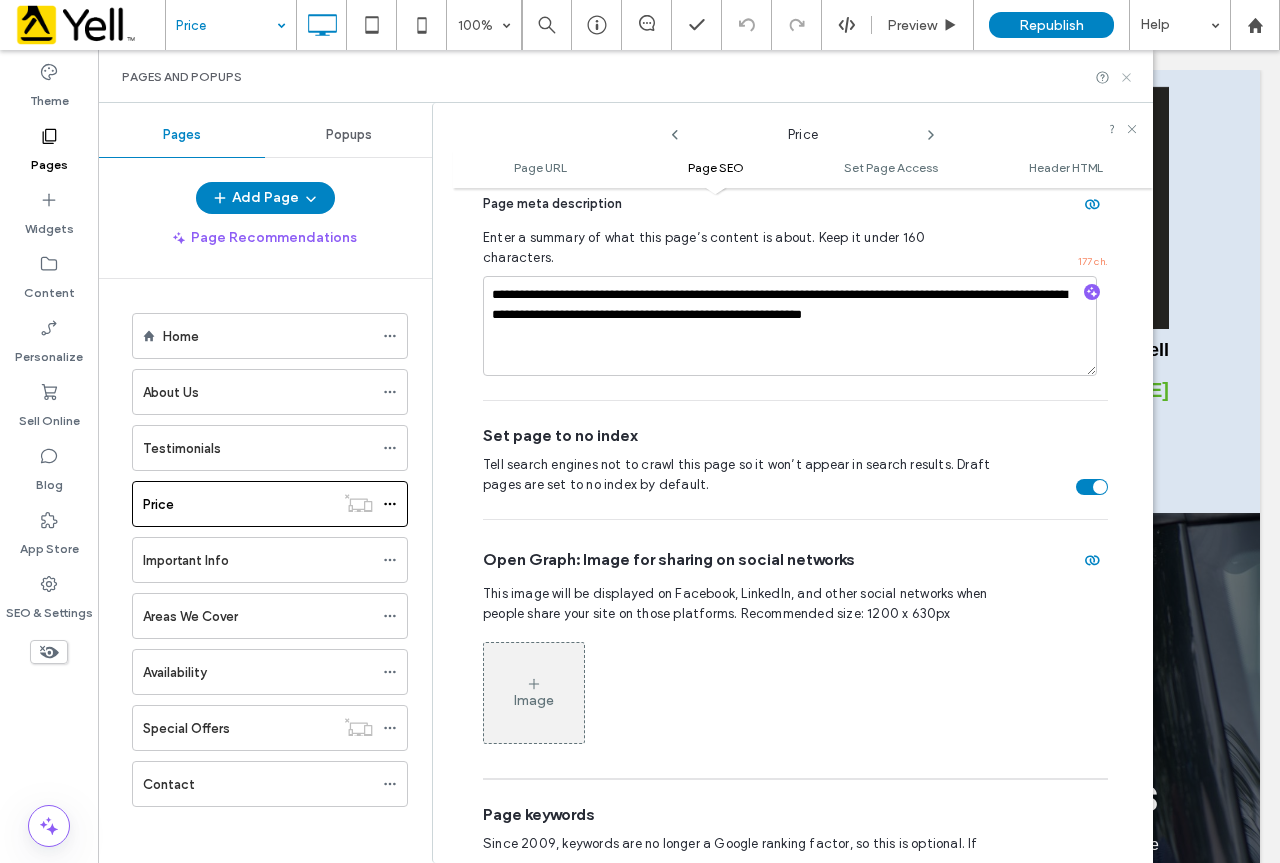click 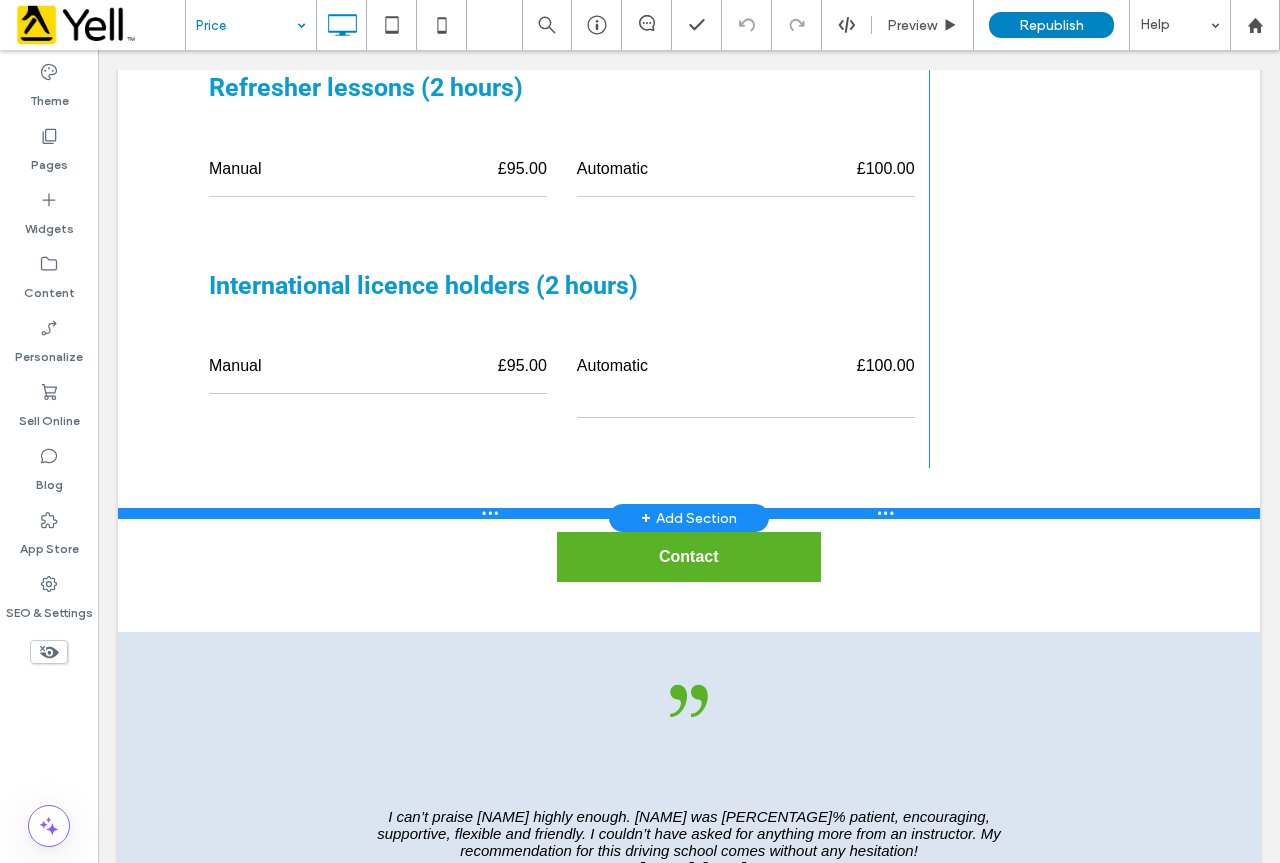scroll, scrollTop: 1700, scrollLeft: 0, axis: vertical 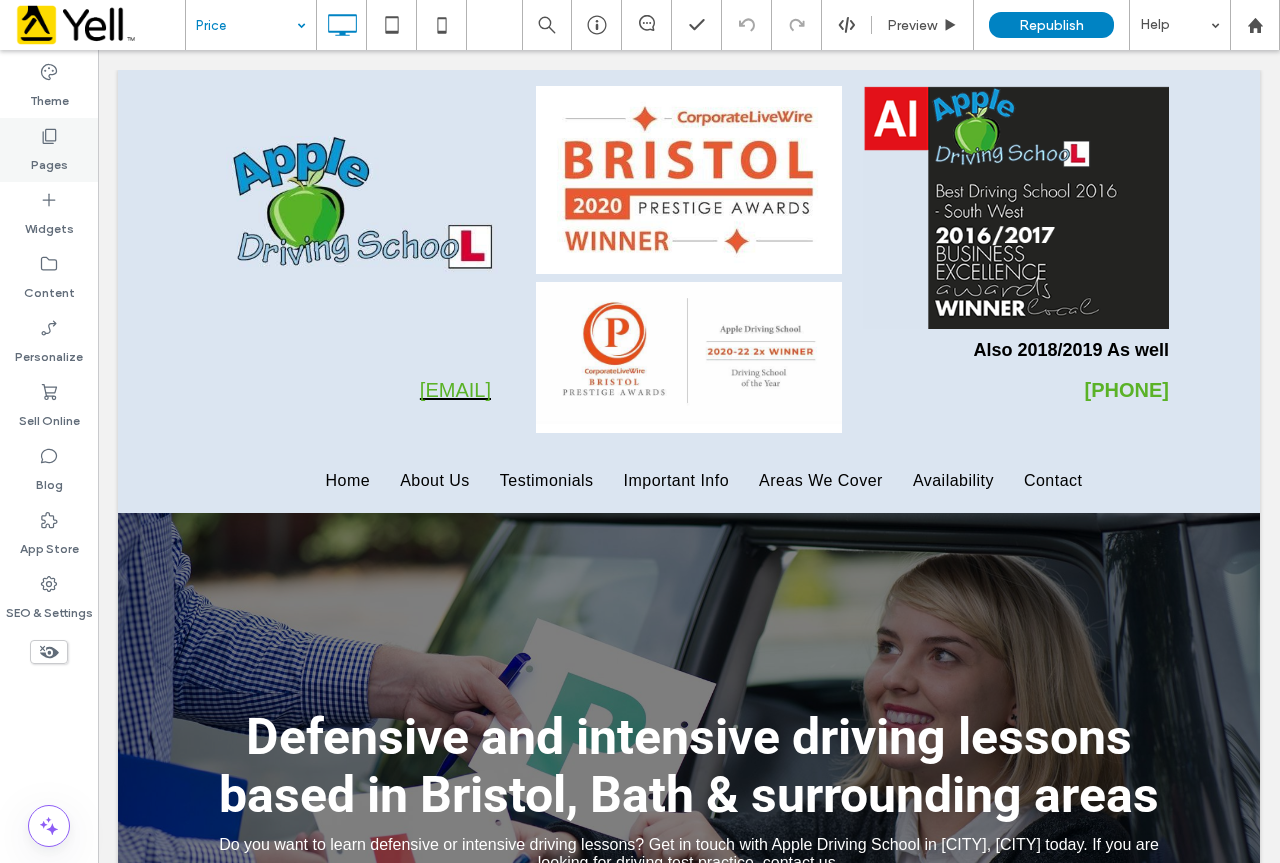 click on "Pages" at bounding box center [49, 160] 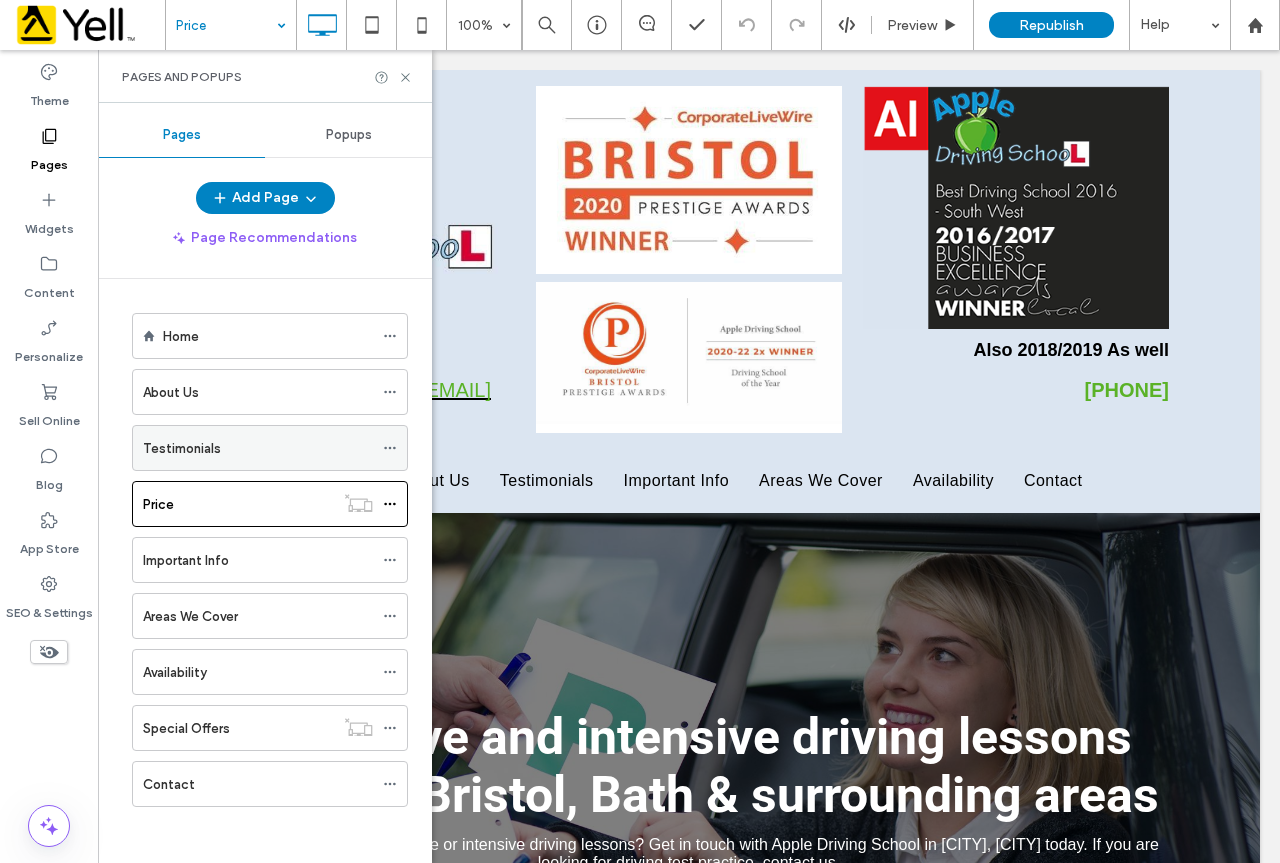 click 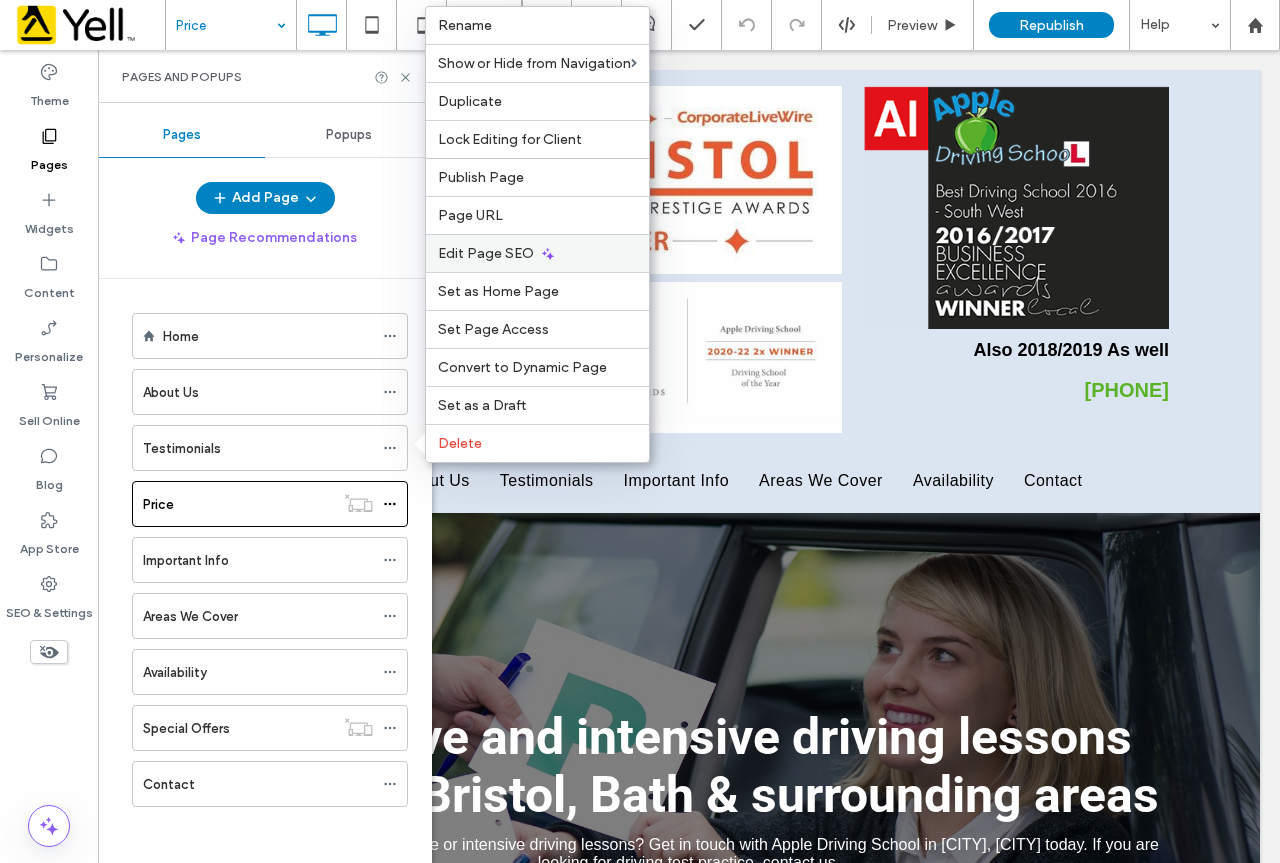 click on "Edit Page SEO" at bounding box center [486, 253] 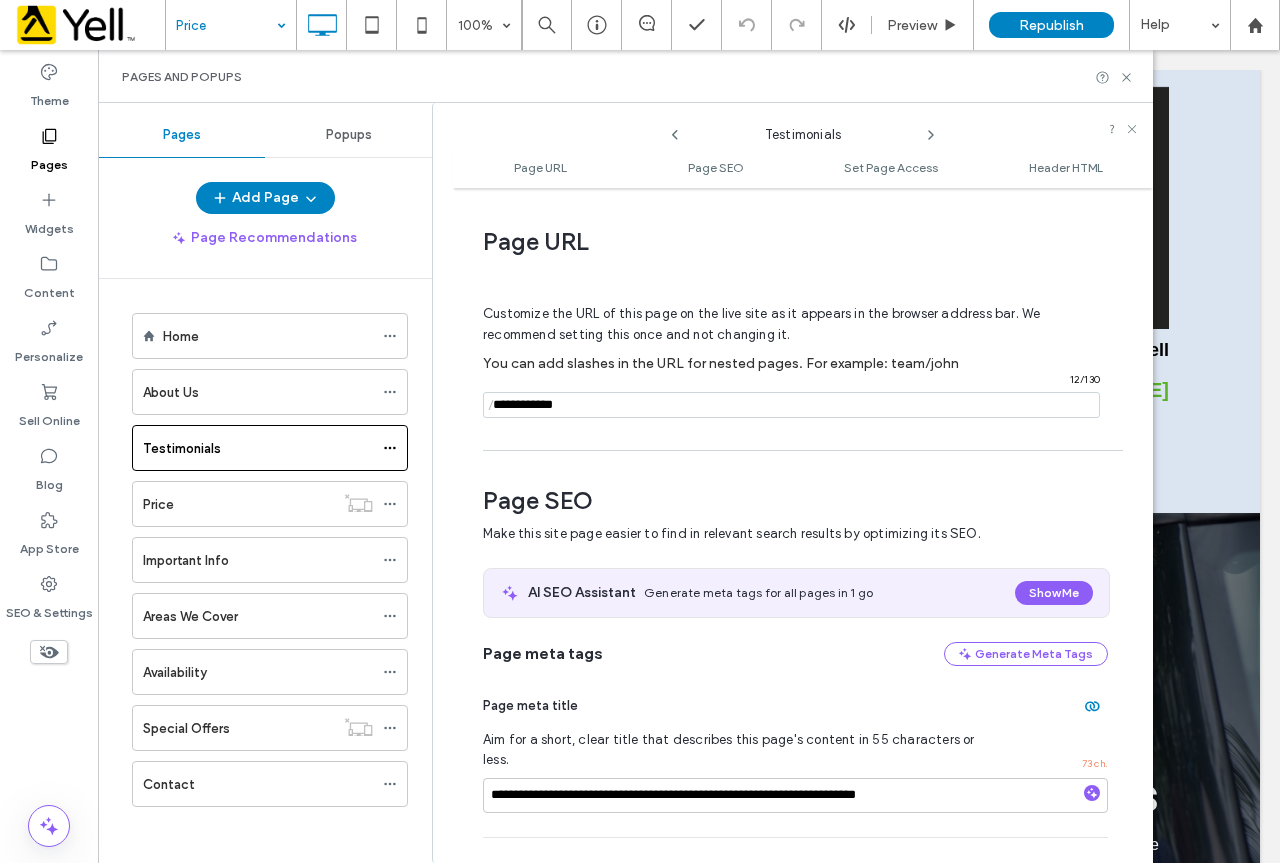 scroll, scrollTop: 274, scrollLeft: 0, axis: vertical 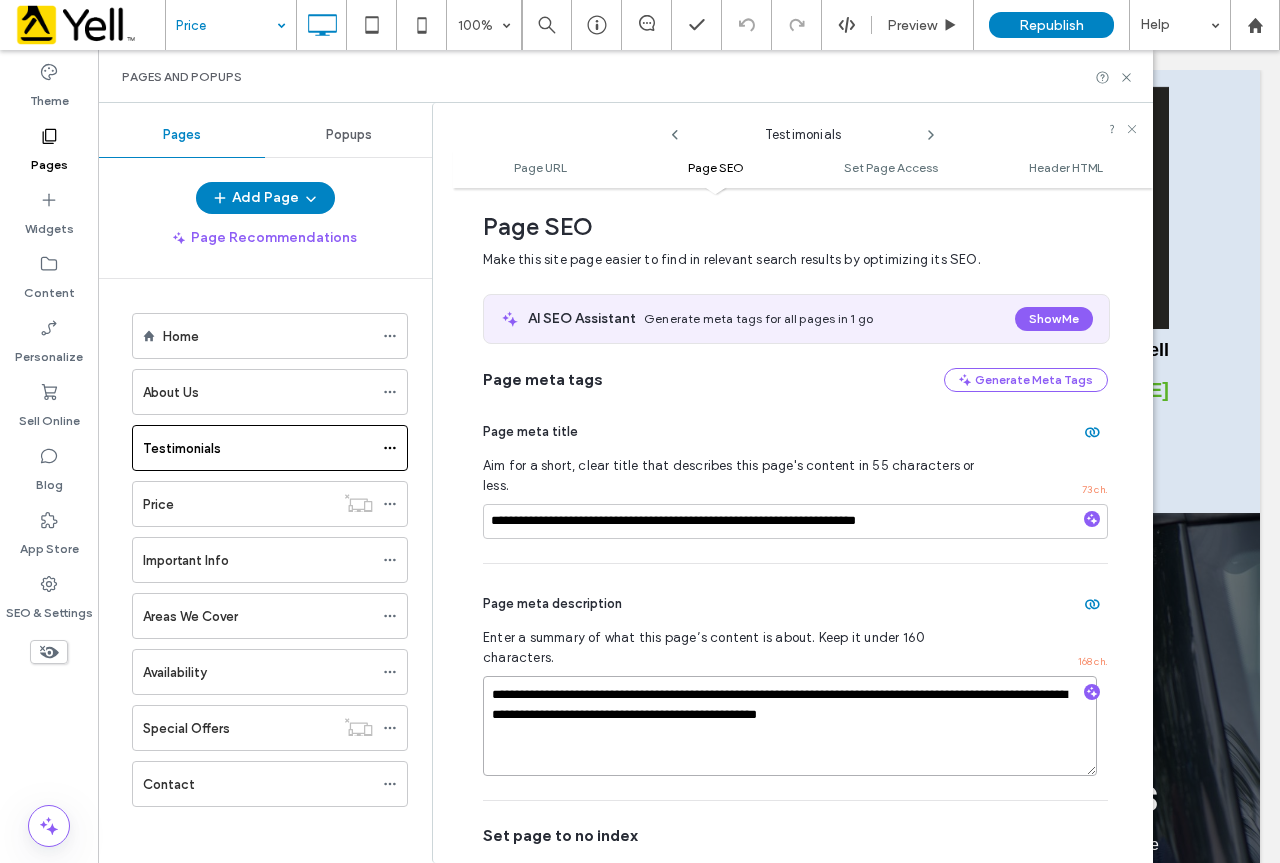 click on "**********" at bounding box center [790, 726] 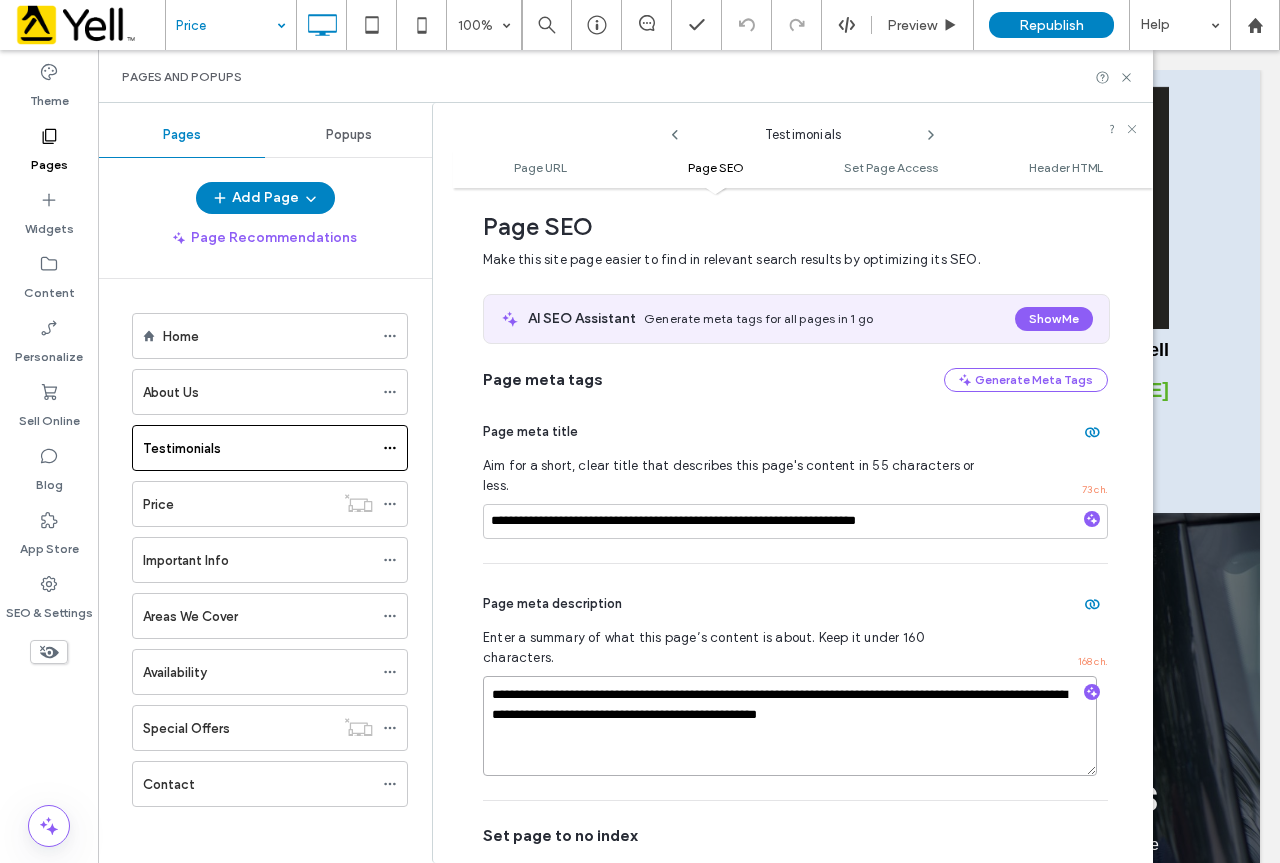 click on "**********" at bounding box center (790, 726) 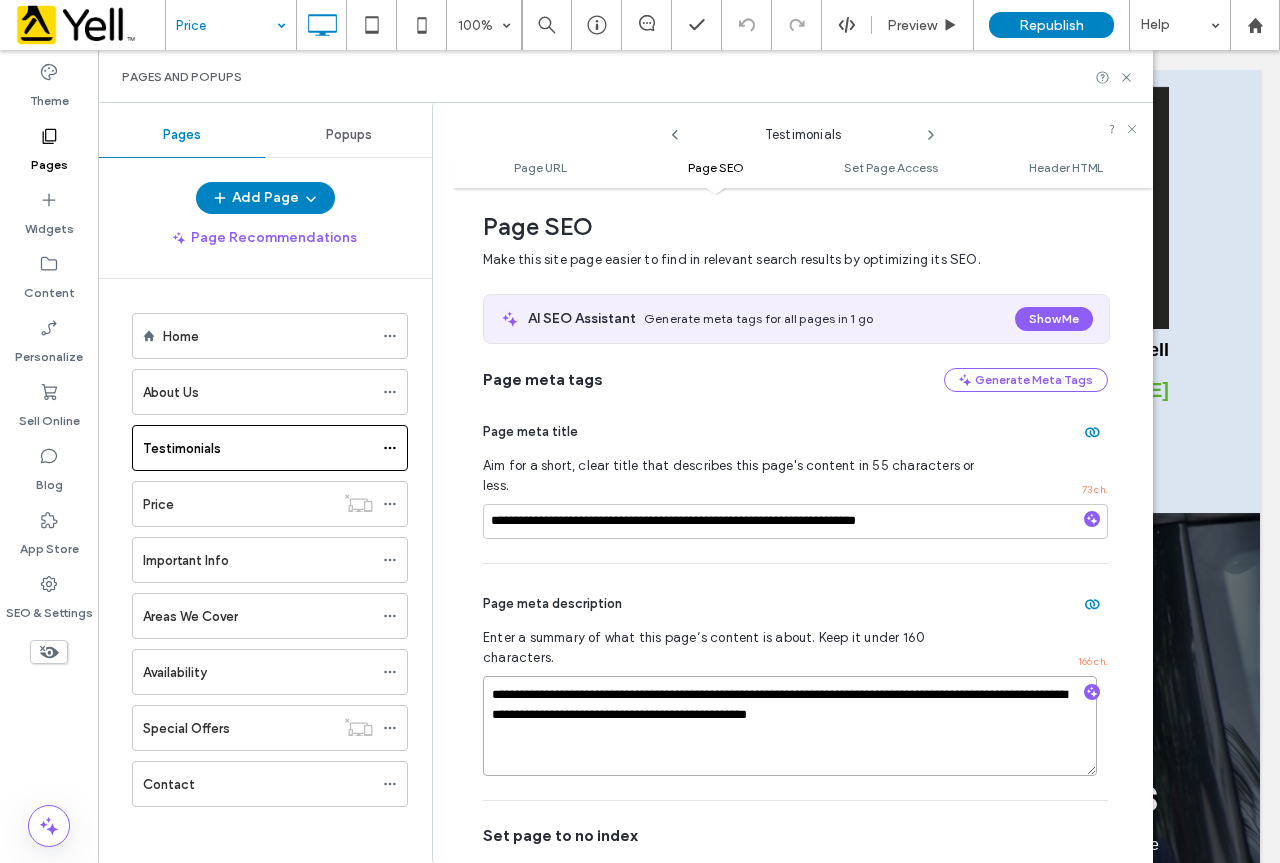drag, startPoint x: 631, startPoint y: 675, endPoint x: 728, endPoint y: 669, distance: 97.18539 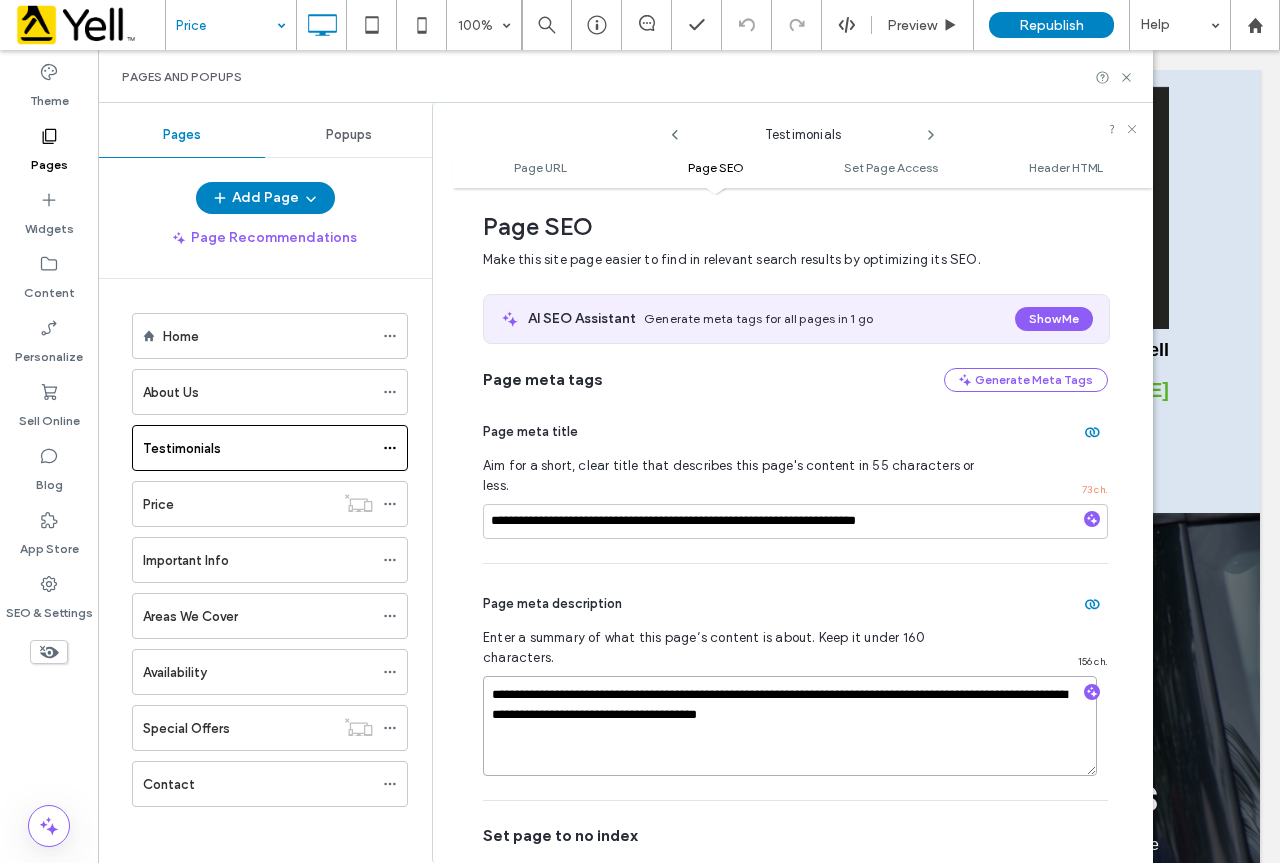 click on "**********" at bounding box center [790, 726] 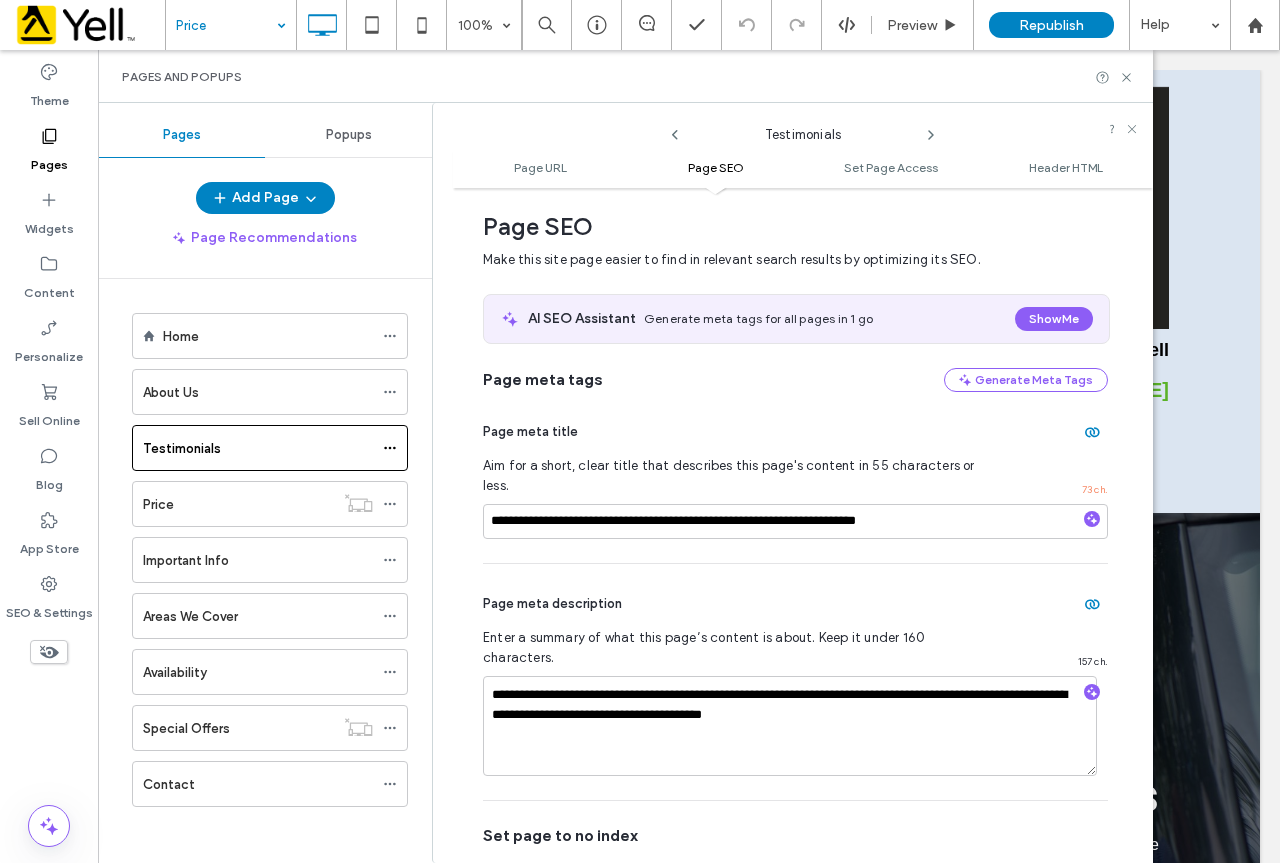 click on "Testimonials" at bounding box center (258, 448) 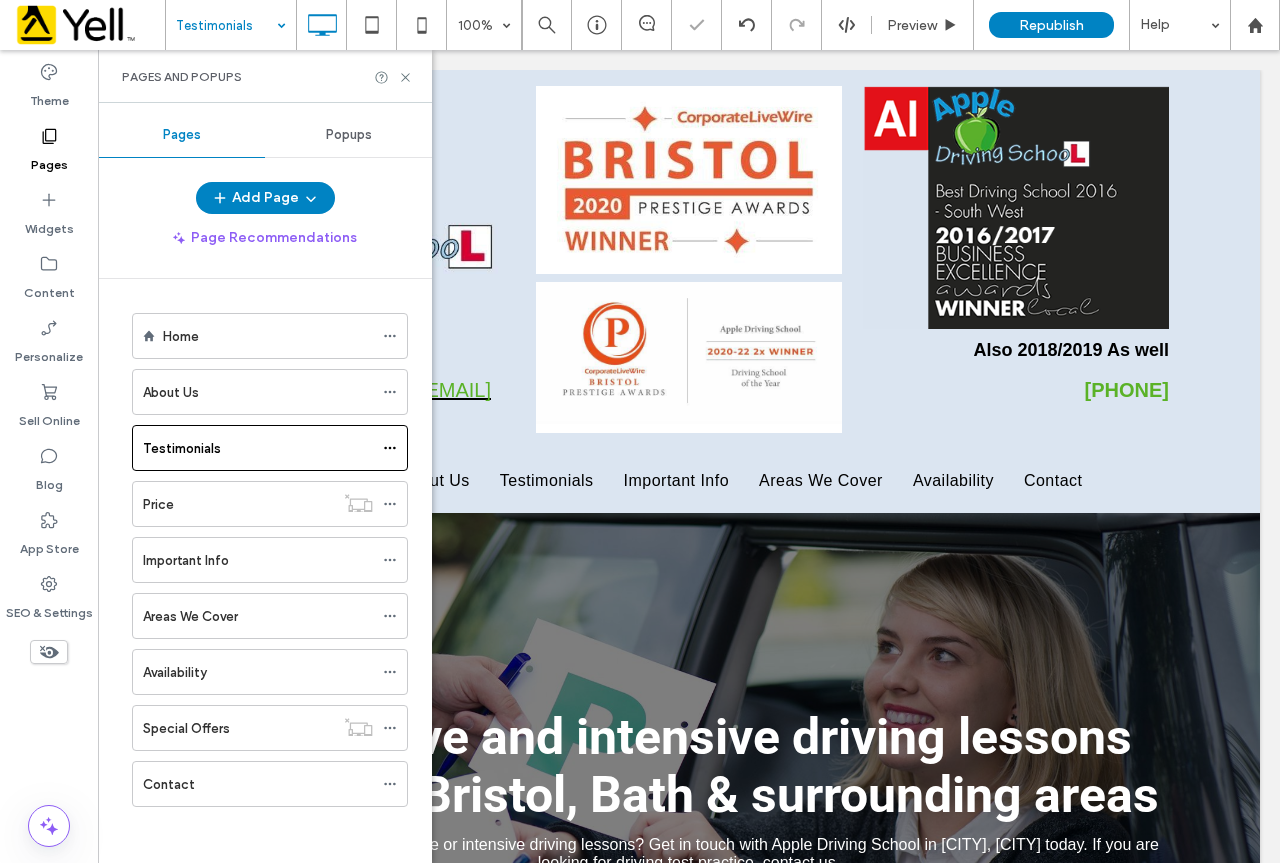 click at bounding box center (640, 431) 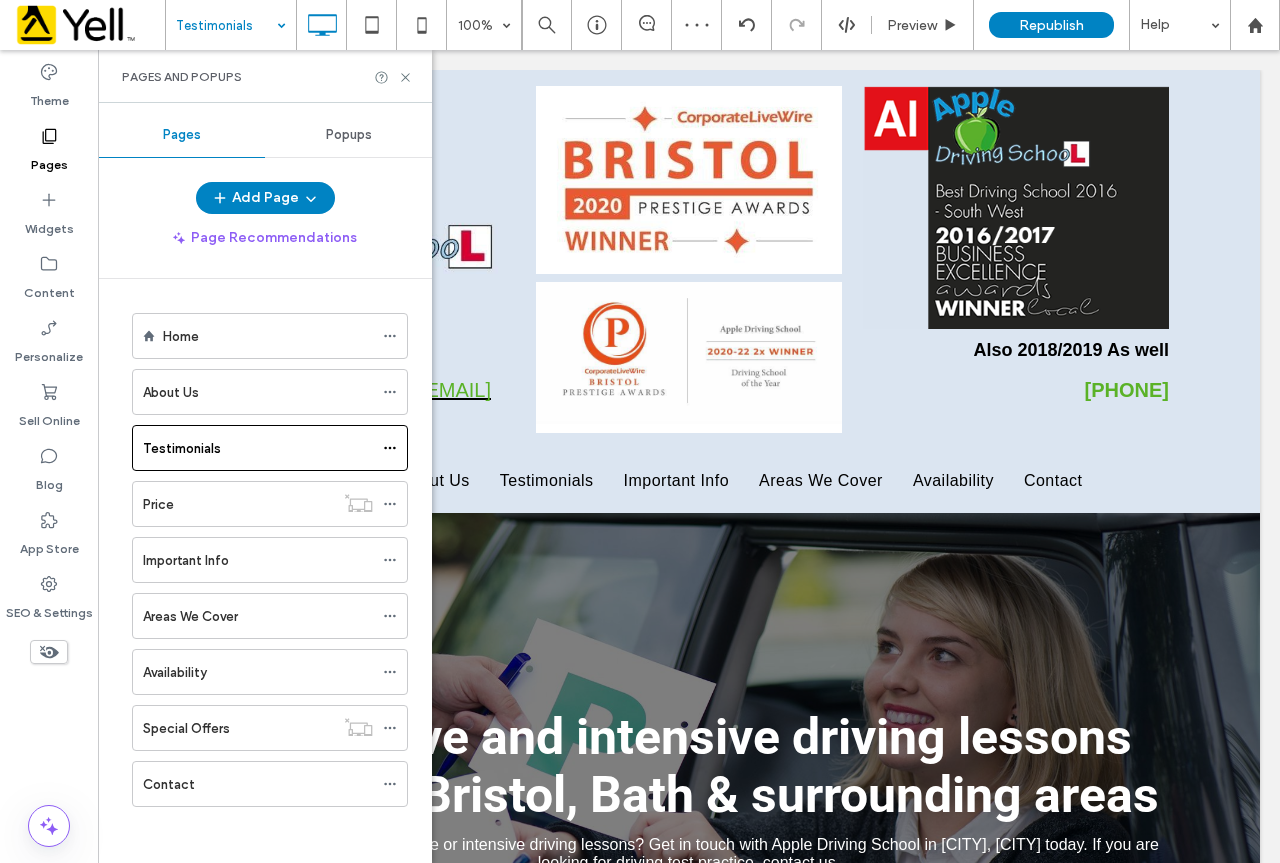 click at bounding box center (640, 431) 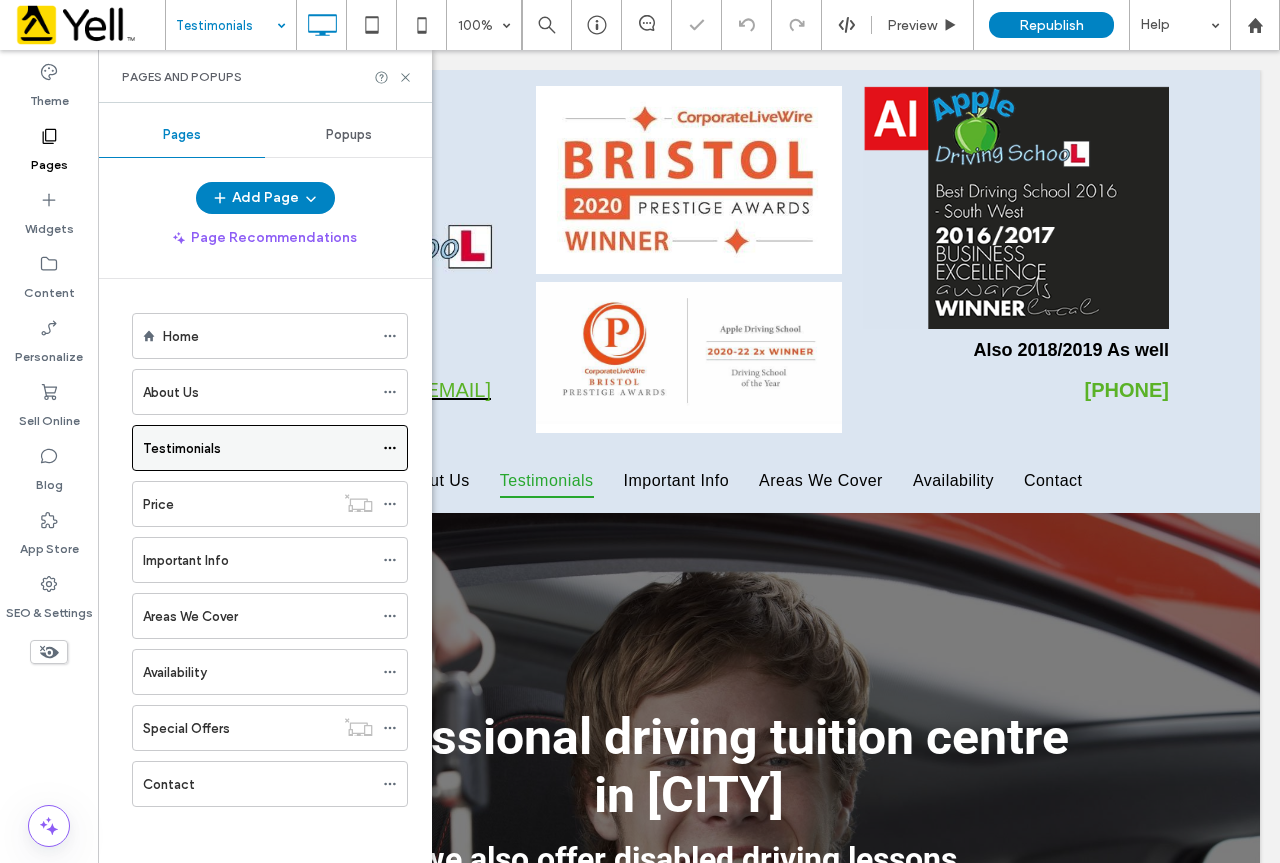 scroll, scrollTop: 0, scrollLeft: 0, axis: both 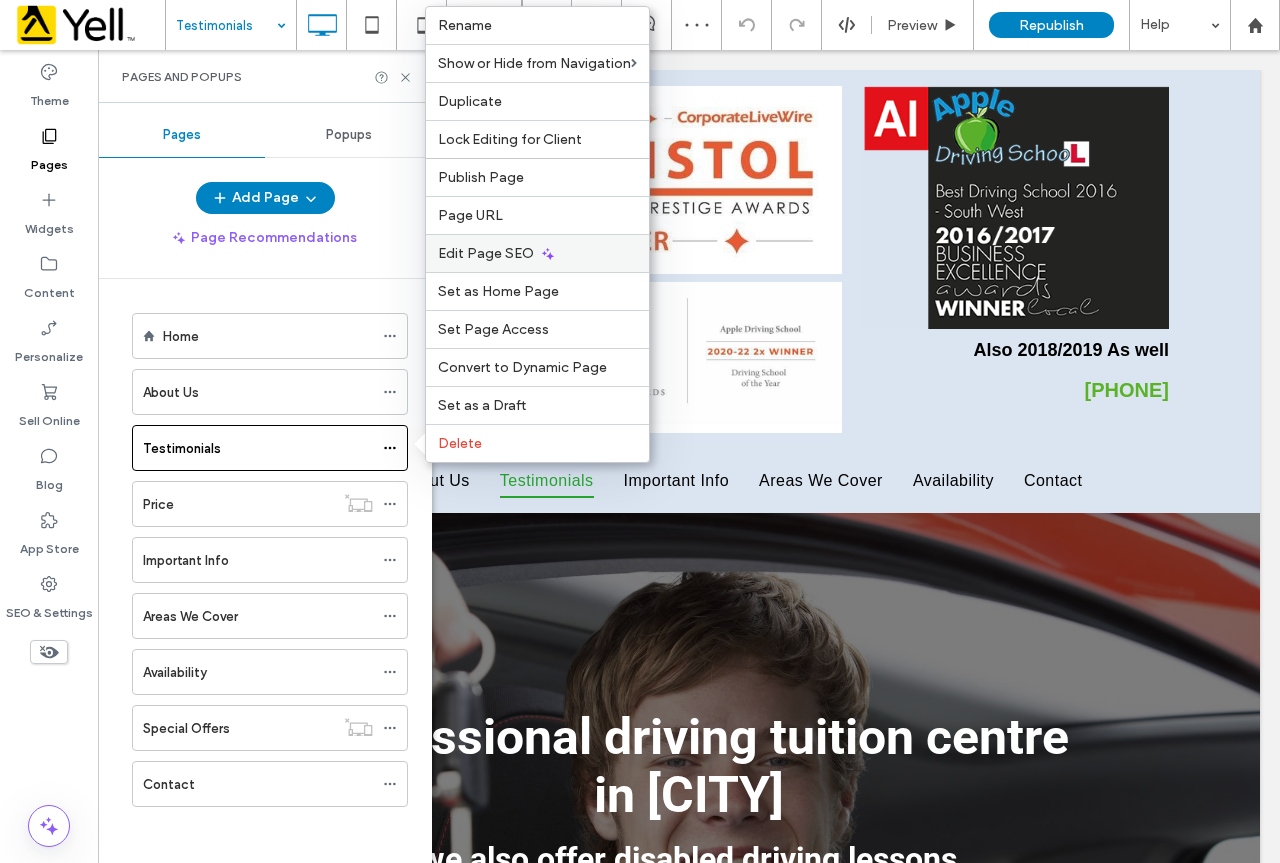 click on "Edit Page SEO" at bounding box center (486, 253) 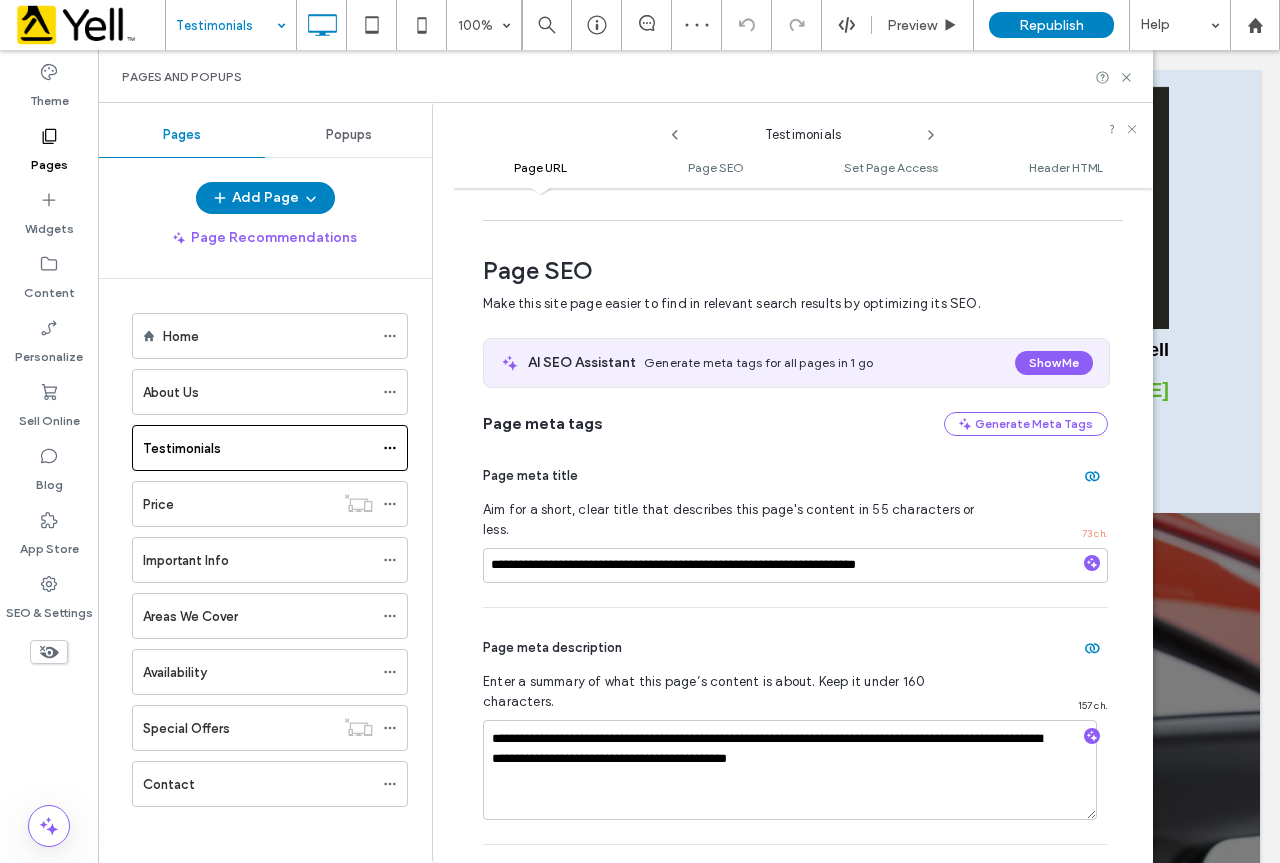 scroll, scrollTop: 274, scrollLeft: 0, axis: vertical 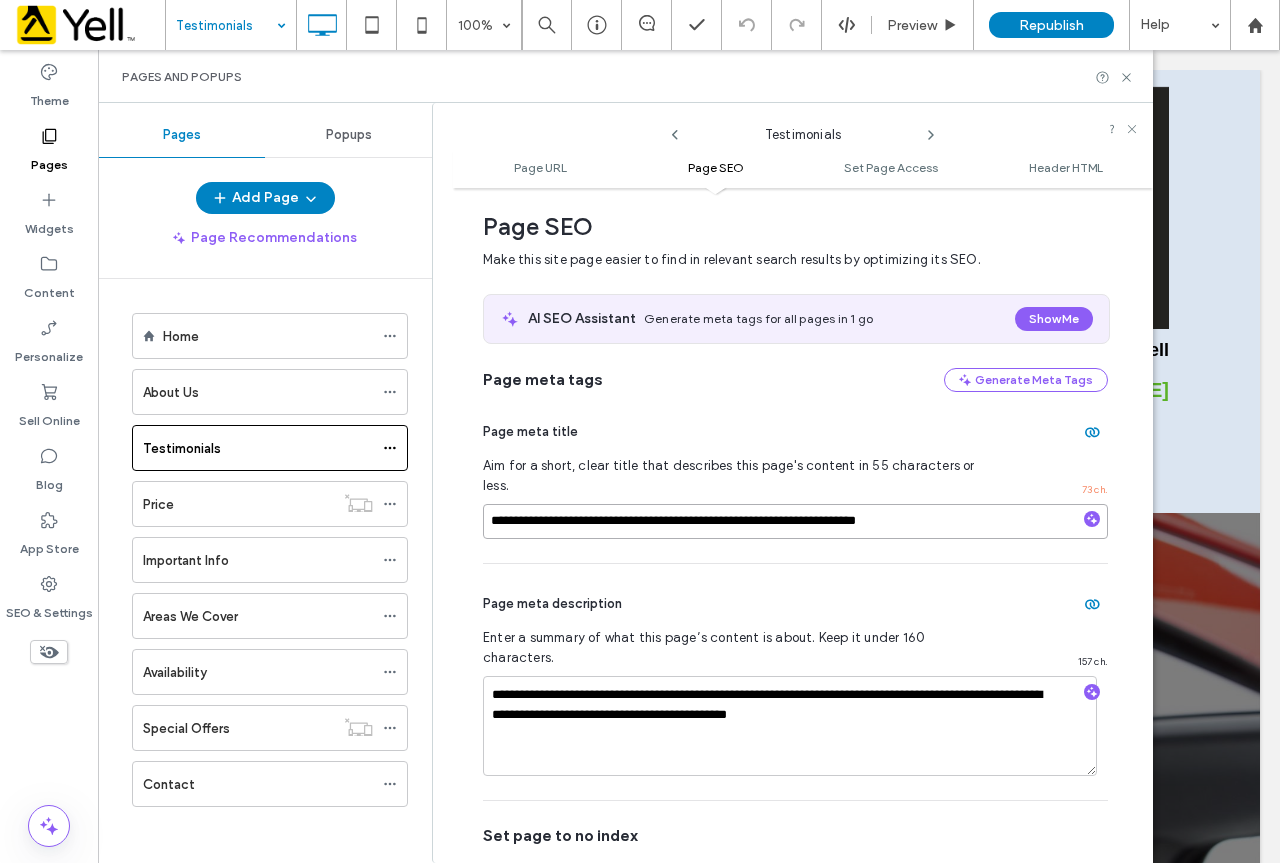 click on "**********" at bounding box center (795, 521) 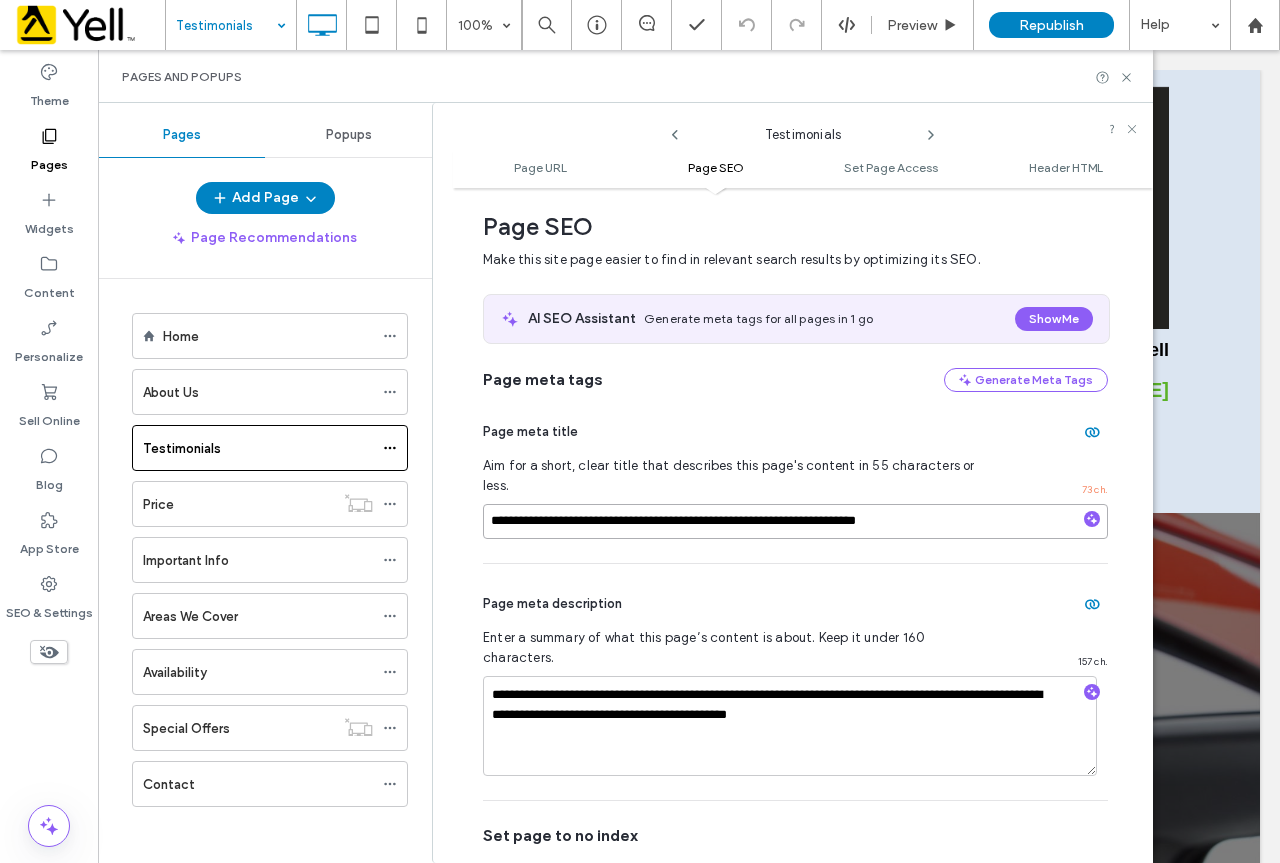 drag, startPoint x: 780, startPoint y: 501, endPoint x: 448, endPoint y: 496, distance: 332.03766 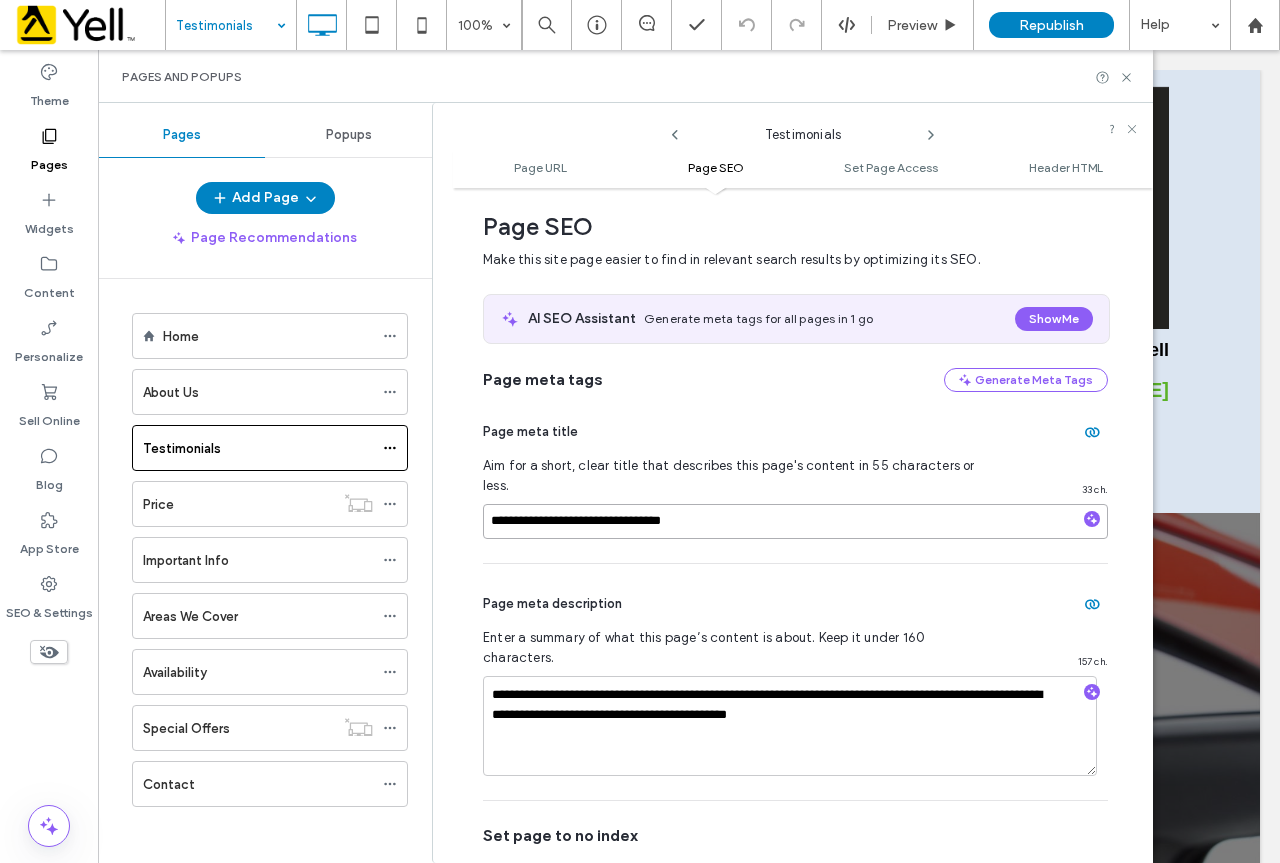 type on "**********" 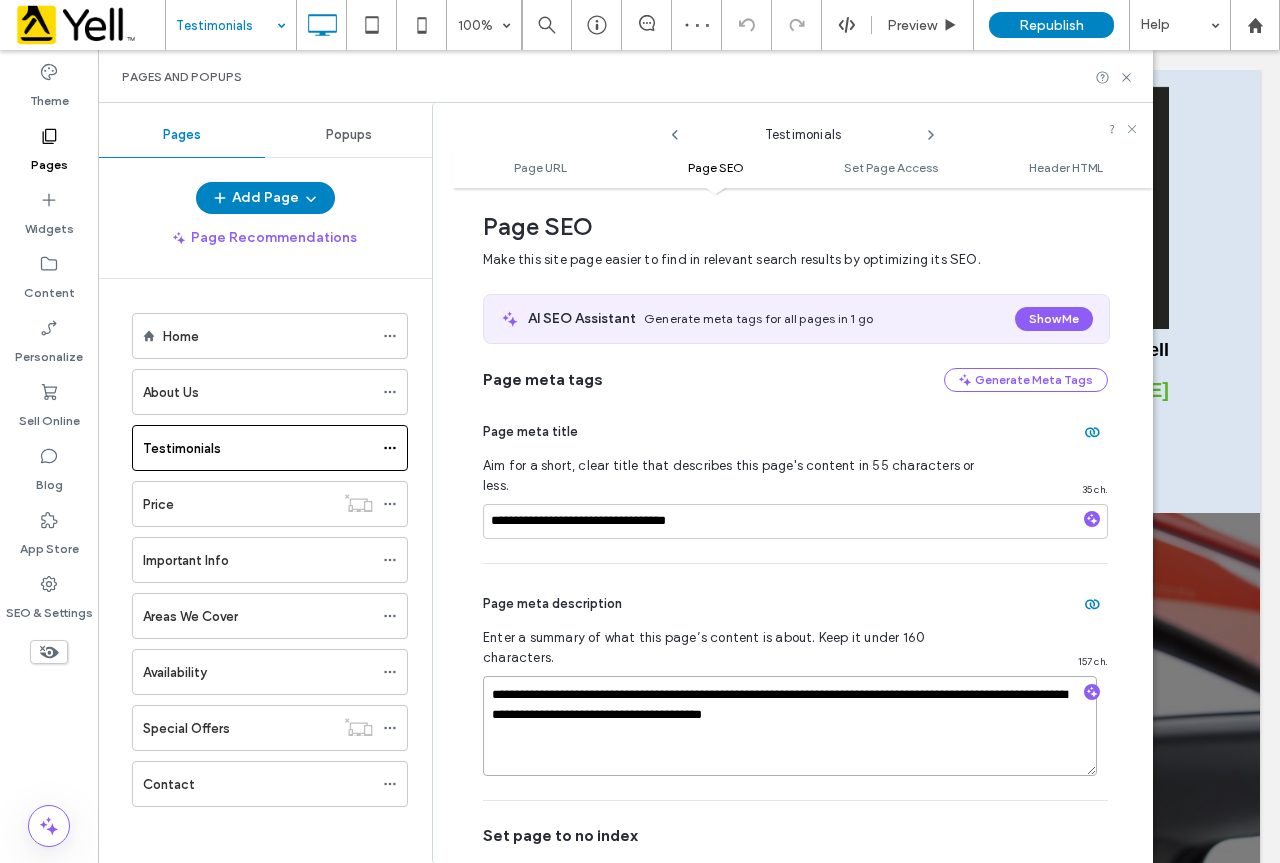 drag, startPoint x: 910, startPoint y: 655, endPoint x: 1047, endPoint y: 657, distance: 137.0146 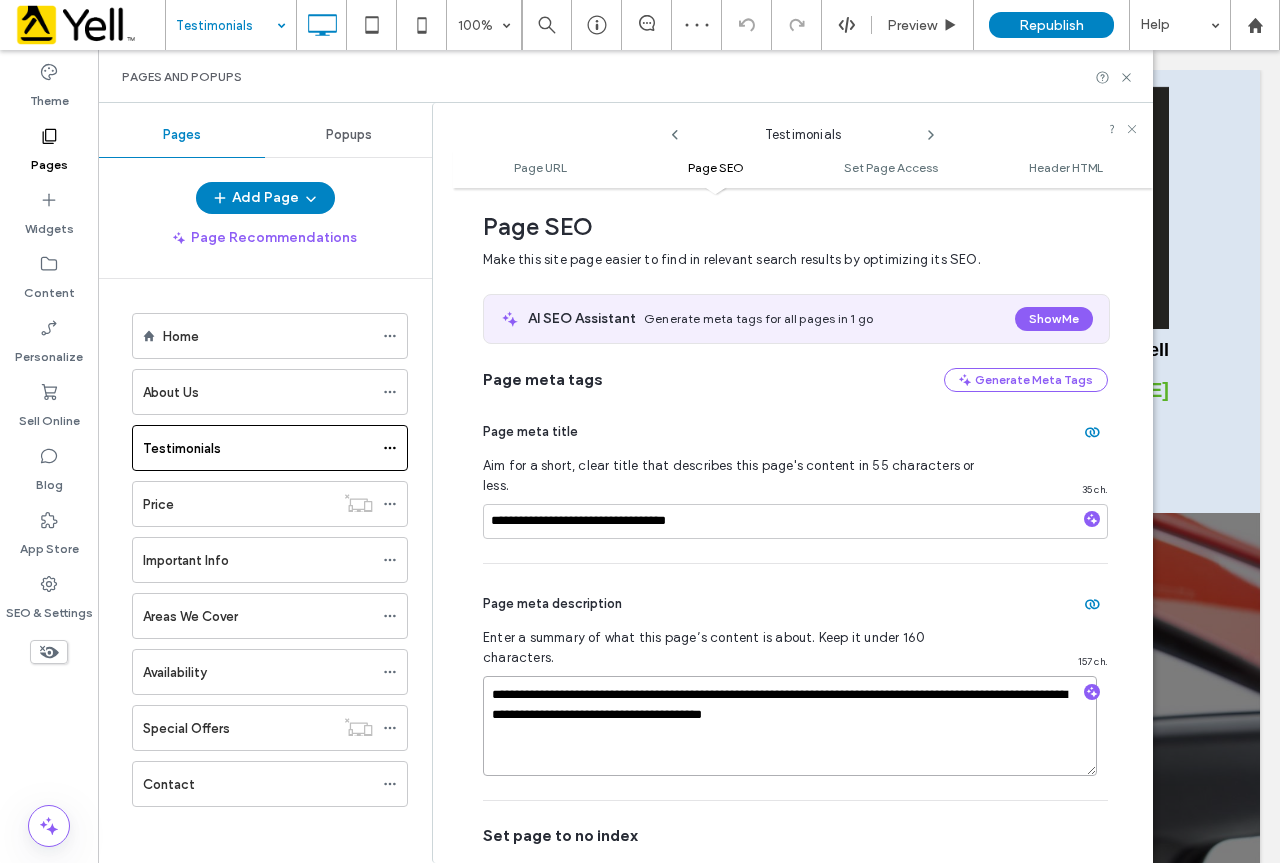 click on "**********" at bounding box center [790, 726] 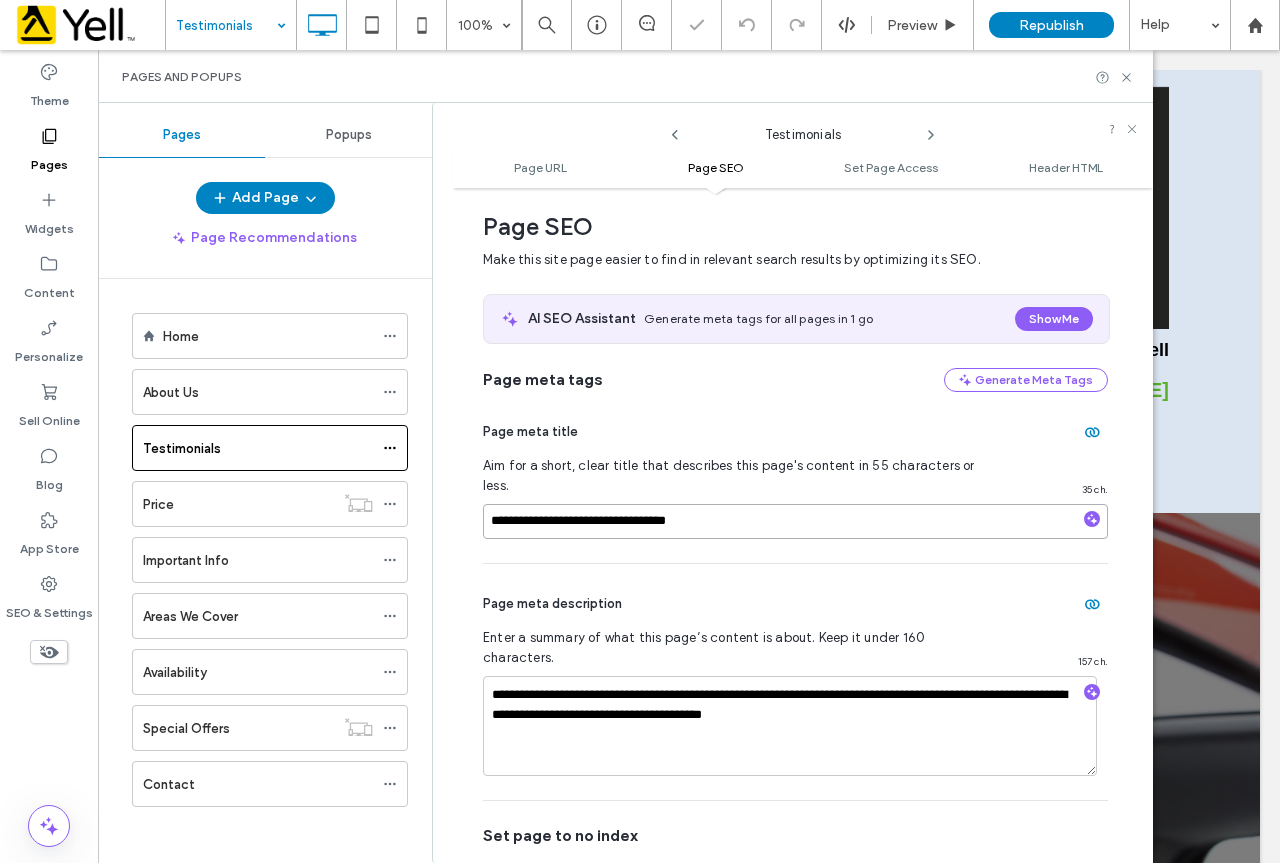 click on "**********" at bounding box center (795, 521) 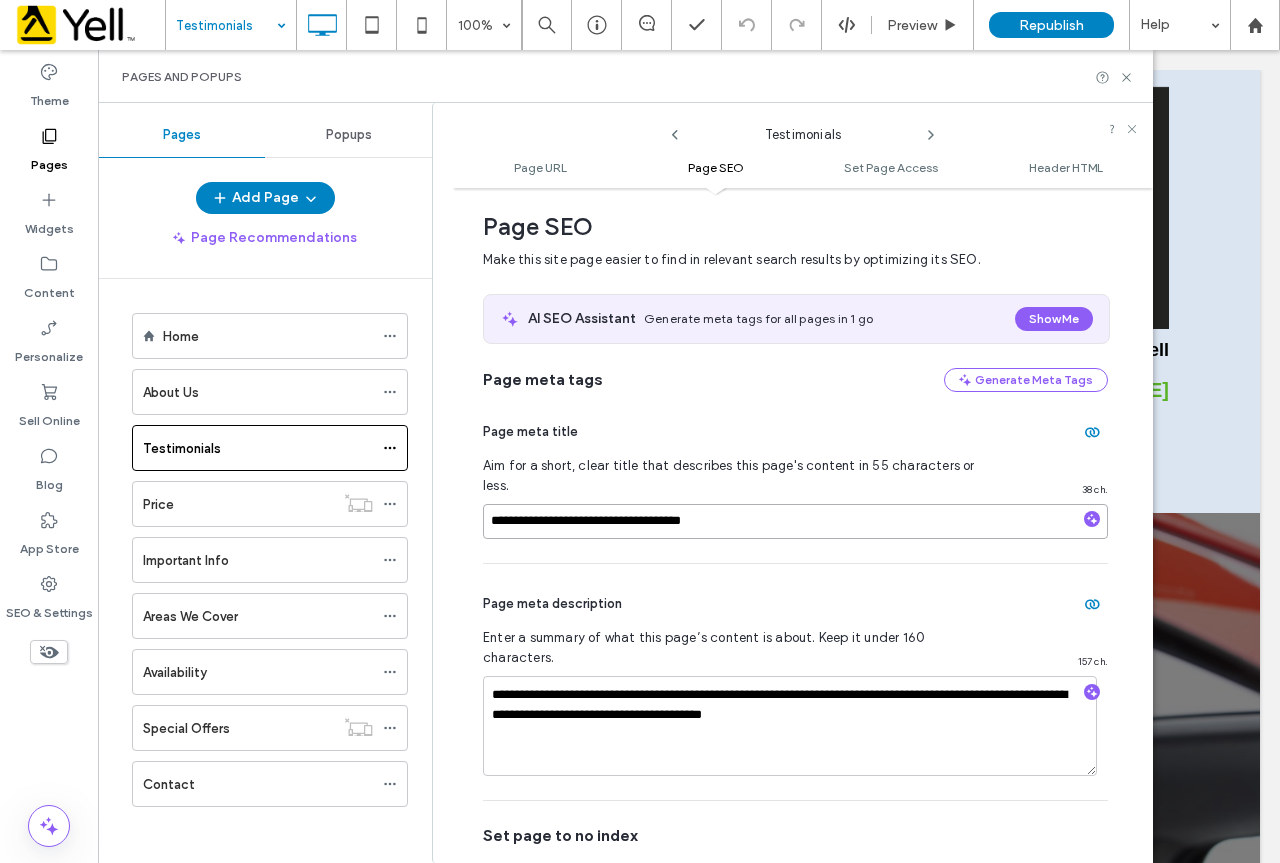 paste on "**********" 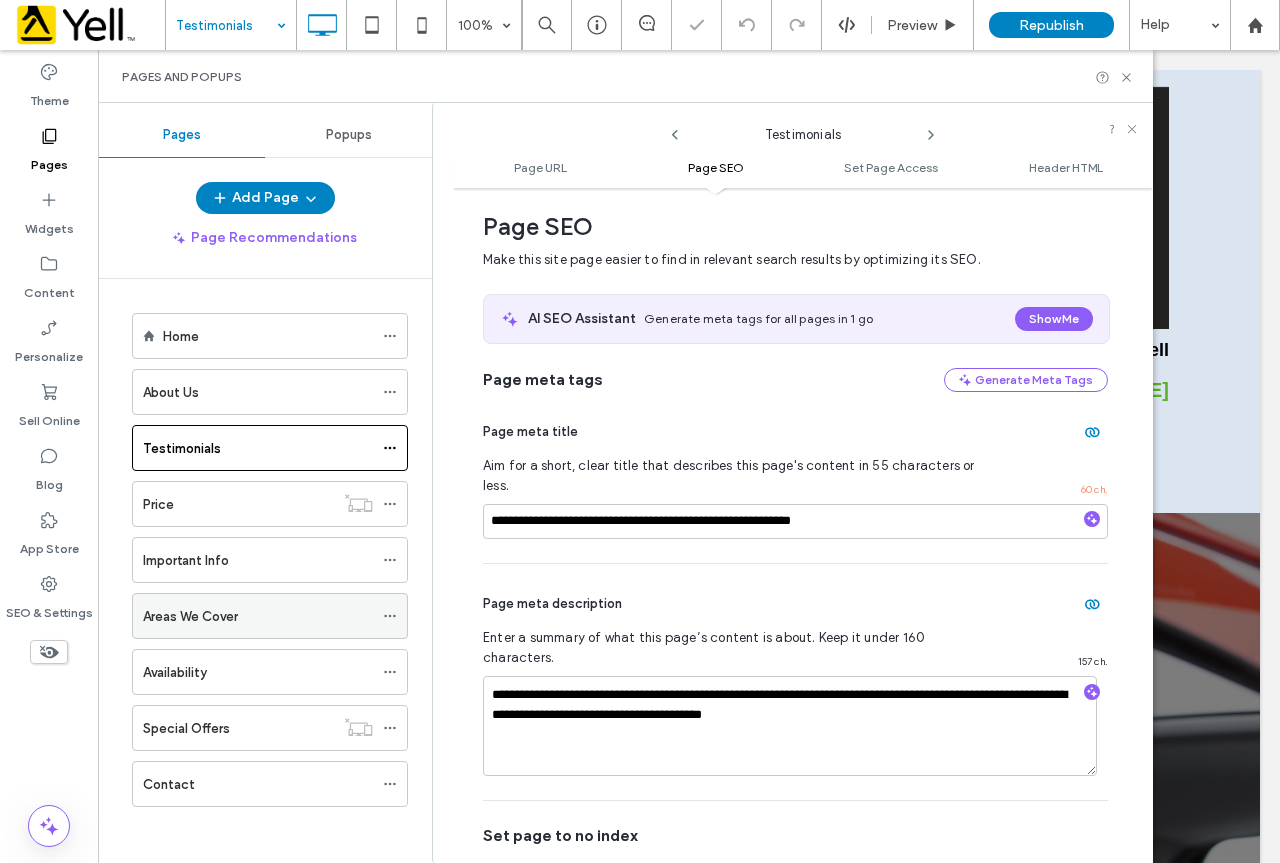 click 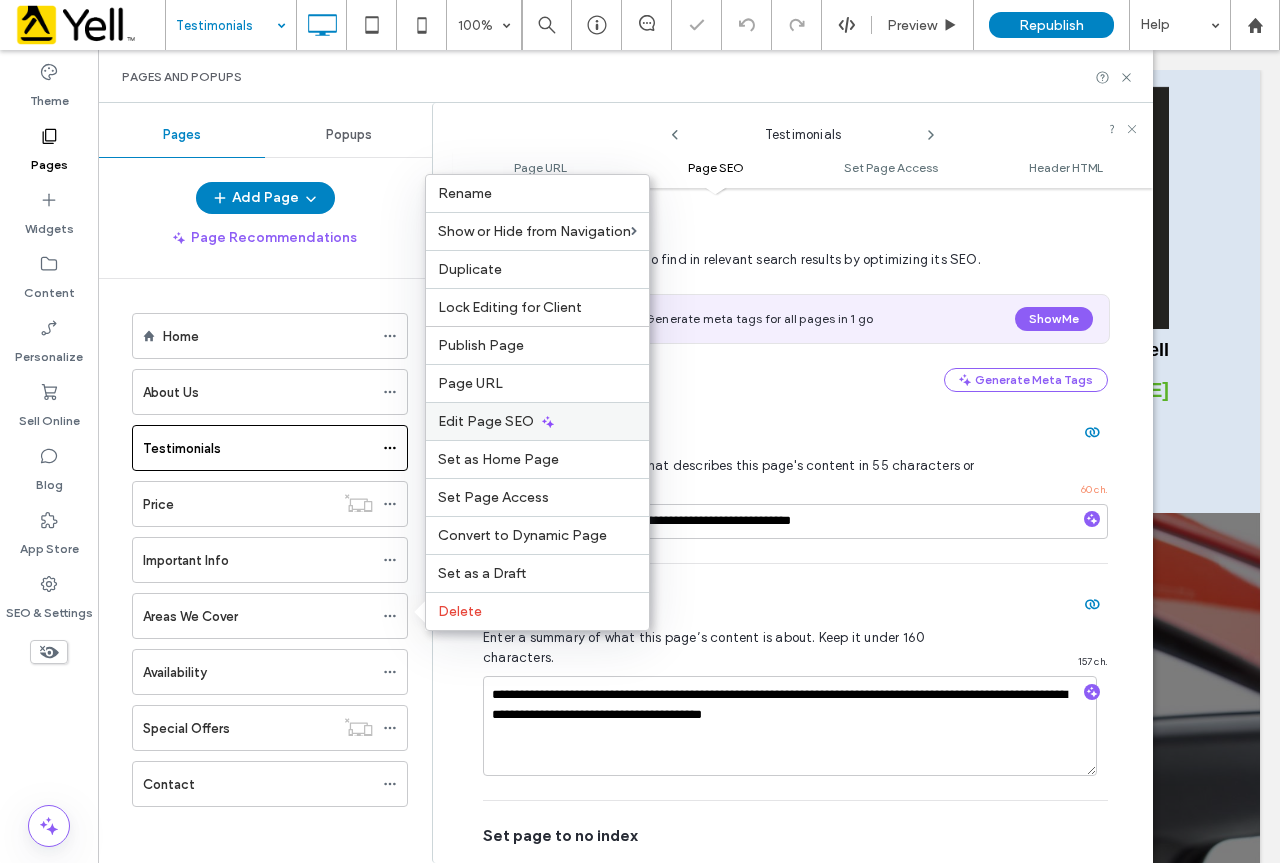 click on "Edit Page SEO" at bounding box center (486, 421) 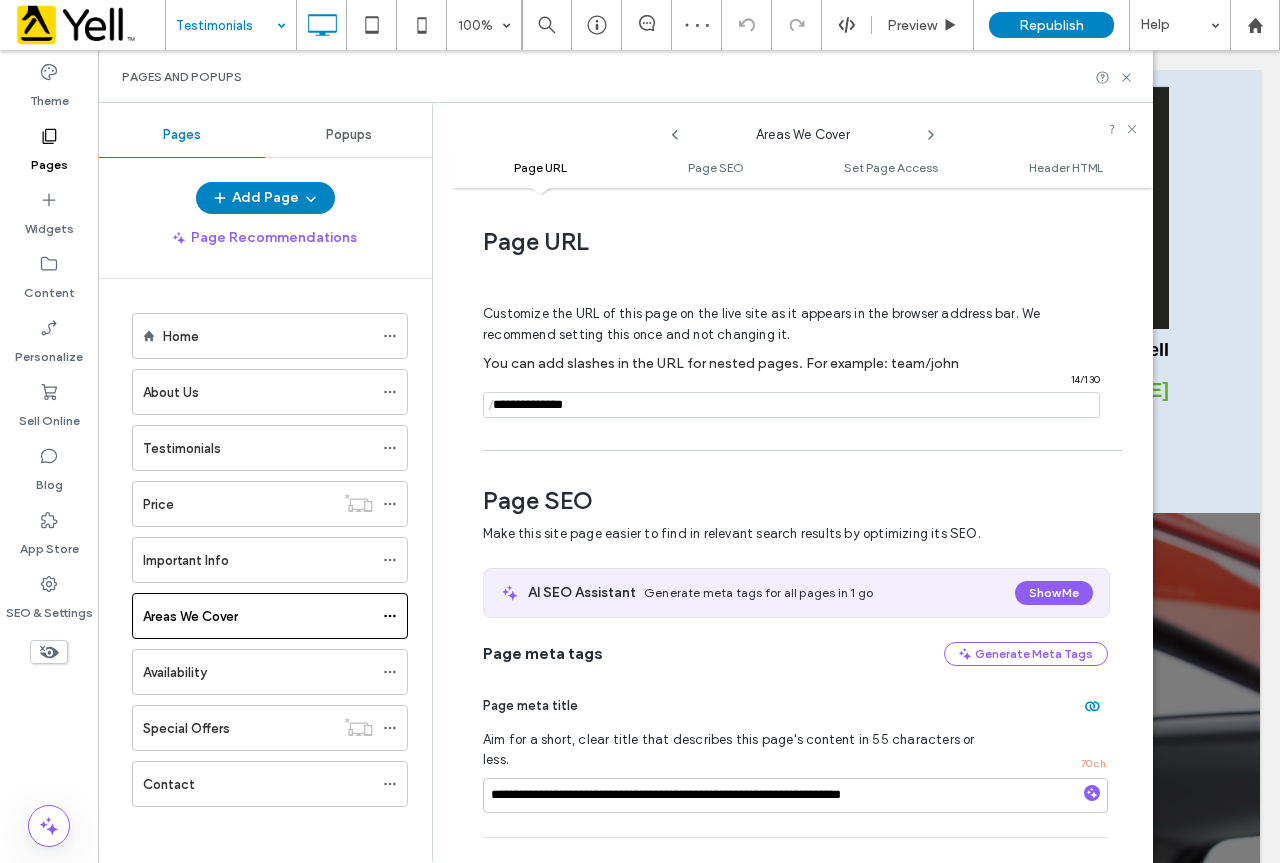 scroll, scrollTop: 274, scrollLeft: 0, axis: vertical 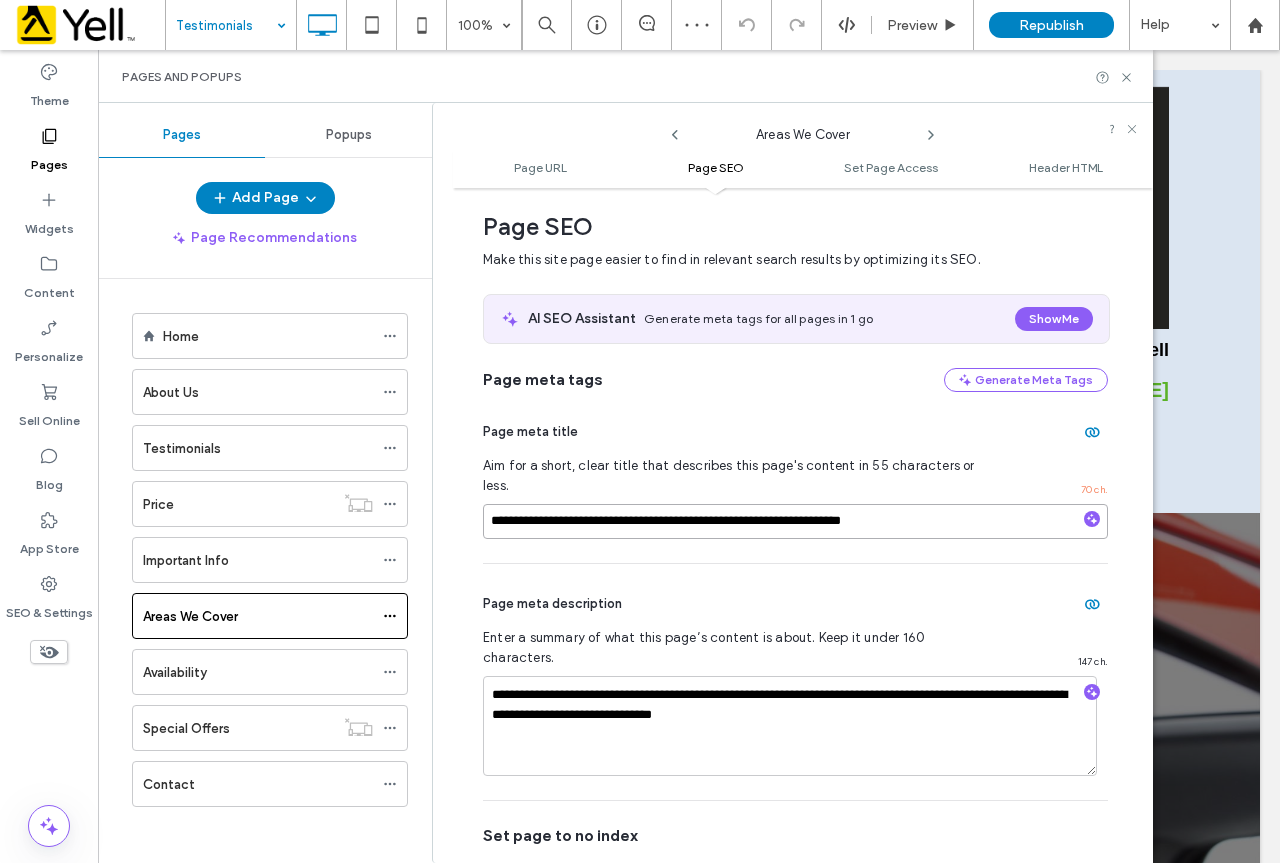 click on "**********" at bounding box center (795, 521) 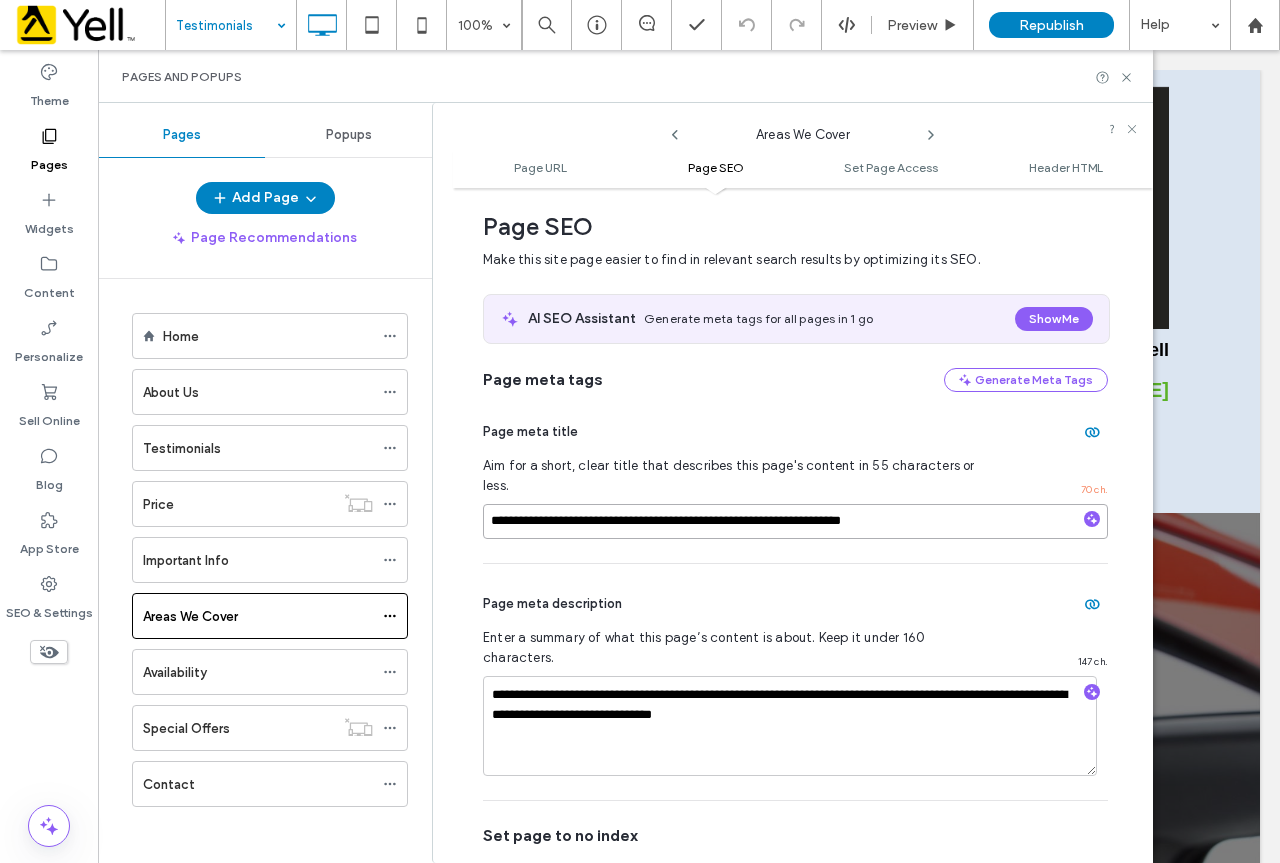 drag, startPoint x: 719, startPoint y: 503, endPoint x: 772, endPoint y: 501, distance: 53.037724 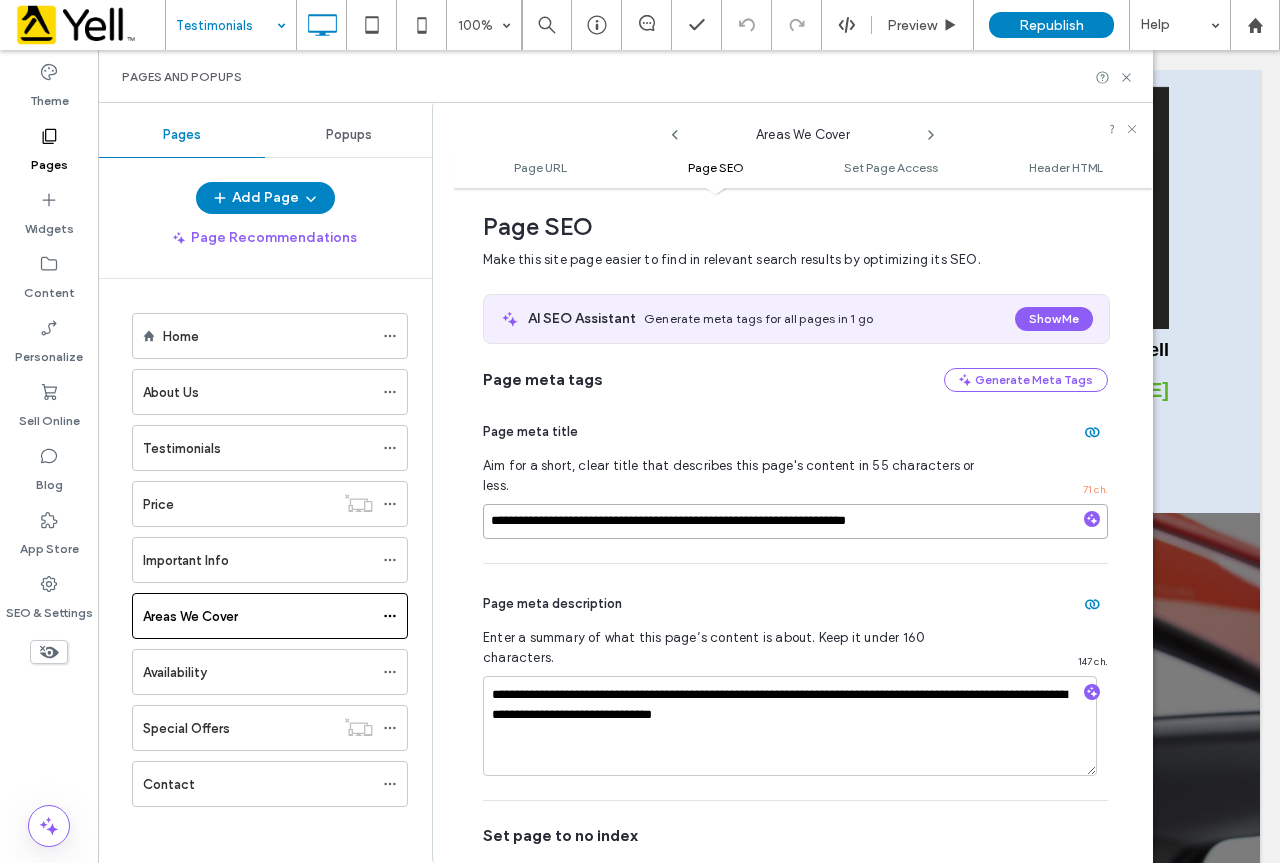 drag, startPoint x: 681, startPoint y: 501, endPoint x: 465, endPoint y: 497, distance: 216.03703 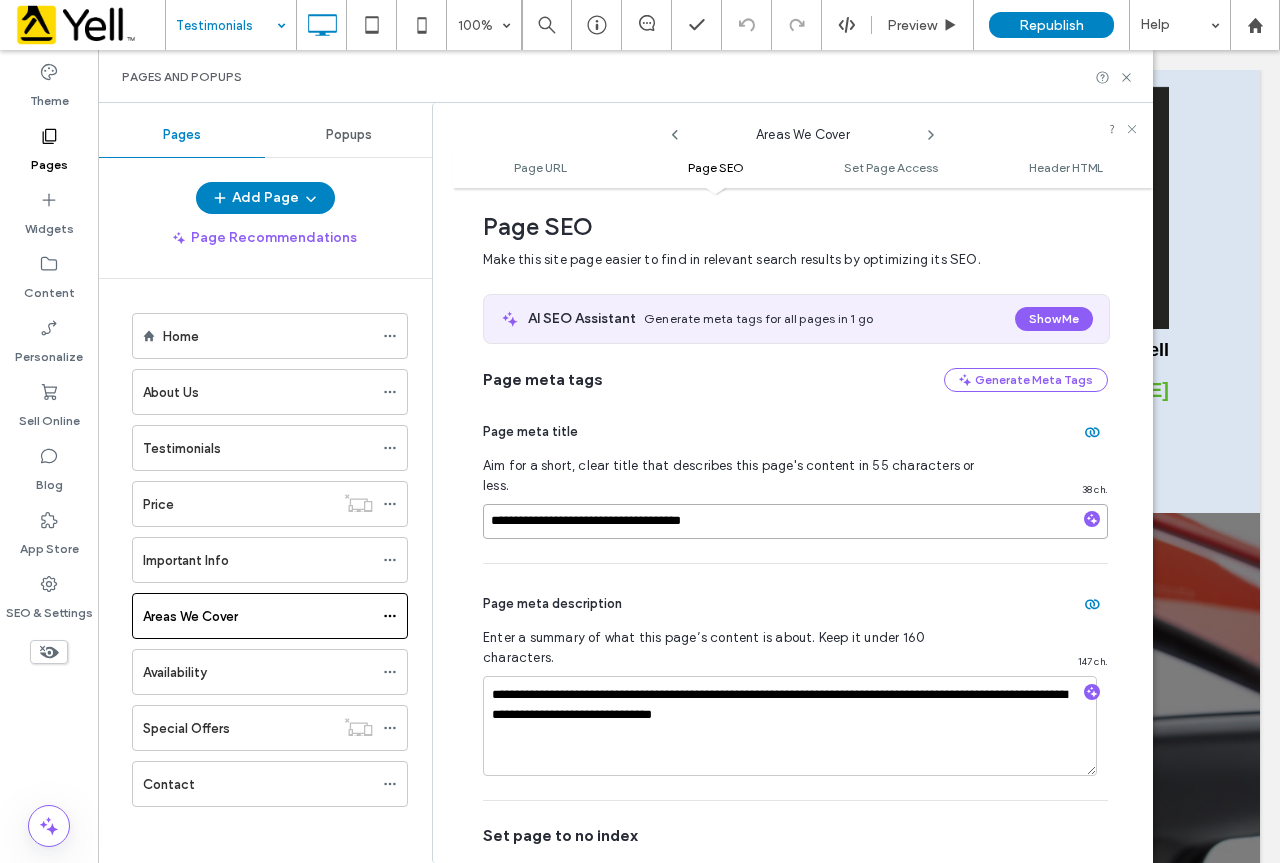 drag, startPoint x: 589, startPoint y: 504, endPoint x: 647, endPoint y: 517, distance: 59.439045 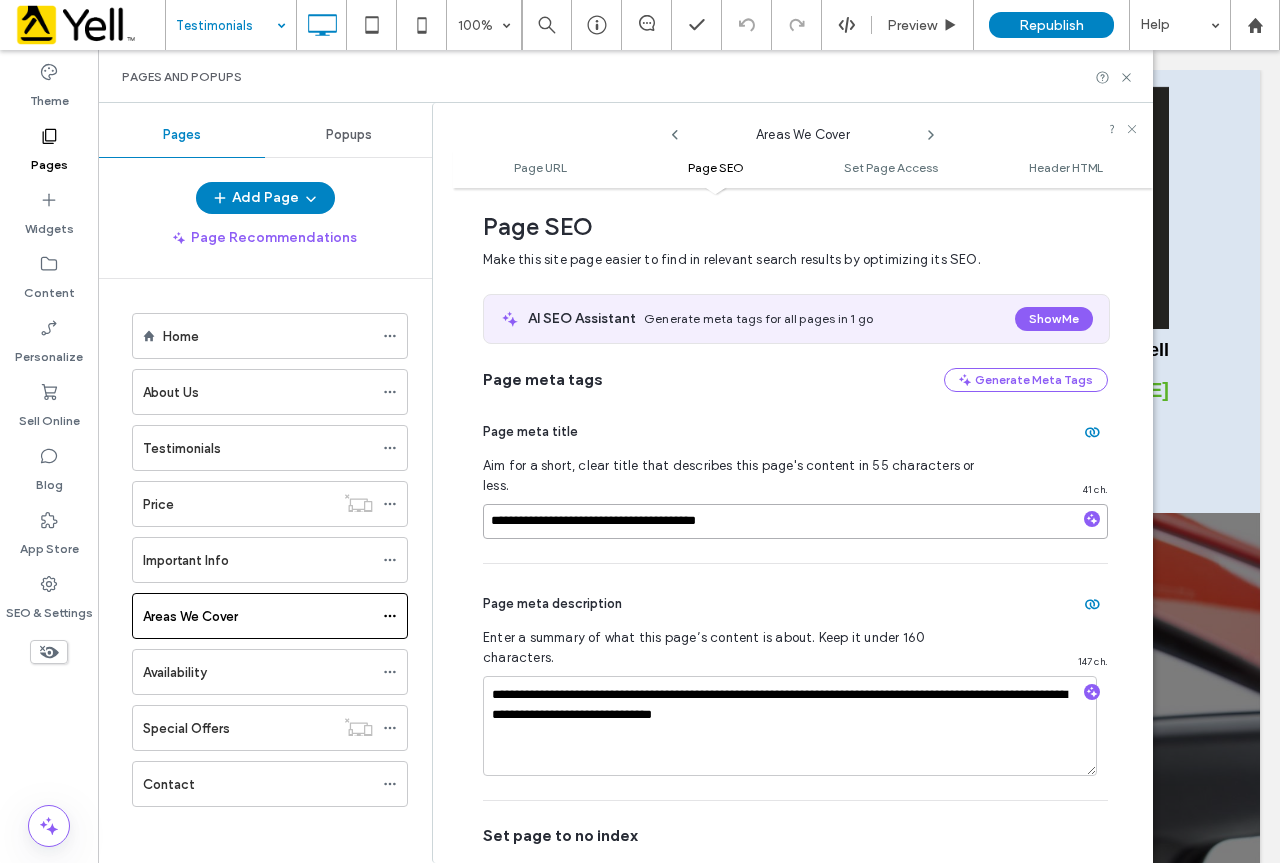 paste on "**********" 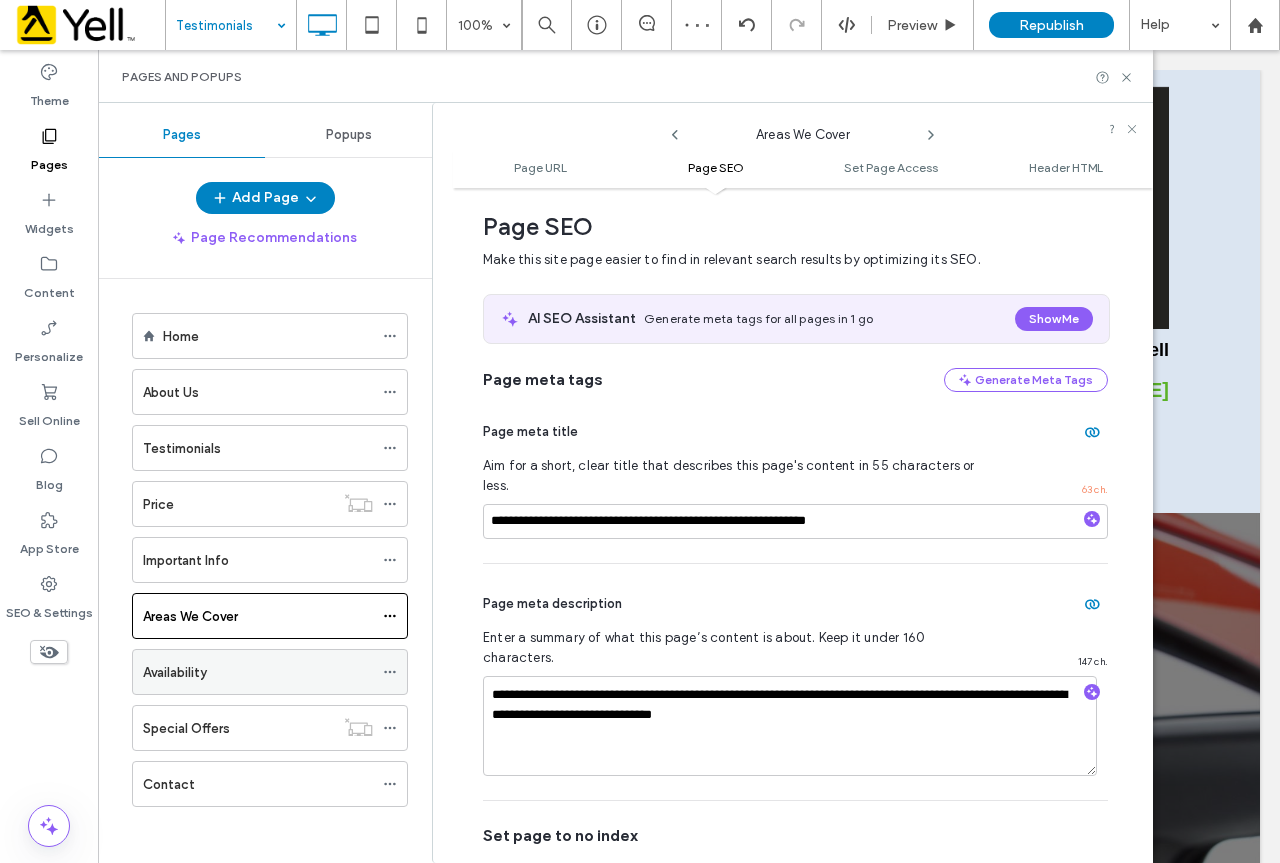 click on "Availability" at bounding box center (258, 672) 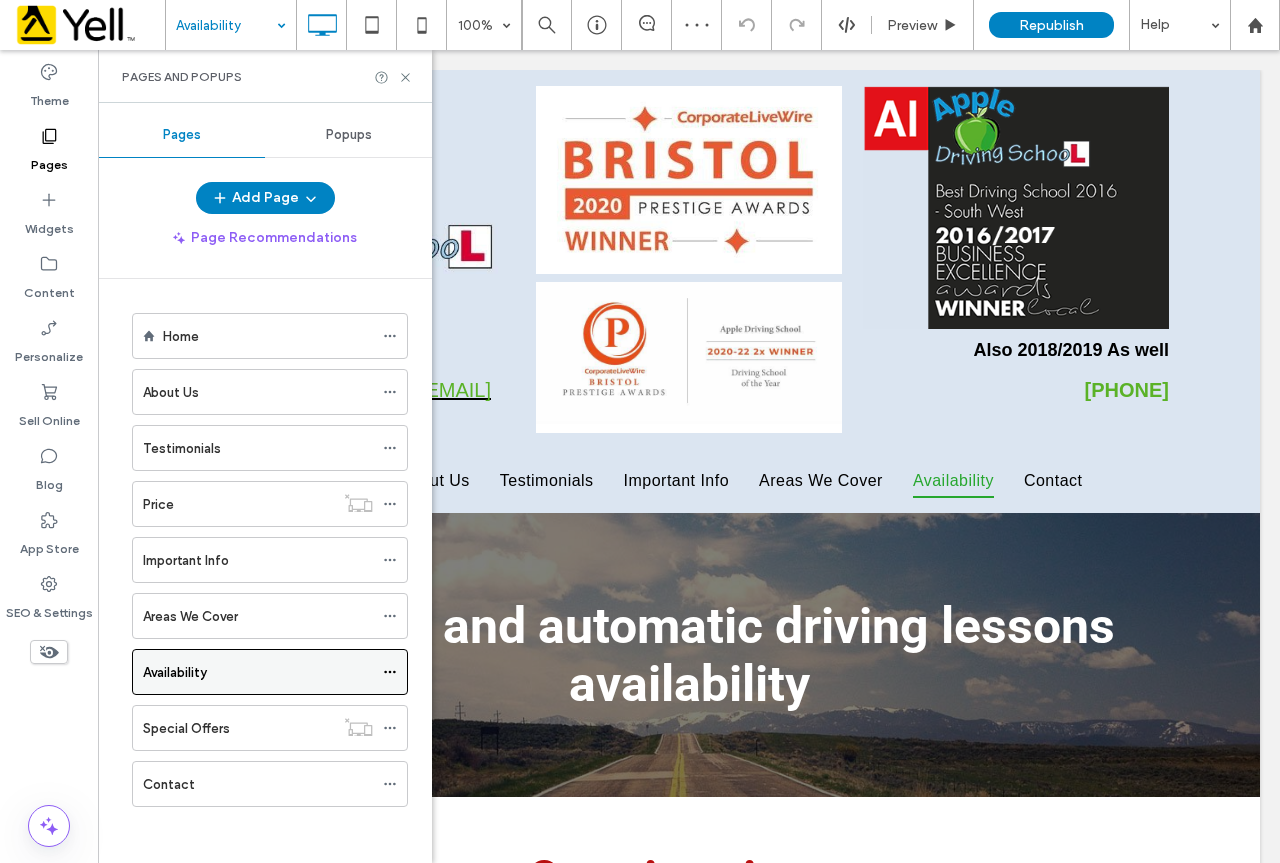 scroll, scrollTop: 0, scrollLeft: 0, axis: both 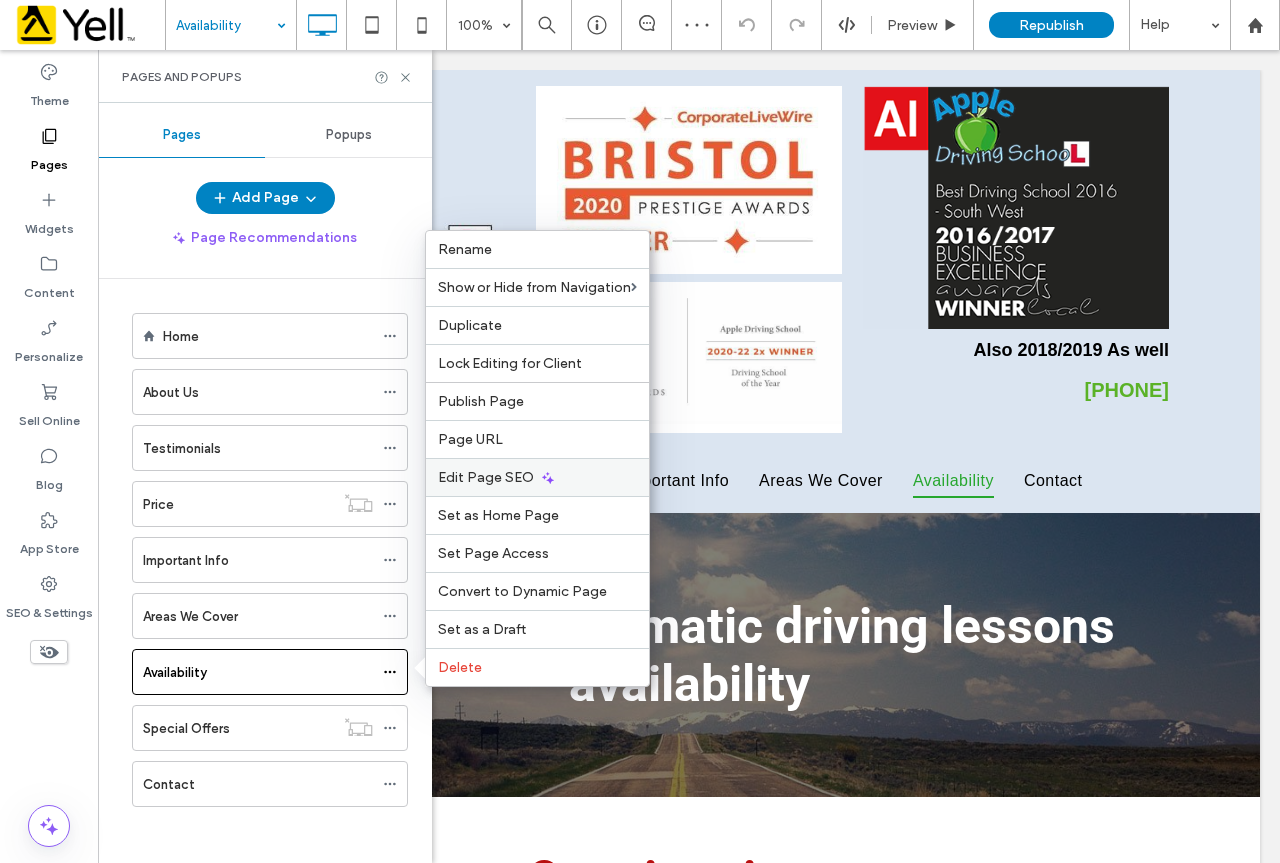 click on "Edit Page SEO" at bounding box center (537, 477) 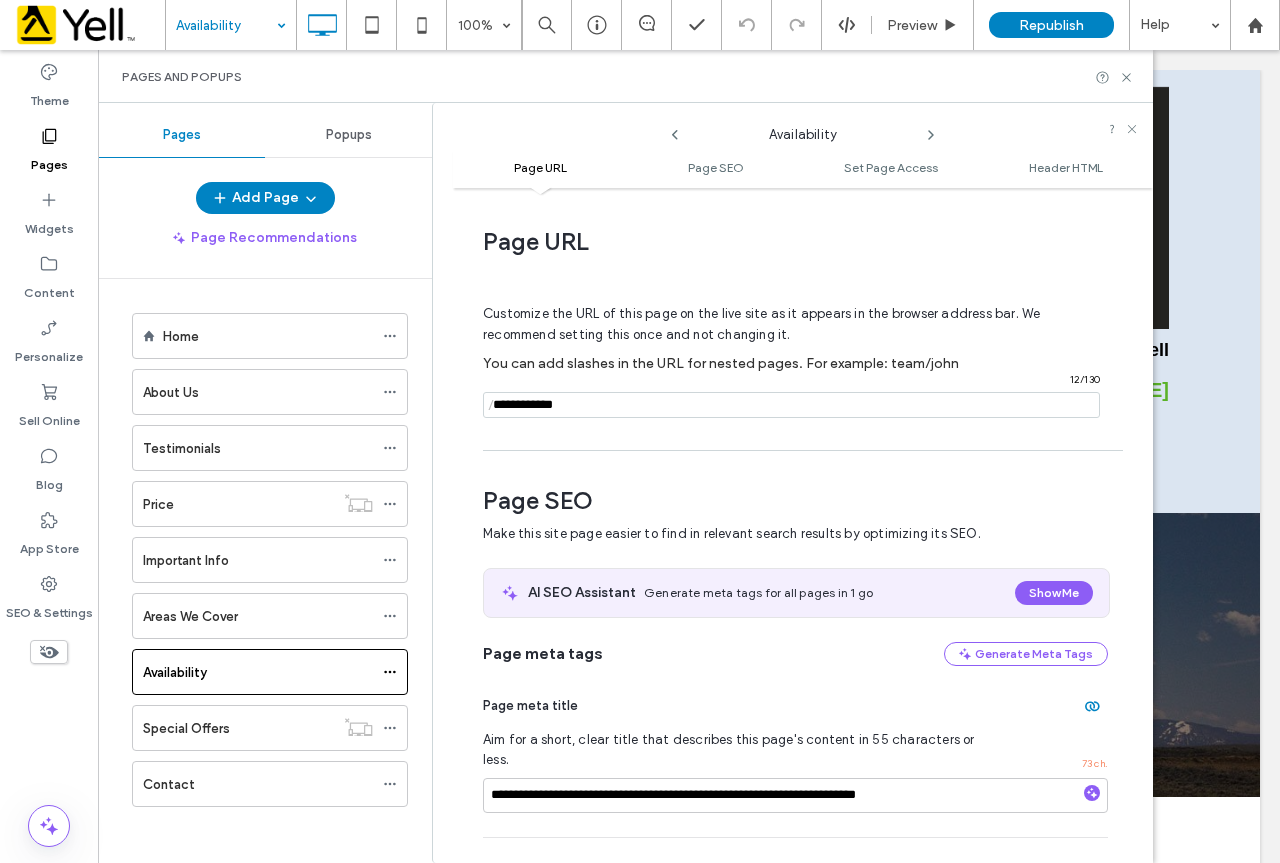 scroll, scrollTop: 274, scrollLeft: 0, axis: vertical 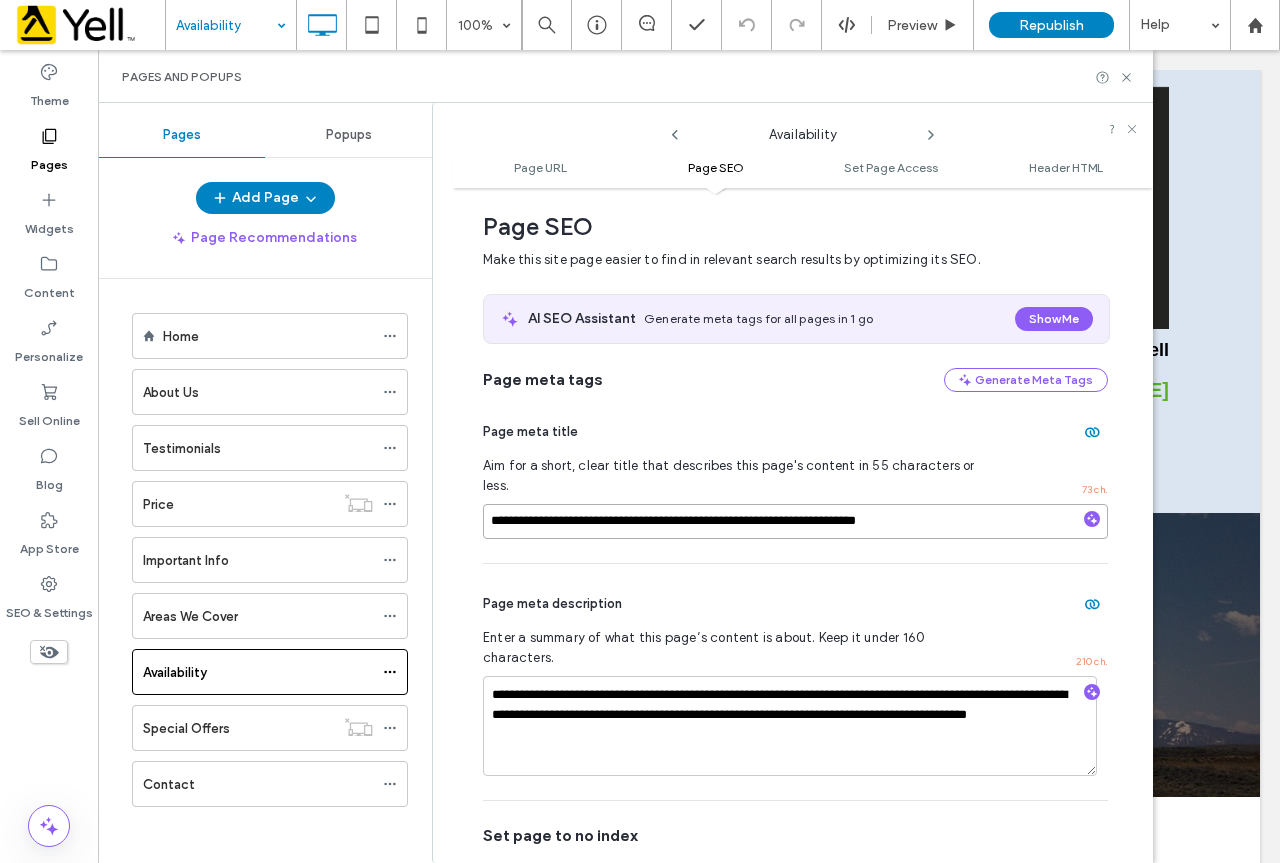 click on "**********" at bounding box center [795, 521] 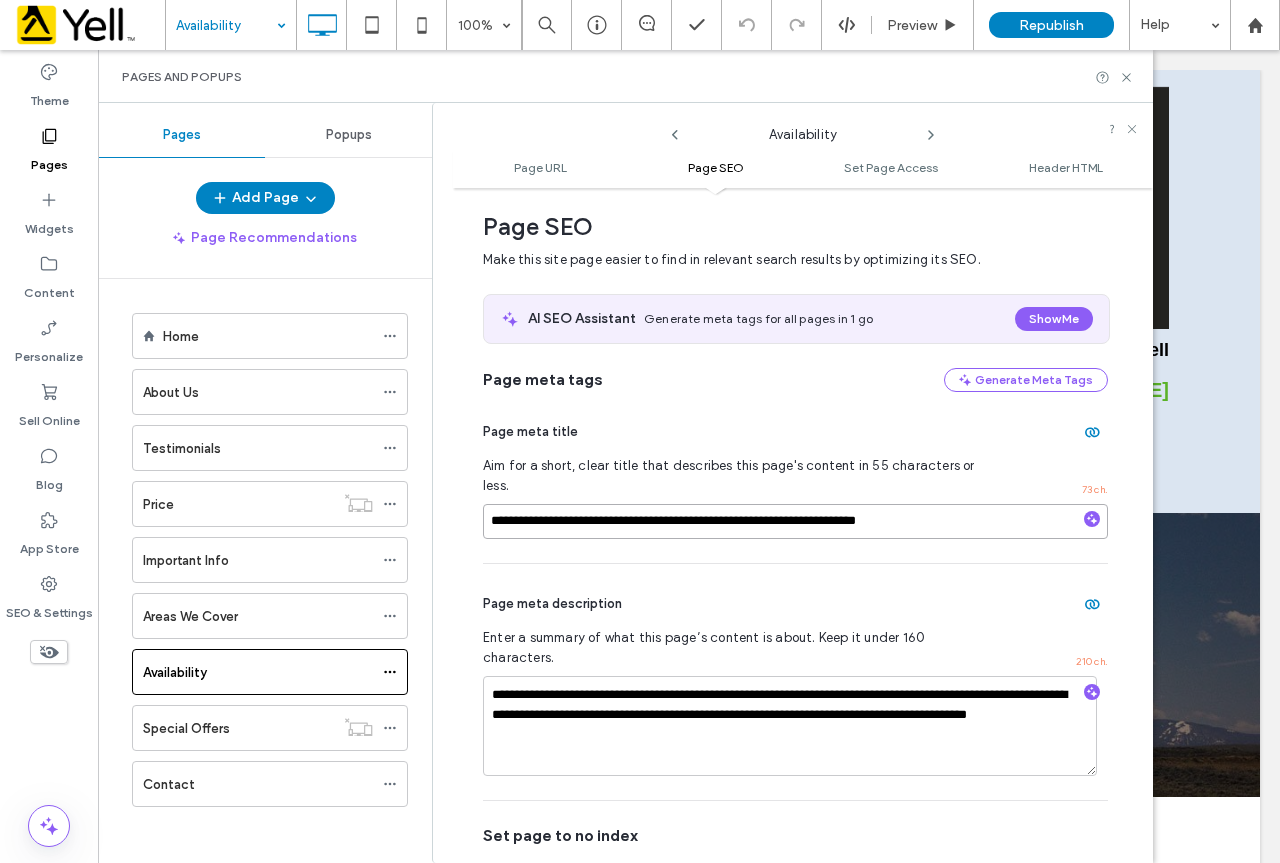 drag, startPoint x: 616, startPoint y: 501, endPoint x: 454, endPoint y: 501, distance: 162 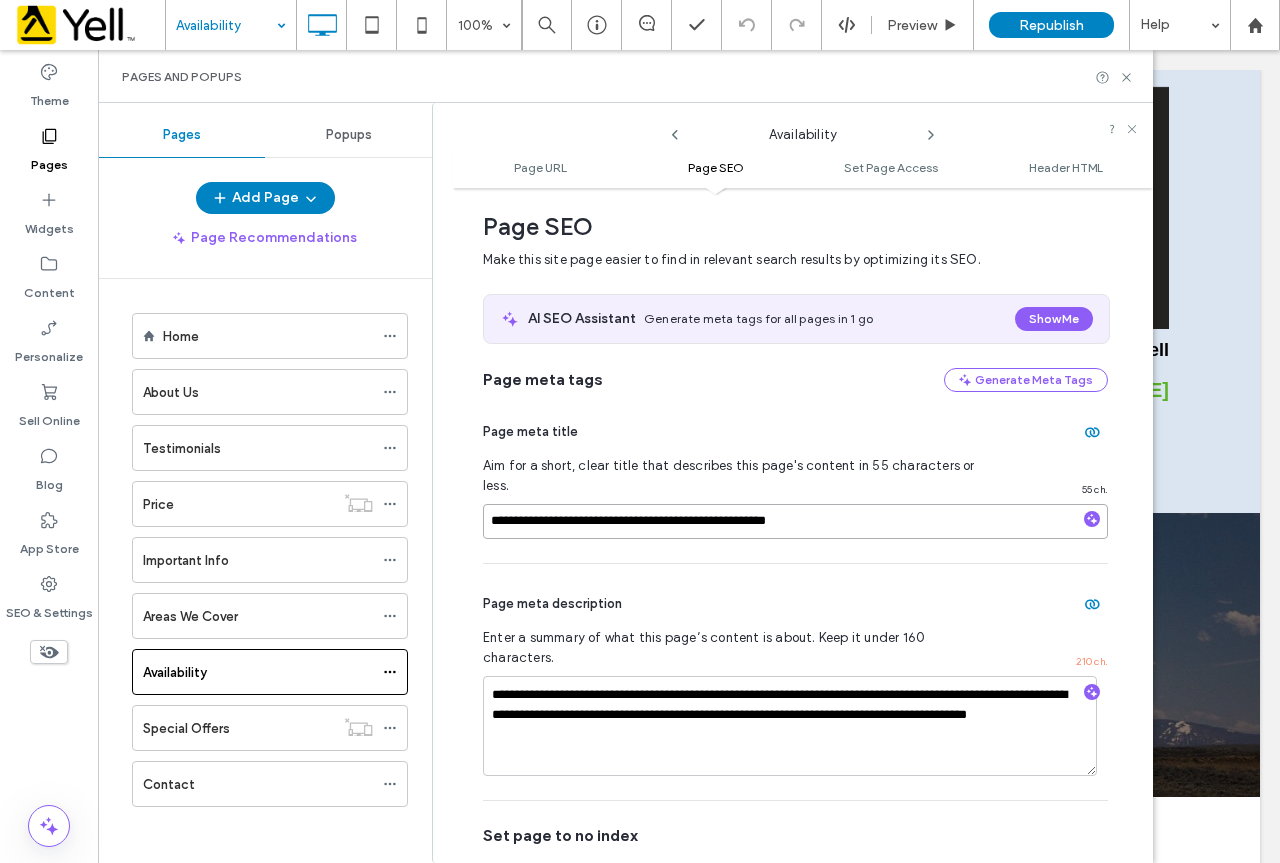 click on "**********" at bounding box center (795, 521) 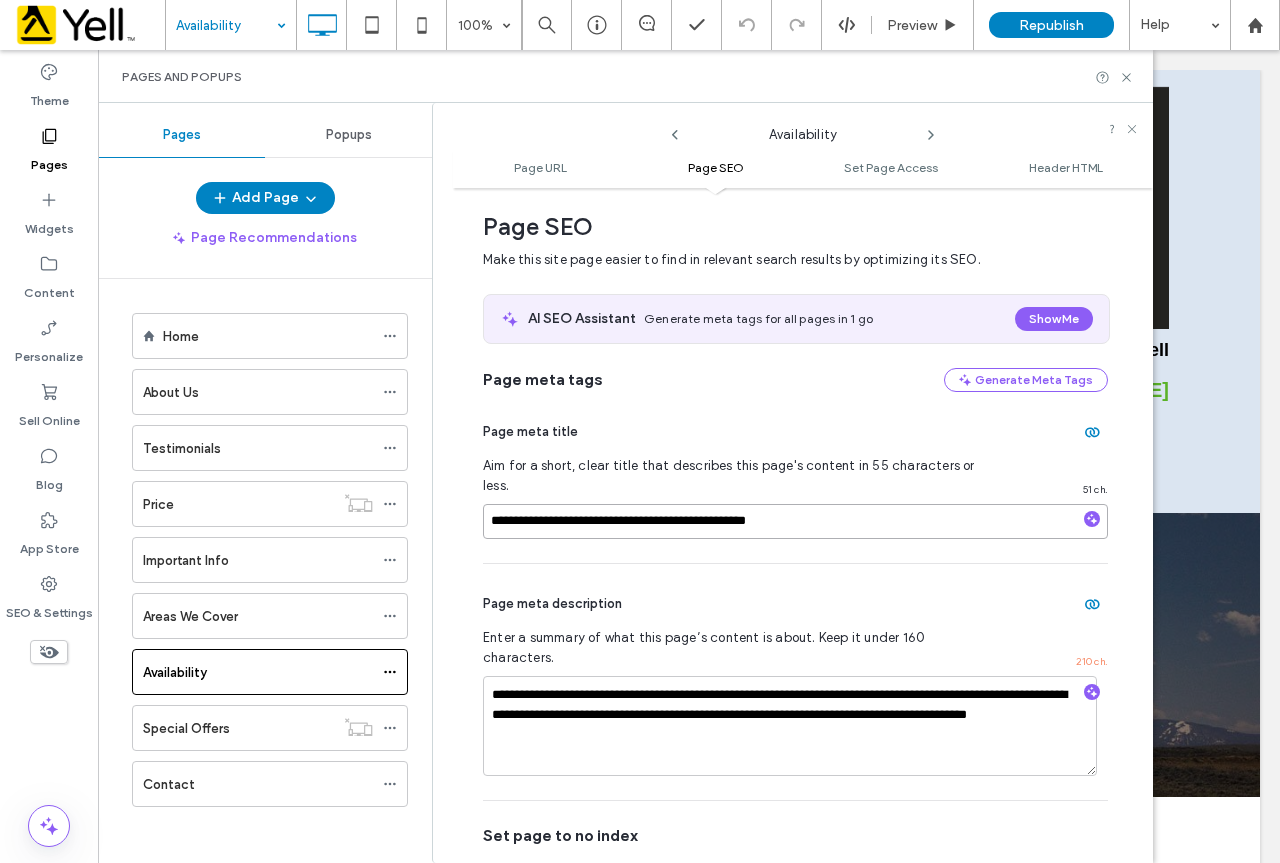 click on "**********" at bounding box center [795, 521] 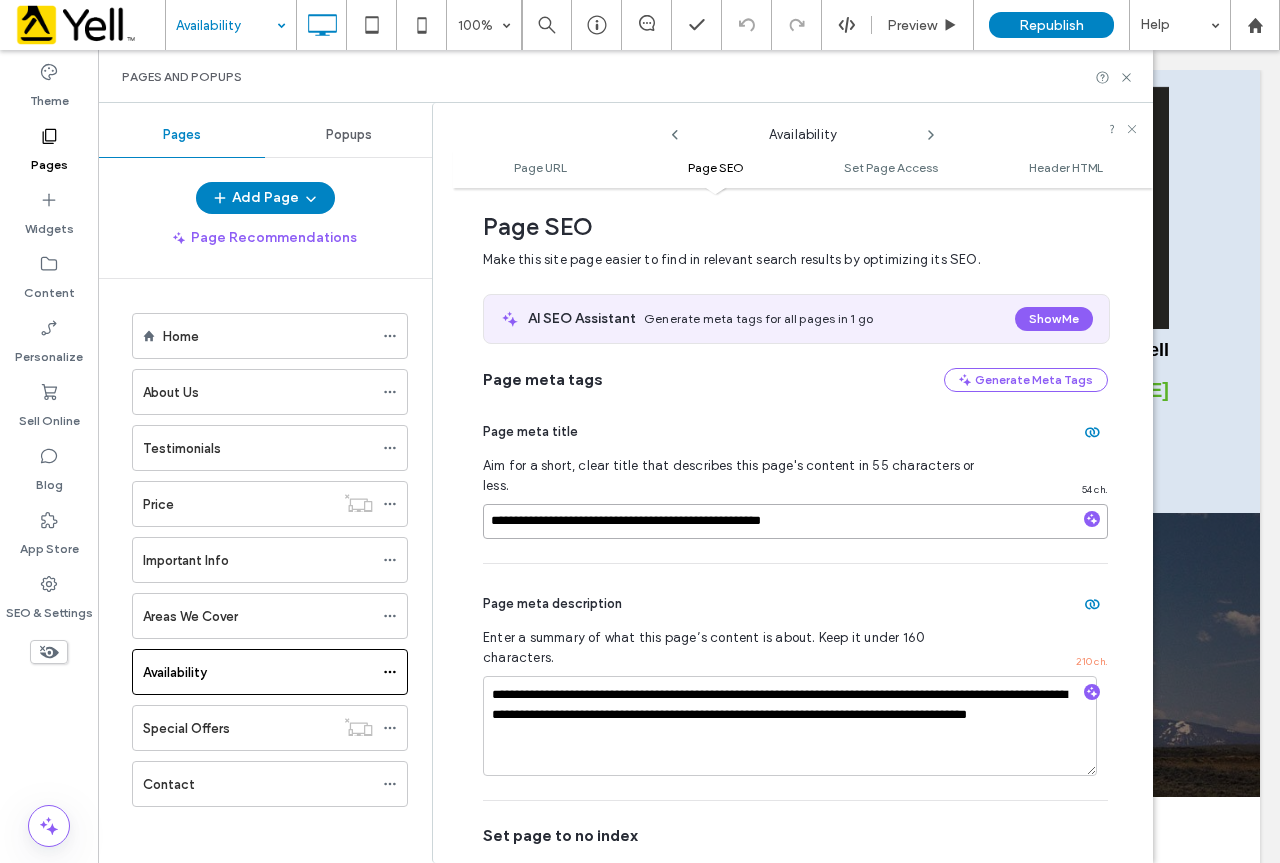 paste on "**********" 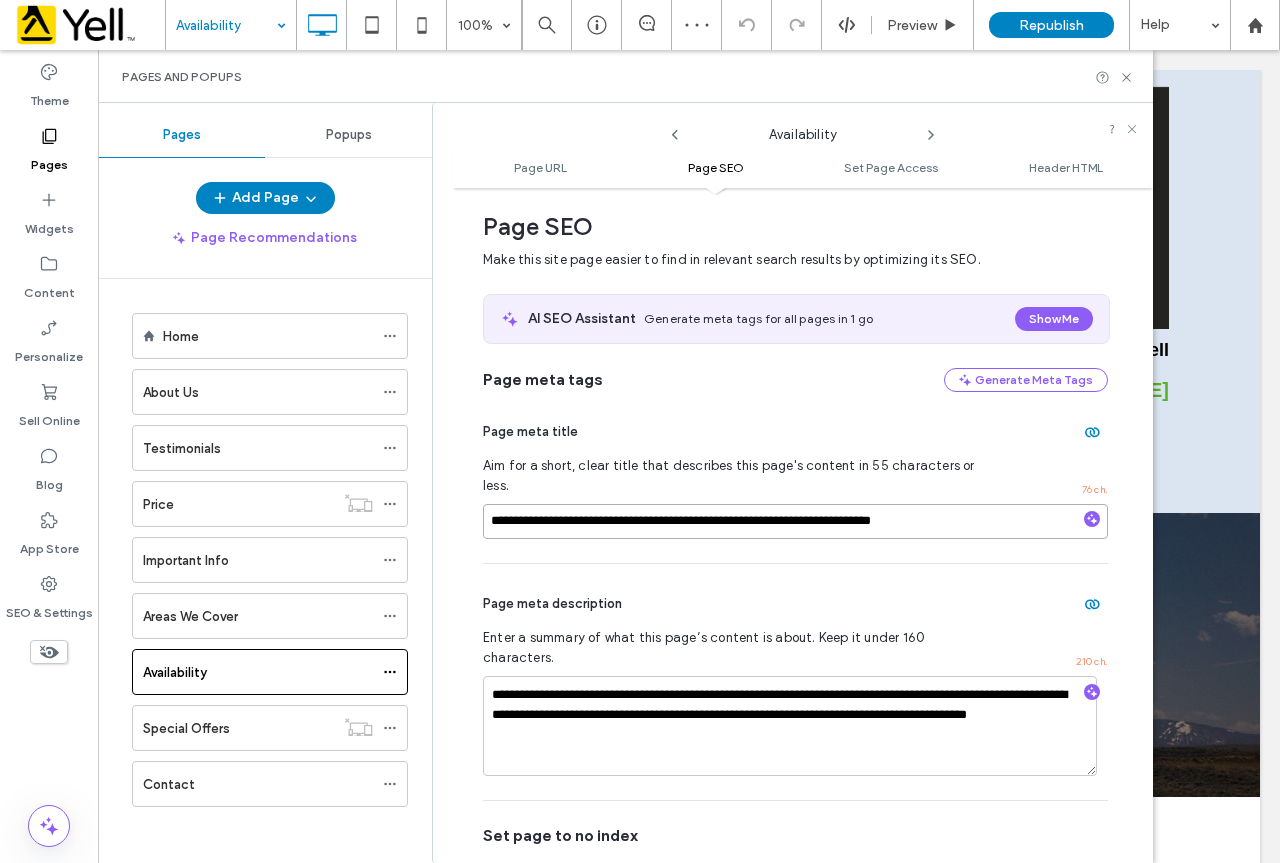 drag, startPoint x: 591, startPoint y: 505, endPoint x: 428, endPoint y: 495, distance: 163.30646 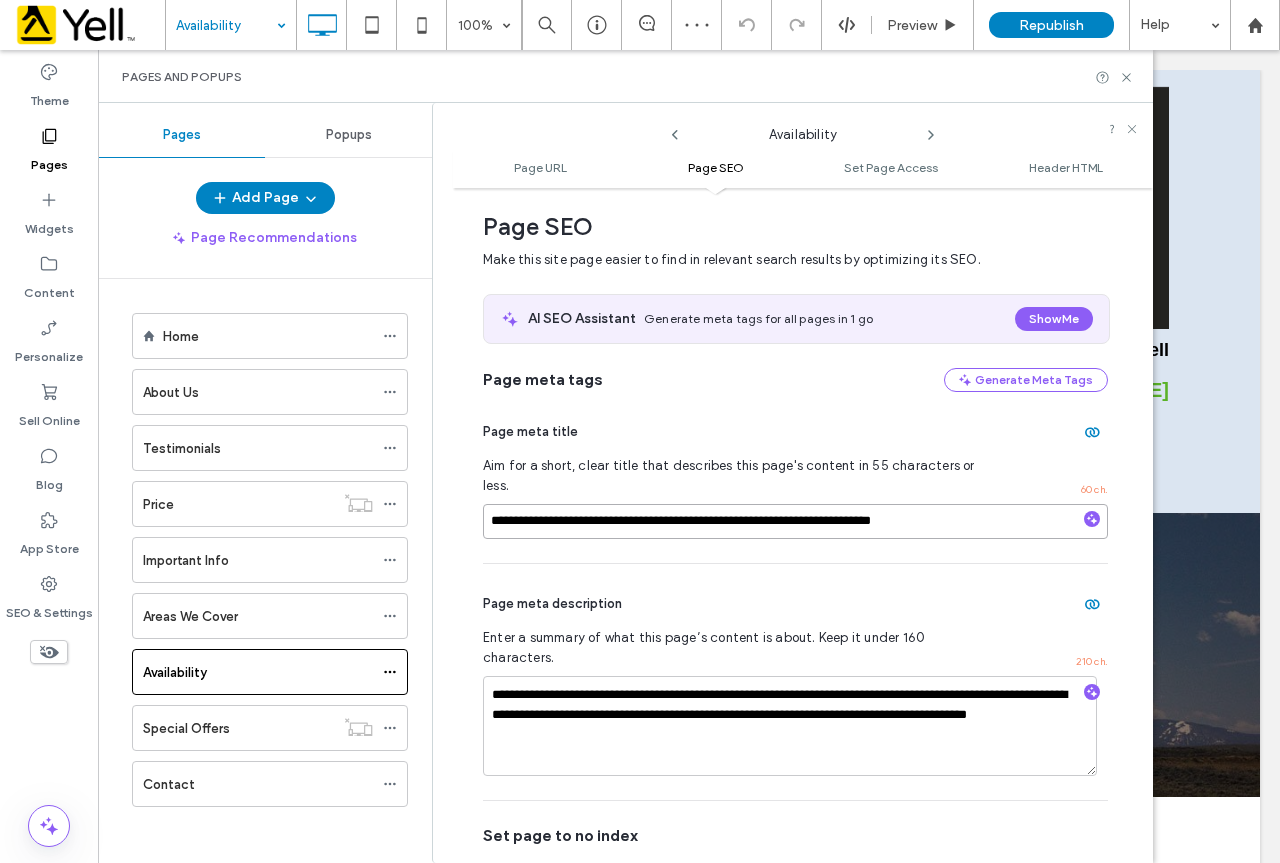 type on "**********" 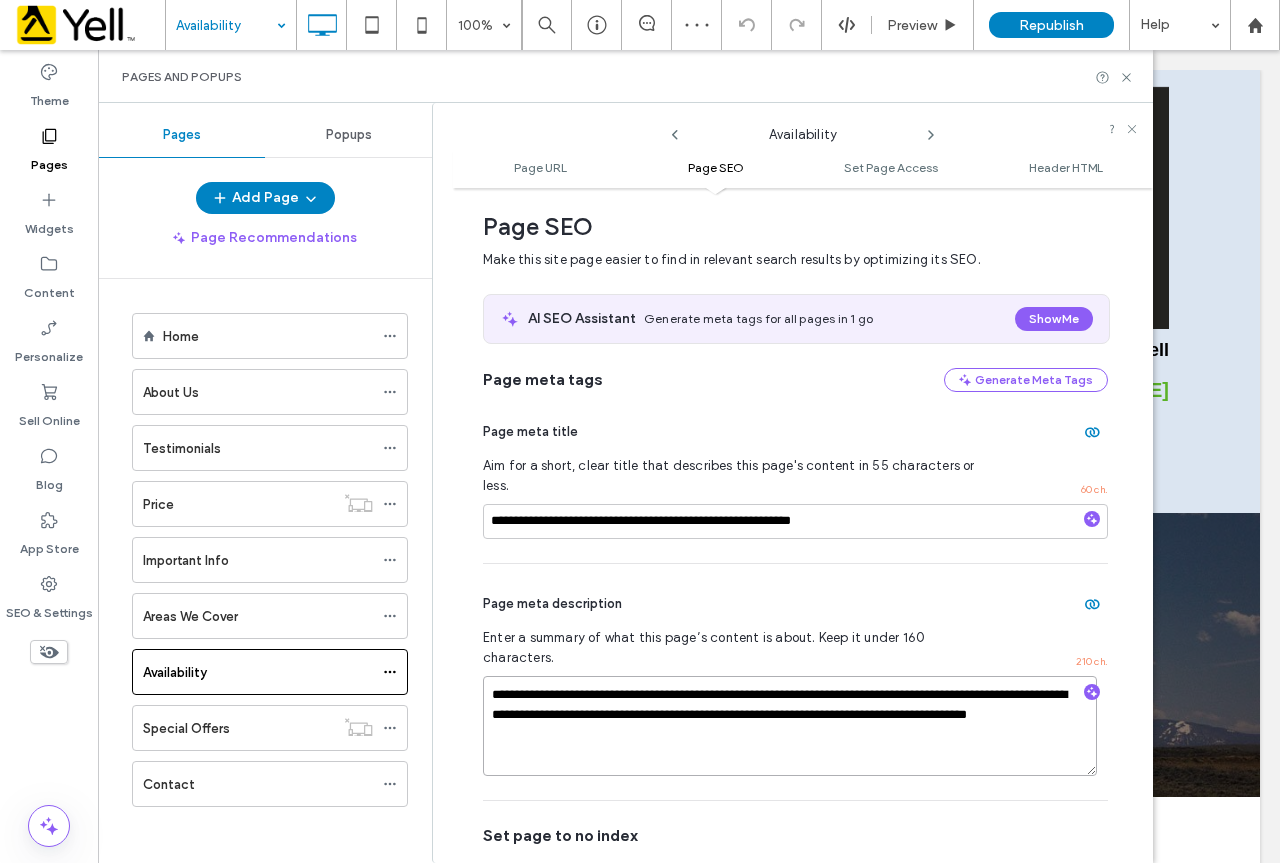 click on "**********" at bounding box center [790, 726] 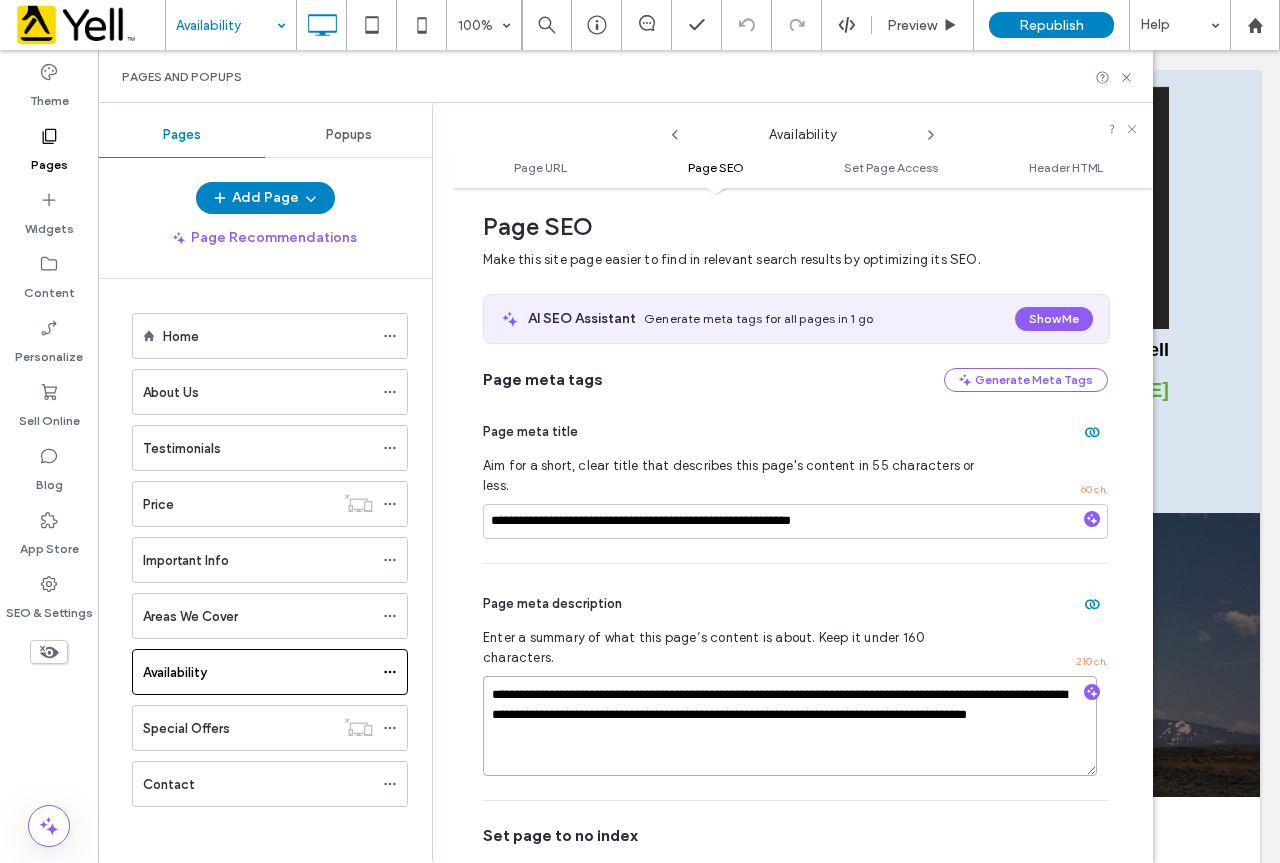 drag, startPoint x: 690, startPoint y: 675, endPoint x: 859, endPoint y: 669, distance: 169.10648 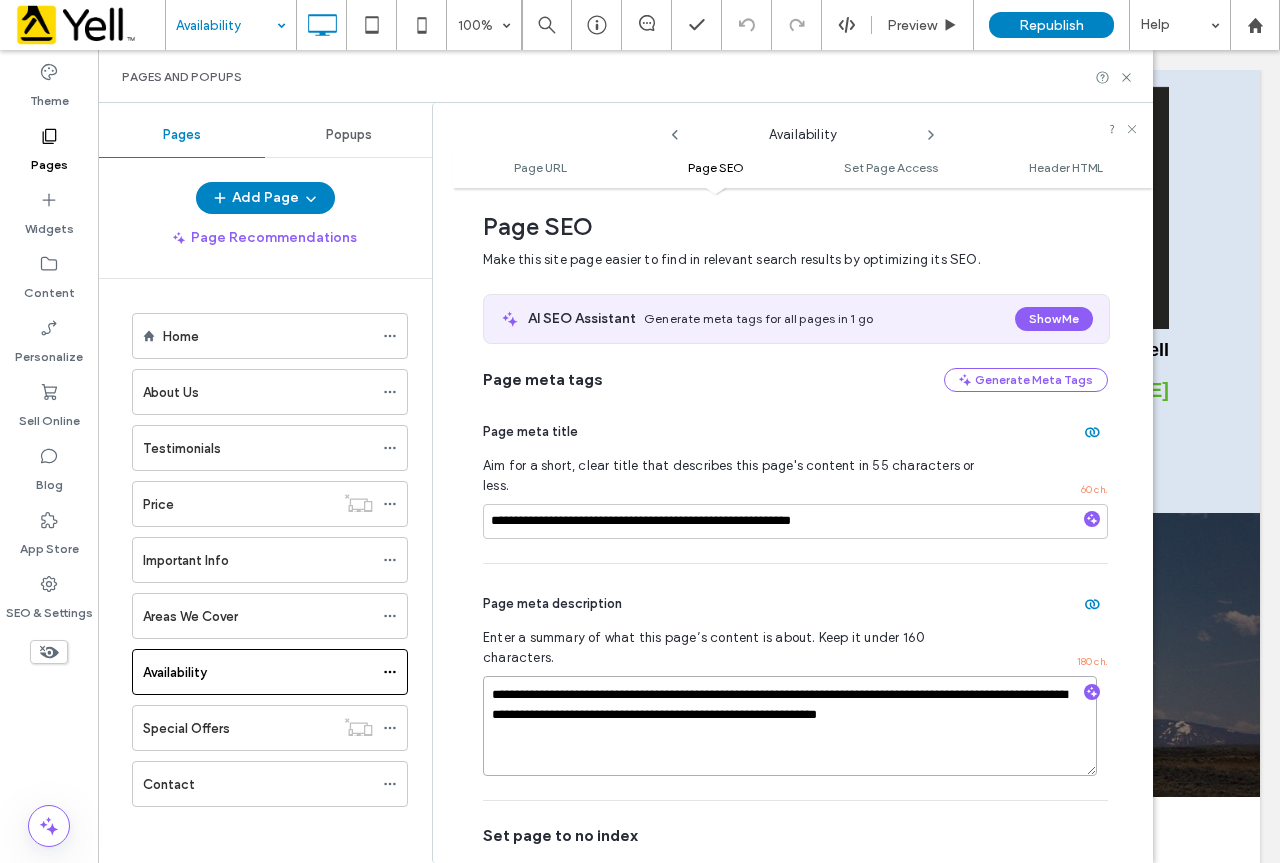 click on "**********" at bounding box center (790, 726) 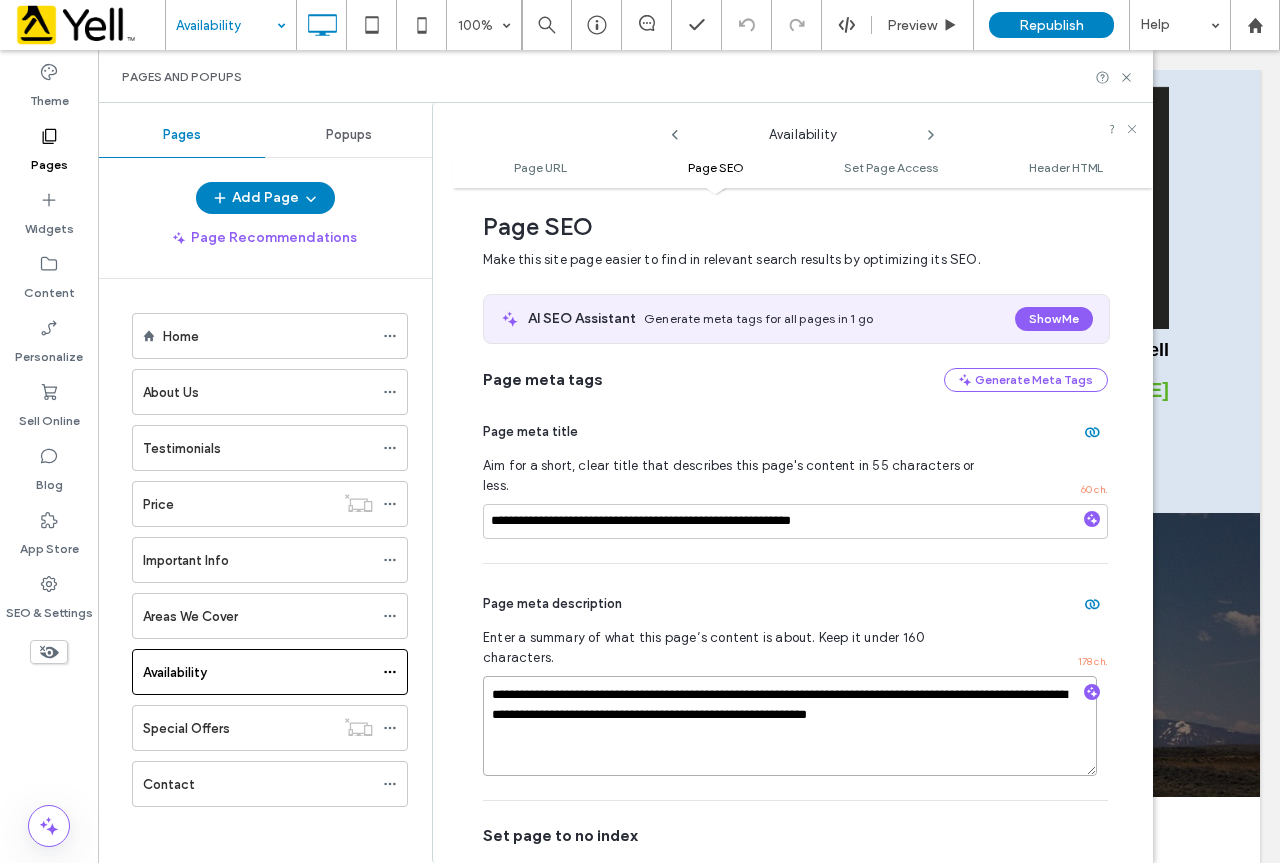 click on "**********" at bounding box center (790, 726) 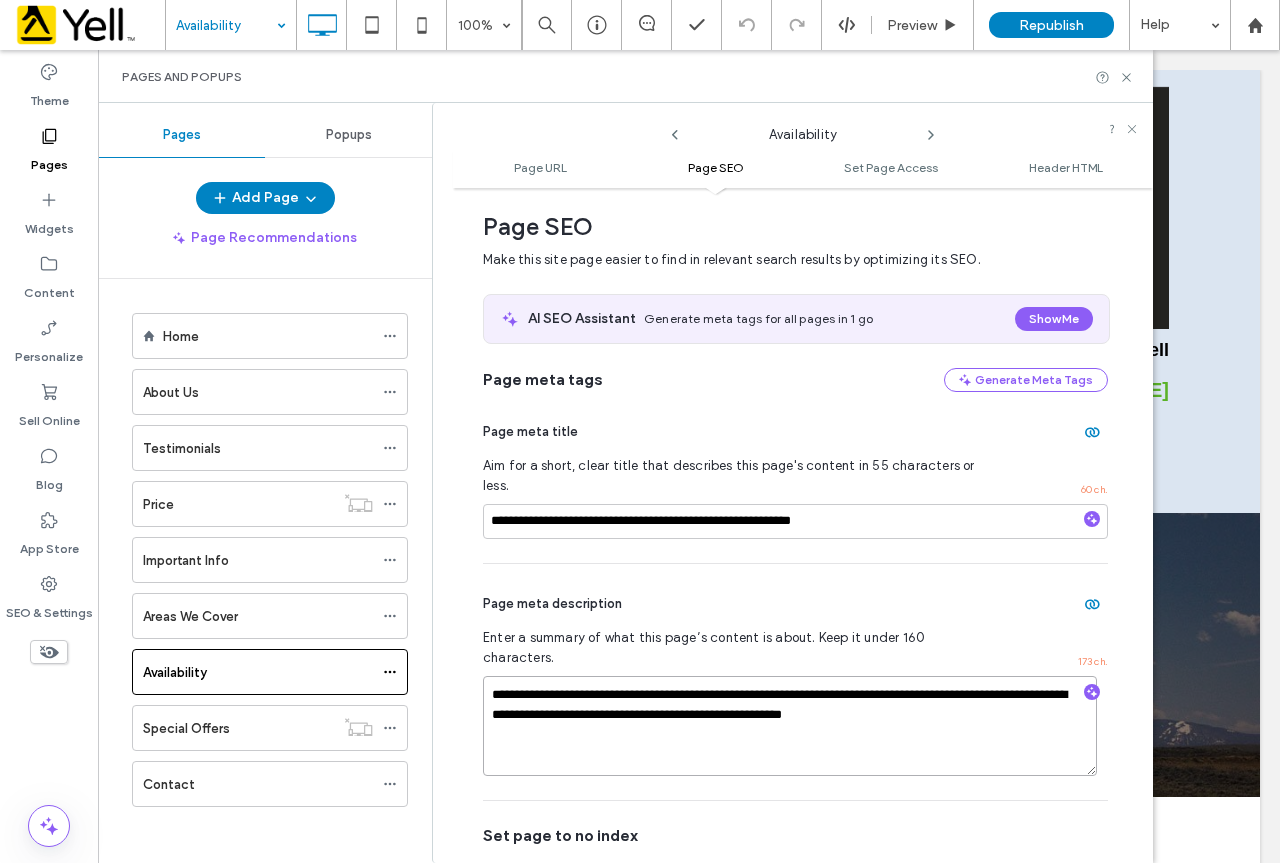 click on "**********" at bounding box center (790, 726) 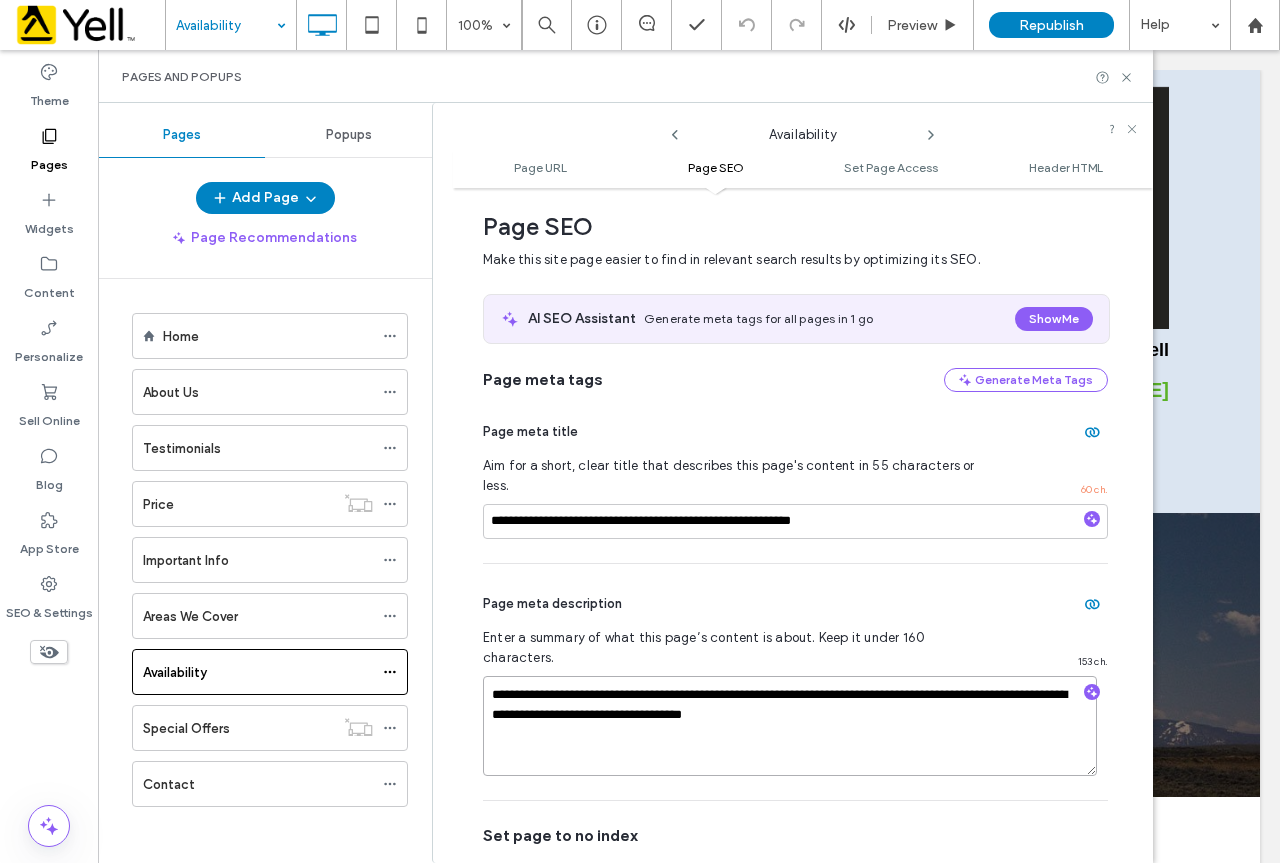 click on "**********" at bounding box center (790, 726) 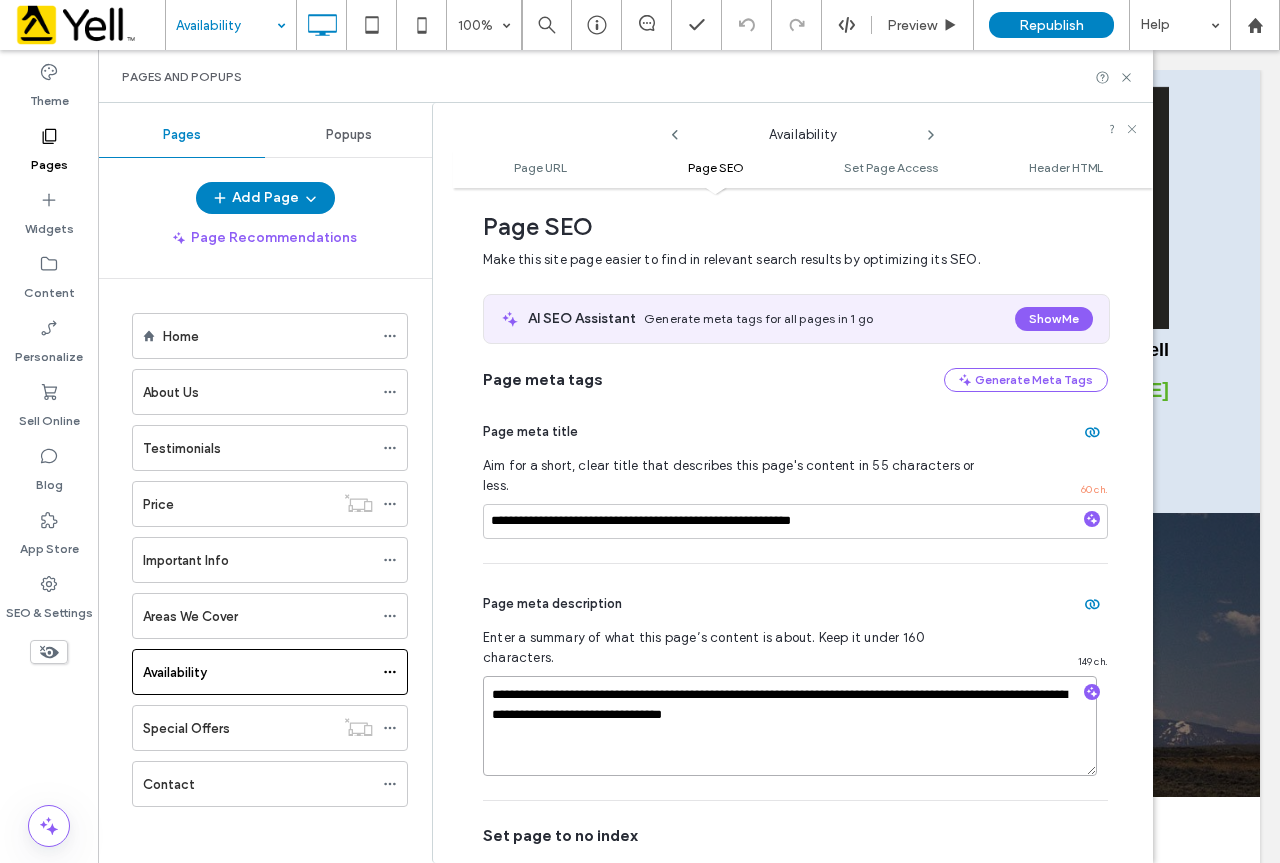 click on "**********" at bounding box center (790, 726) 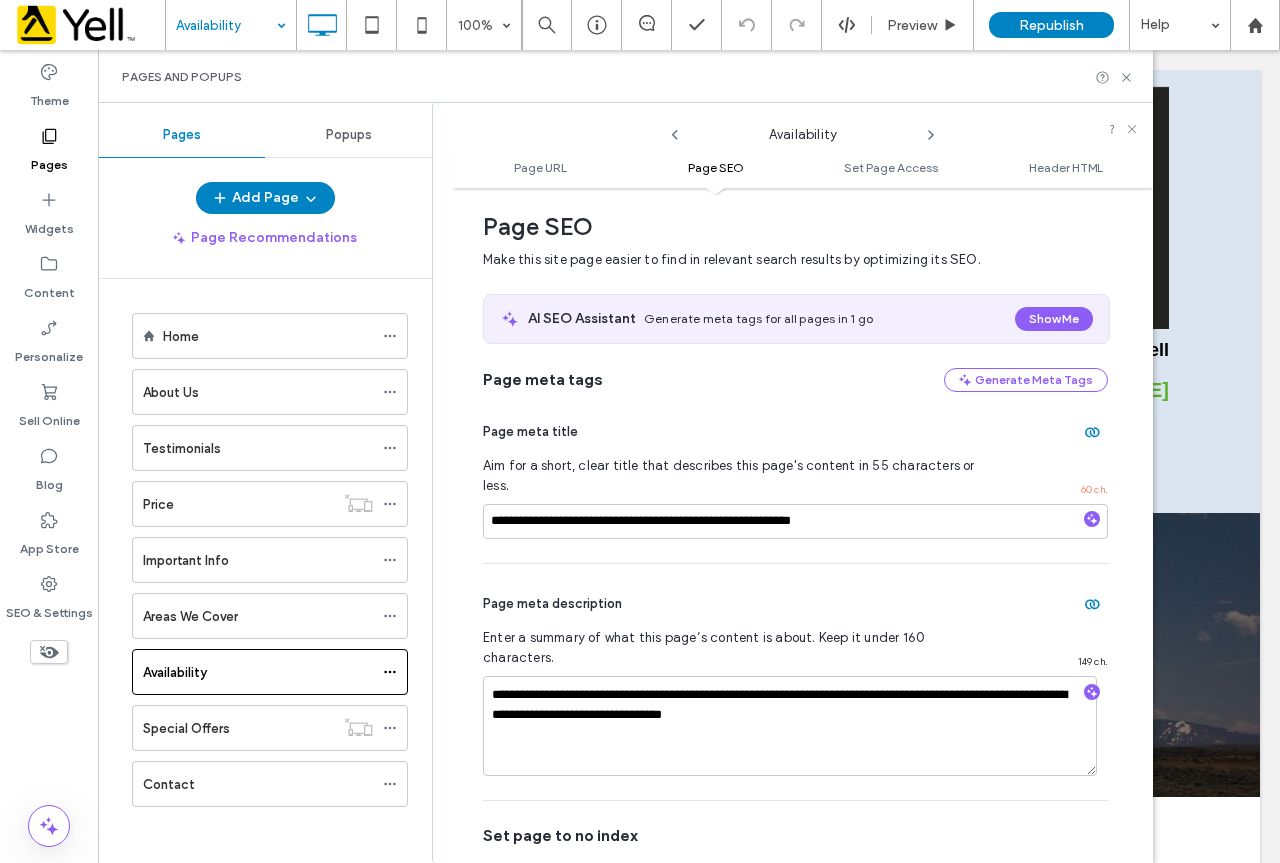 click on "Set page to no index Tell search engines not to crawl this page so it won’t appear in search results. Draft pages are set to no index by default." at bounding box center [795, 860] 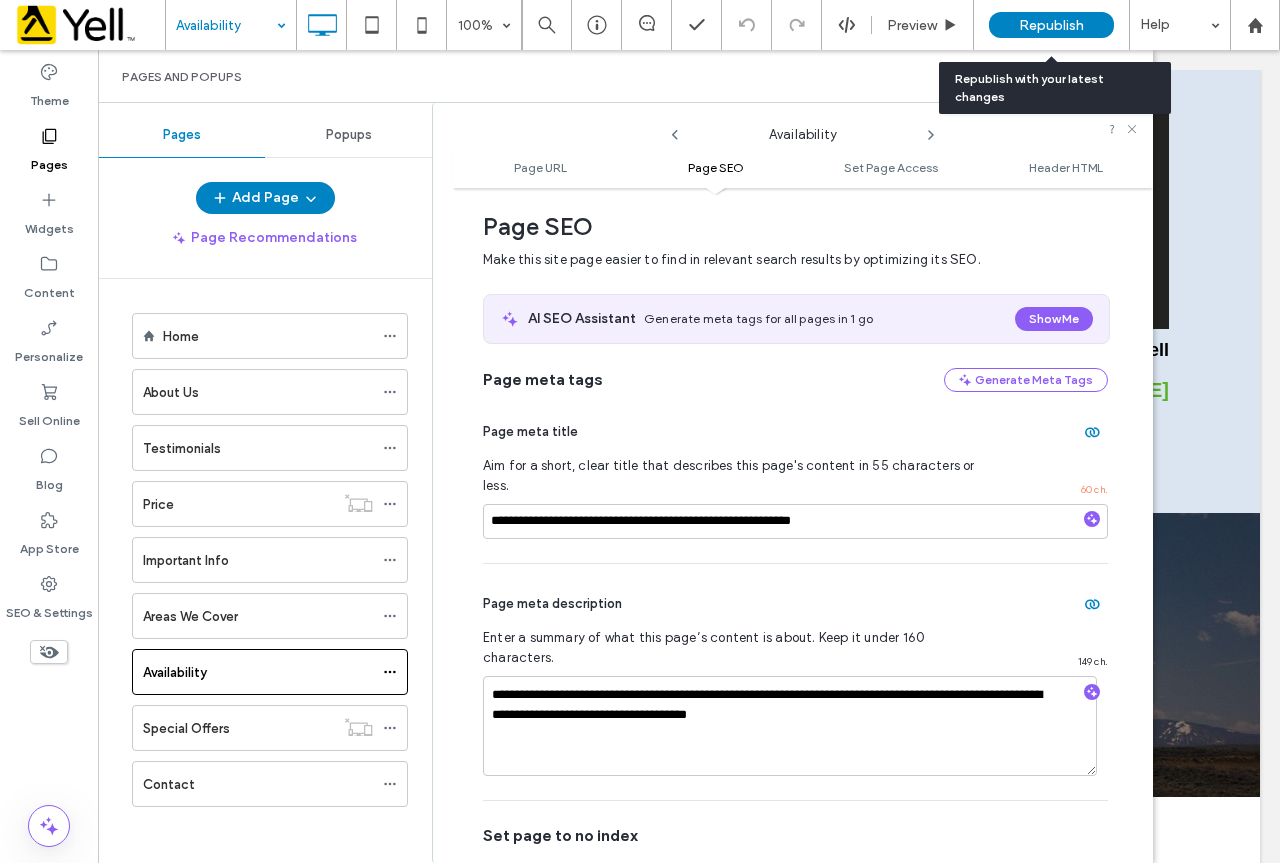 click on "Republish" at bounding box center [1051, 25] 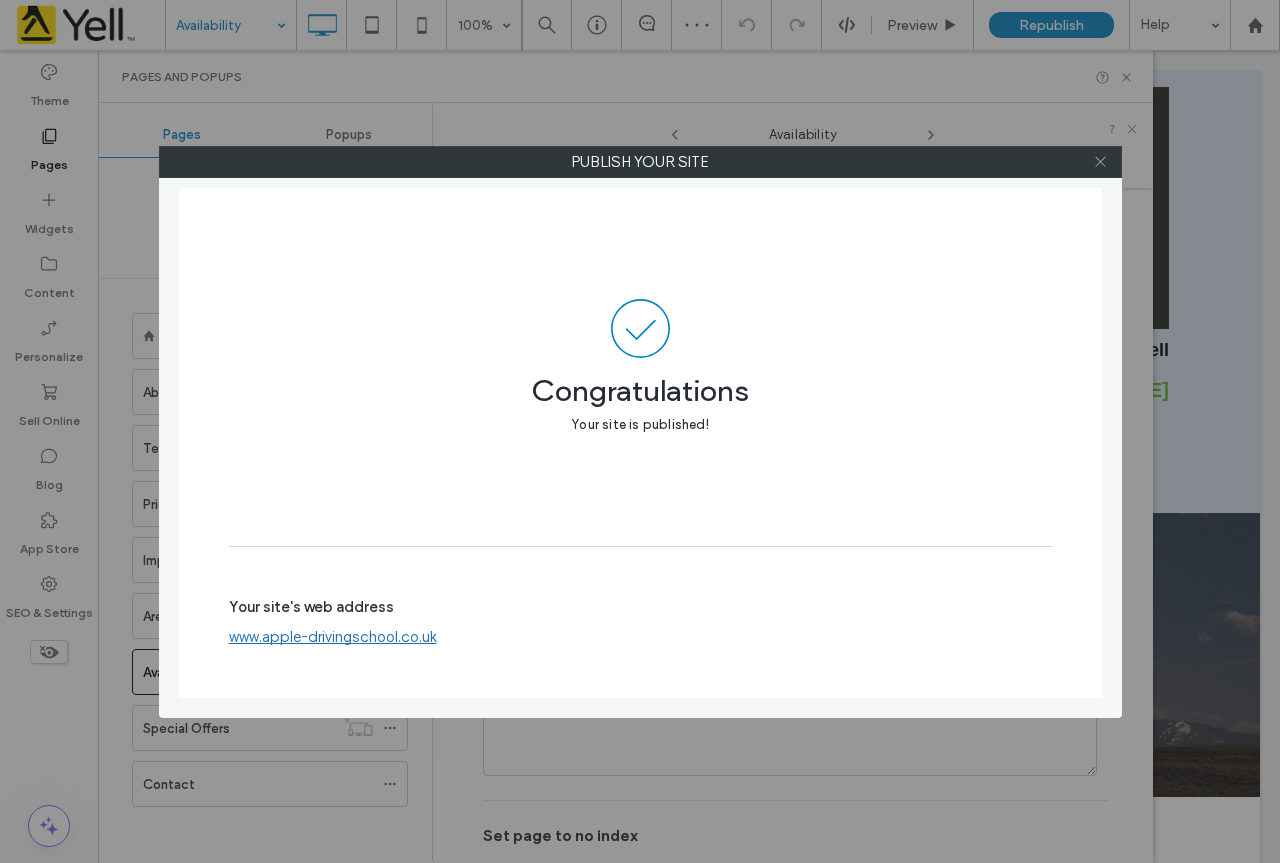 click 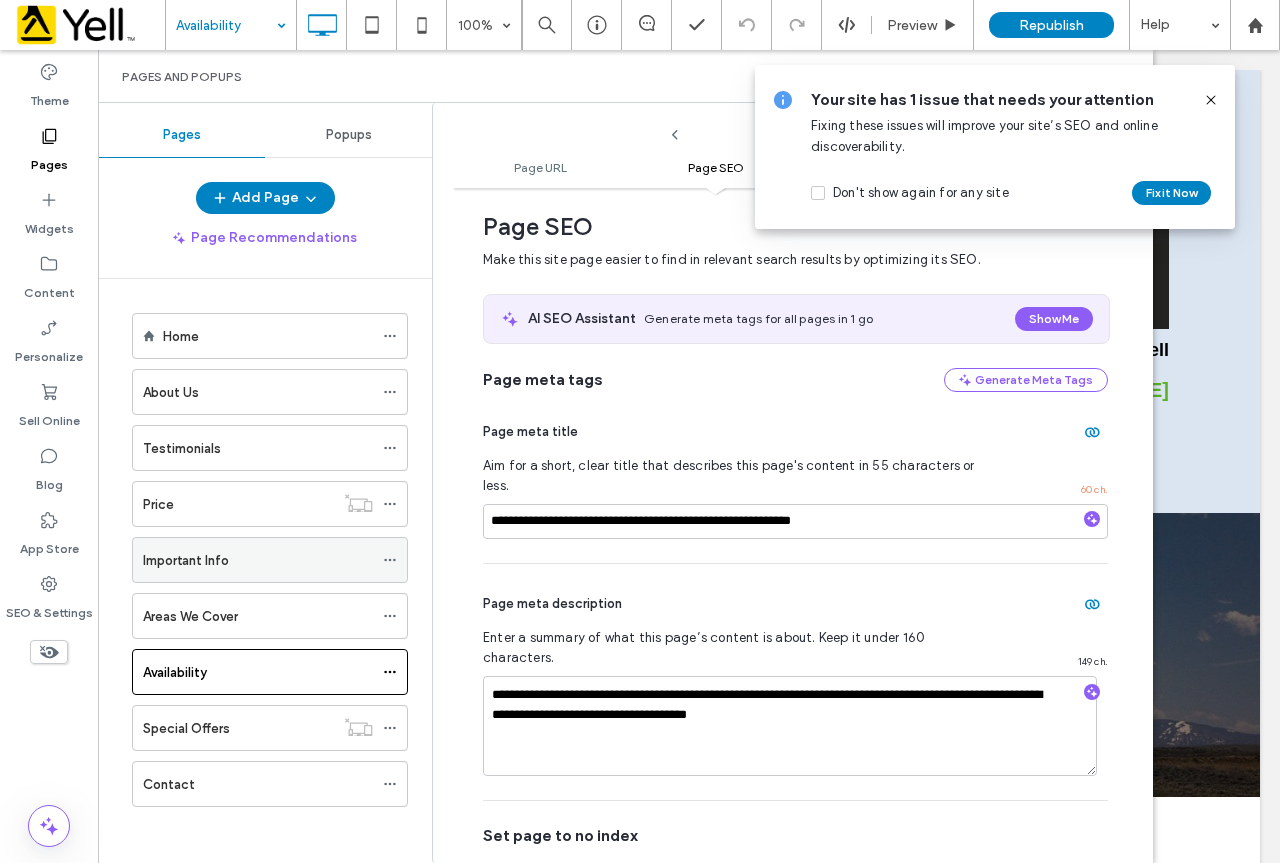 click 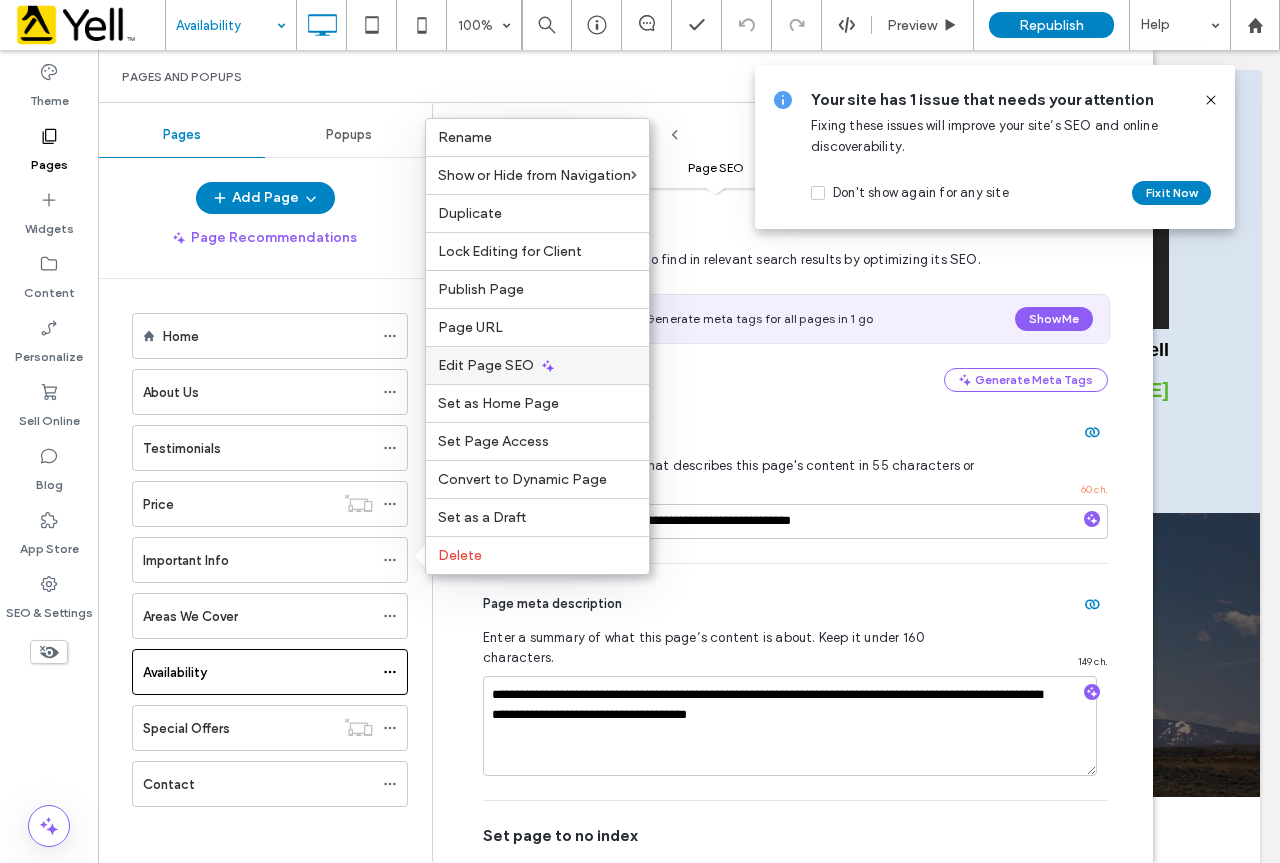 click on "Edit Page SEO" at bounding box center (486, 365) 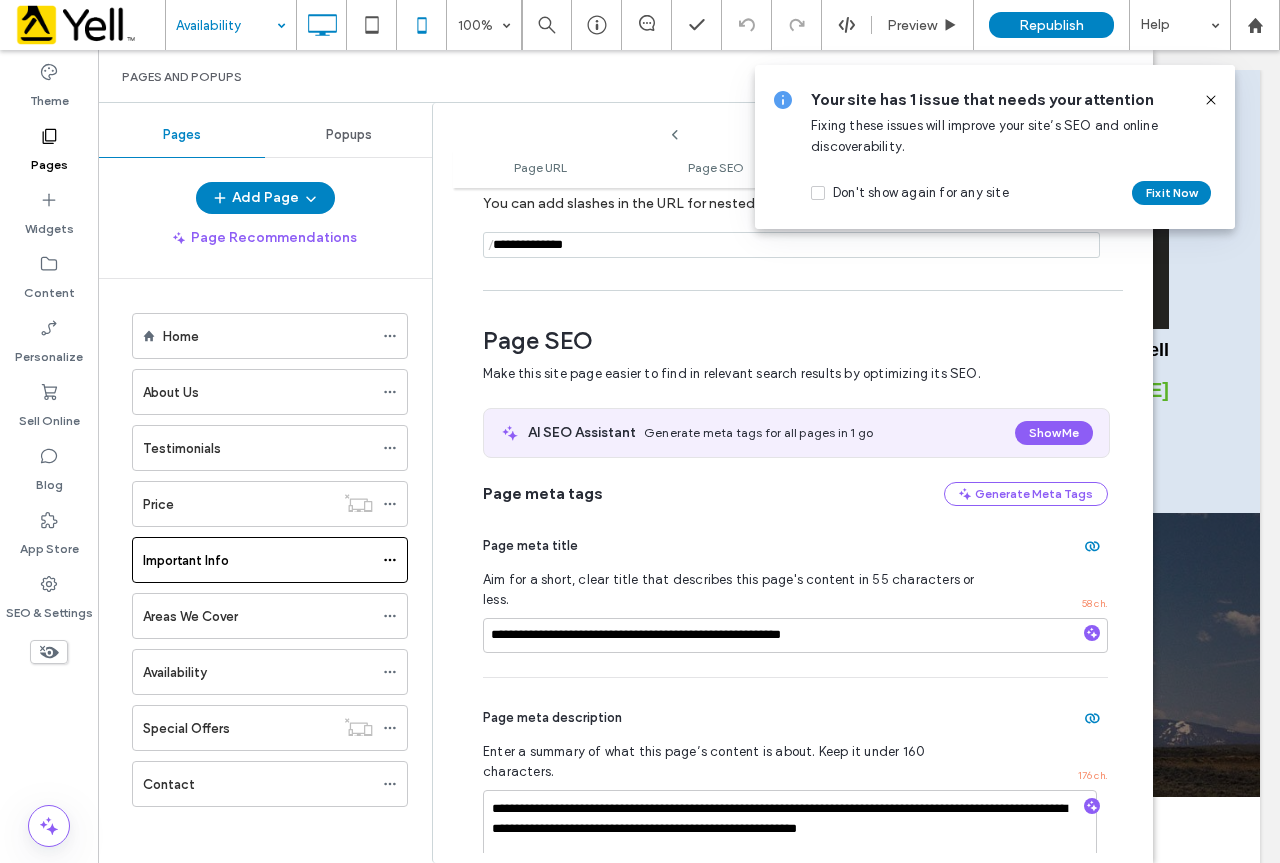 scroll, scrollTop: 274, scrollLeft: 0, axis: vertical 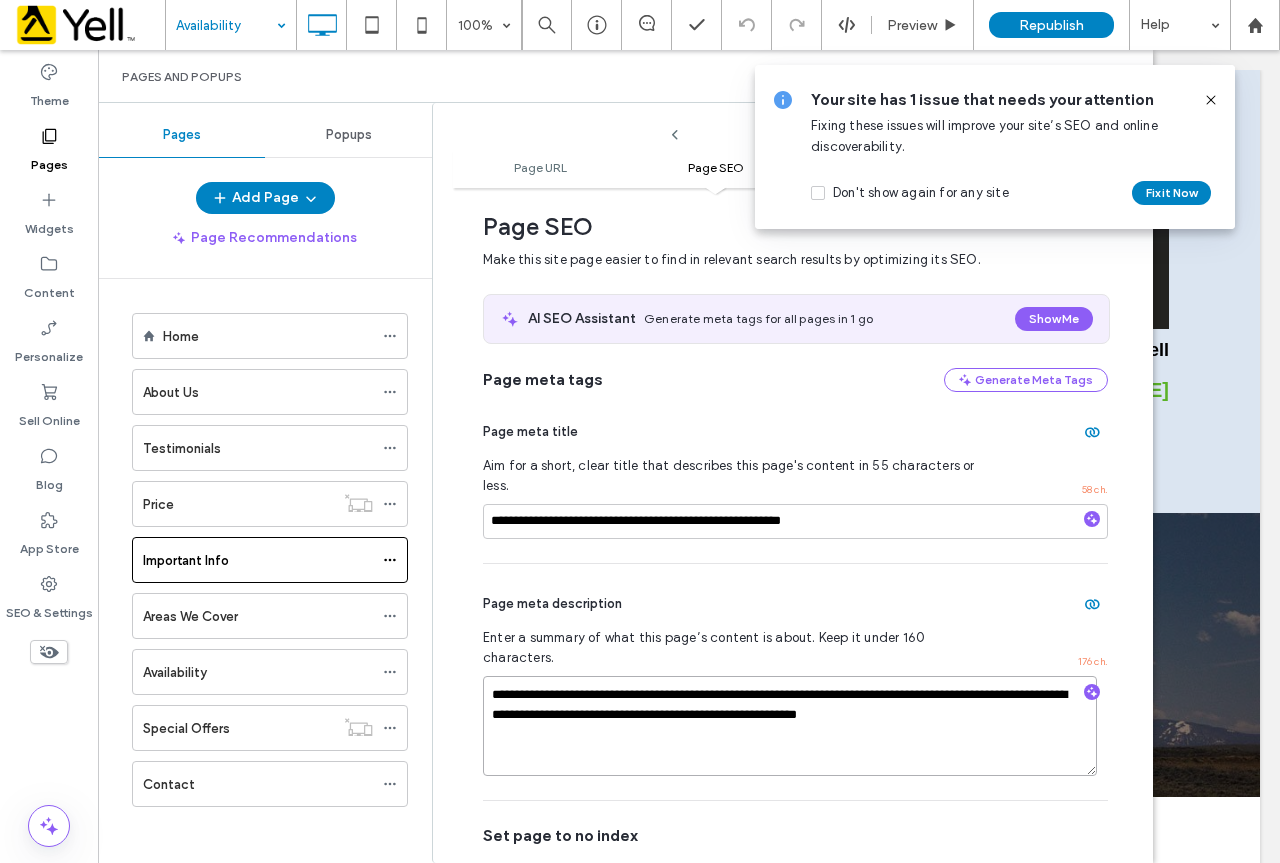 click on "**********" at bounding box center [790, 726] 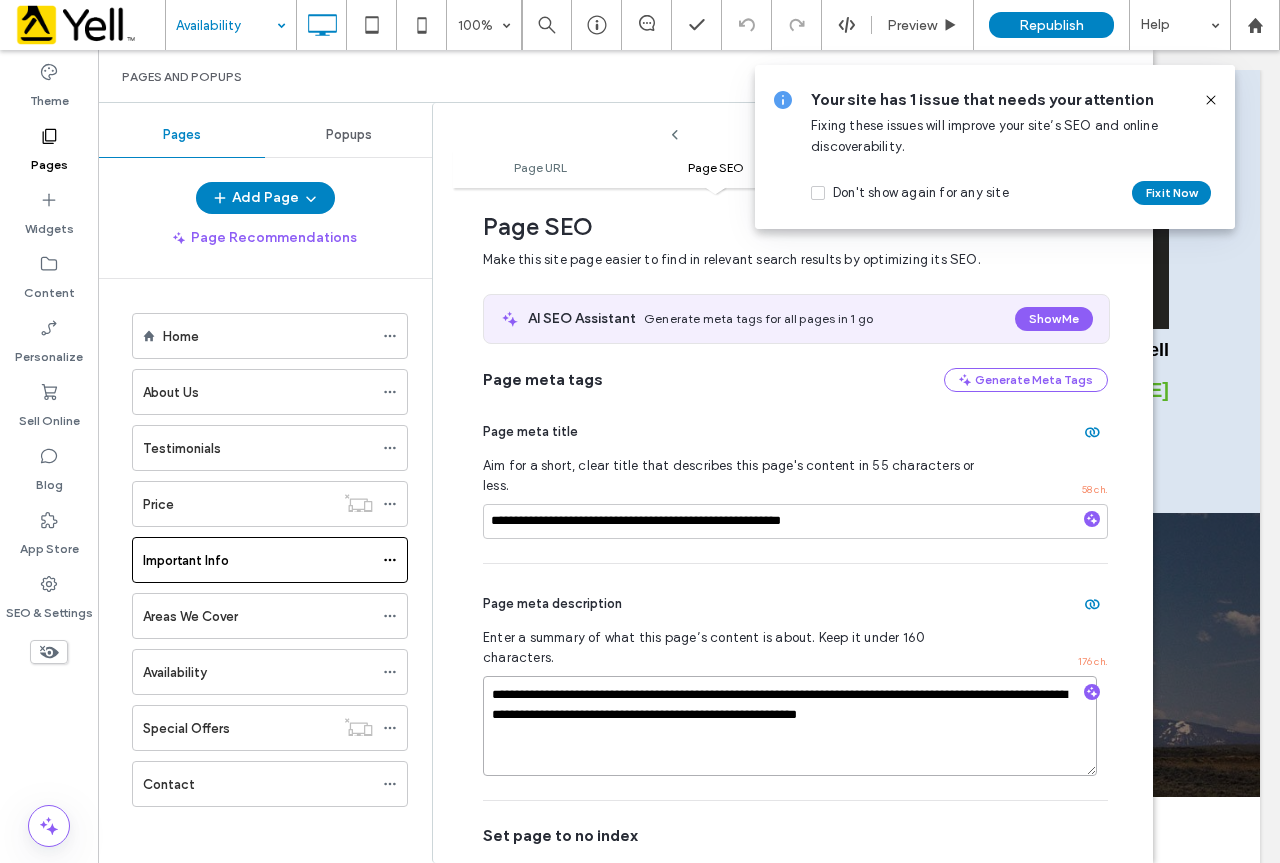 drag, startPoint x: 638, startPoint y: 659, endPoint x: 661, endPoint y: 652, distance: 24.04163 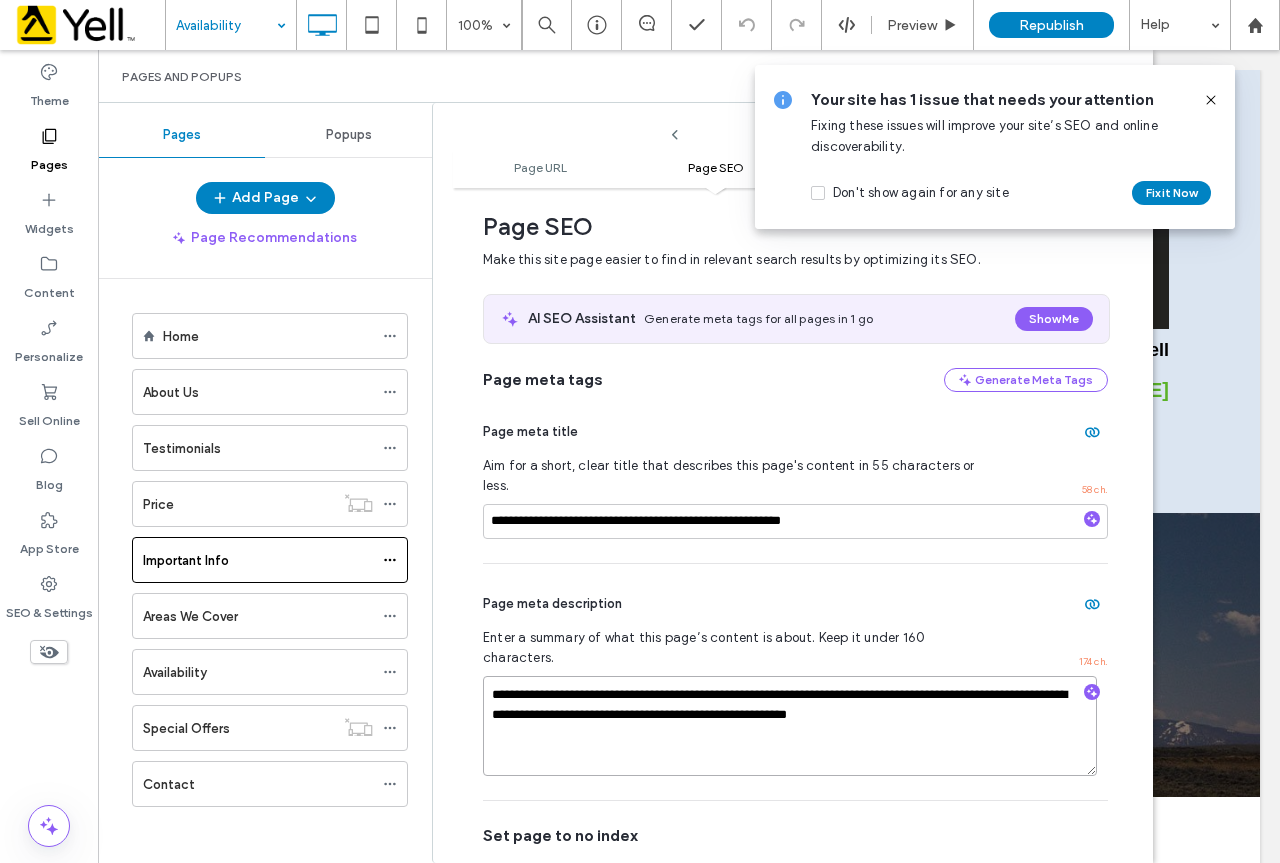 drag, startPoint x: 947, startPoint y: 655, endPoint x: 867, endPoint y: 655, distance: 80 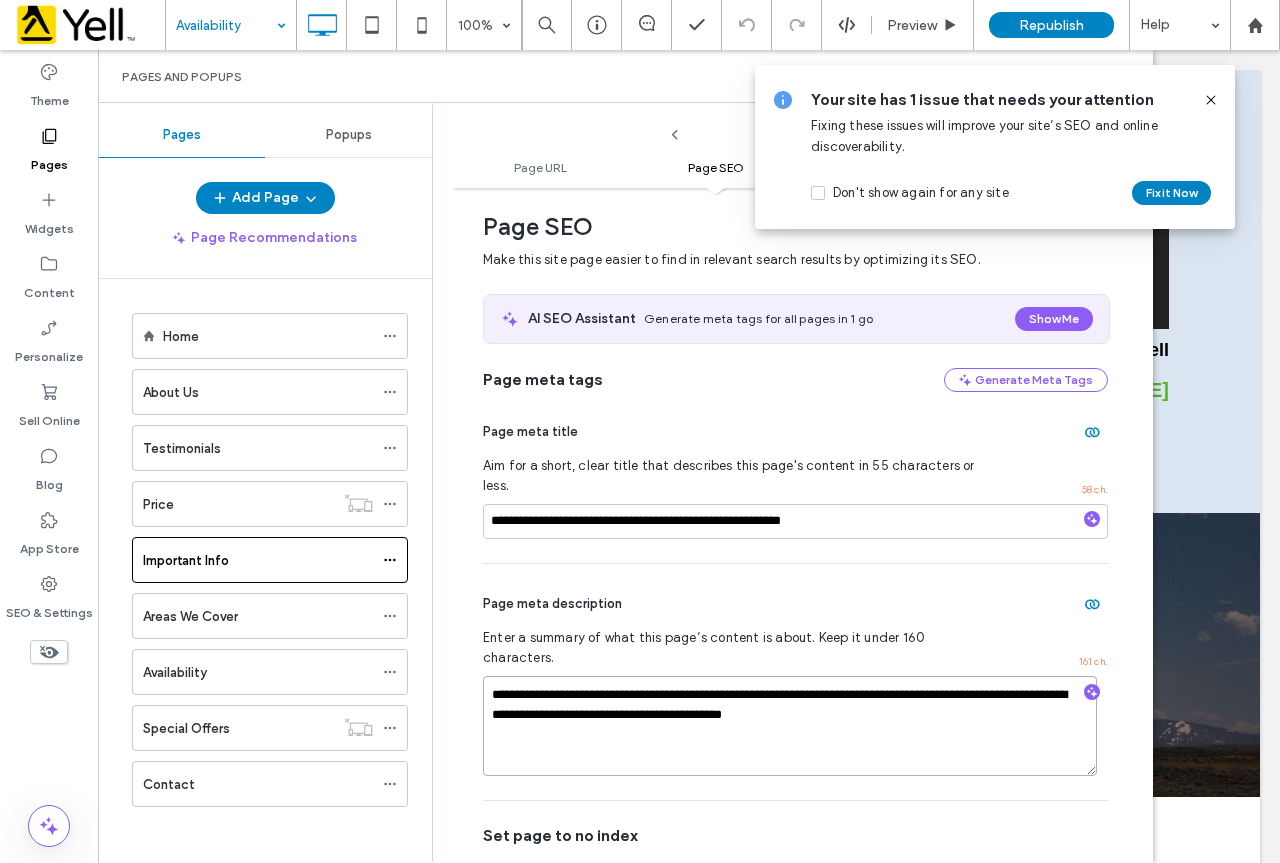 drag, startPoint x: 551, startPoint y: 656, endPoint x: 475, endPoint y: 653, distance: 76.05919 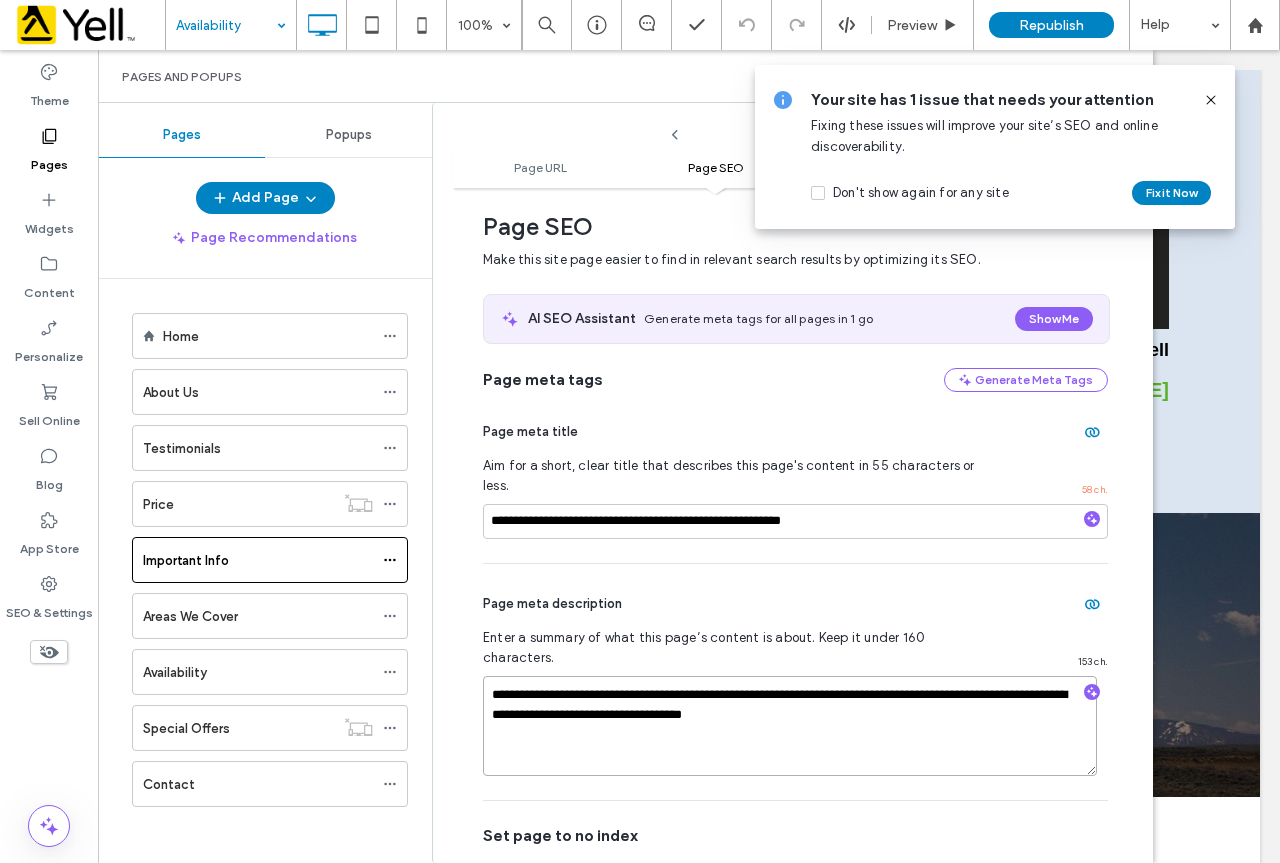 type on "**********" 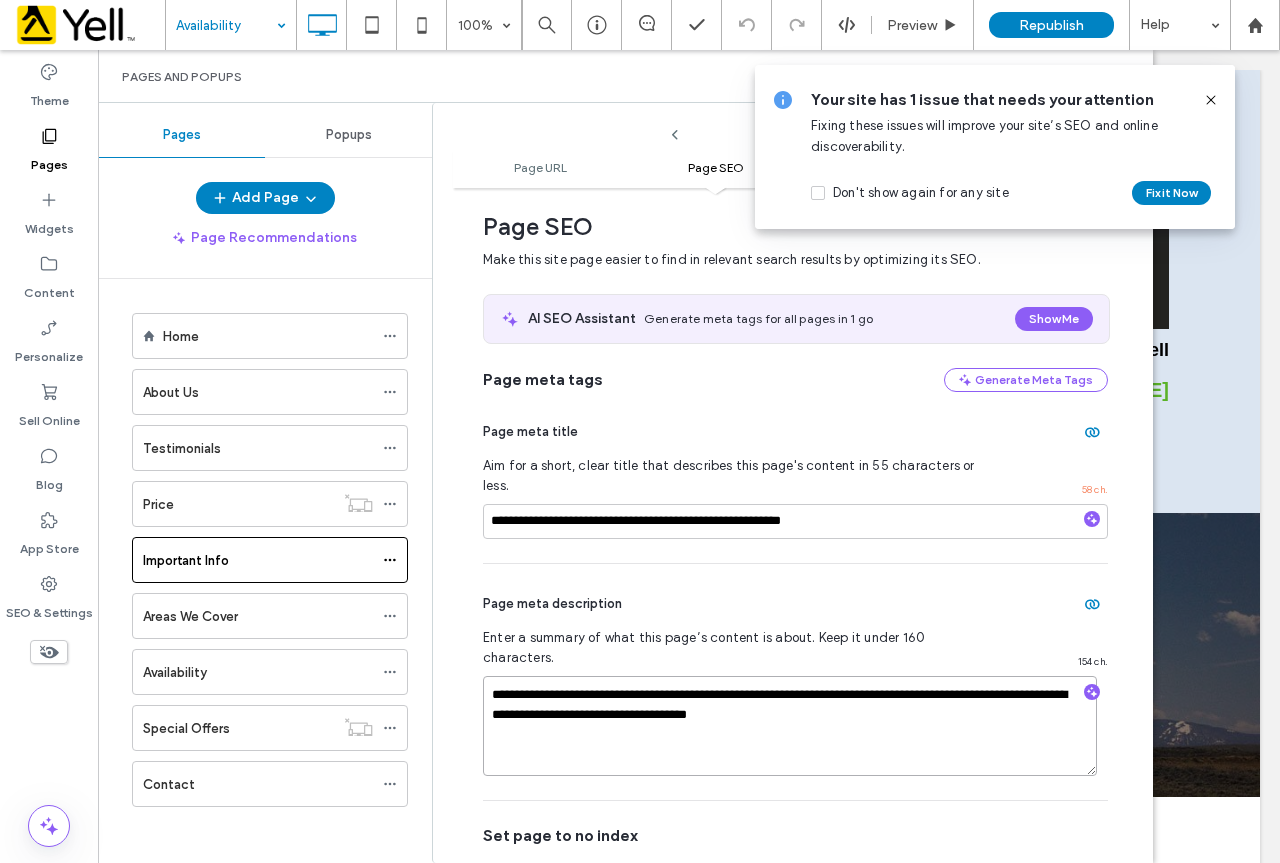click on "**********" at bounding box center (790, 726) 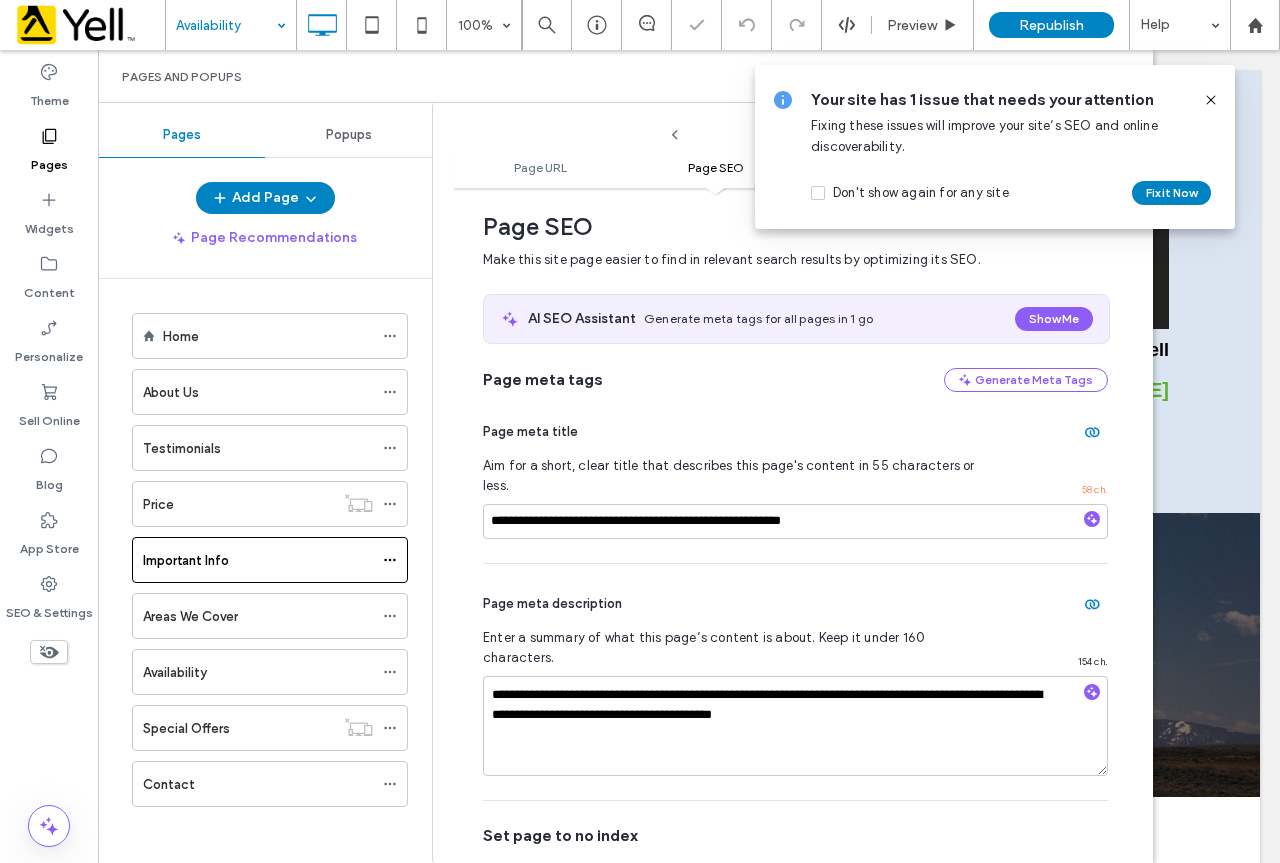 click on "Set page to no index Tell search engines not to crawl this page so it won’t appear in search results. Draft pages are set to no index by default." at bounding box center (795, 860) 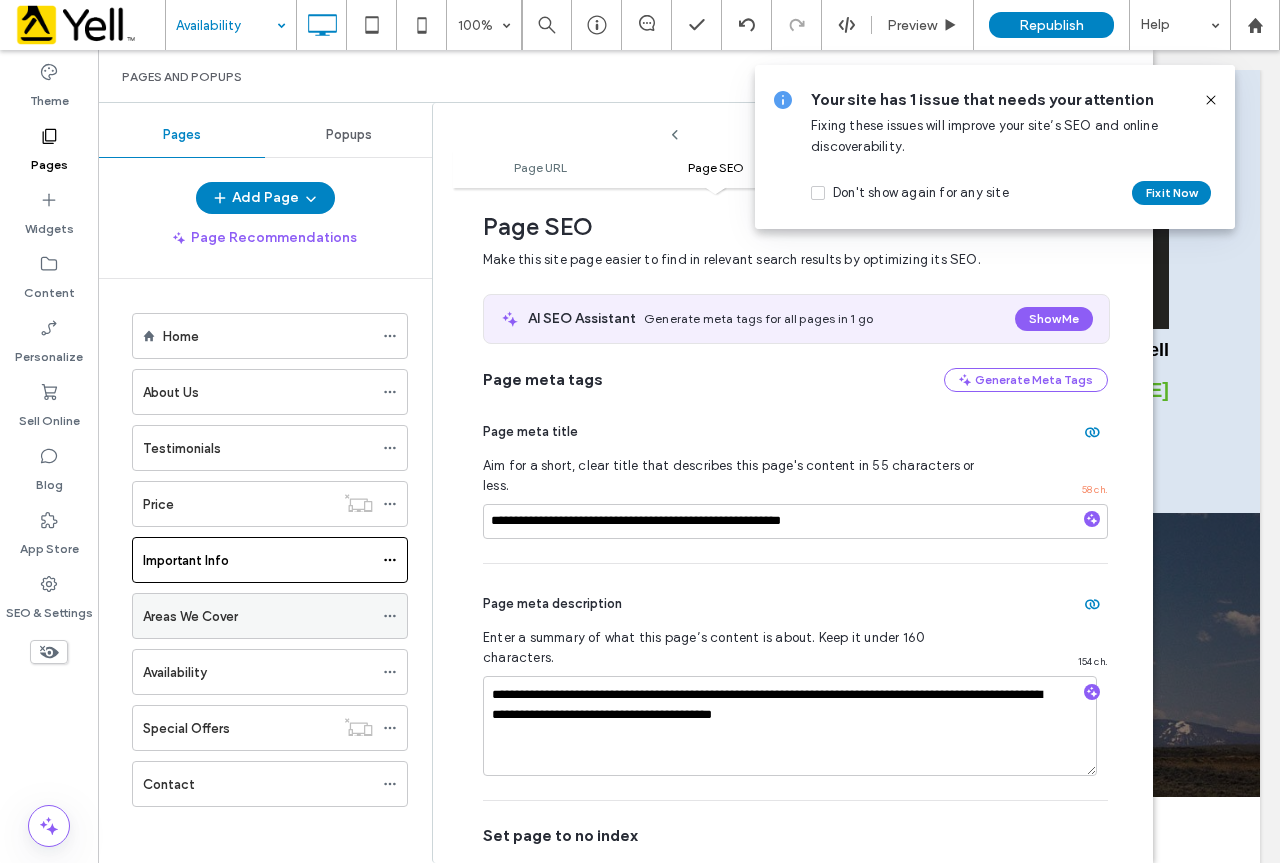 click on "Areas We Cover" at bounding box center [258, 616] 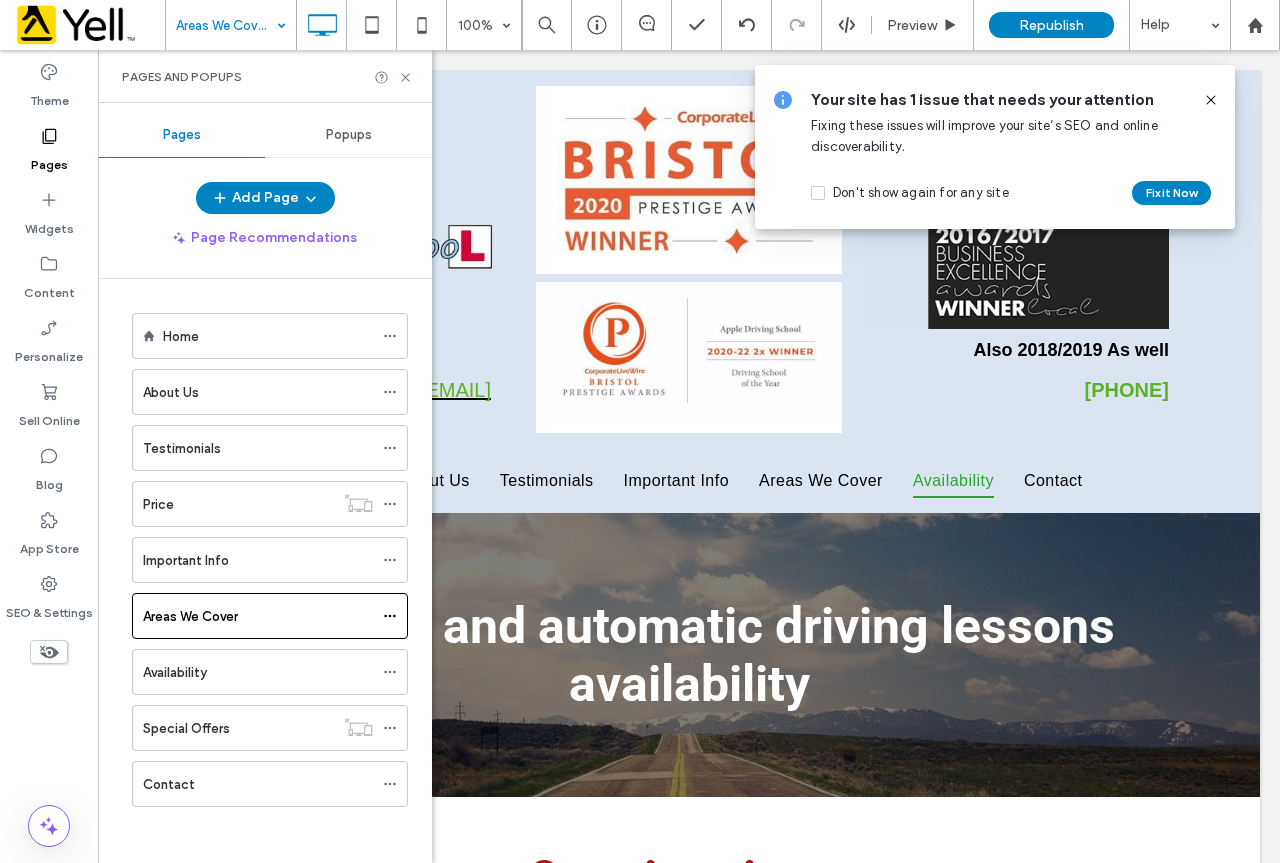 click 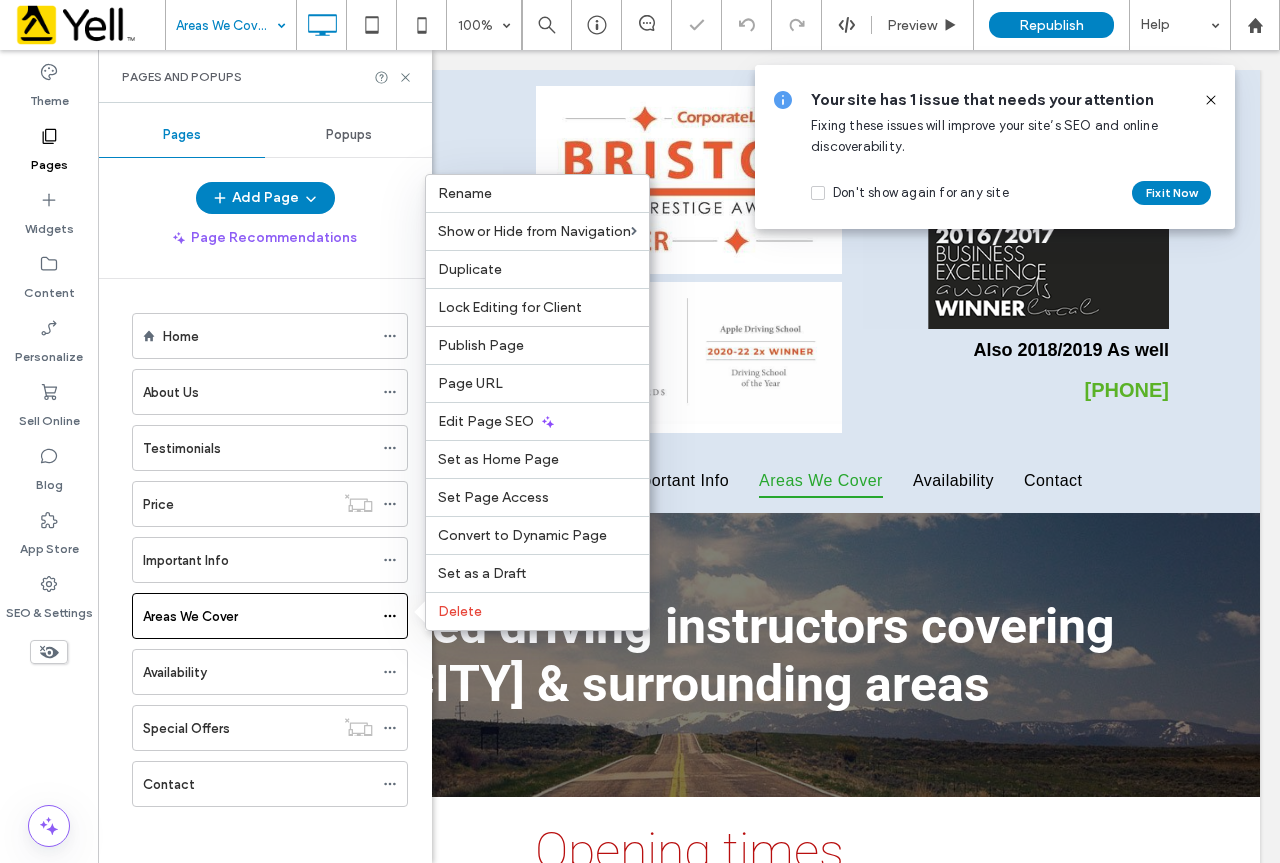 scroll, scrollTop: 0, scrollLeft: 0, axis: both 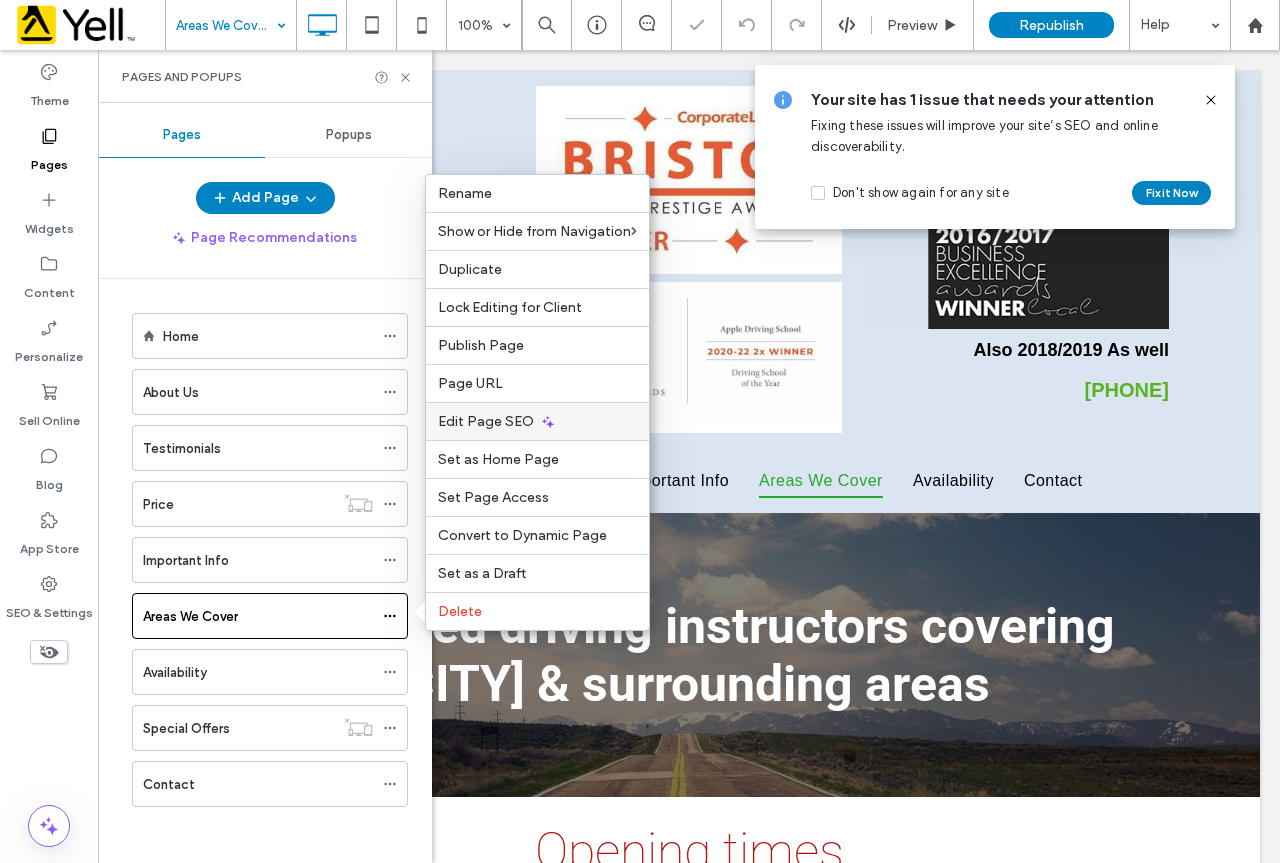 click on "Edit Page SEO" at bounding box center (537, 421) 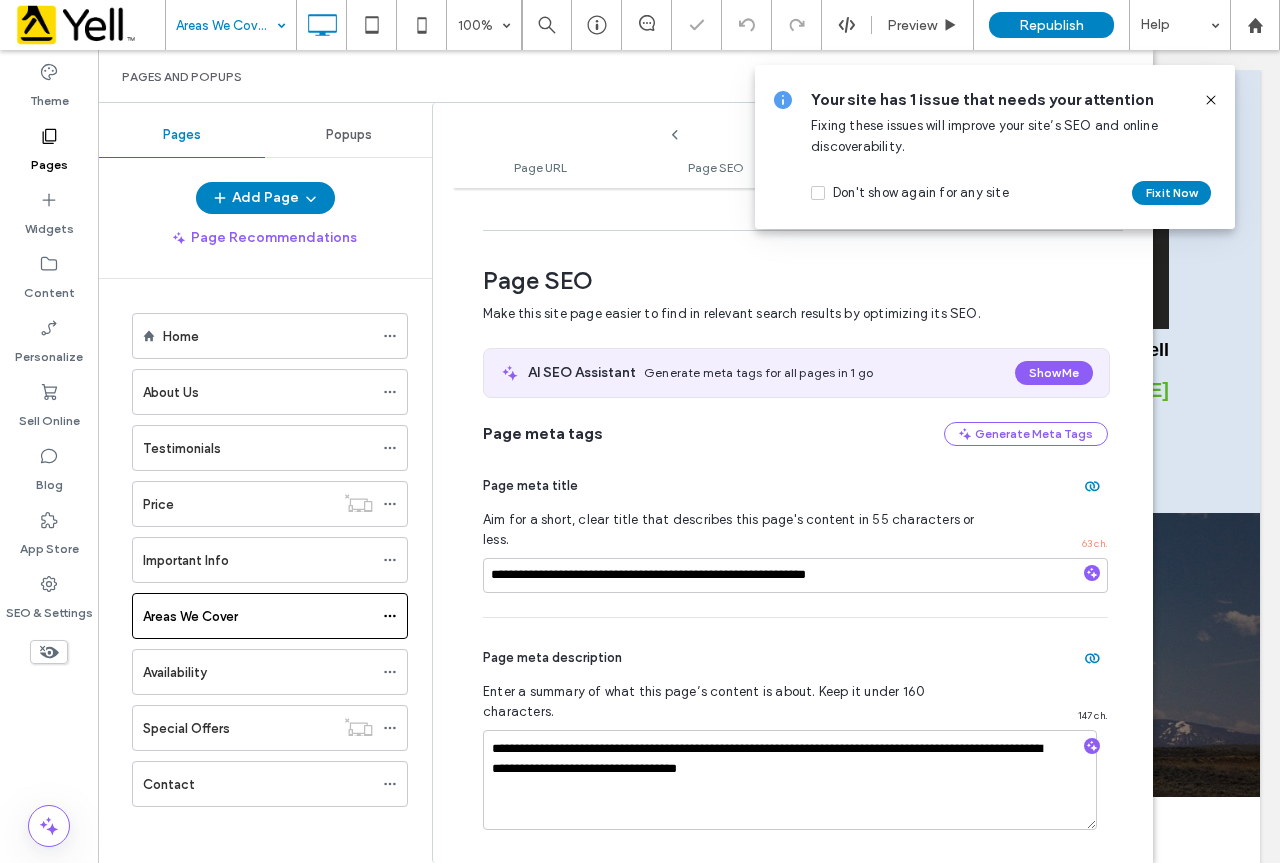 scroll, scrollTop: 274, scrollLeft: 0, axis: vertical 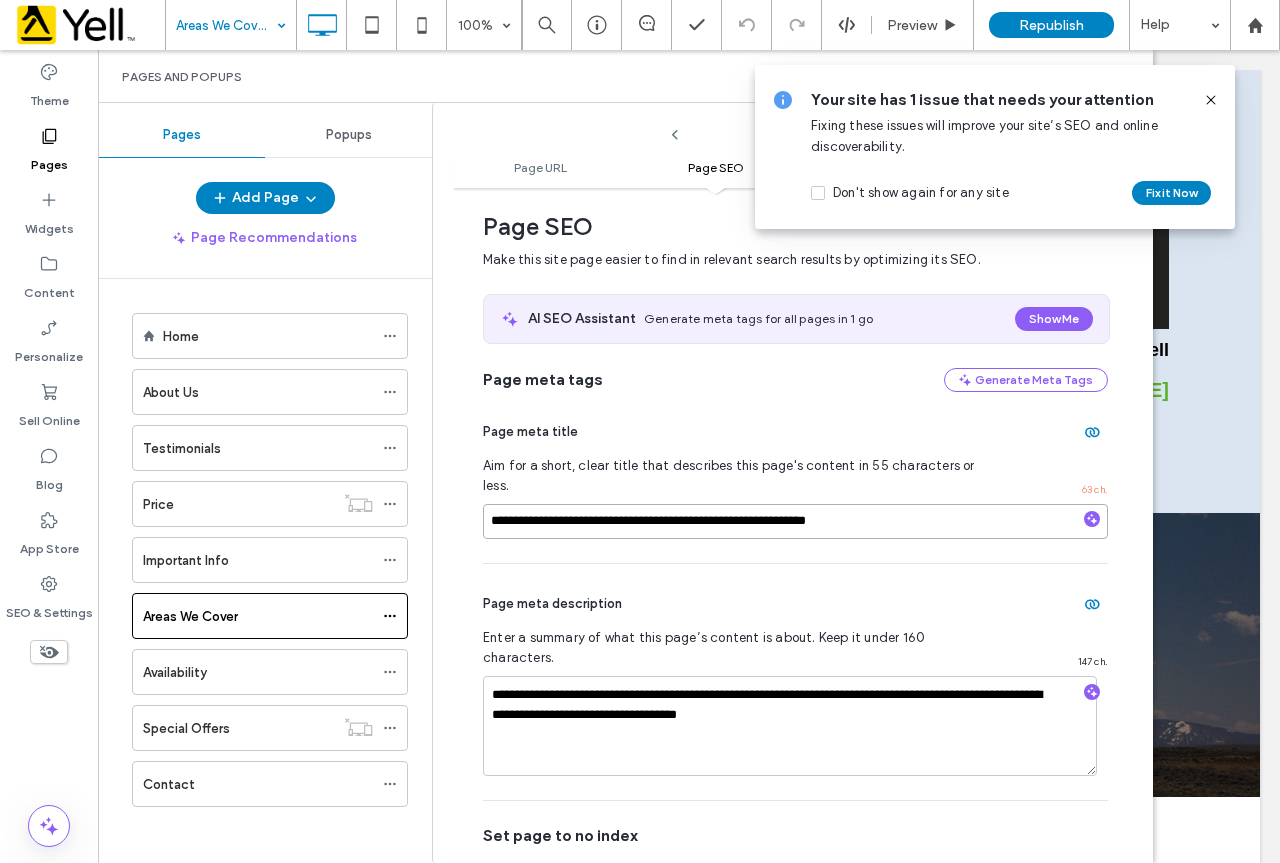 click on "**********" at bounding box center (795, 521) 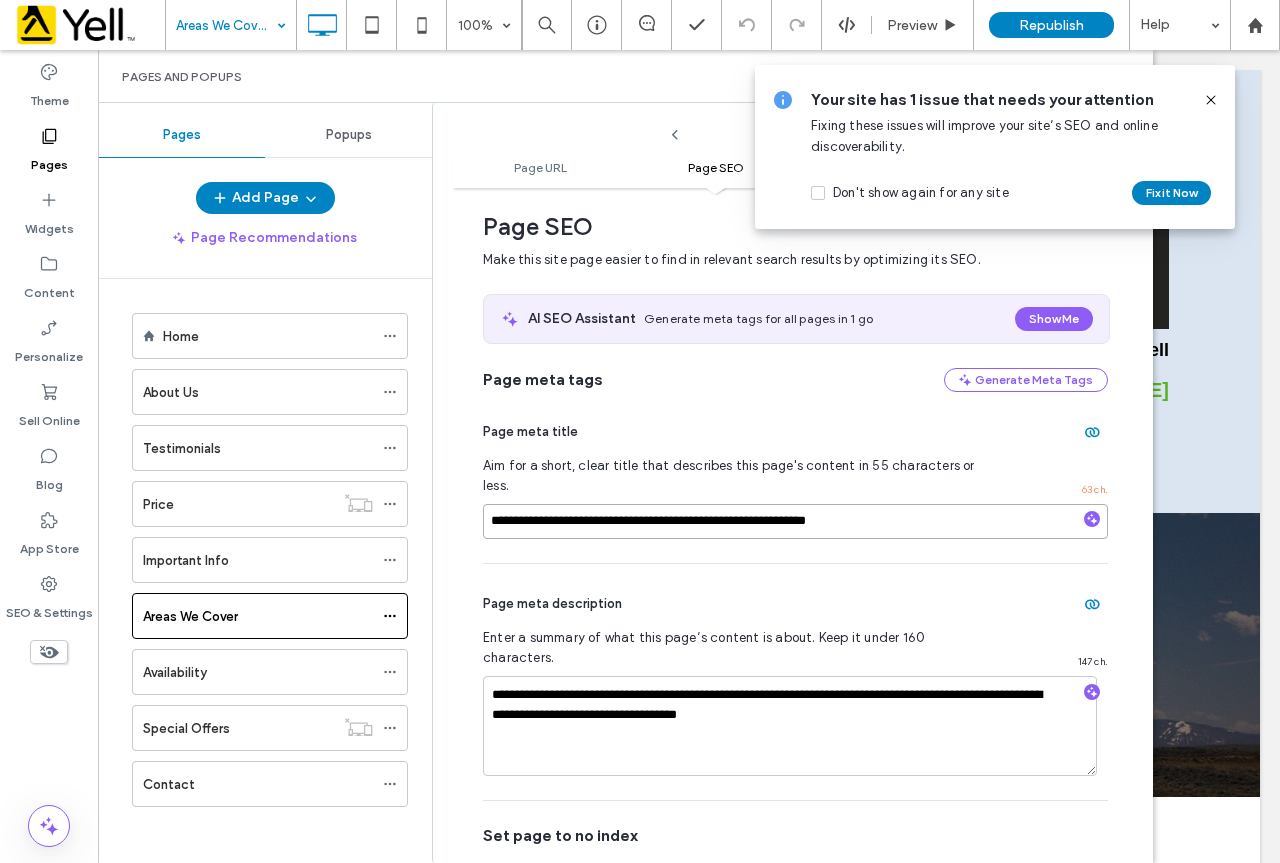 drag, startPoint x: 827, startPoint y: 504, endPoint x: 917, endPoint y: 489, distance: 91.24144 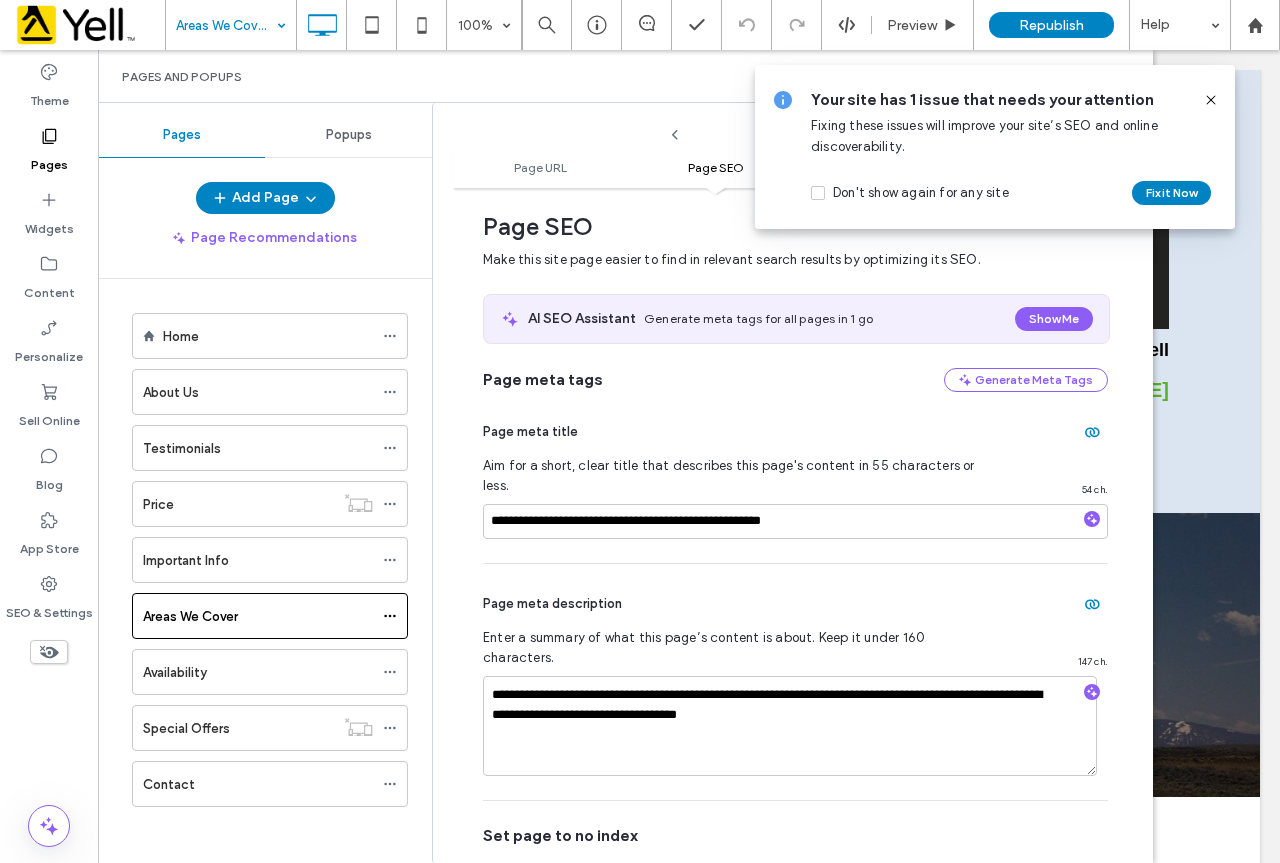 click on "**********" at bounding box center (795, 682) 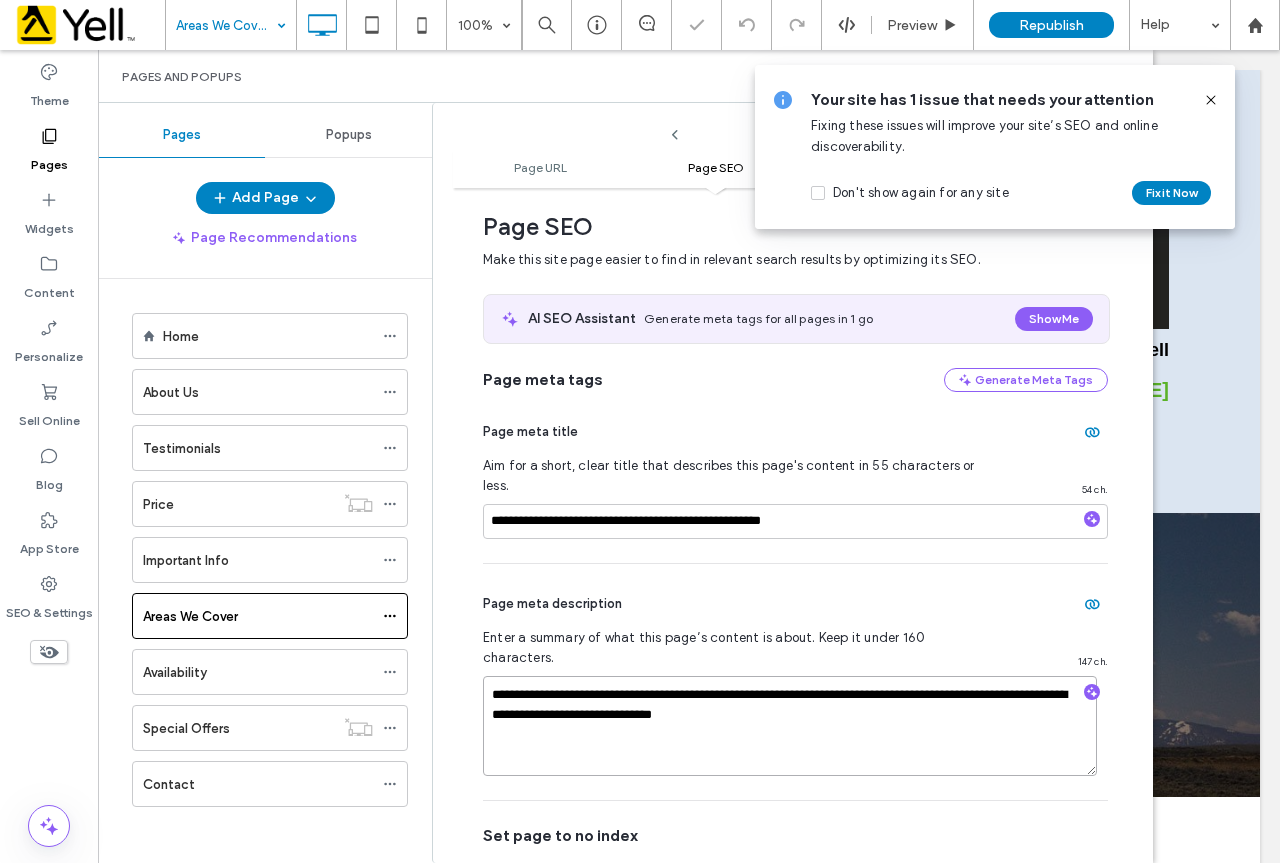 click on "**********" at bounding box center [790, 726] 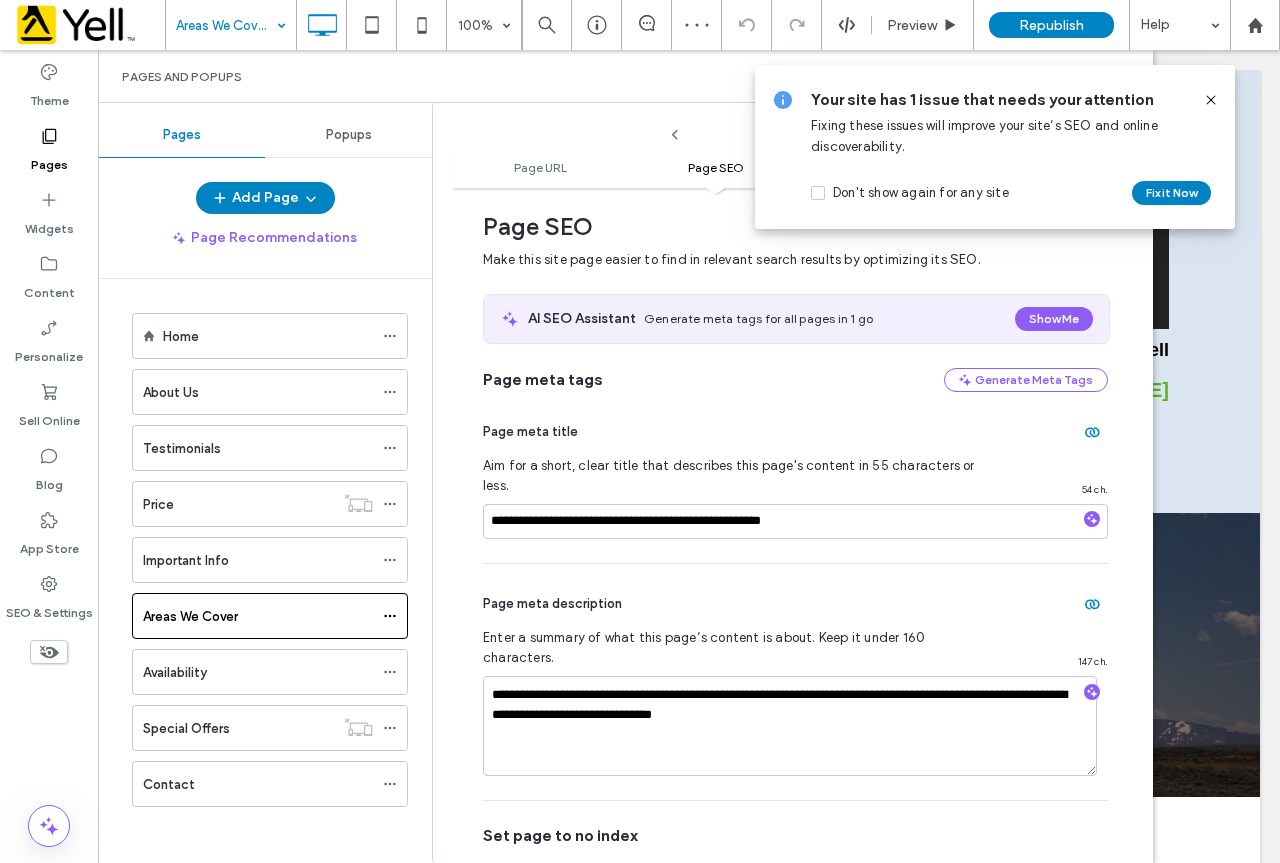 click 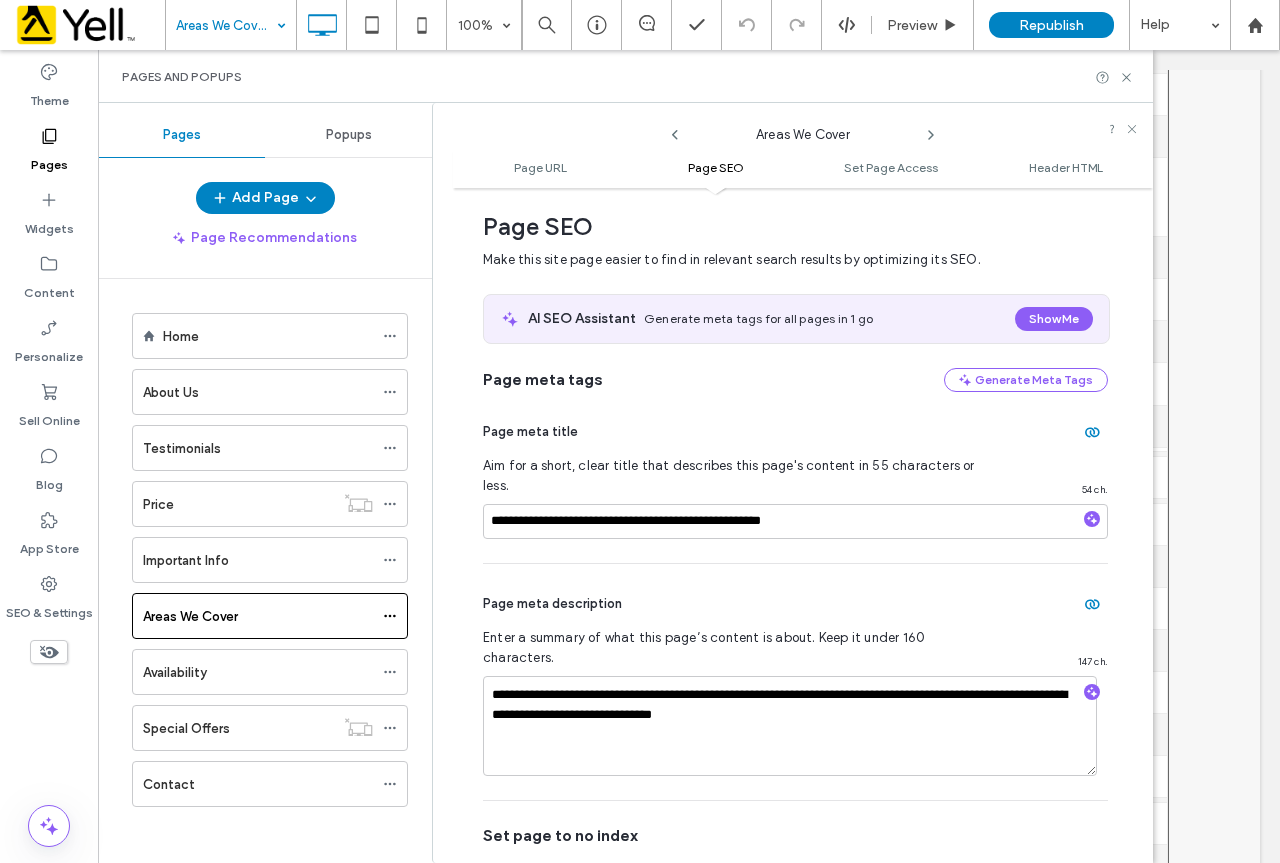scroll, scrollTop: 3065, scrollLeft: 0, axis: vertical 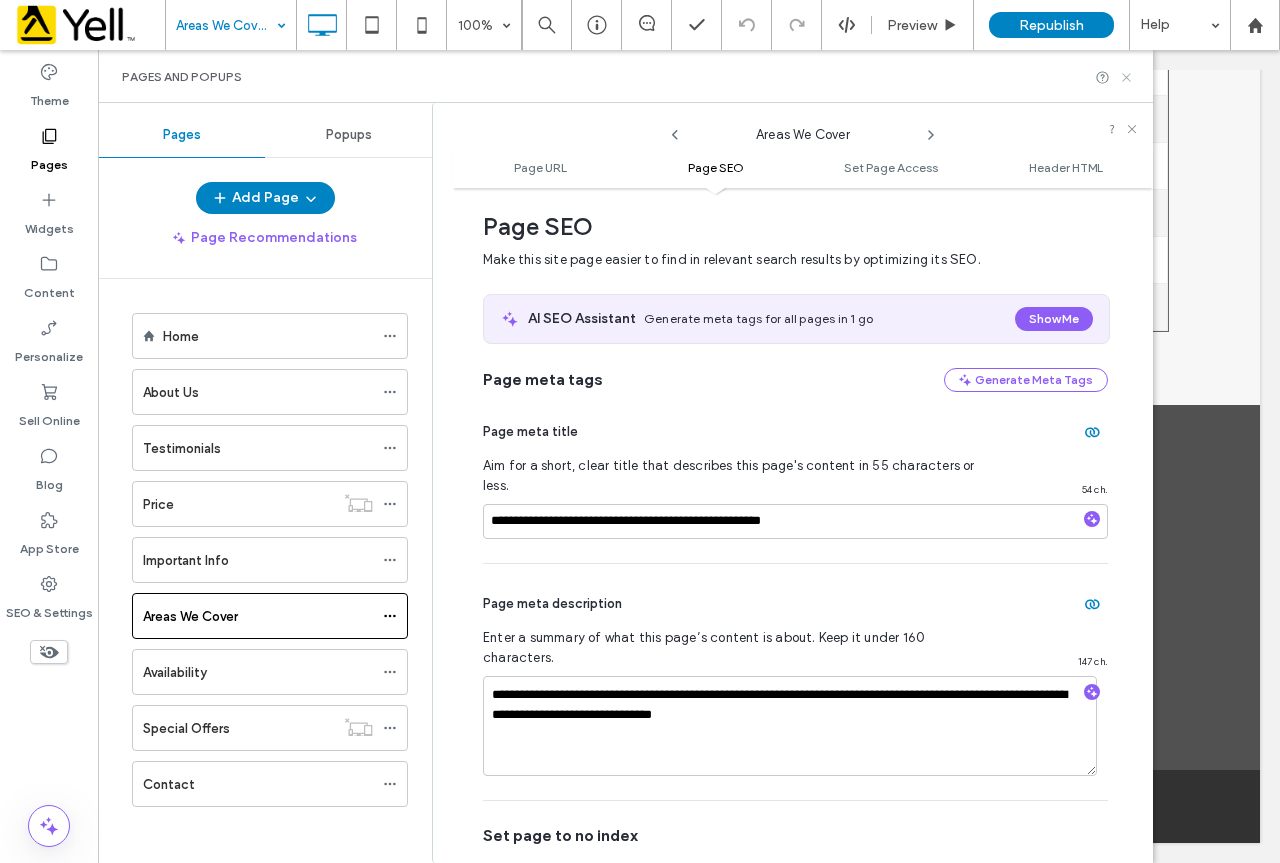 drag, startPoint x: 1127, startPoint y: 74, endPoint x: 1031, endPoint y: 27, distance: 106.887794 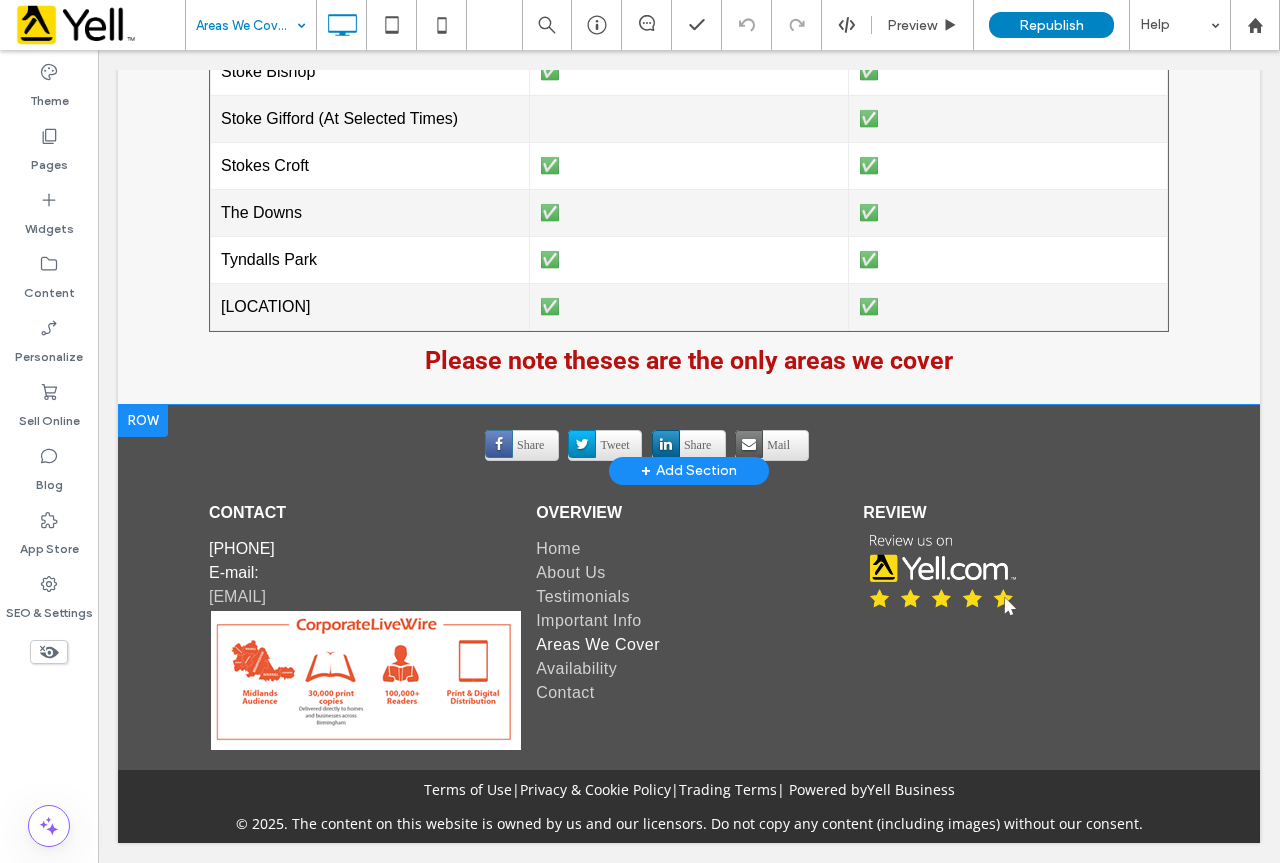 click at bounding box center [143, 421] 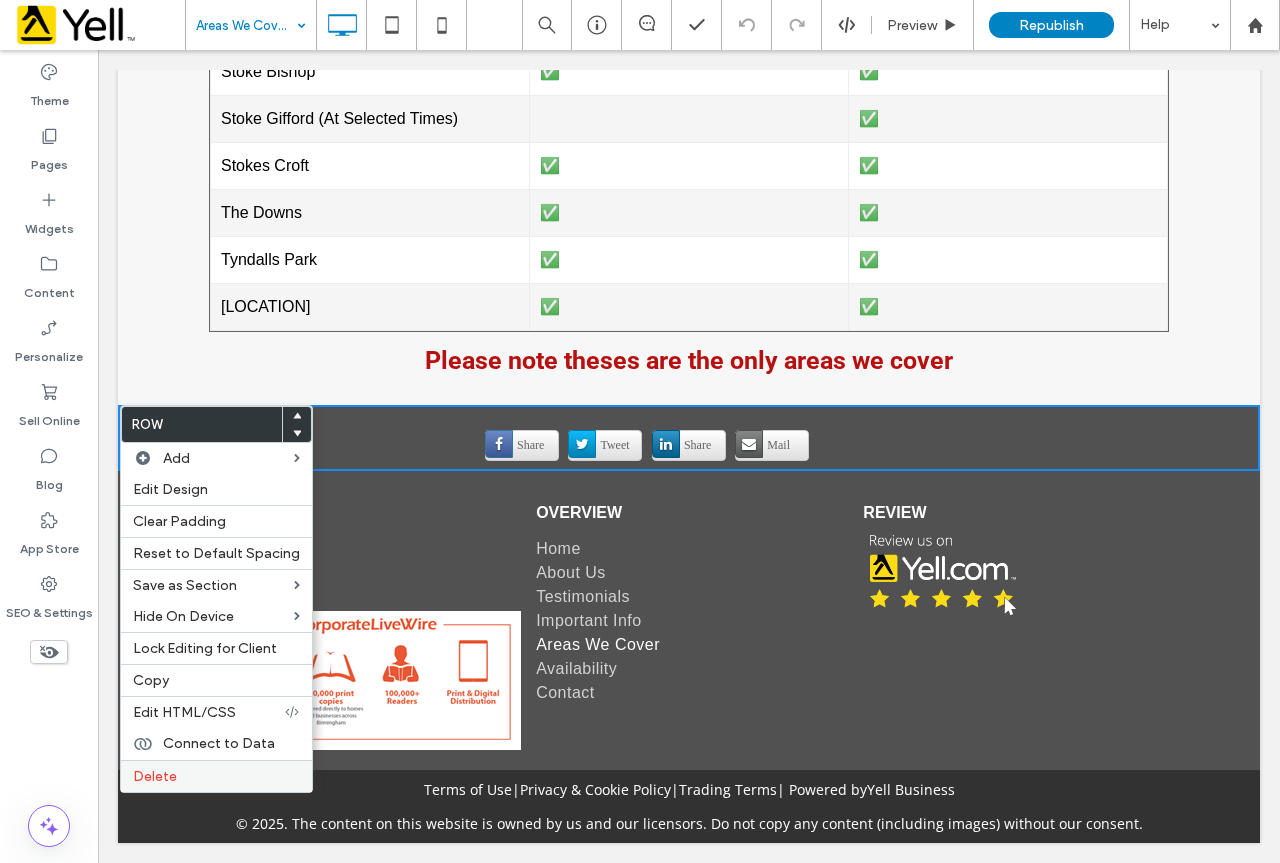 click on "Delete" at bounding box center (155, 776) 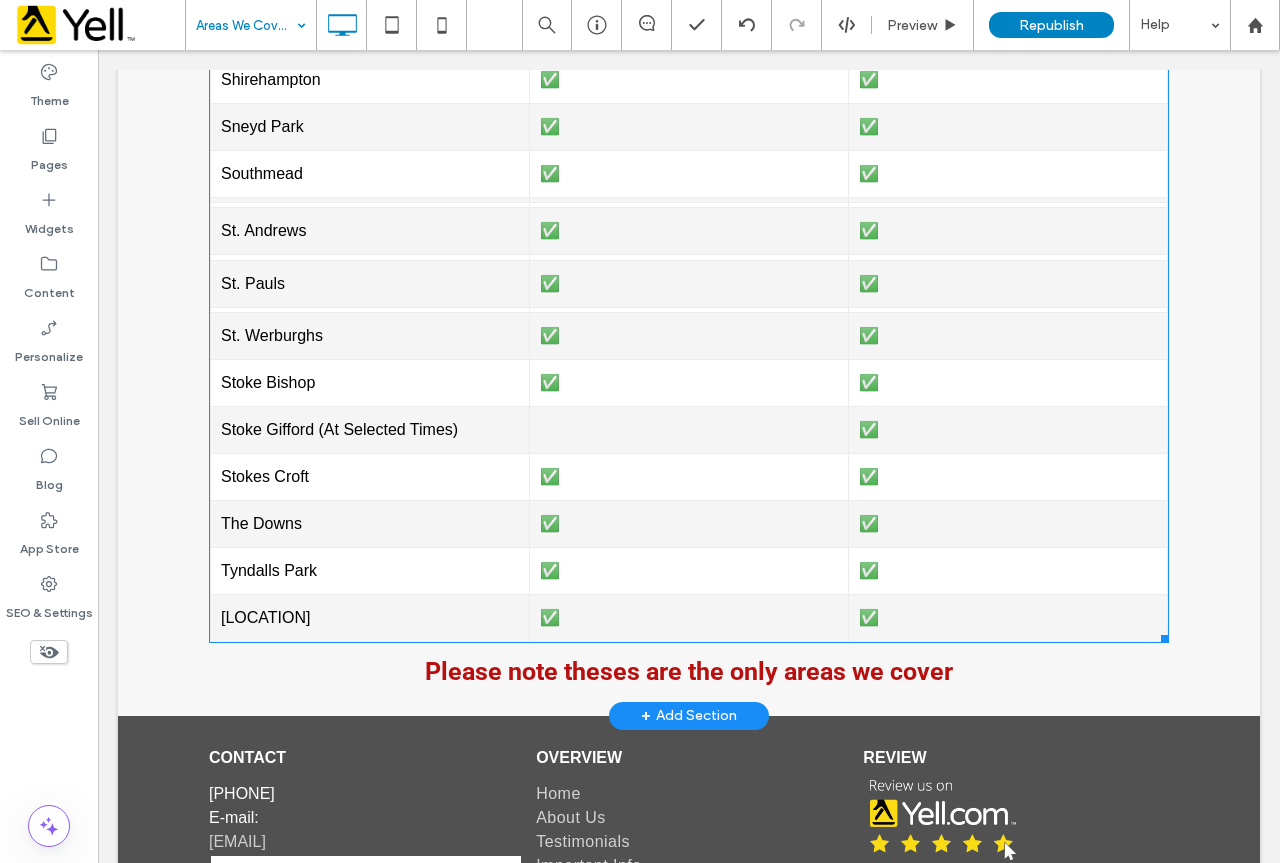 scroll, scrollTop: 2499, scrollLeft: 0, axis: vertical 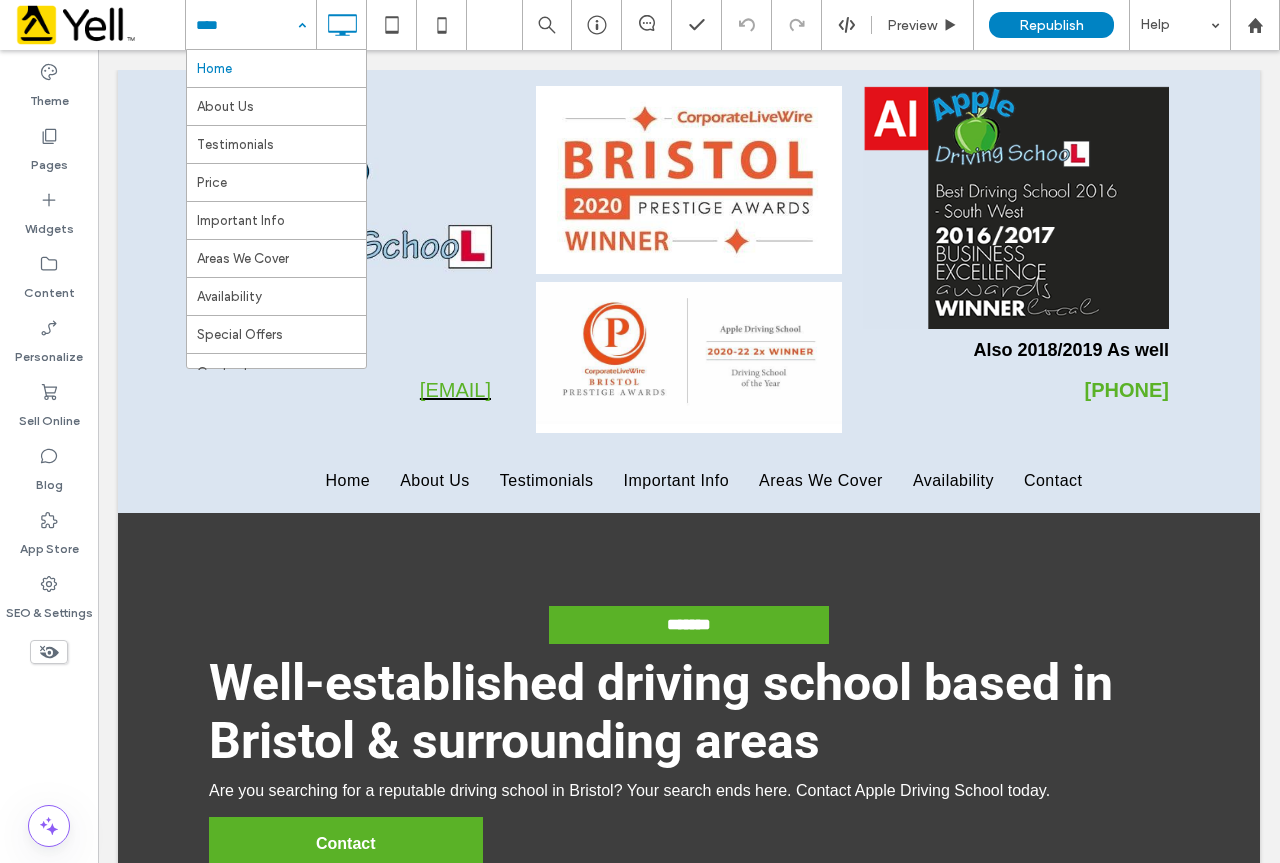 click at bounding box center (246, 25) 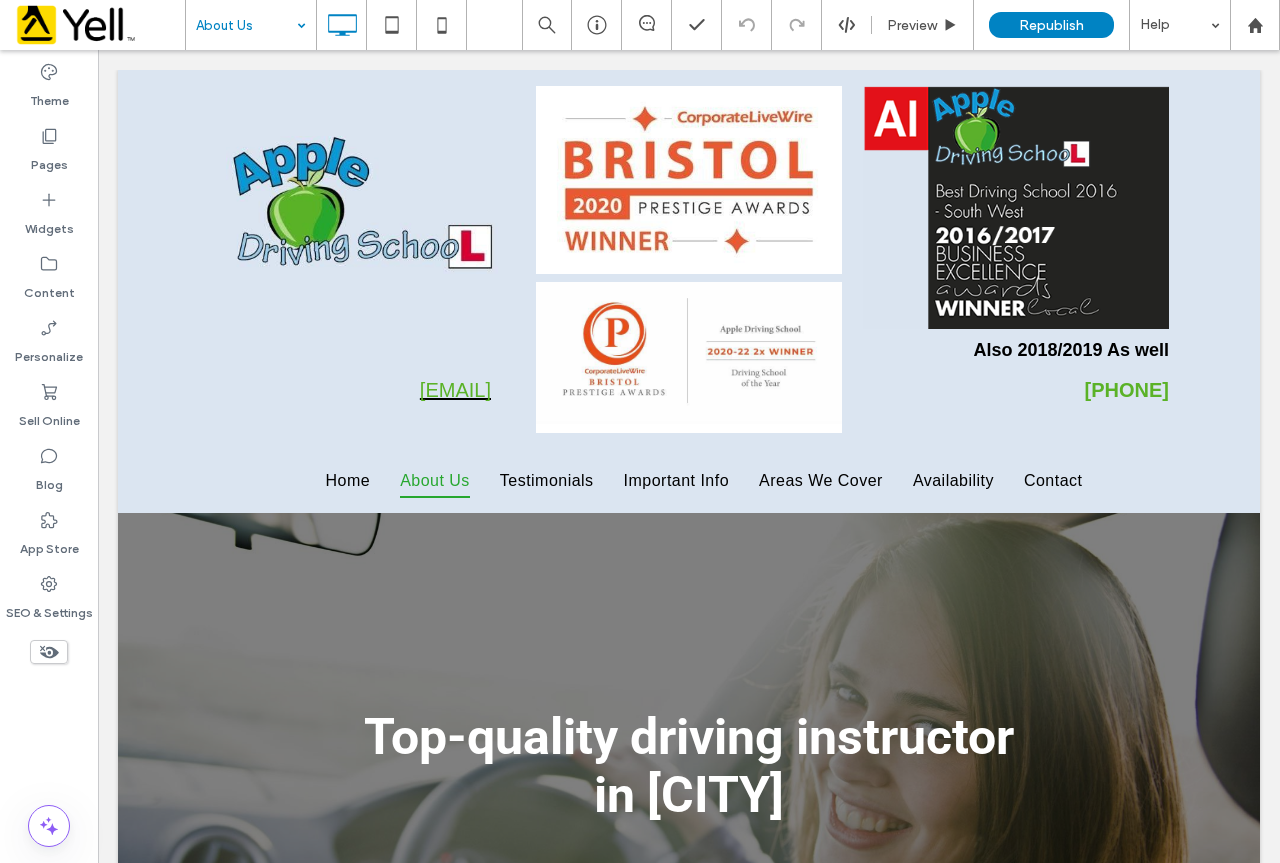 scroll, scrollTop: 0, scrollLeft: 0, axis: both 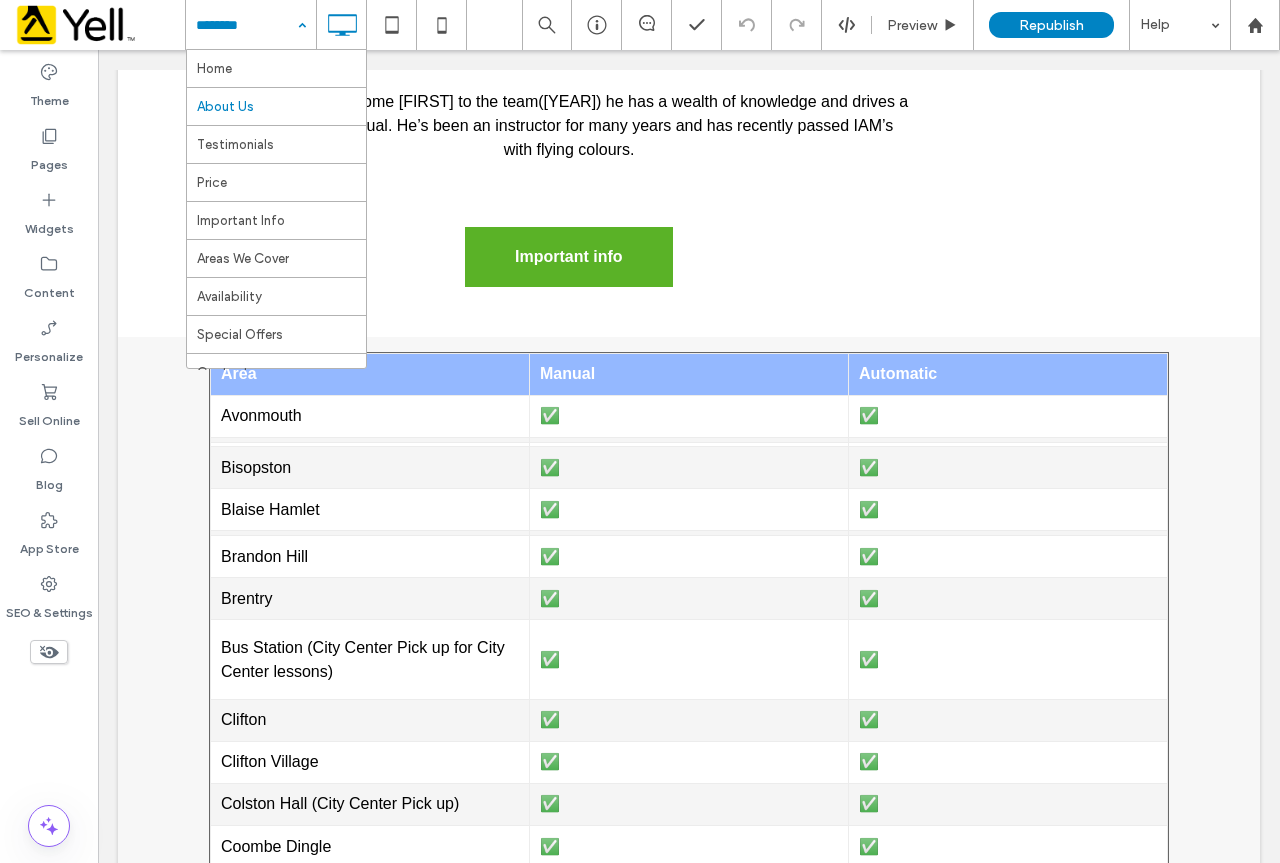 click at bounding box center [246, 25] 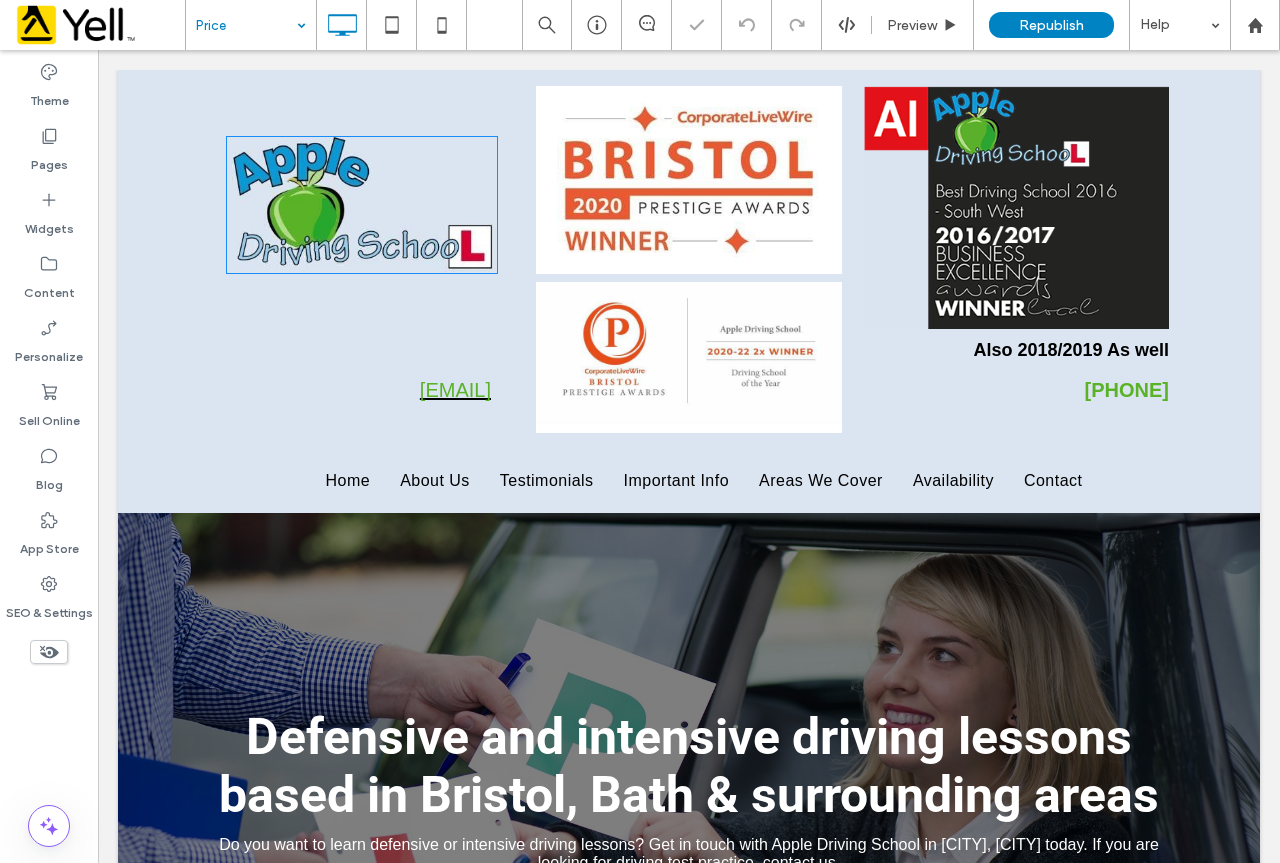 scroll, scrollTop: 0, scrollLeft: 0, axis: both 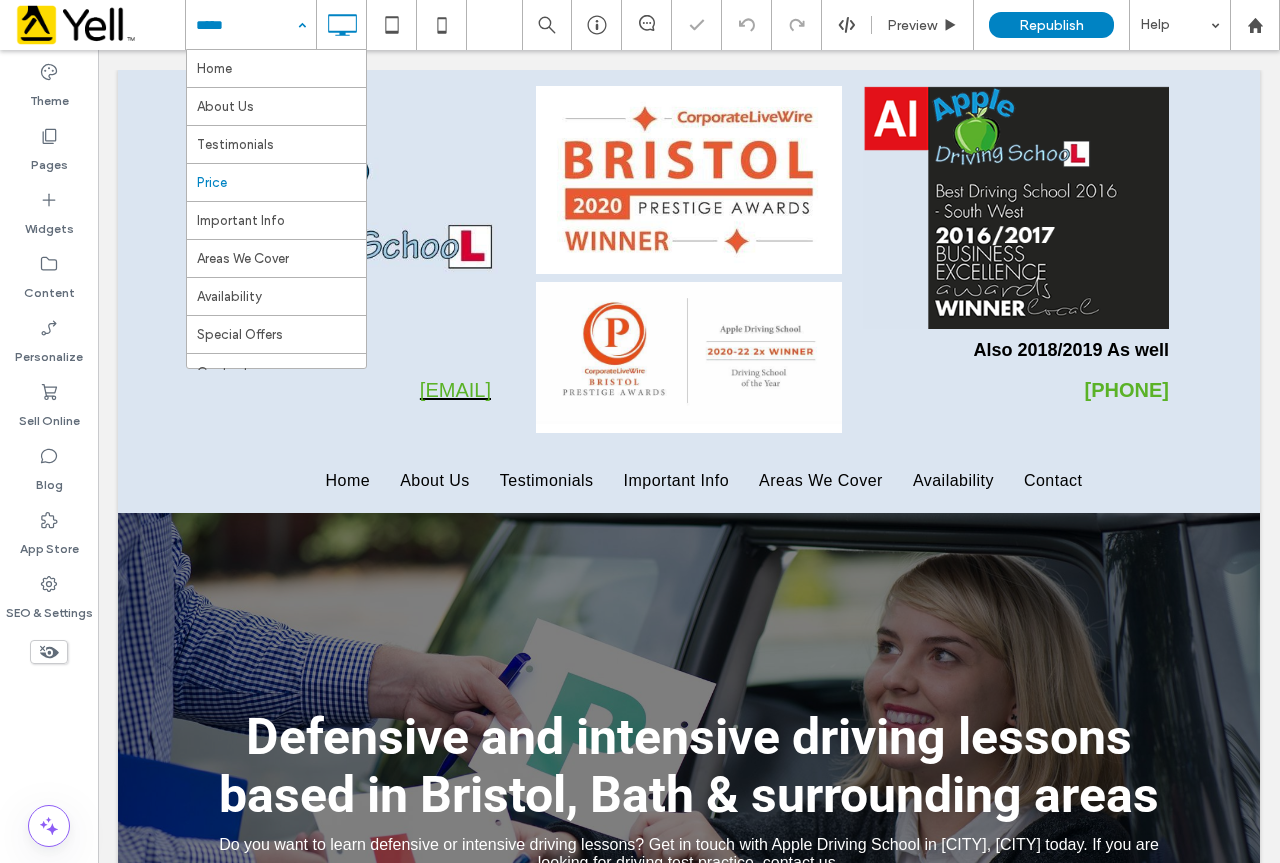 click at bounding box center (246, 25) 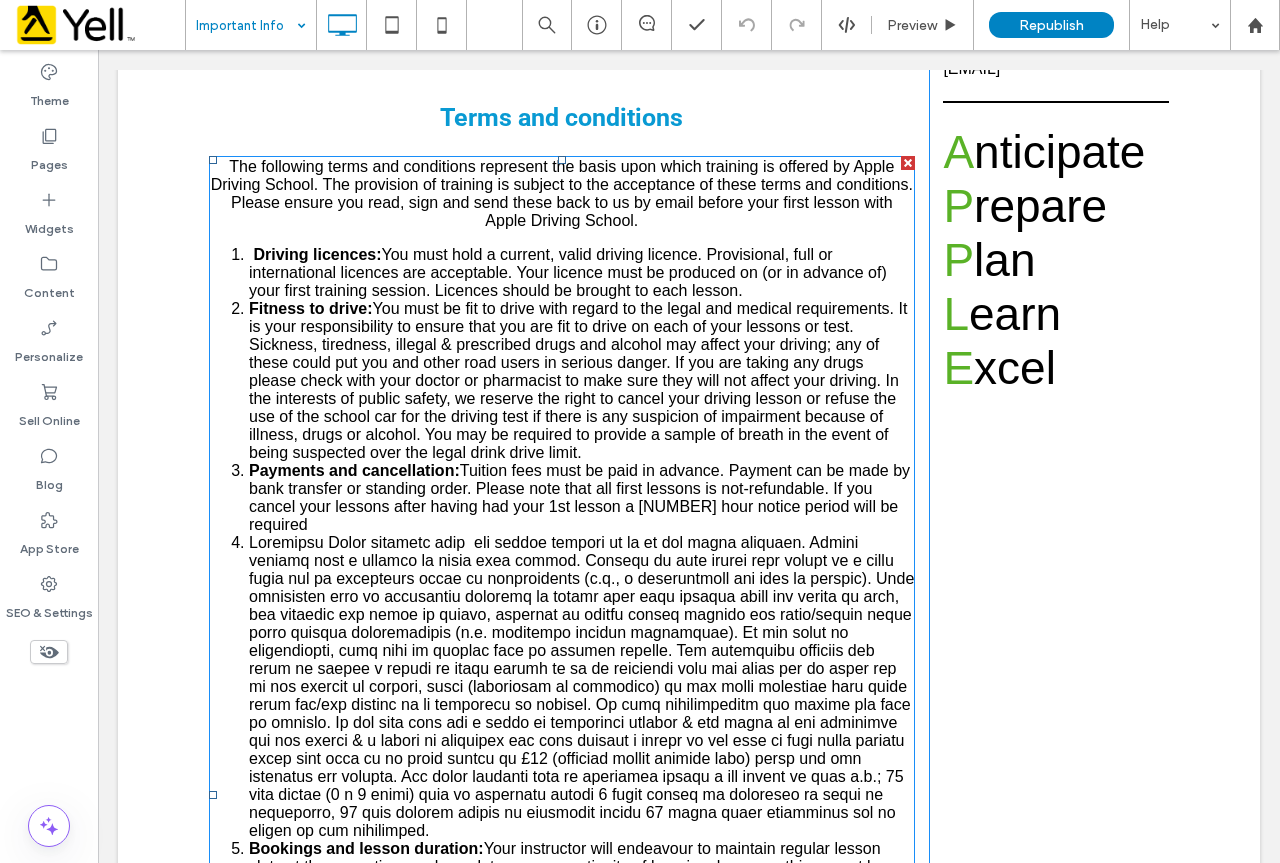 scroll, scrollTop: 1300, scrollLeft: 0, axis: vertical 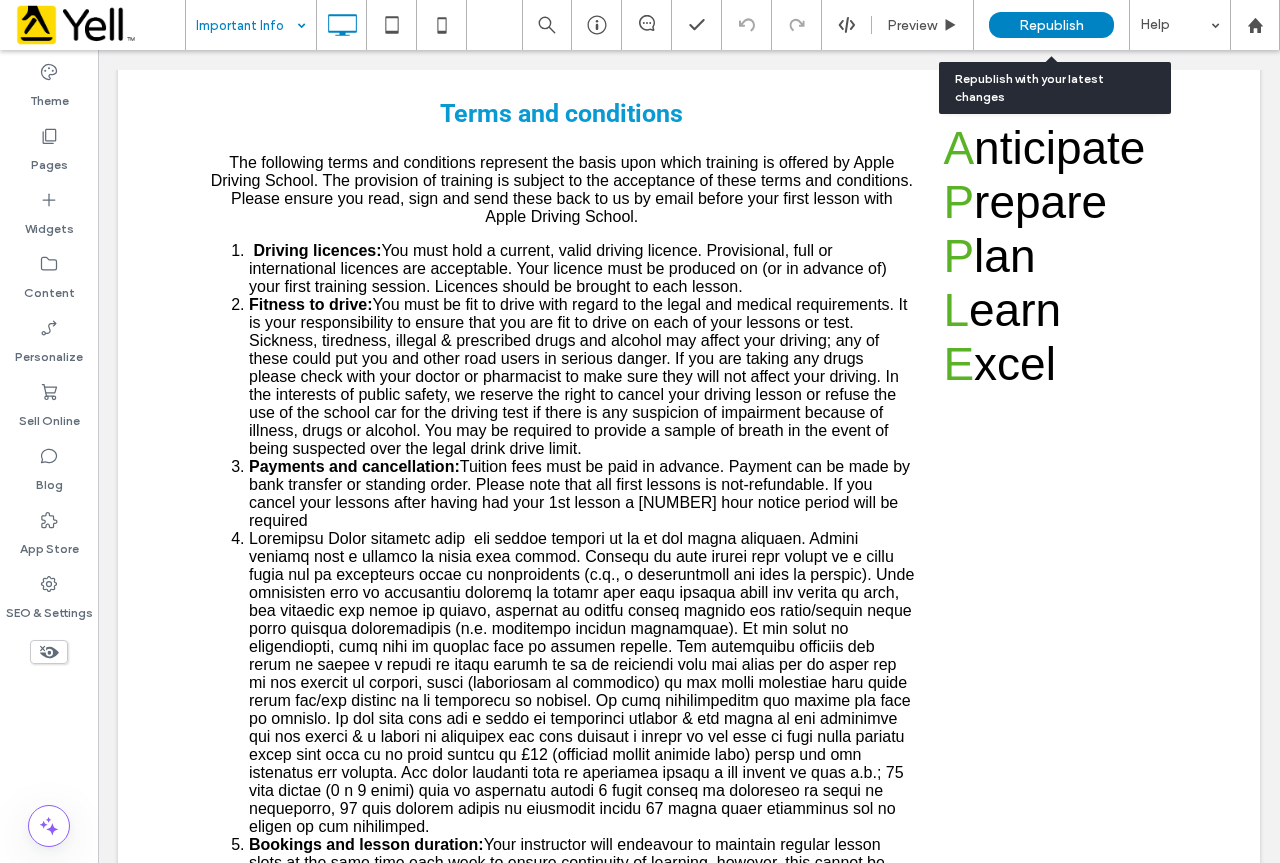 click on "Republish" at bounding box center [1051, 25] 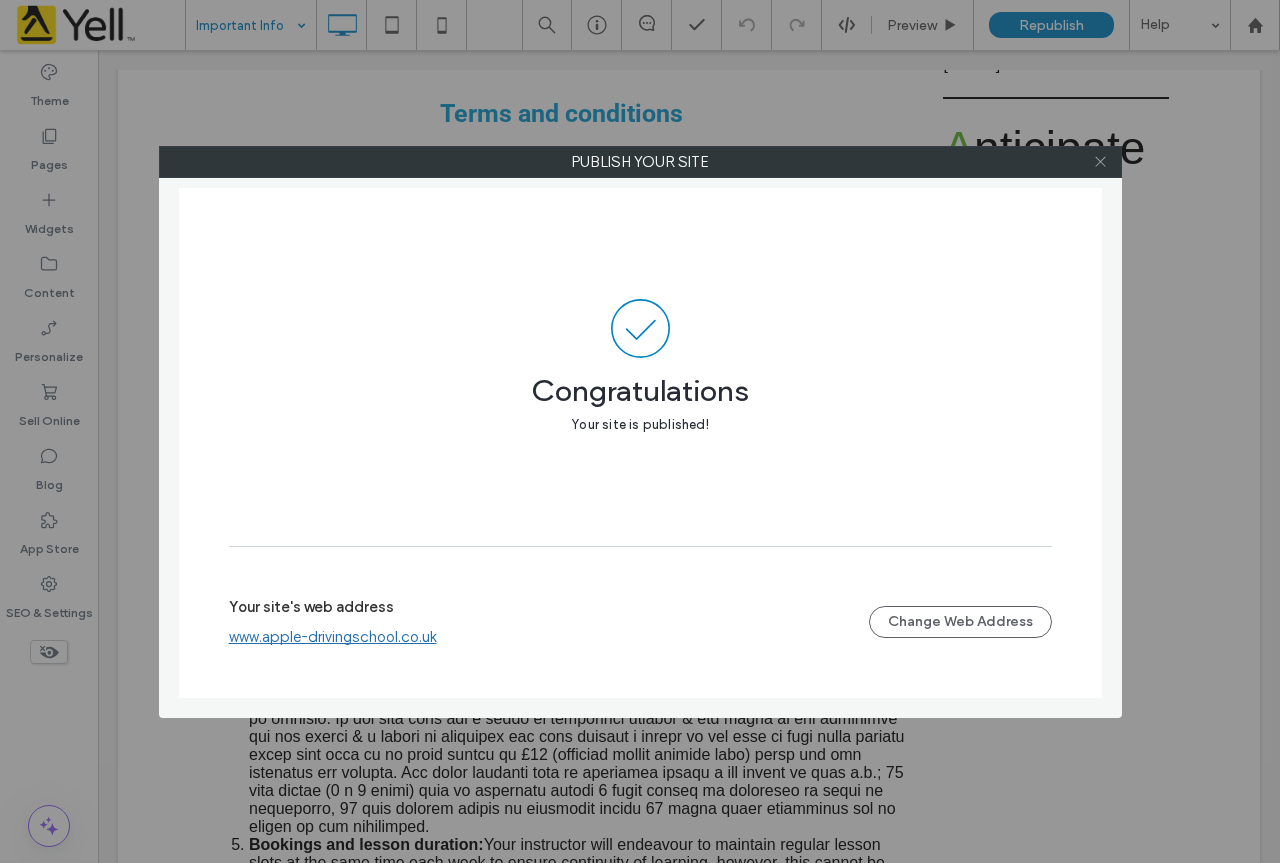 click at bounding box center (1101, 162) 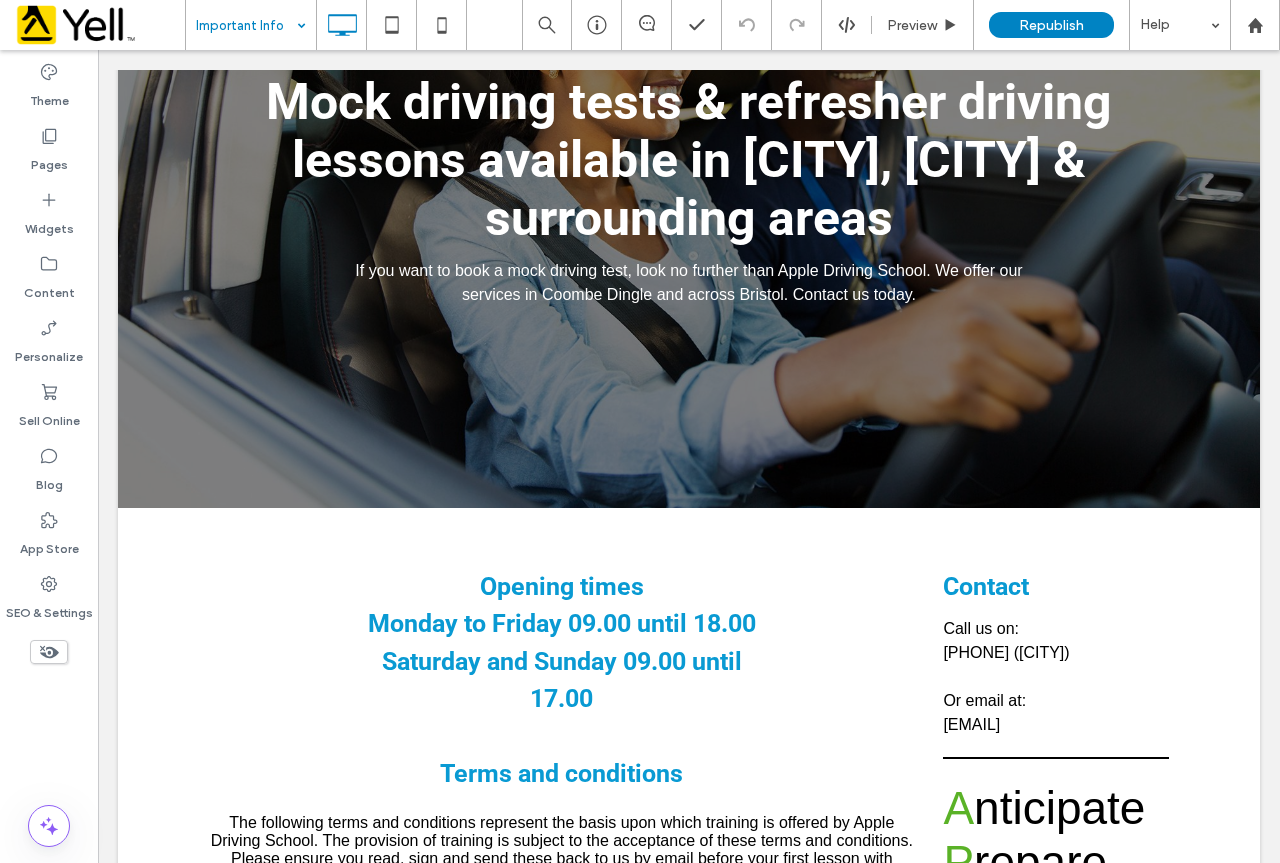 scroll, scrollTop: 0, scrollLeft: 0, axis: both 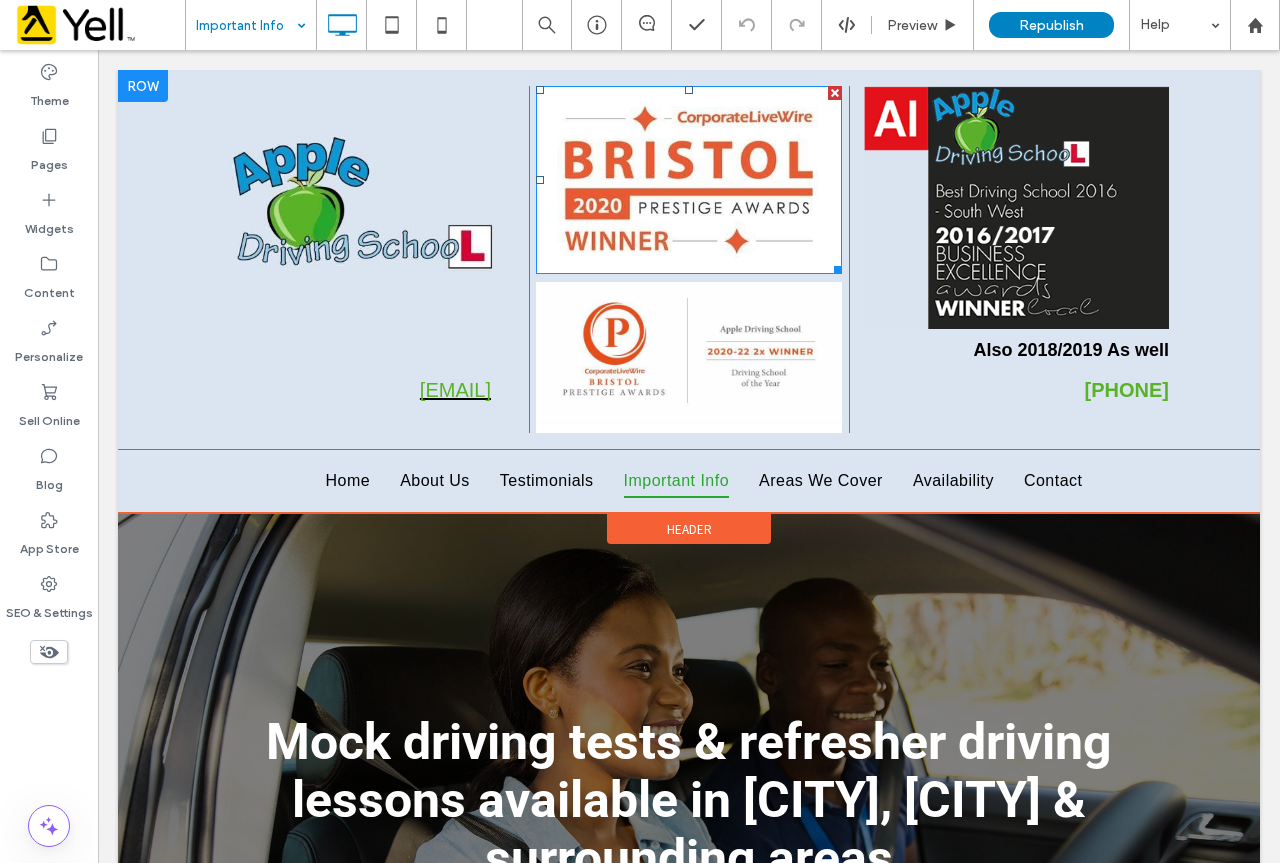 click at bounding box center [689, 180] 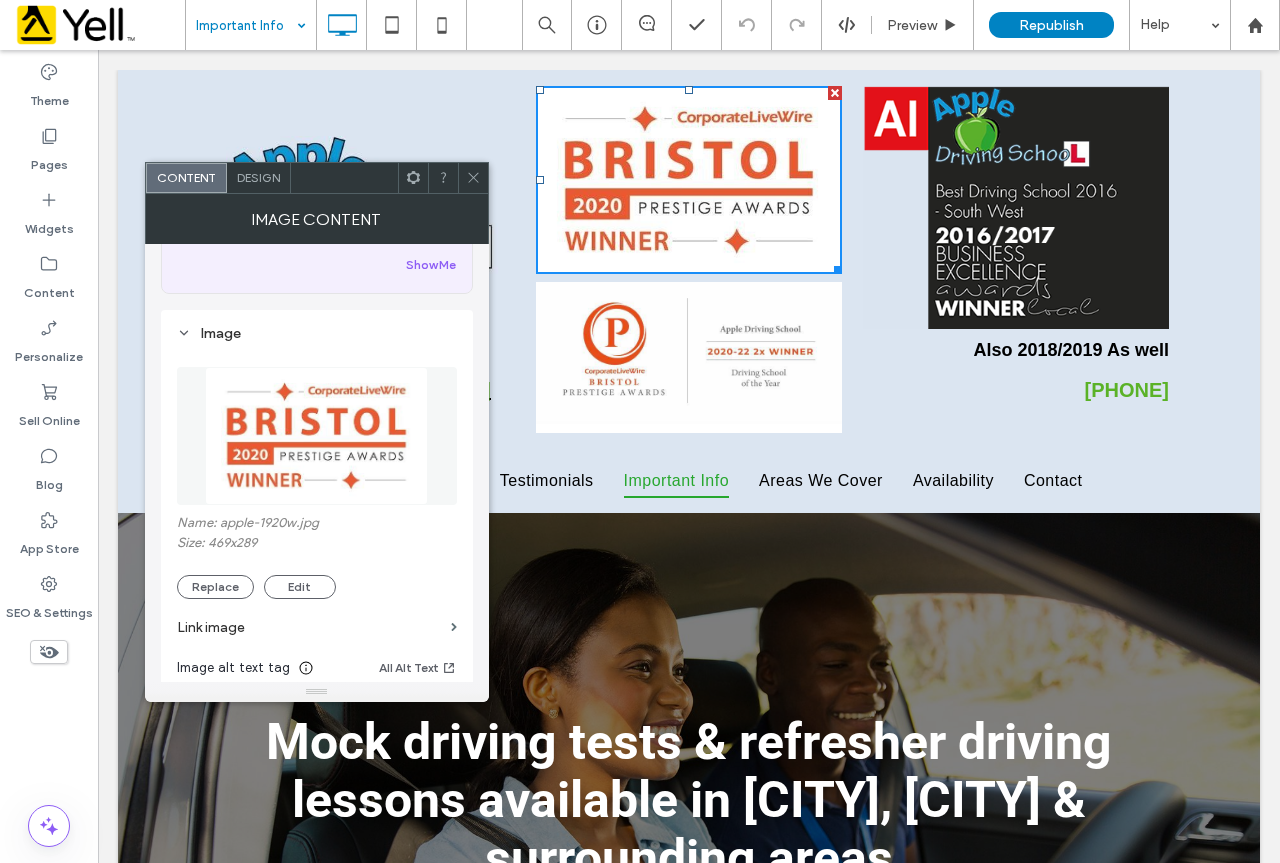 scroll, scrollTop: 300, scrollLeft: 0, axis: vertical 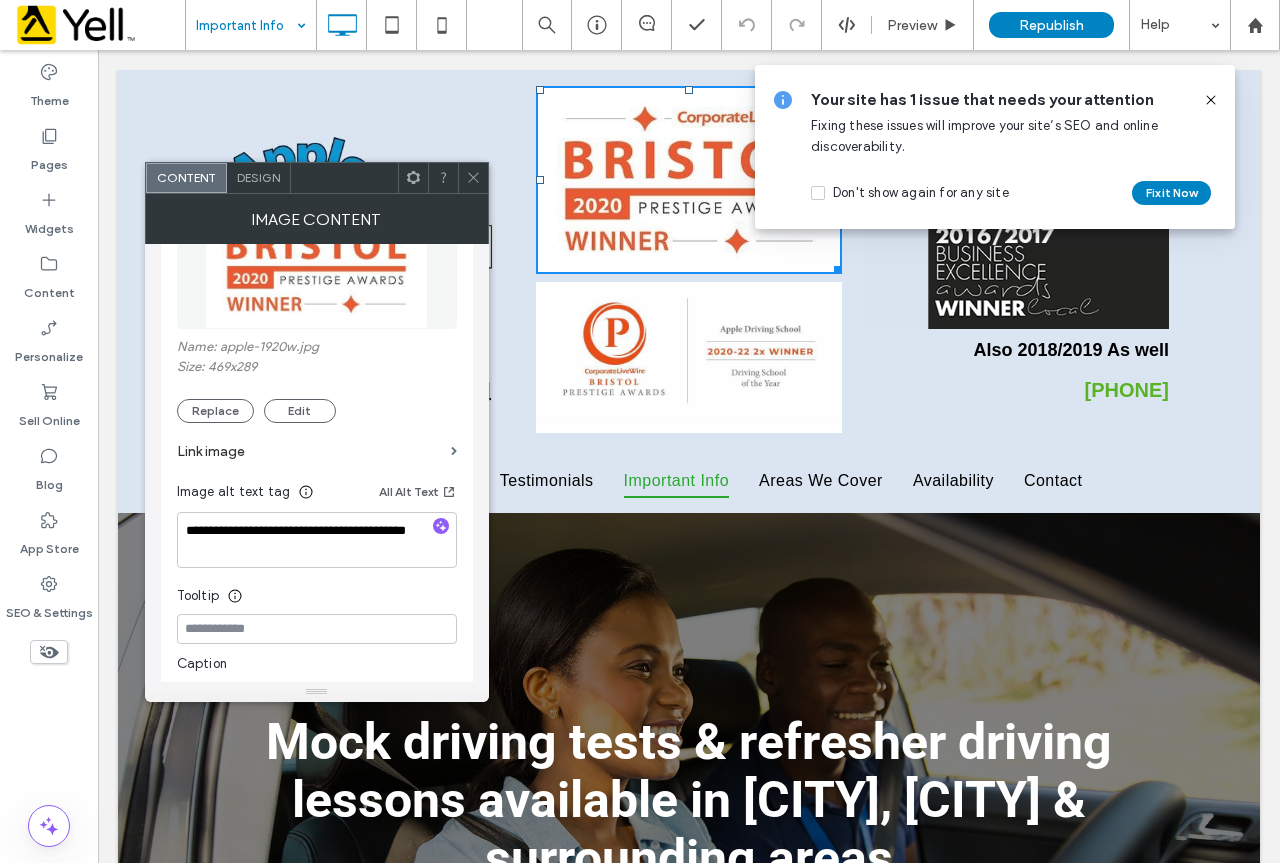 click 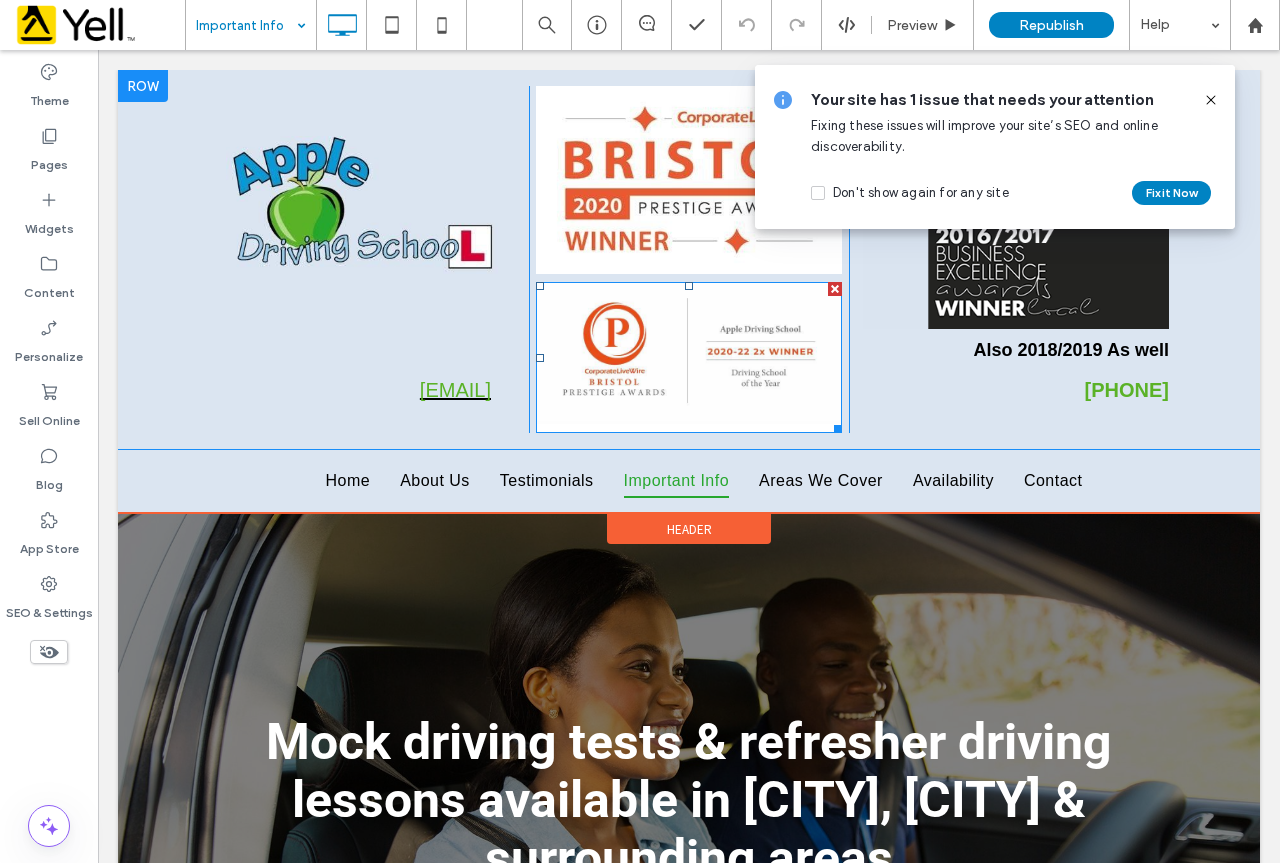 click at bounding box center (689, 358) 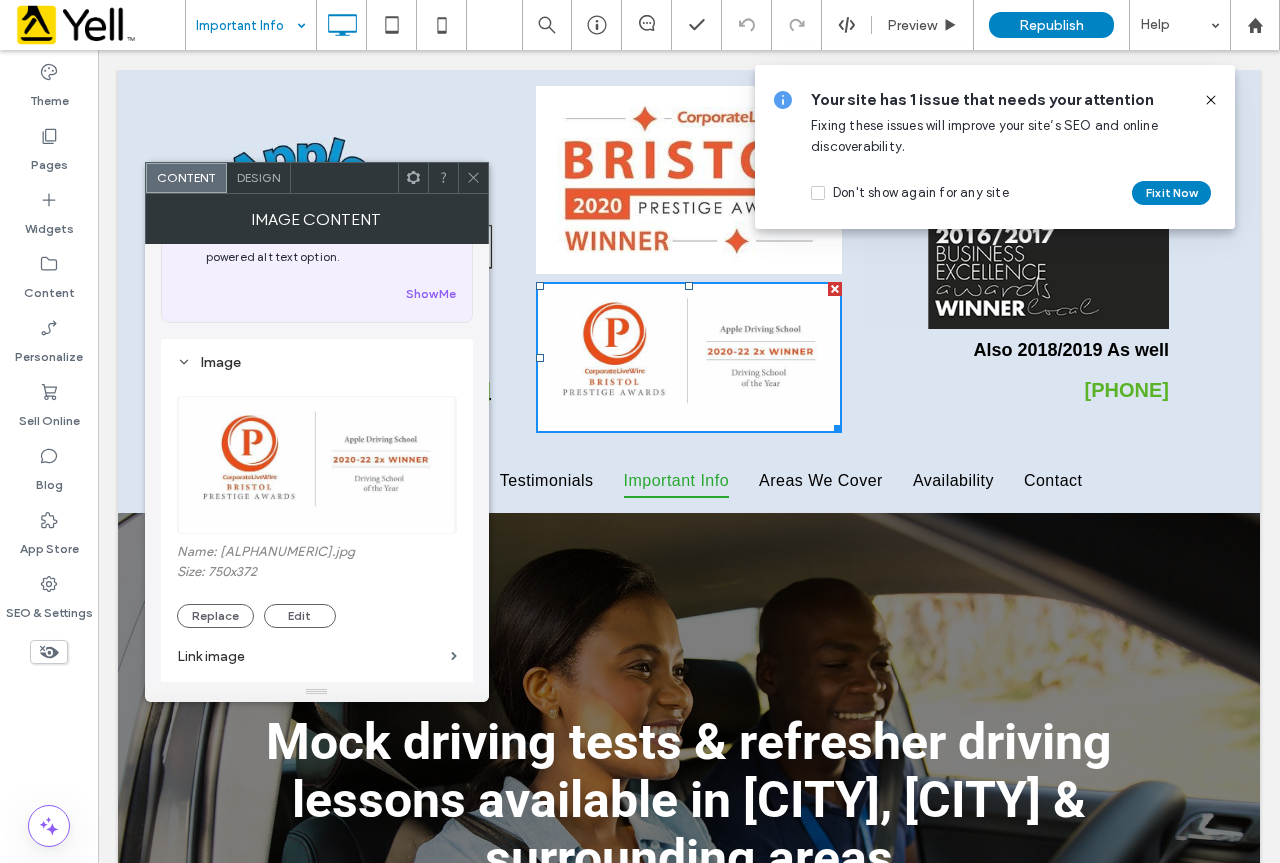 scroll, scrollTop: 200, scrollLeft: 0, axis: vertical 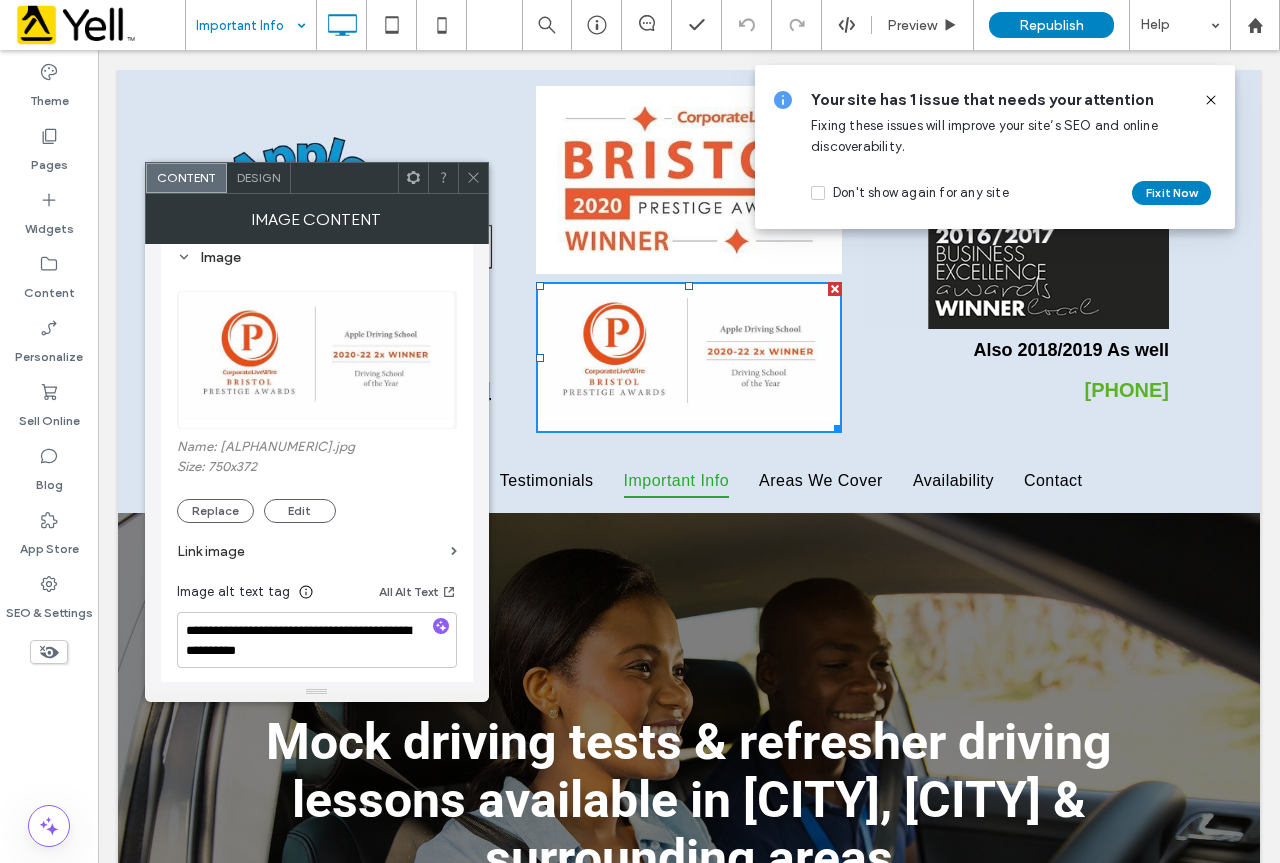 click 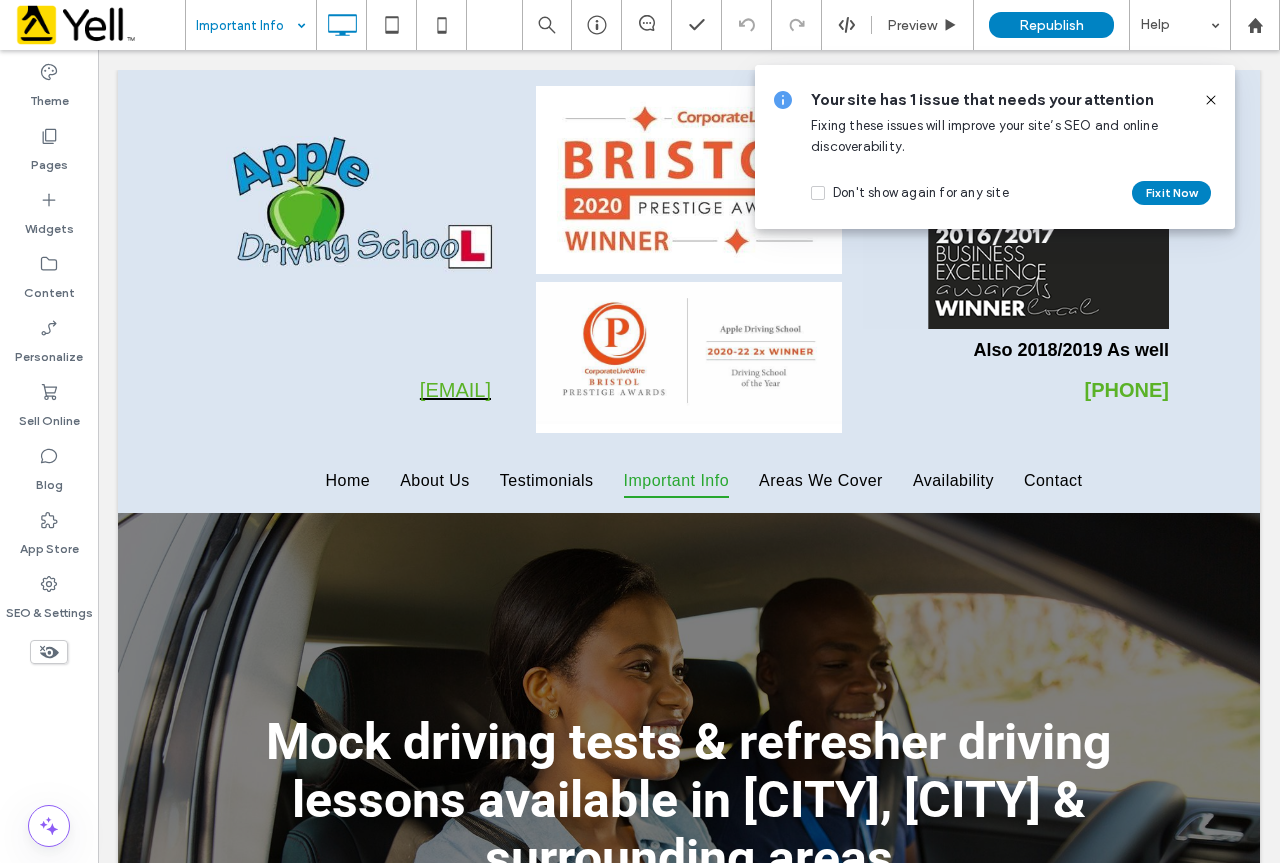 drag, startPoint x: 1212, startPoint y: 92, endPoint x: 1011, endPoint y: 61, distance: 203.3765 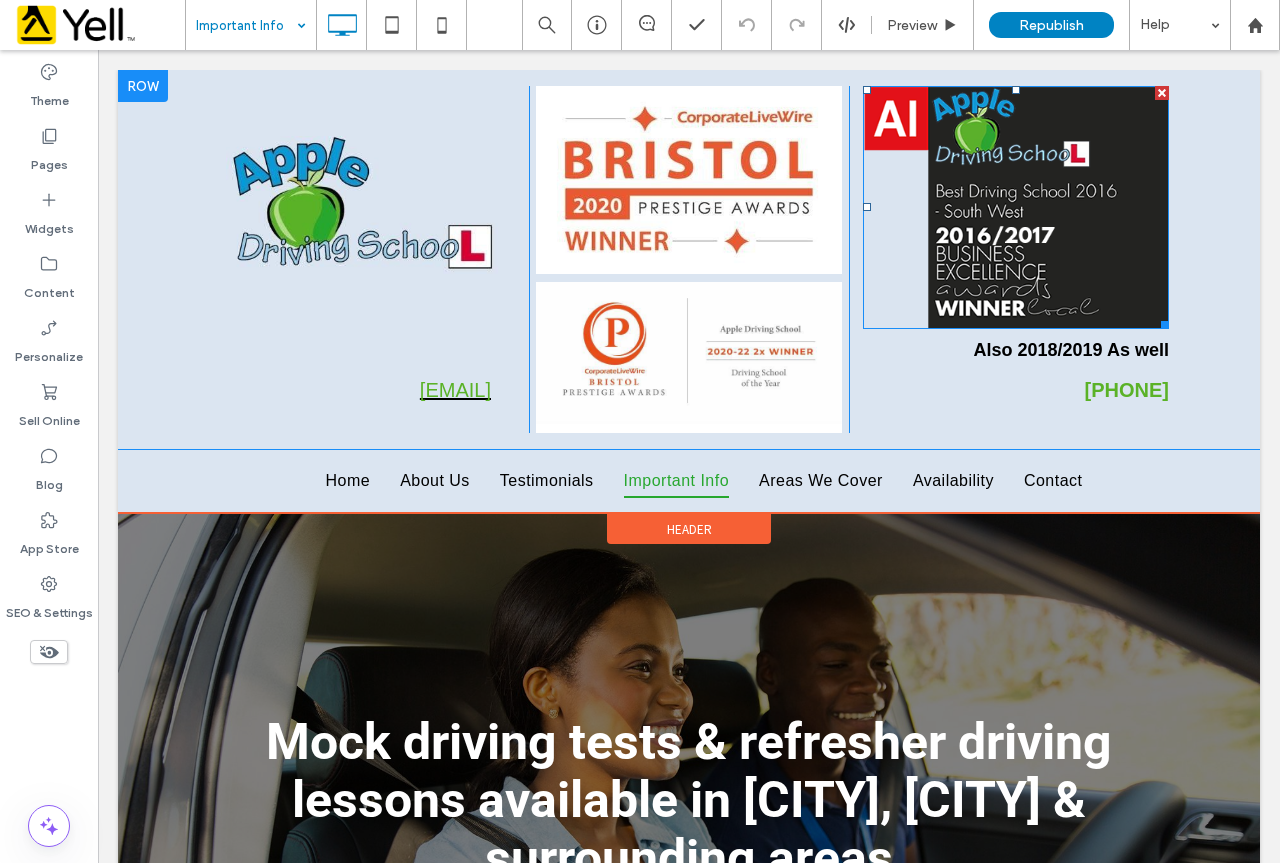 click at bounding box center (1016, 207) 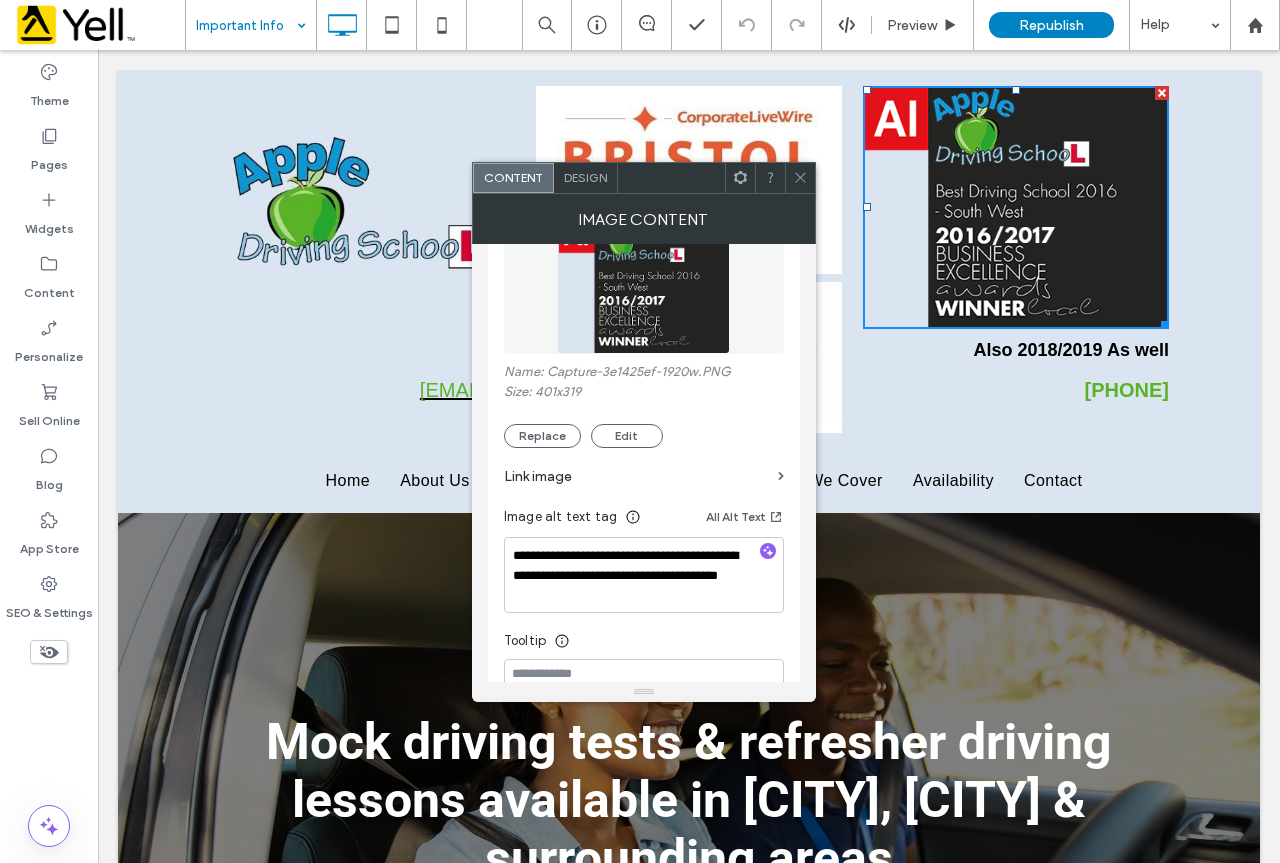 scroll, scrollTop: 300, scrollLeft: 0, axis: vertical 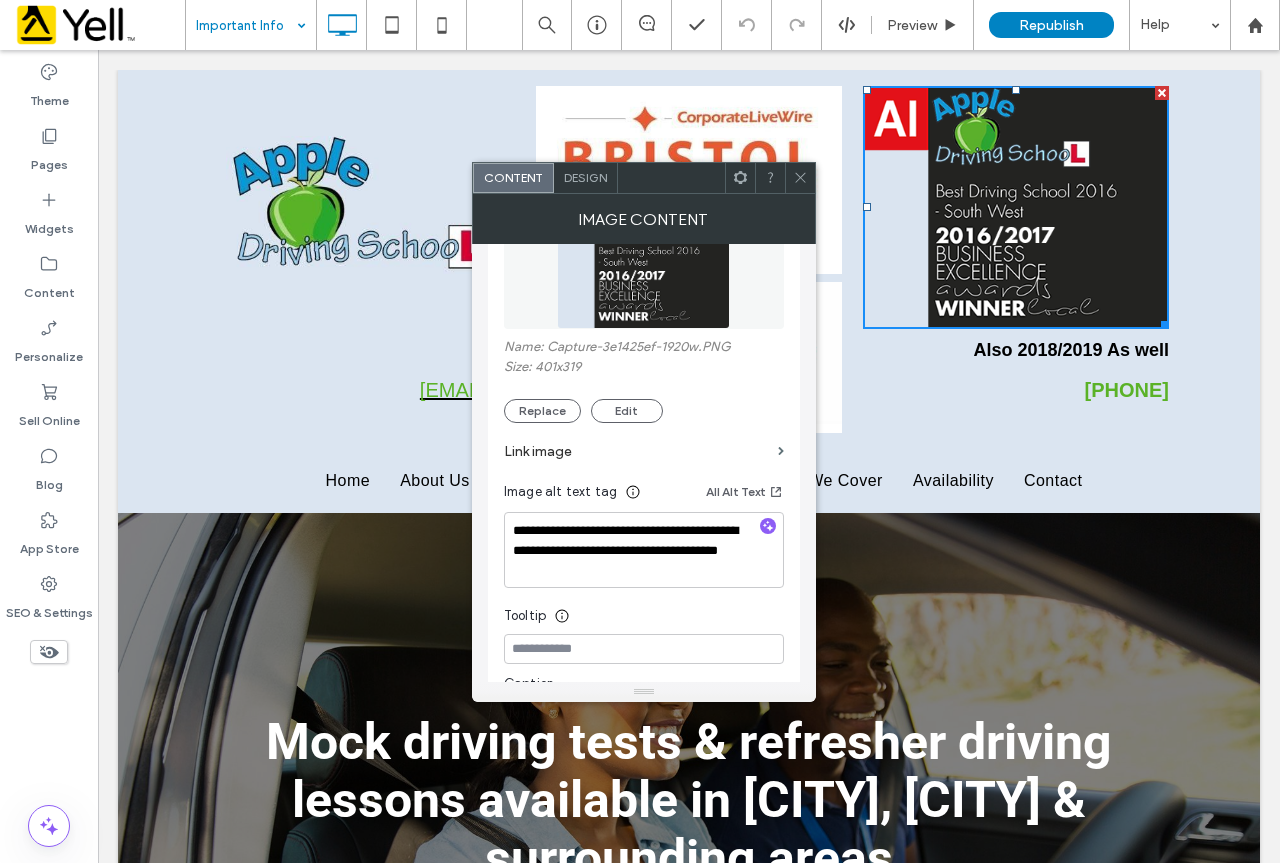 click 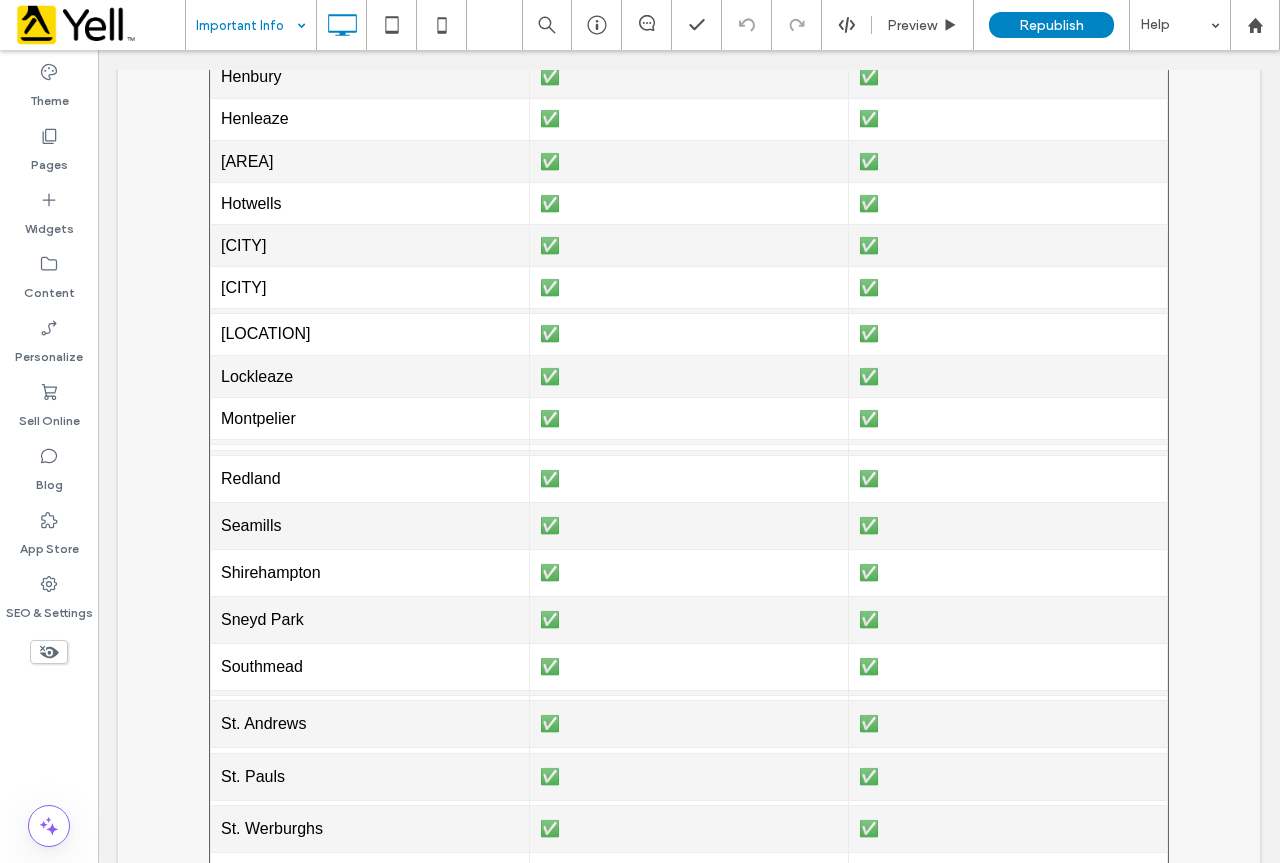 scroll, scrollTop: 6305, scrollLeft: 0, axis: vertical 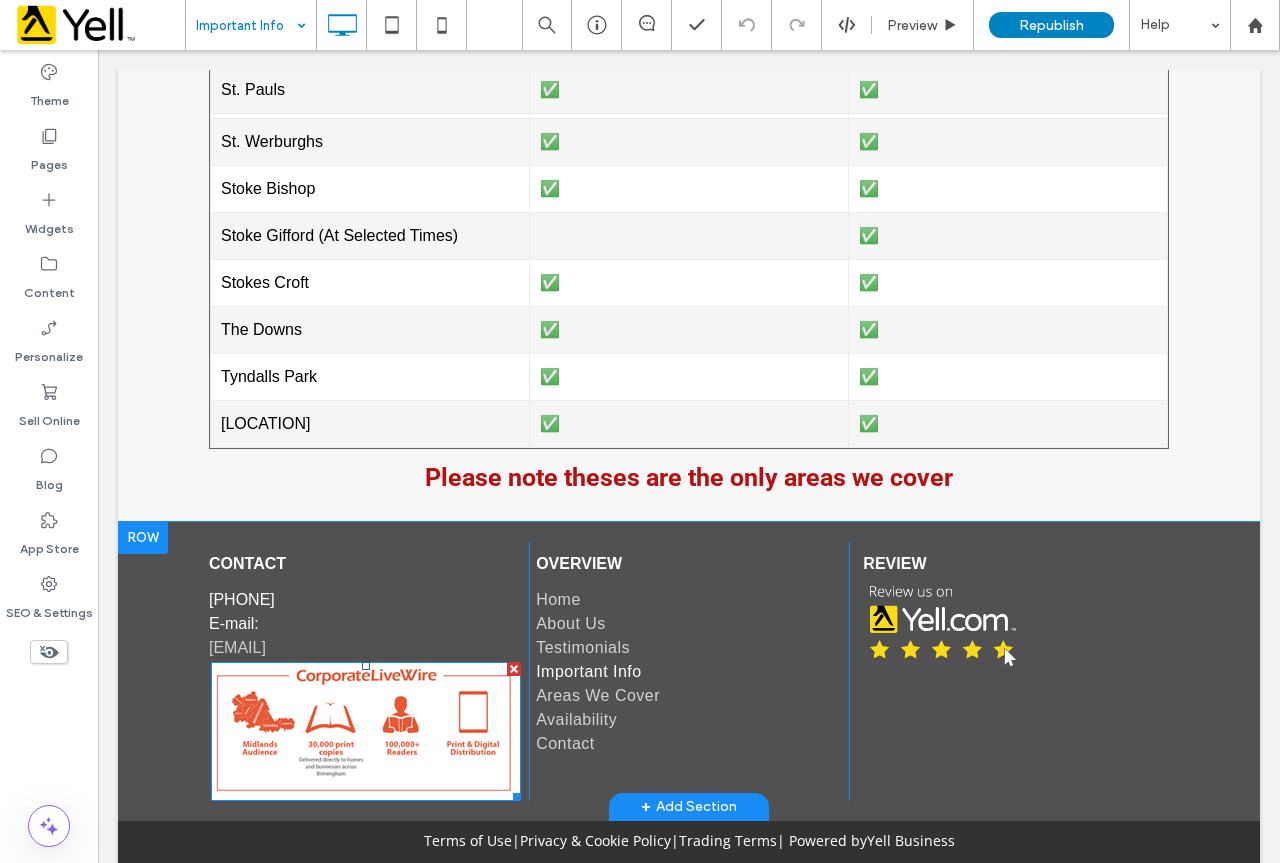 click at bounding box center (366, 731) 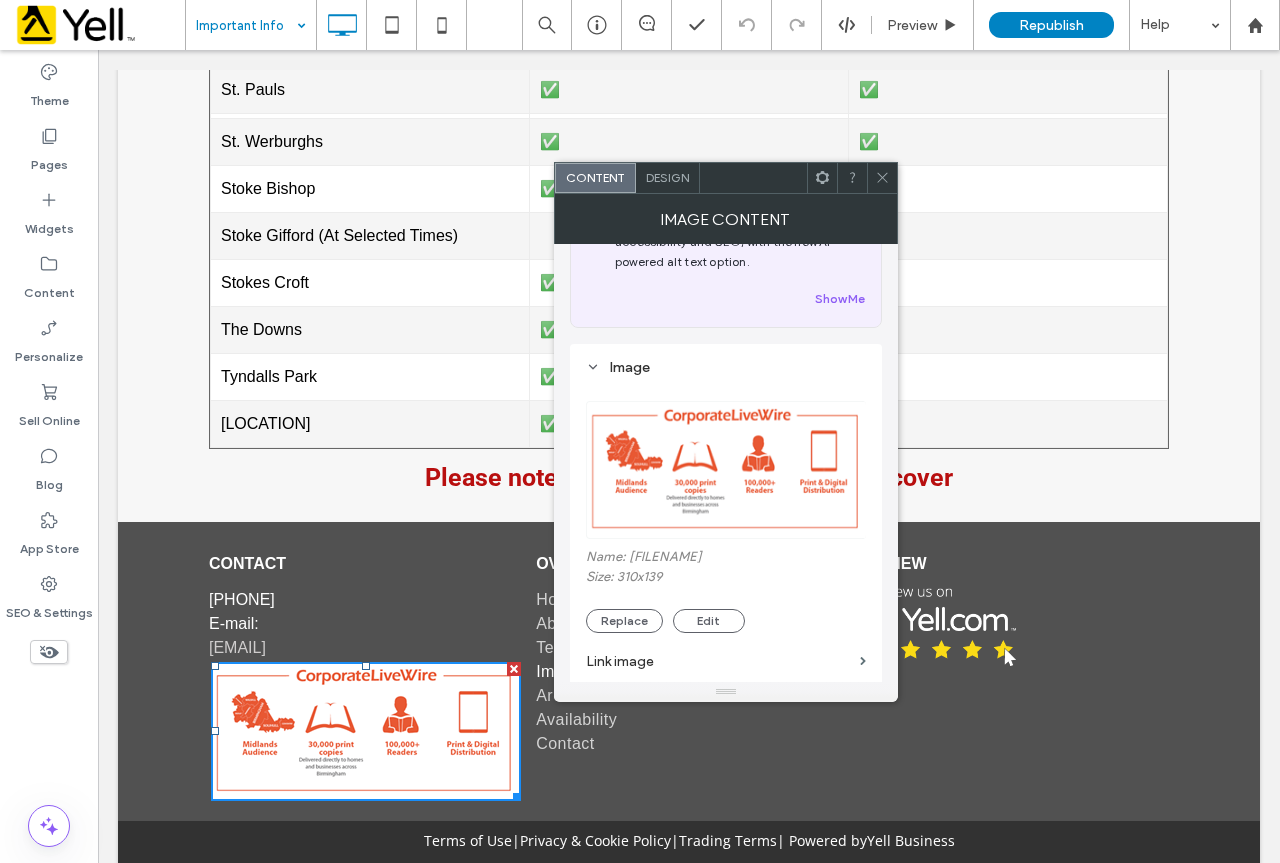 scroll, scrollTop: 200, scrollLeft: 0, axis: vertical 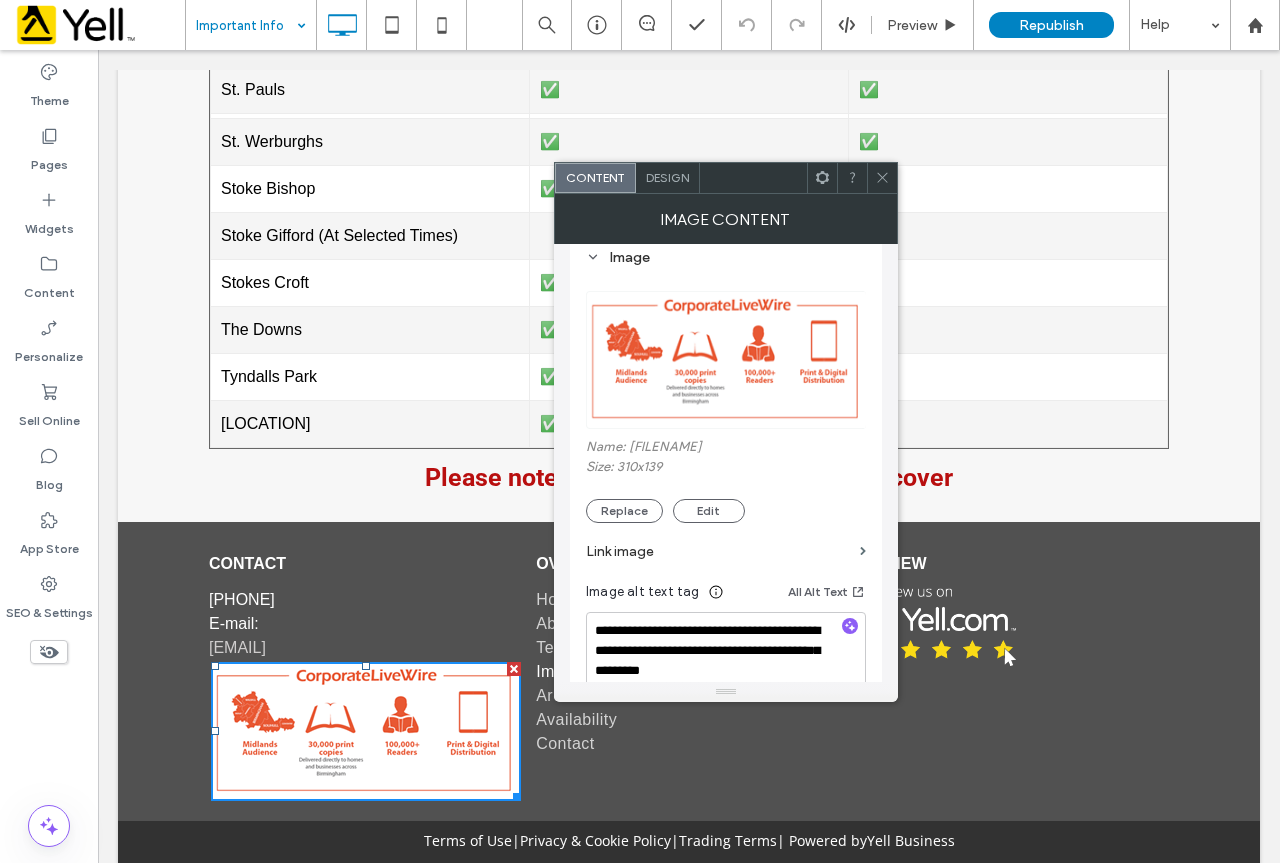 click 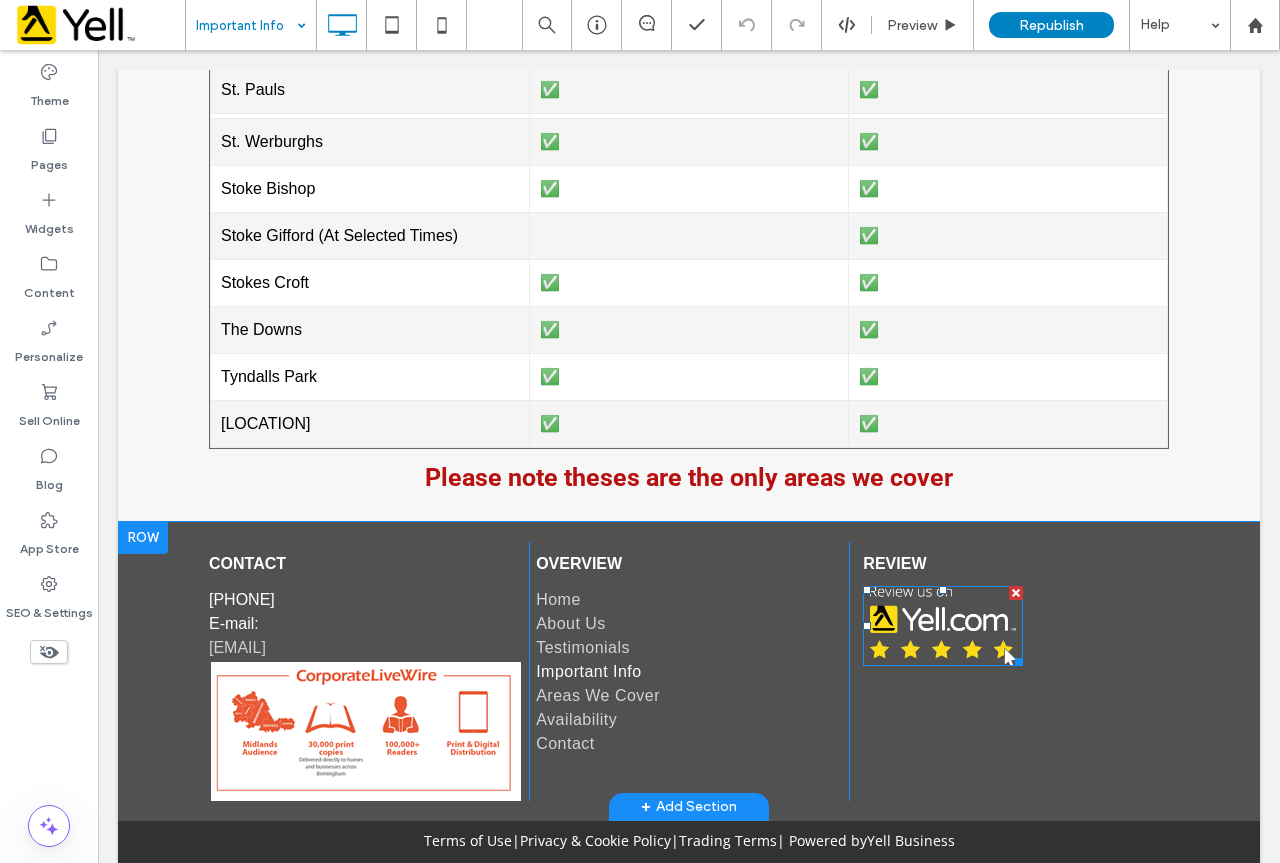 click at bounding box center [943, 626] 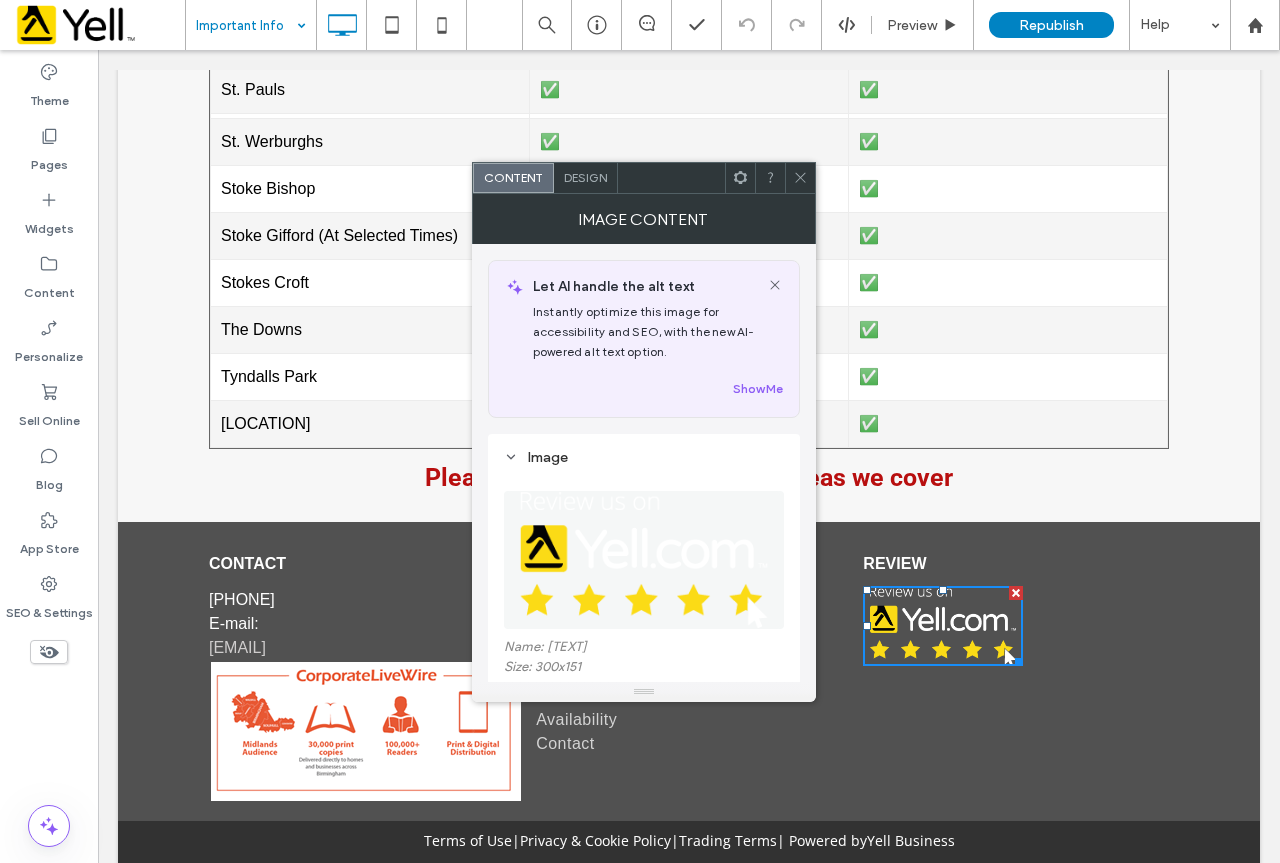 scroll, scrollTop: 200, scrollLeft: 0, axis: vertical 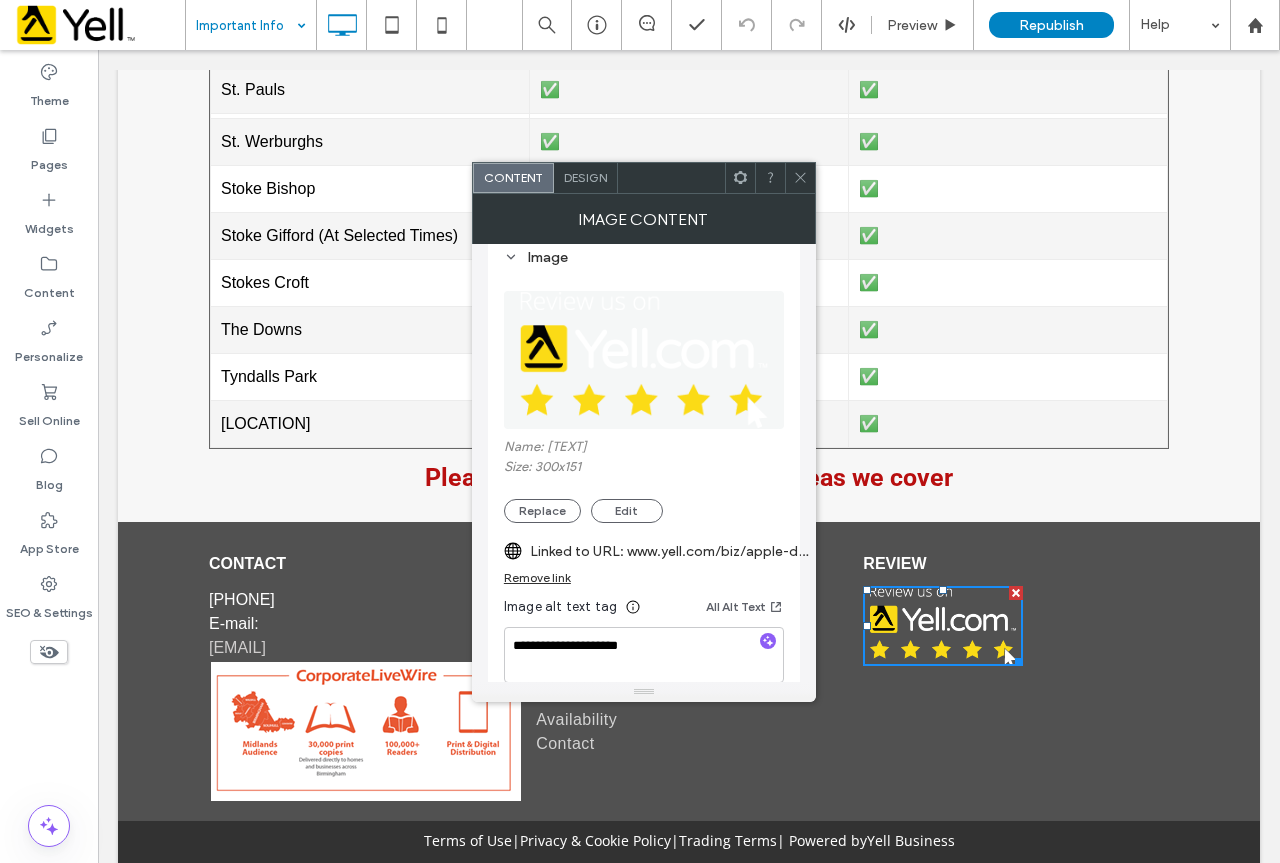 click 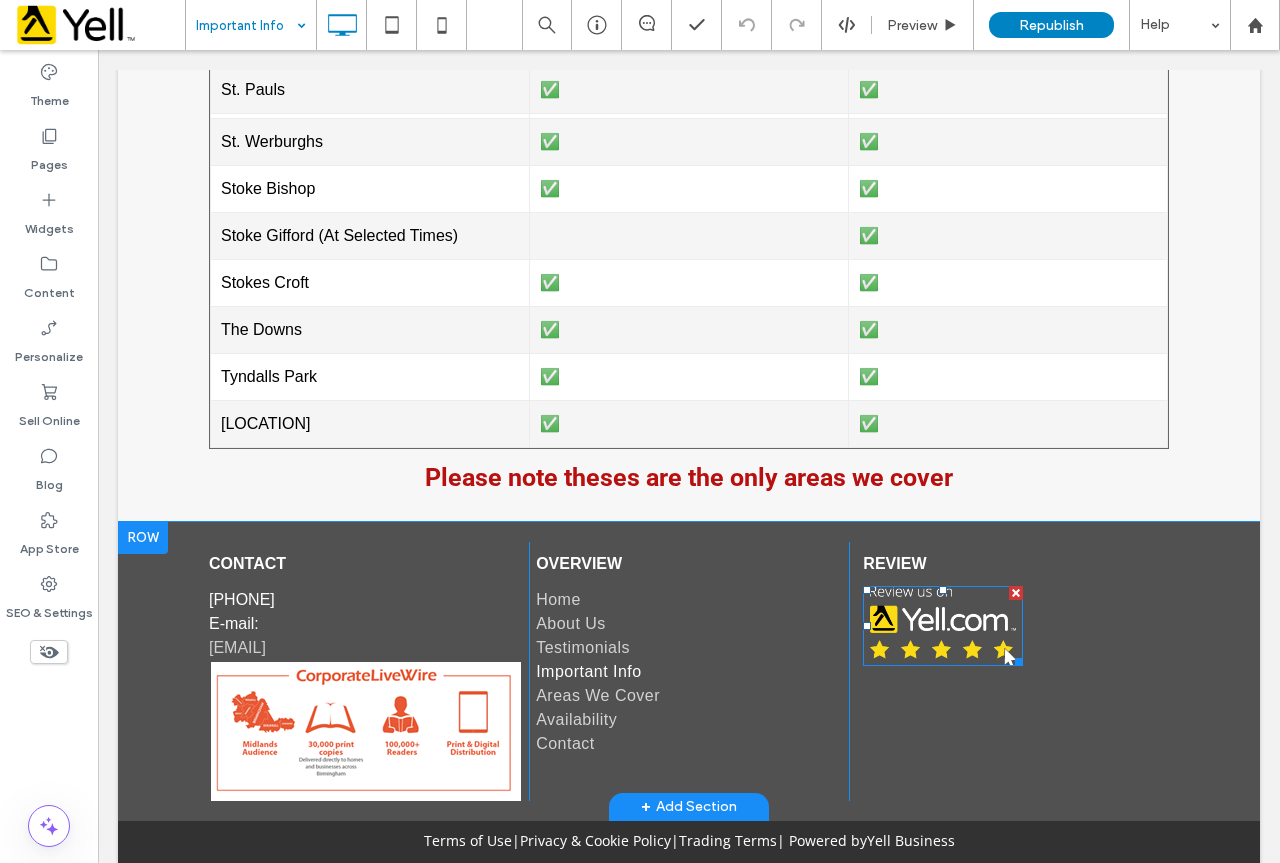 click at bounding box center (943, 626) 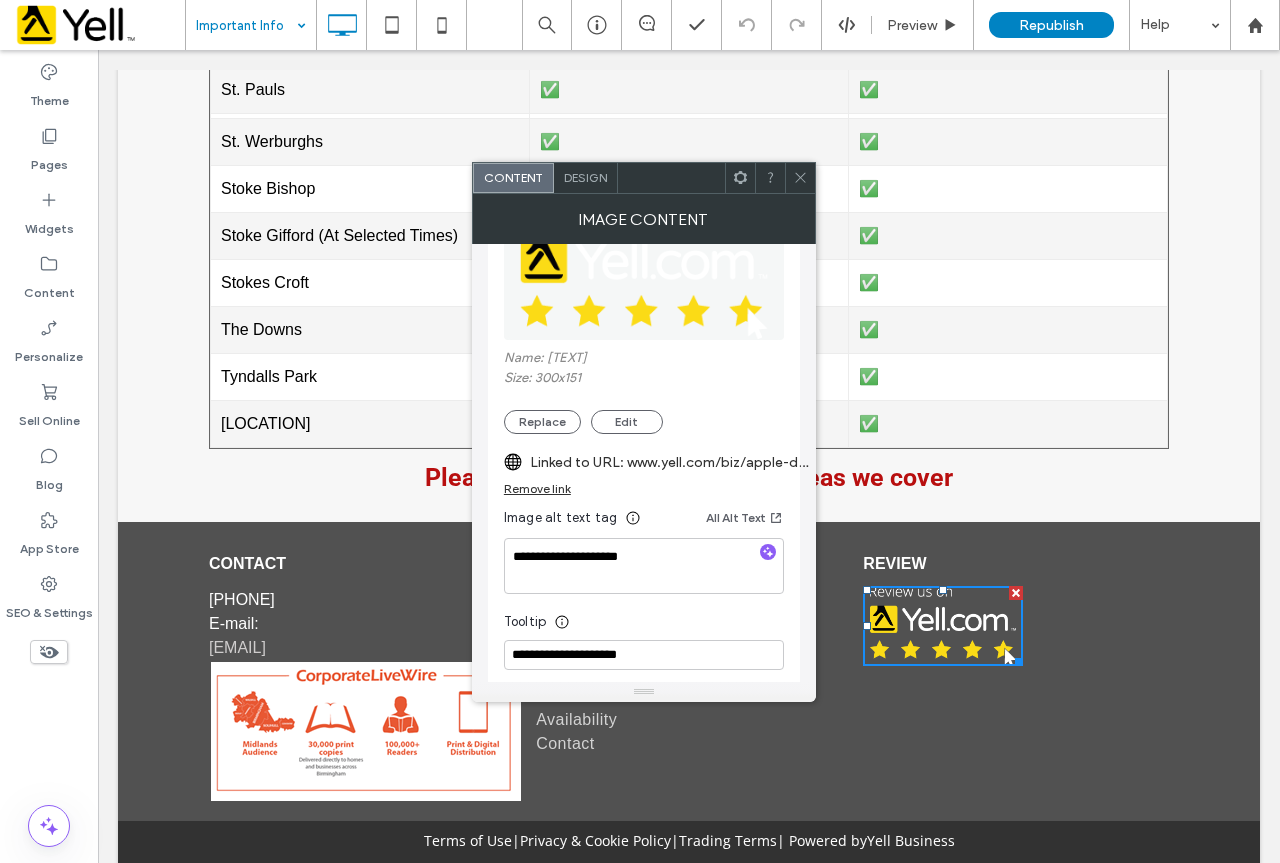 scroll, scrollTop: 300, scrollLeft: 0, axis: vertical 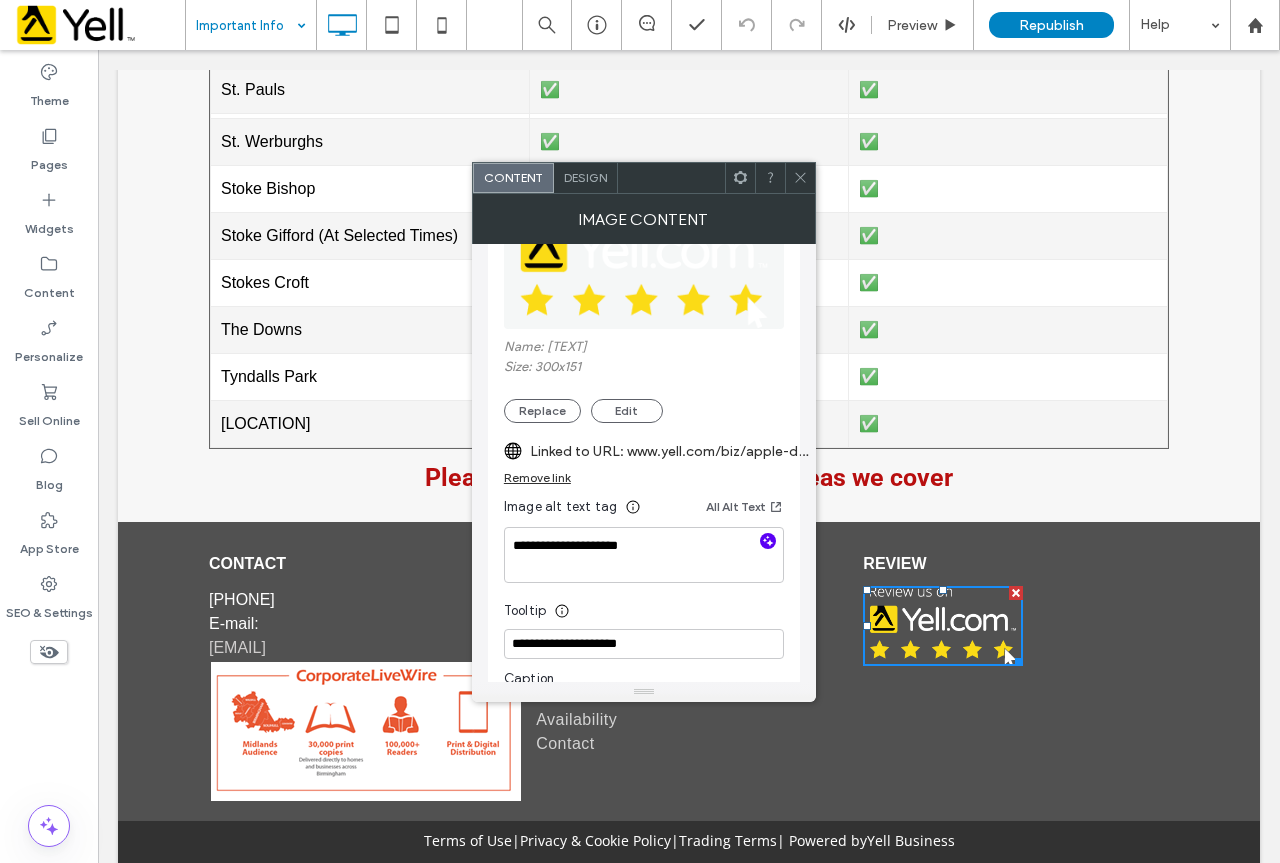 click 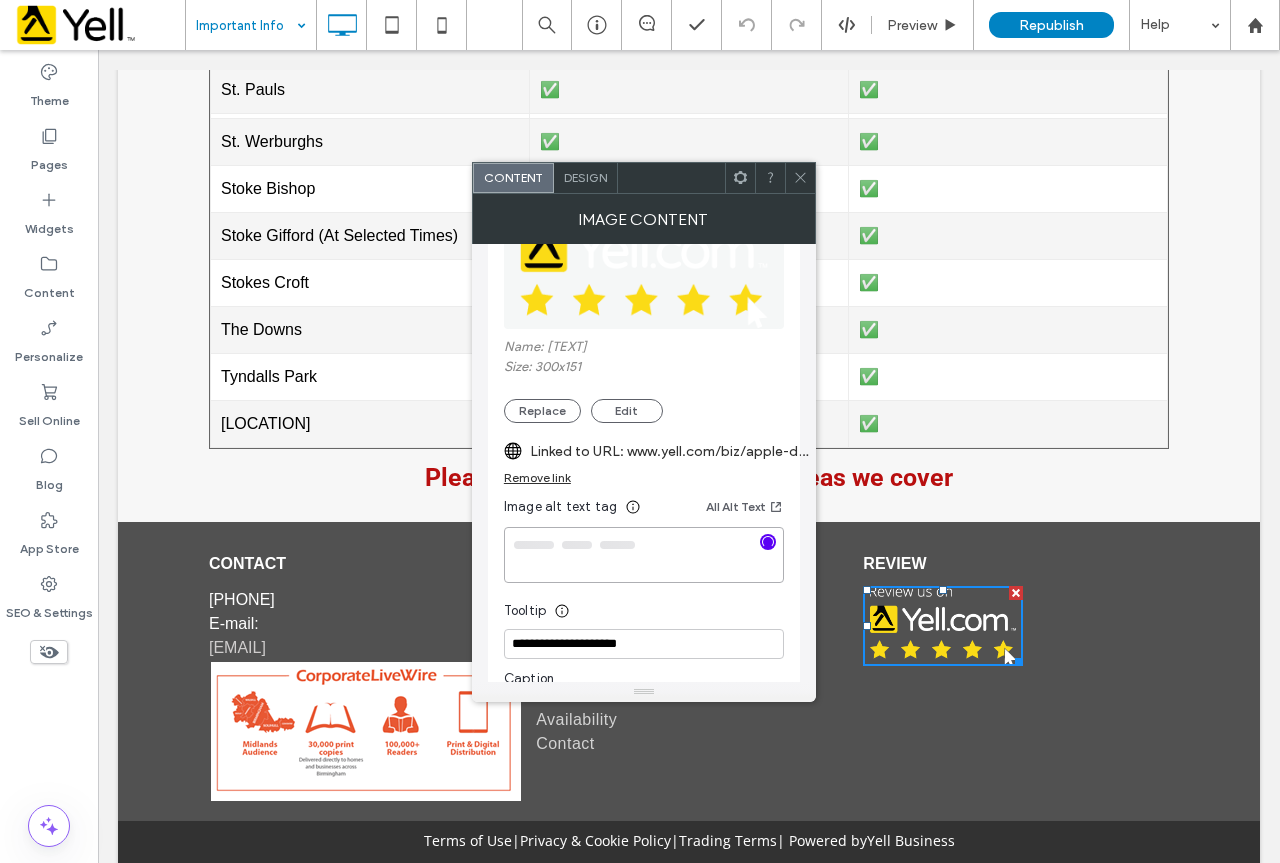 type on "**********" 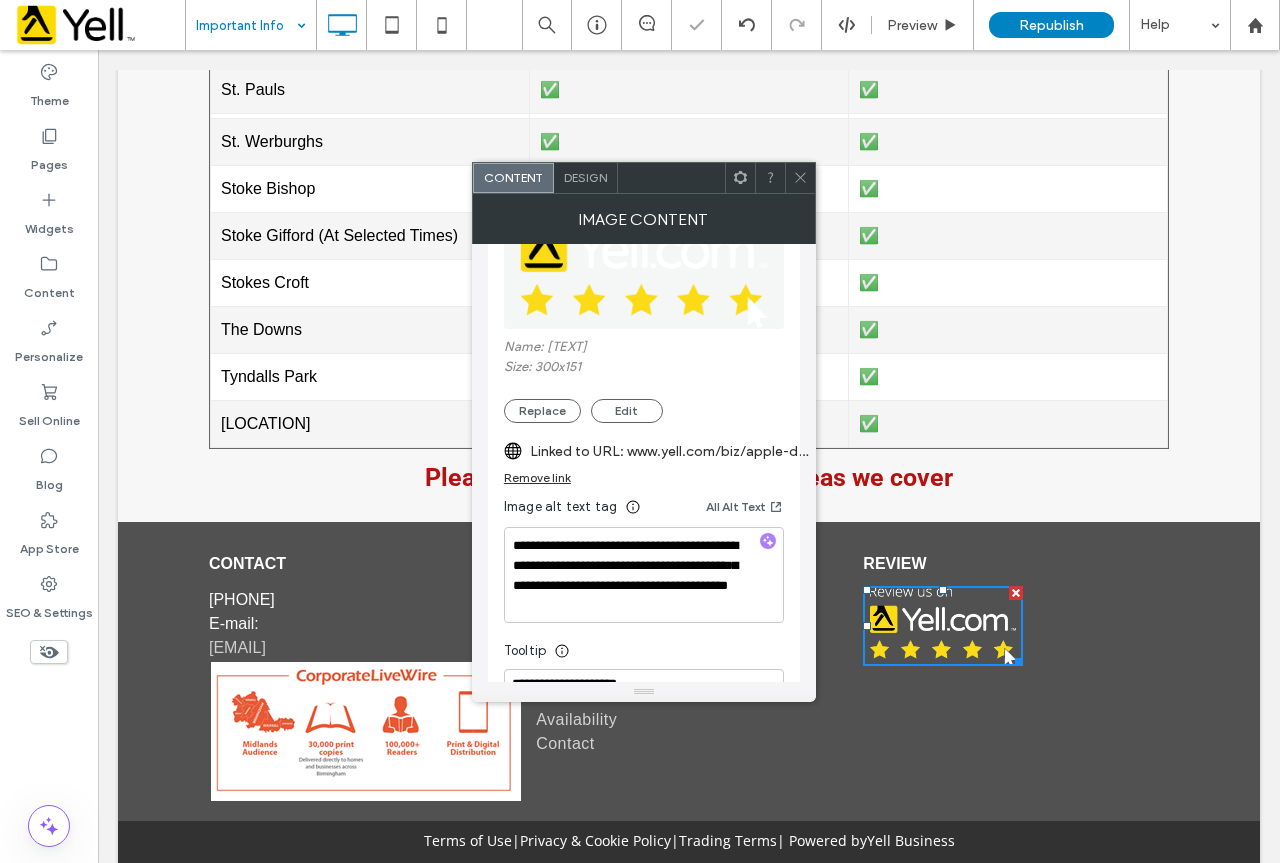 click 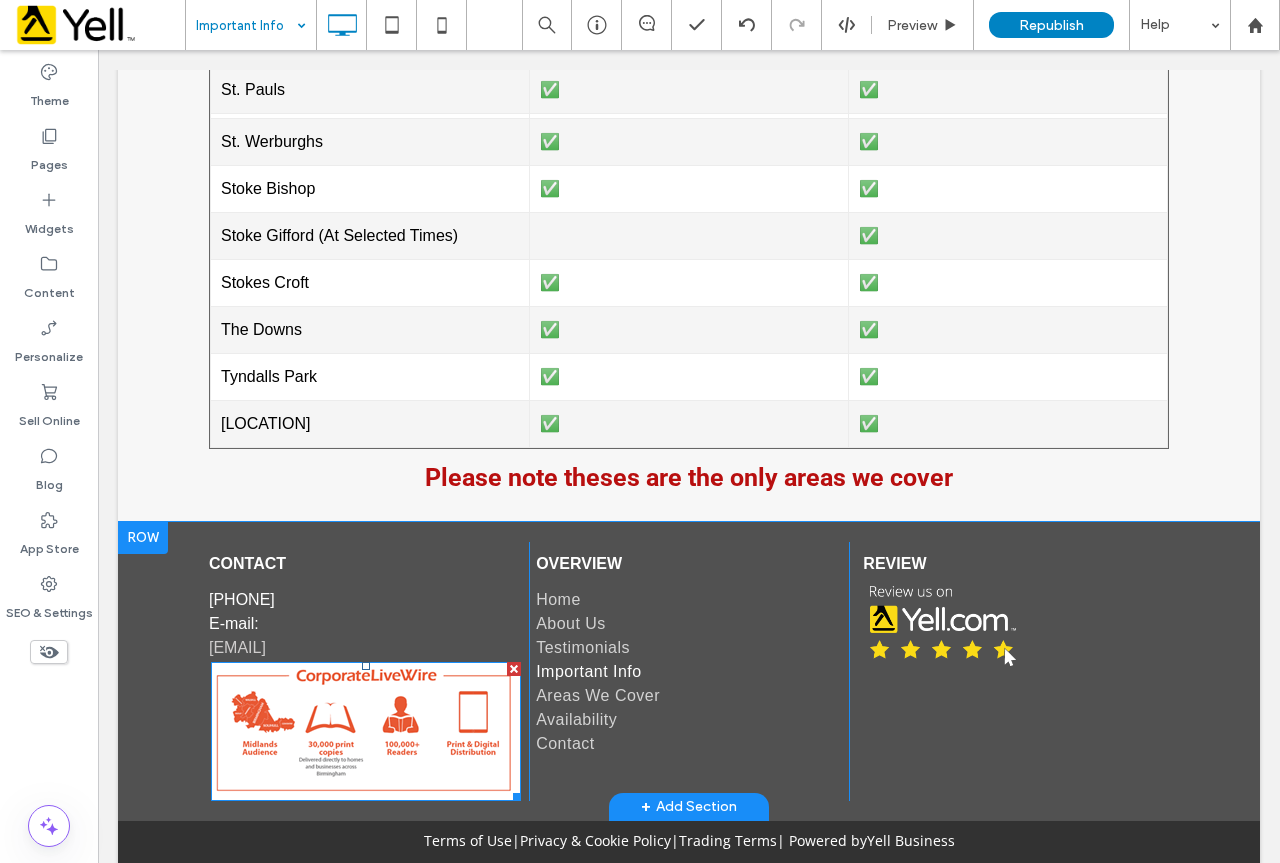 click at bounding box center [366, 731] 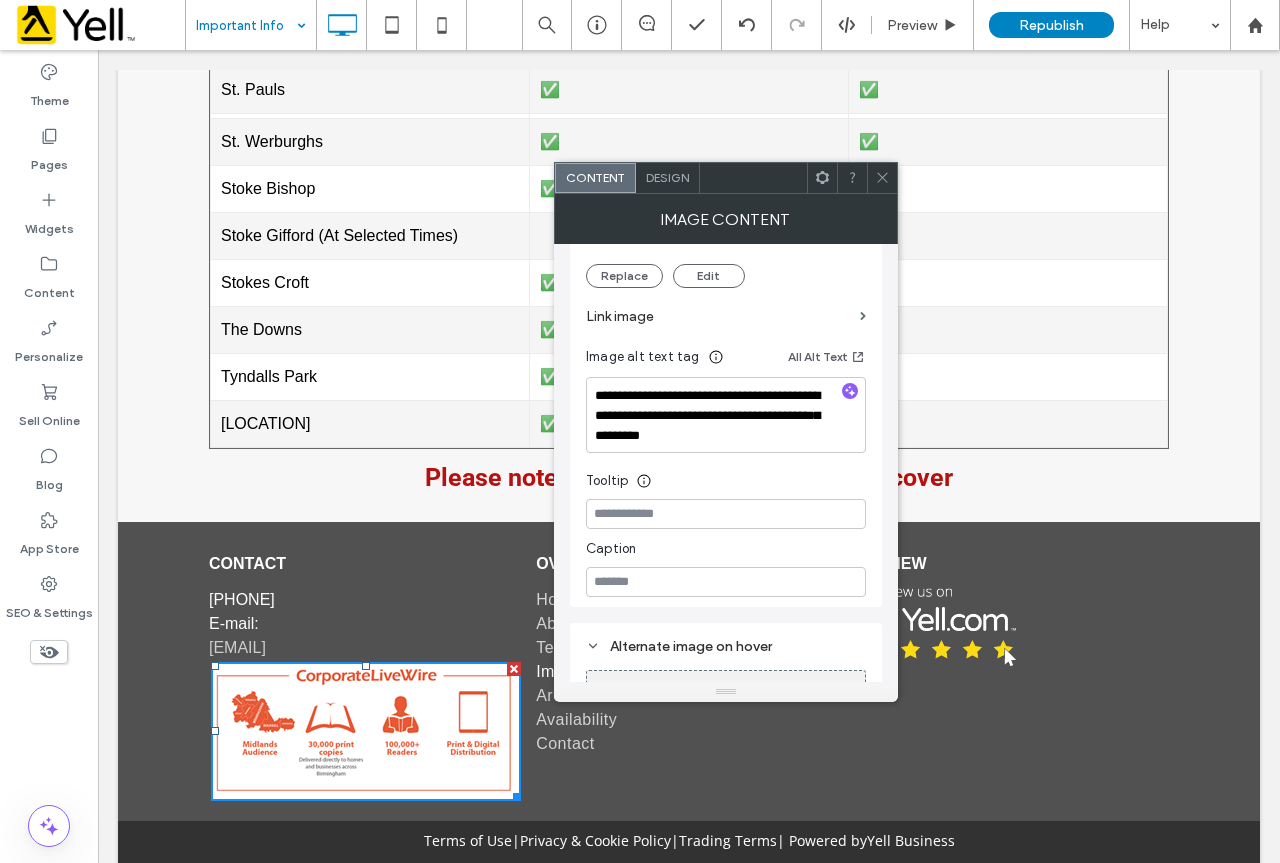 scroll, scrollTop: 400, scrollLeft: 0, axis: vertical 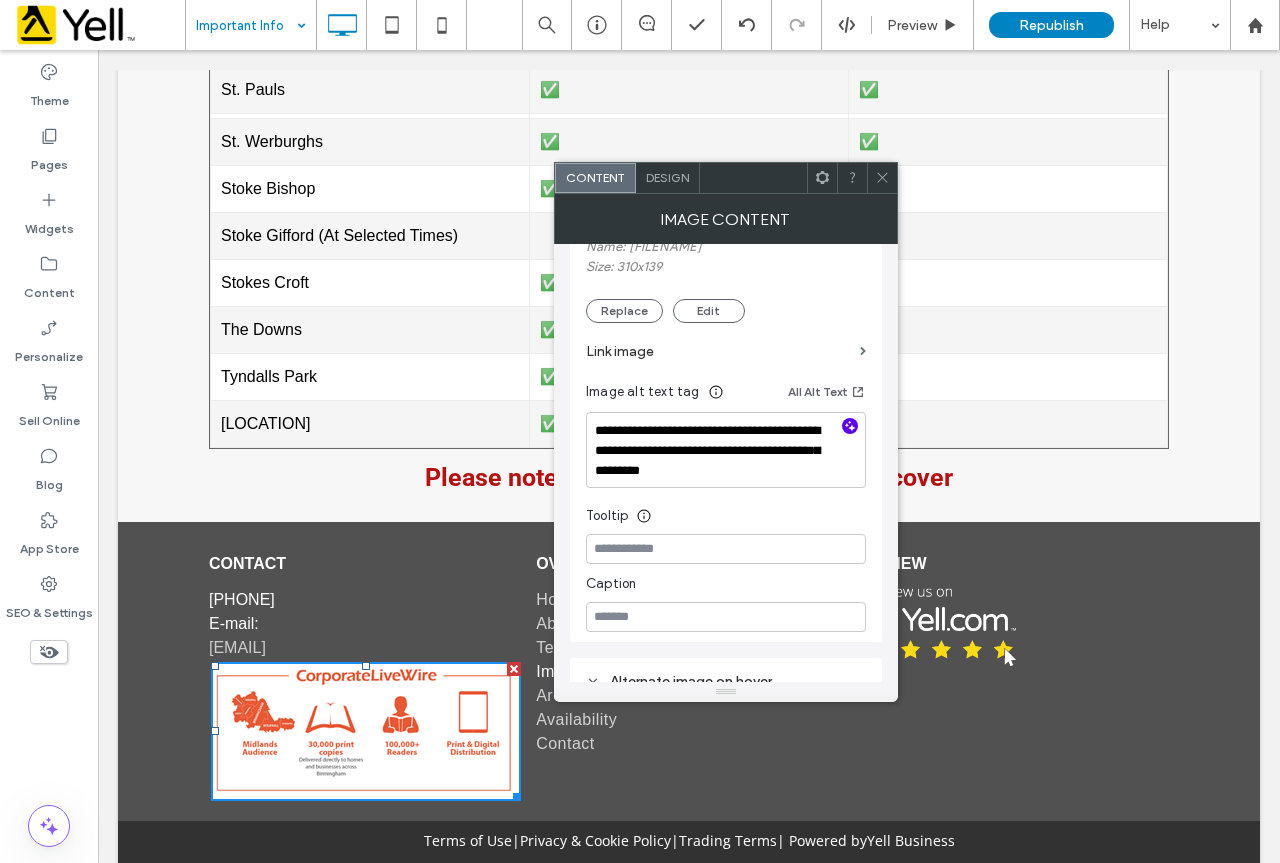 click 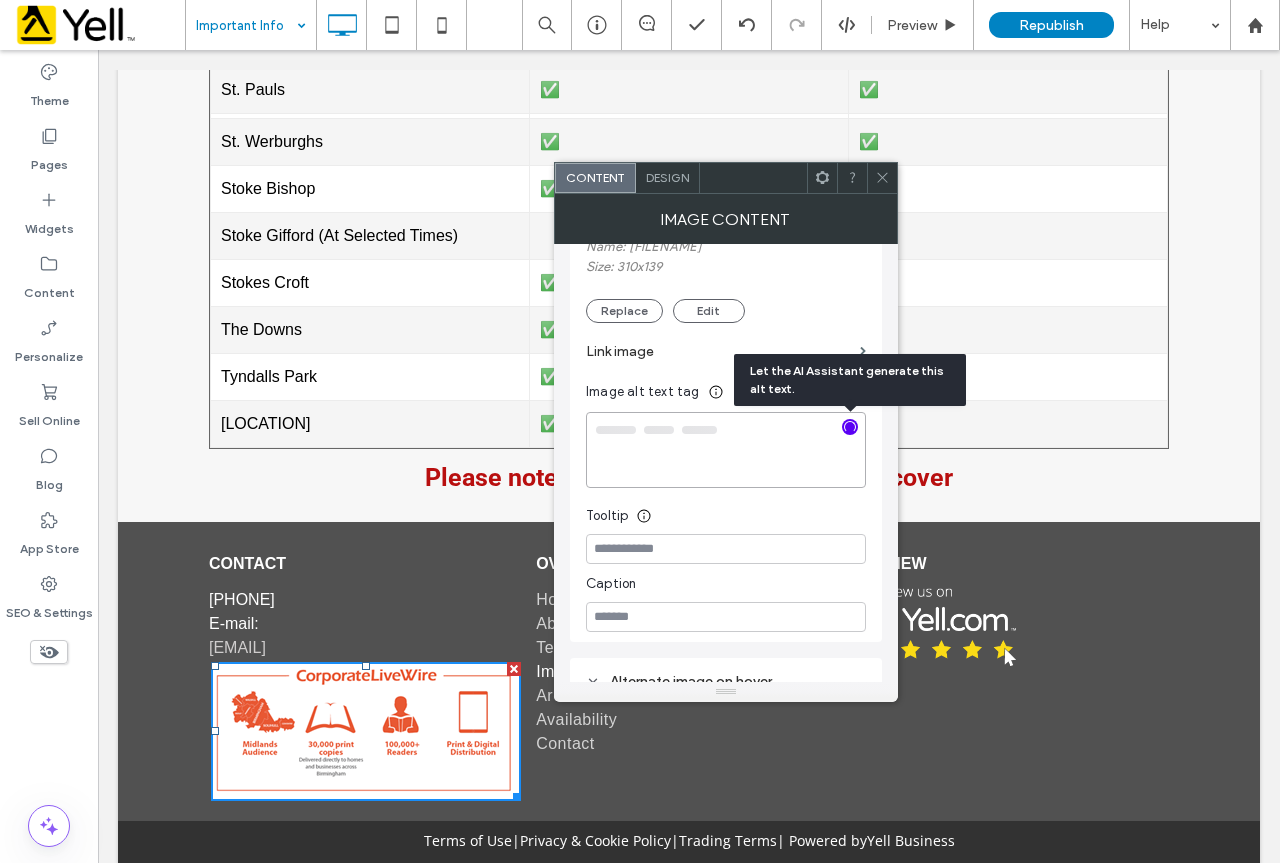 type on "**********" 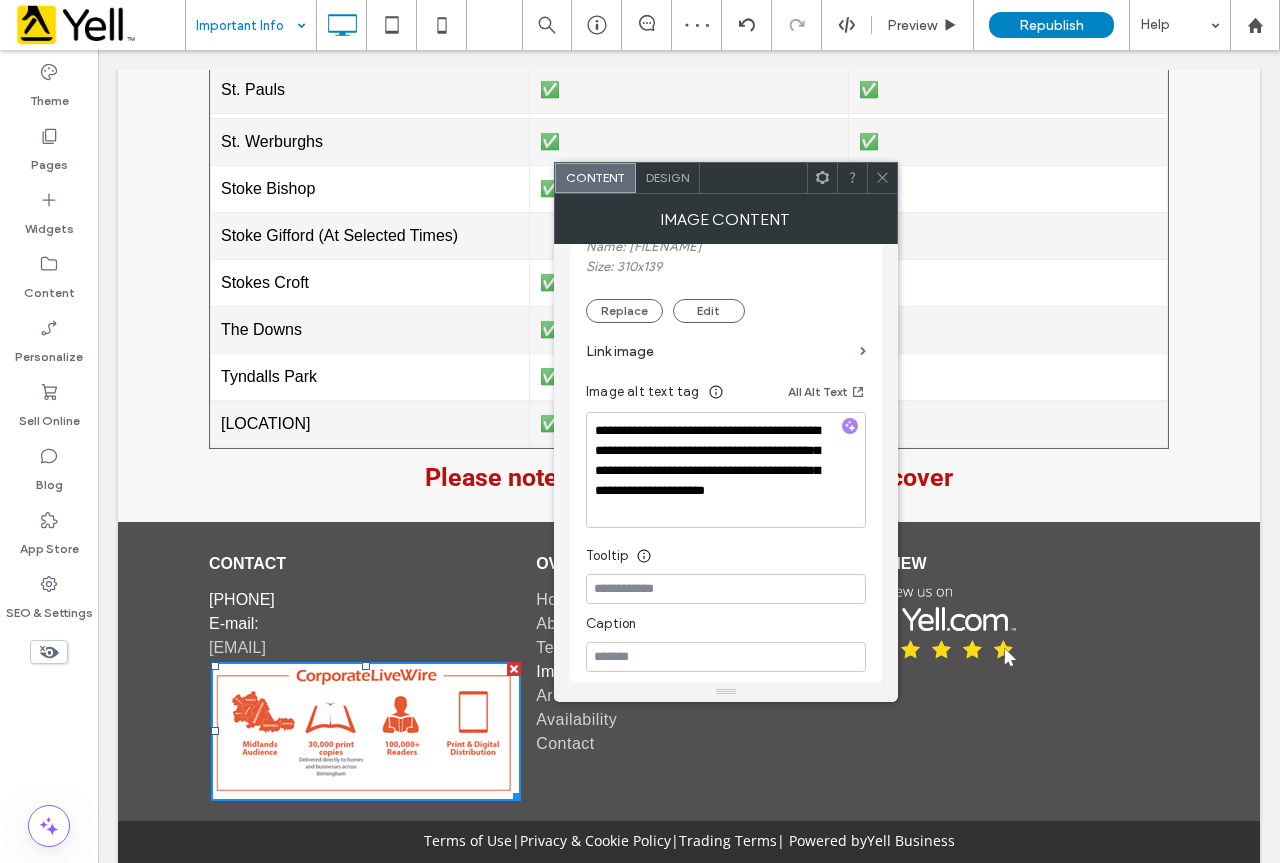 click 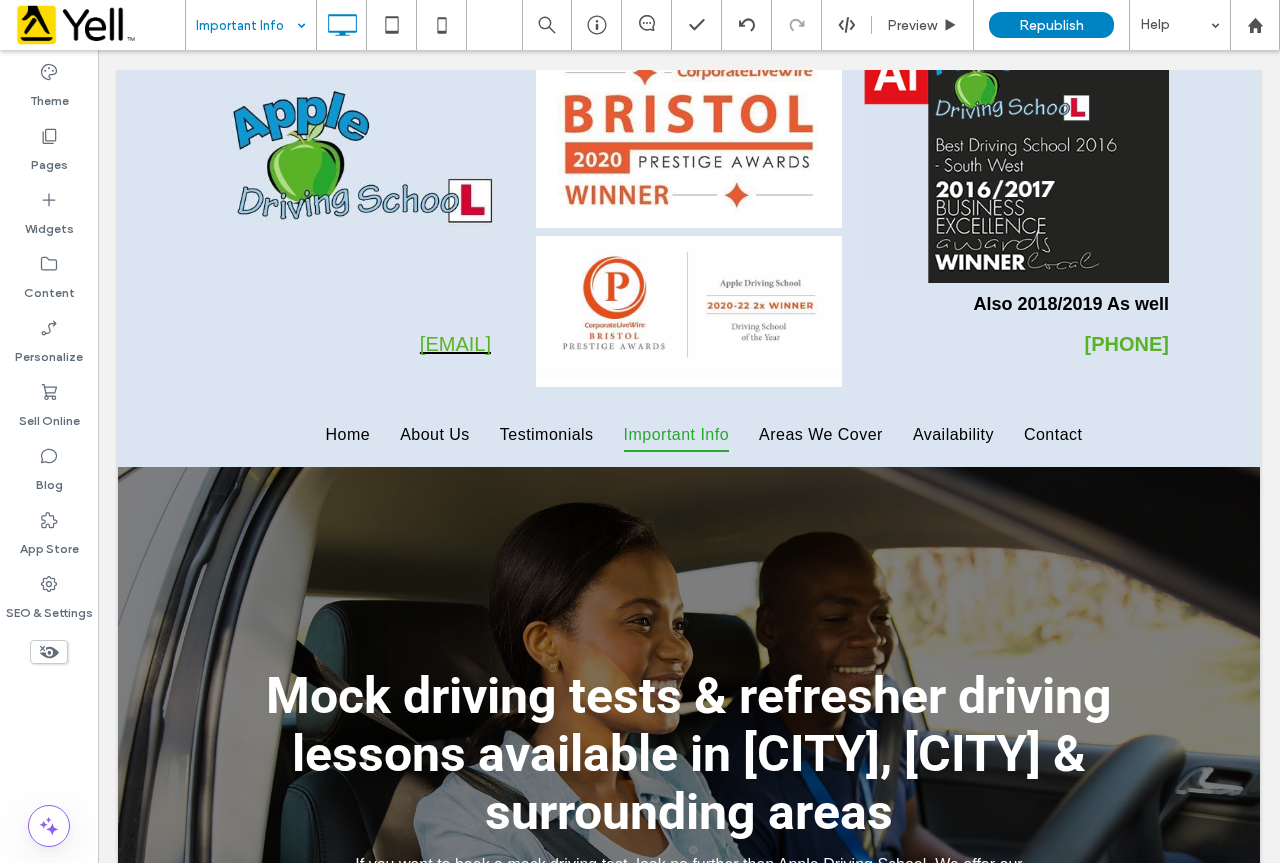 scroll, scrollTop: 0, scrollLeft: 0, axis: both 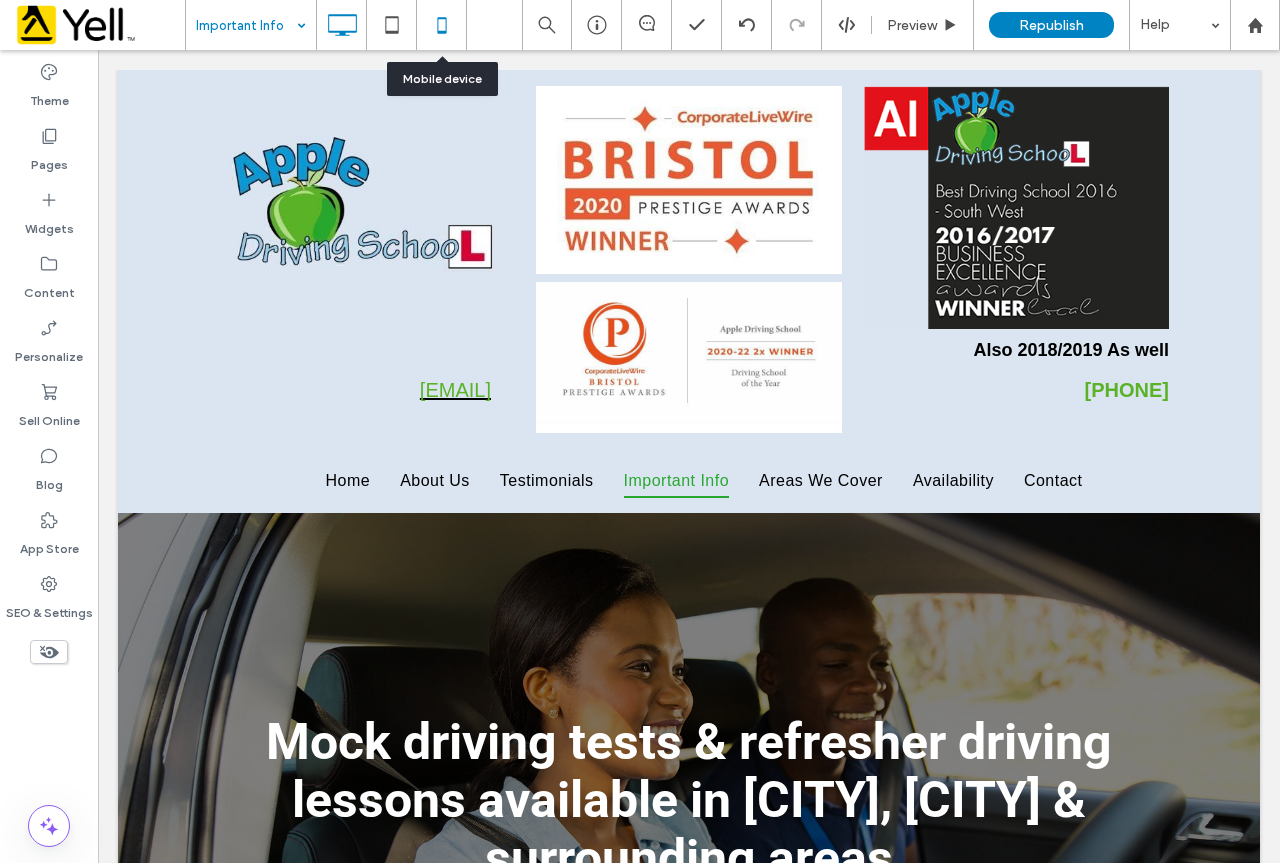 click 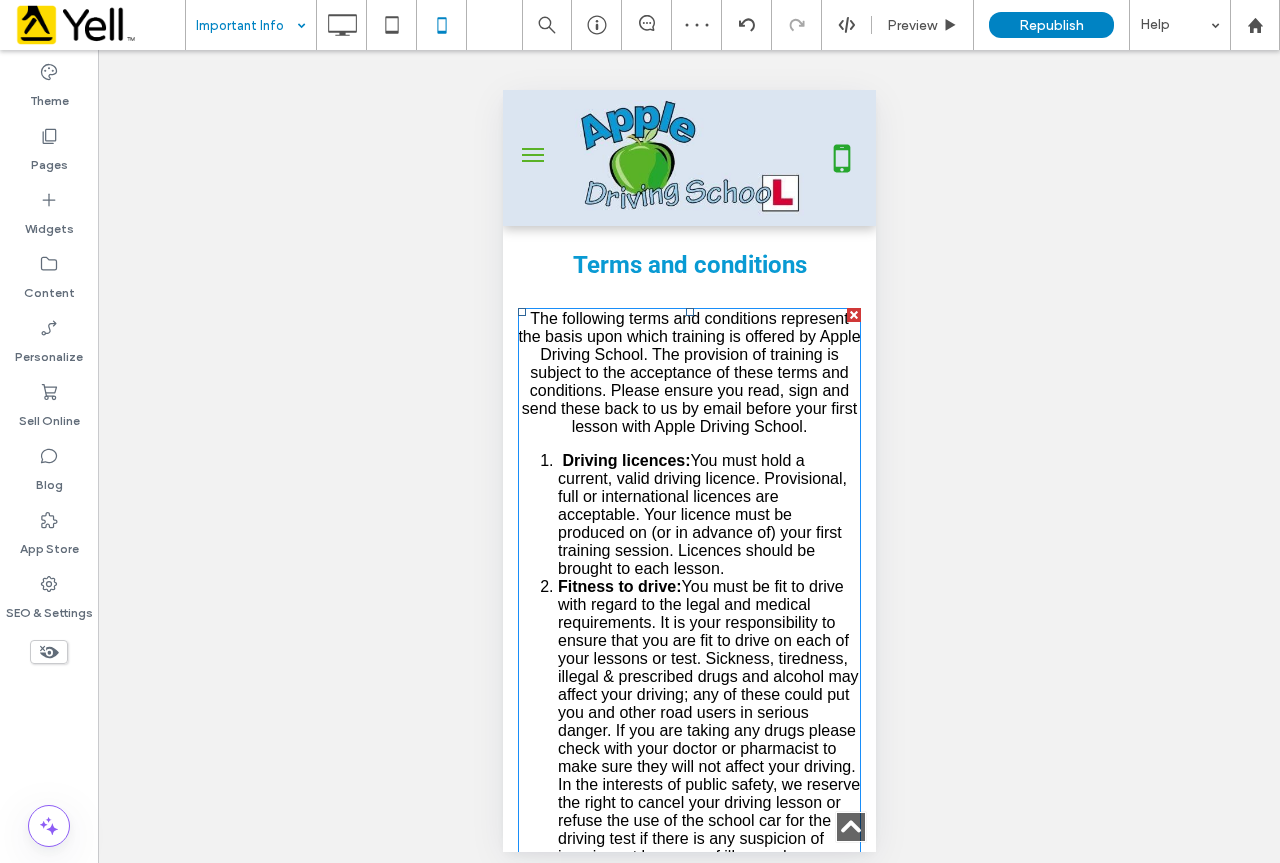scroll, scrollTop: 900, scrollLeft: 0, axis: vertical 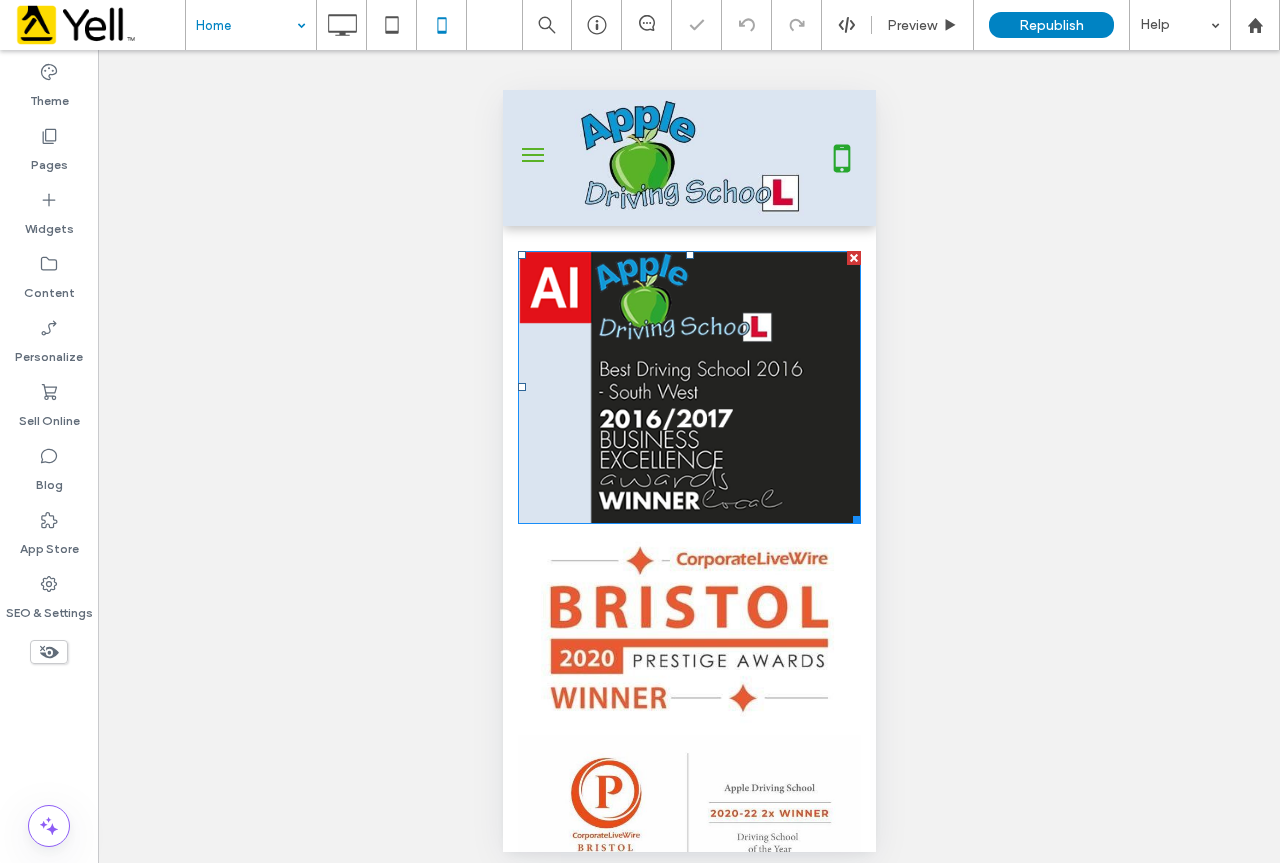 click at bounding box center (688, 387) 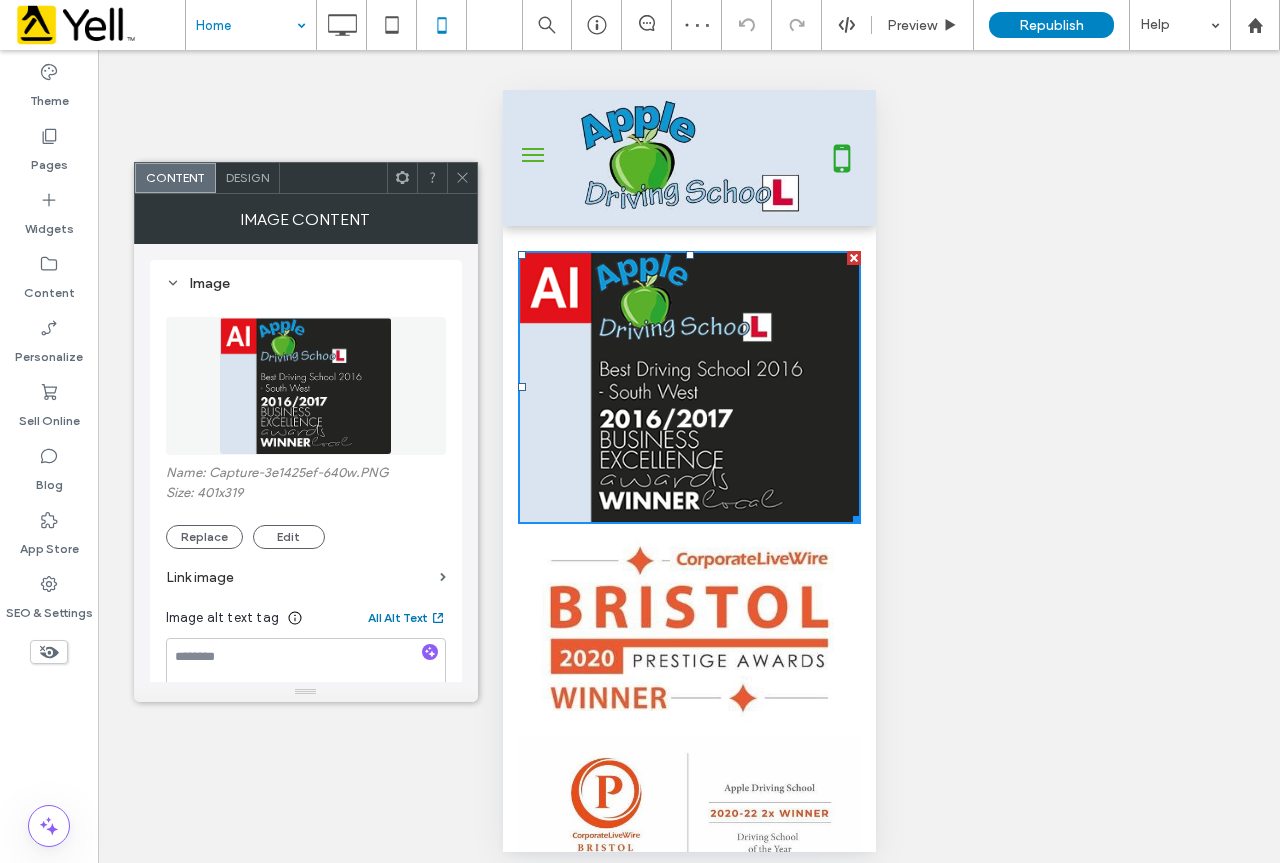 scroll, scrollTop: 200, scrollLeft: 0, axis: vertical 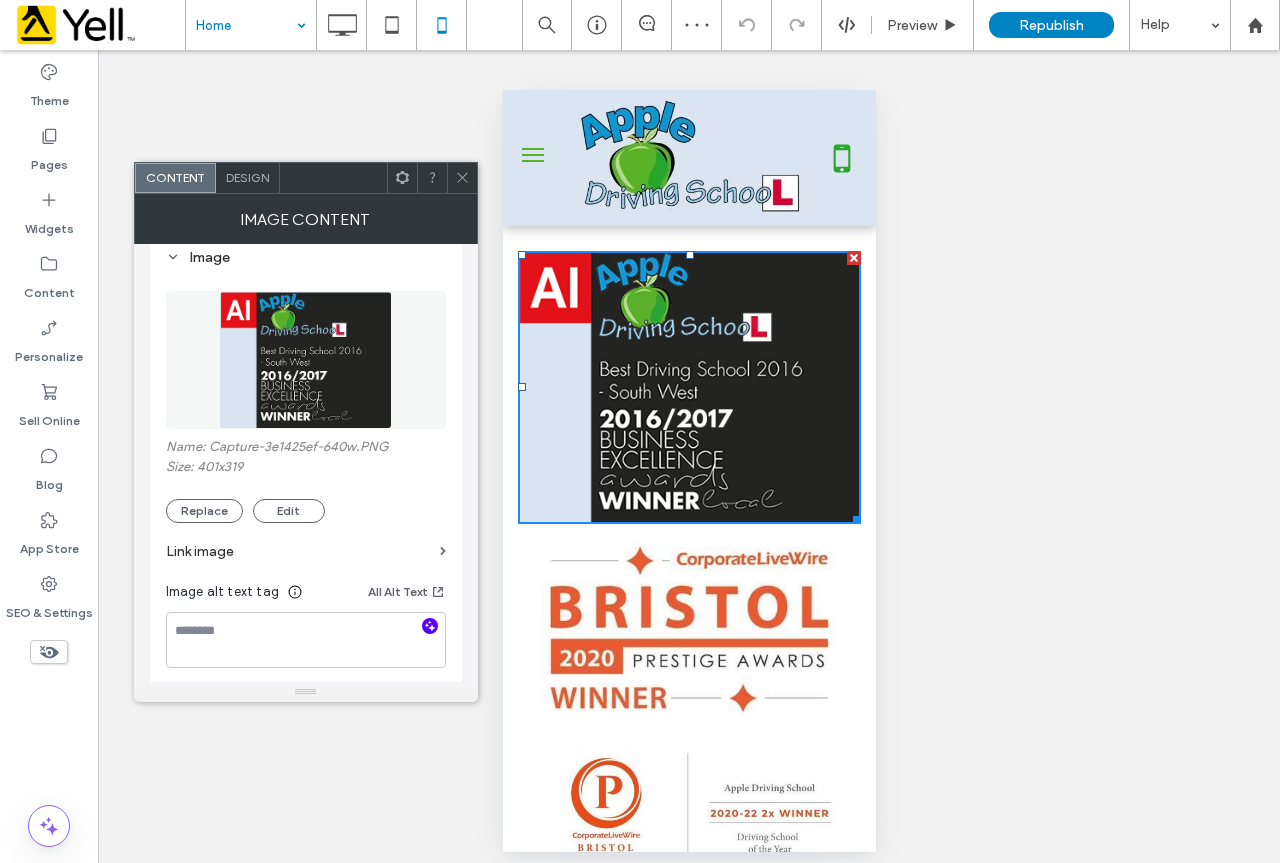 click 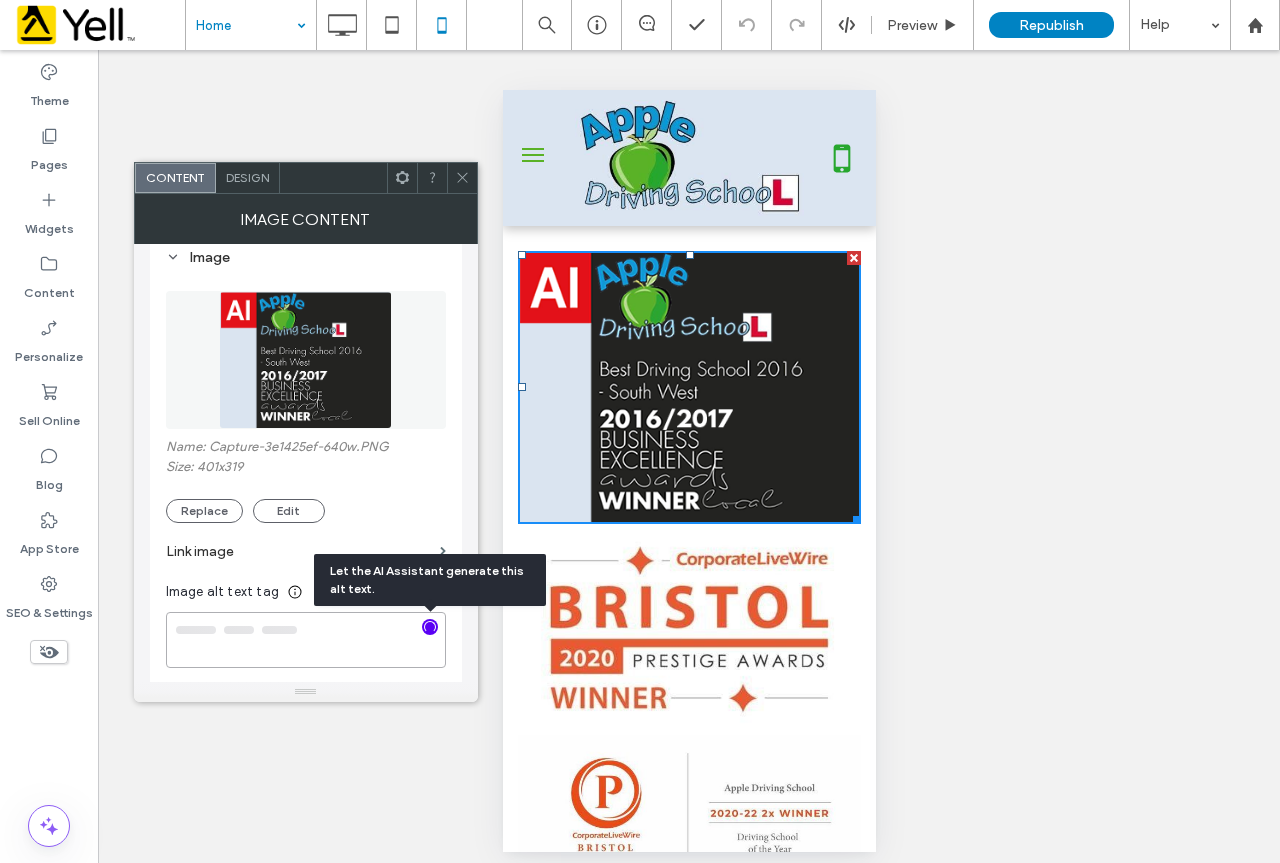 type on "**********" 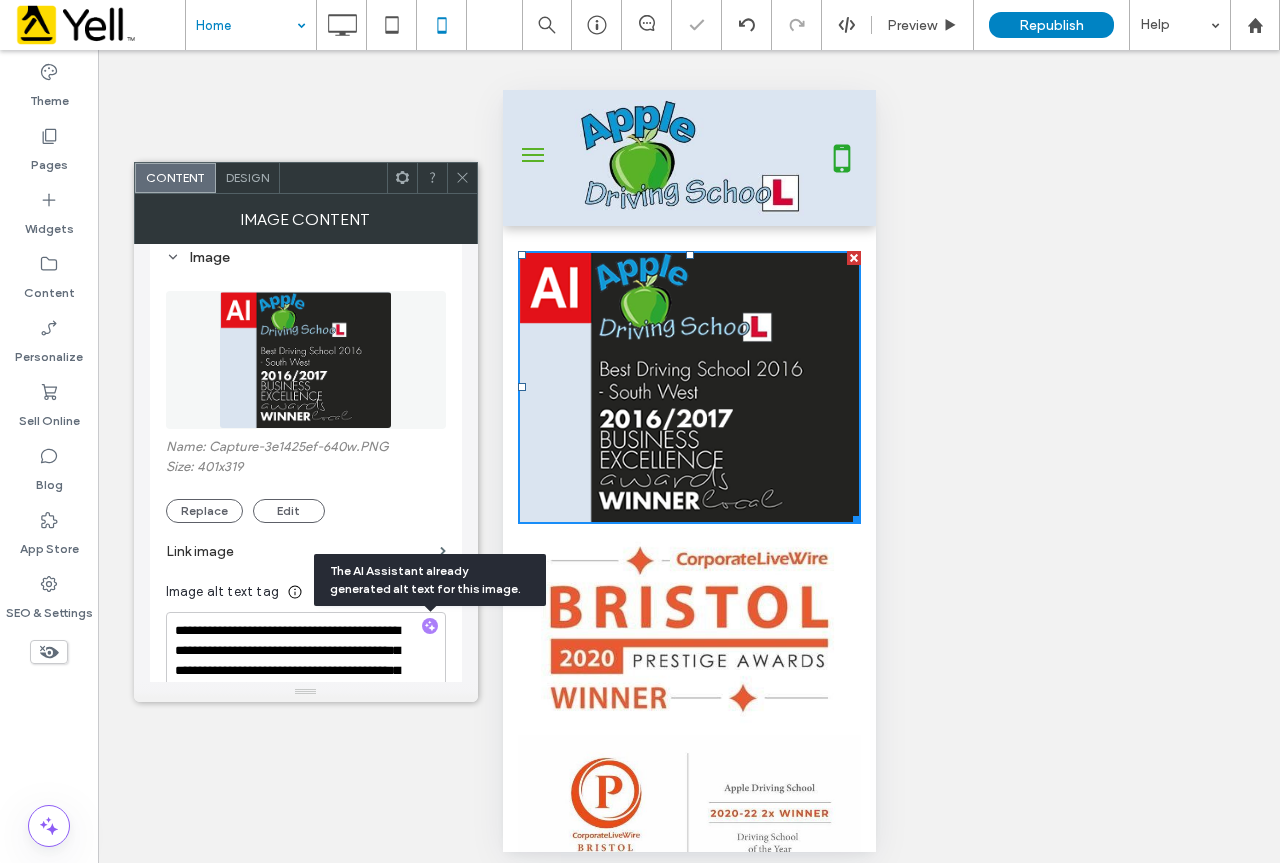 click 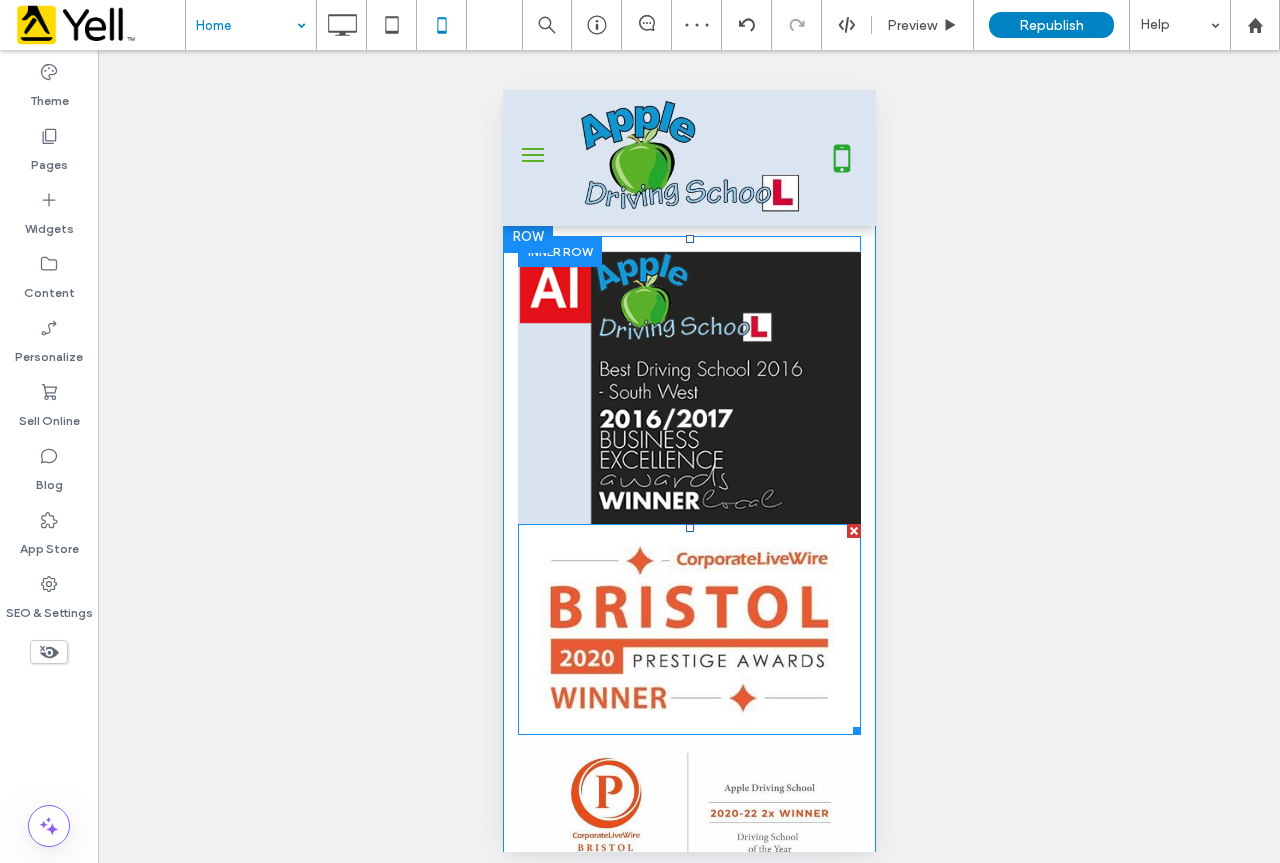 click at bounding box center [688, 629] 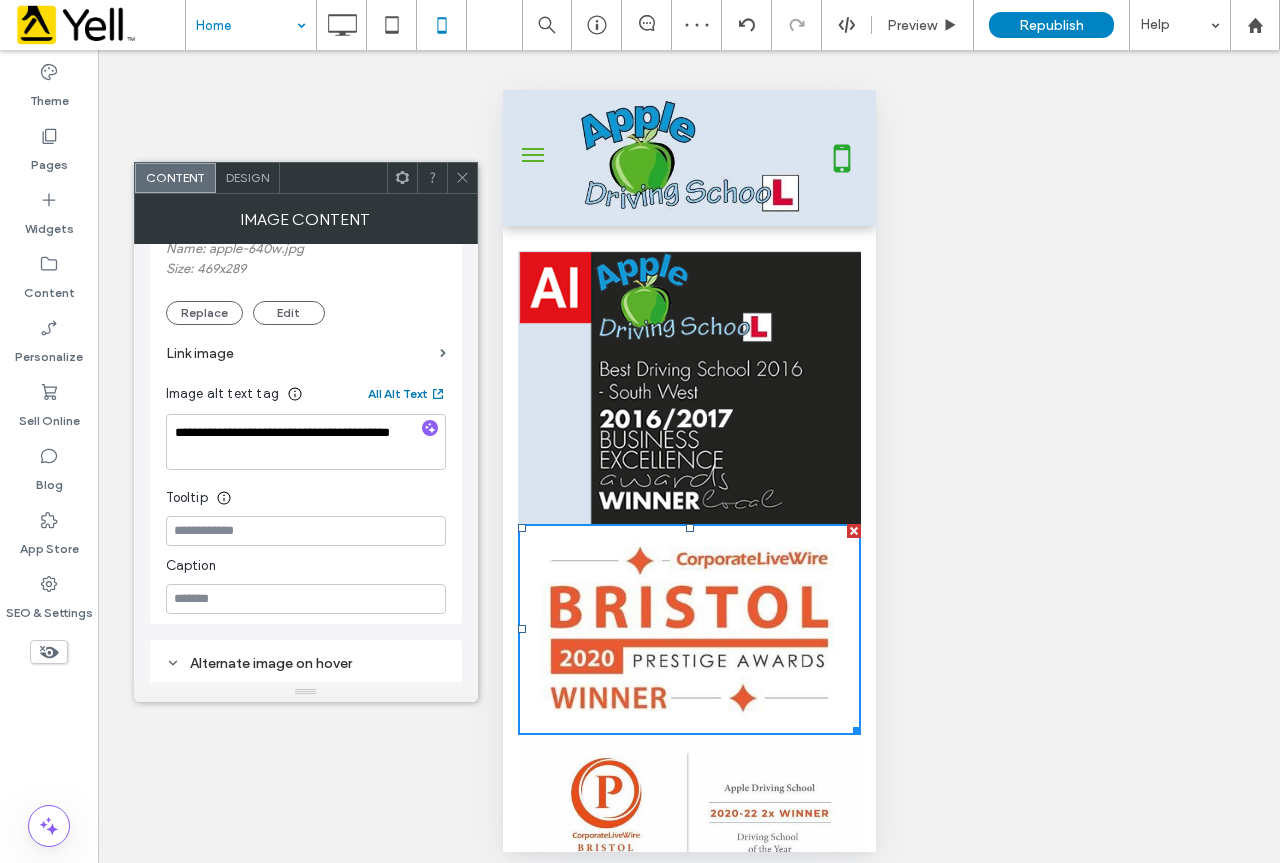 scroll, scrollTop: 400, scrollLeft: 0, axis: vertical 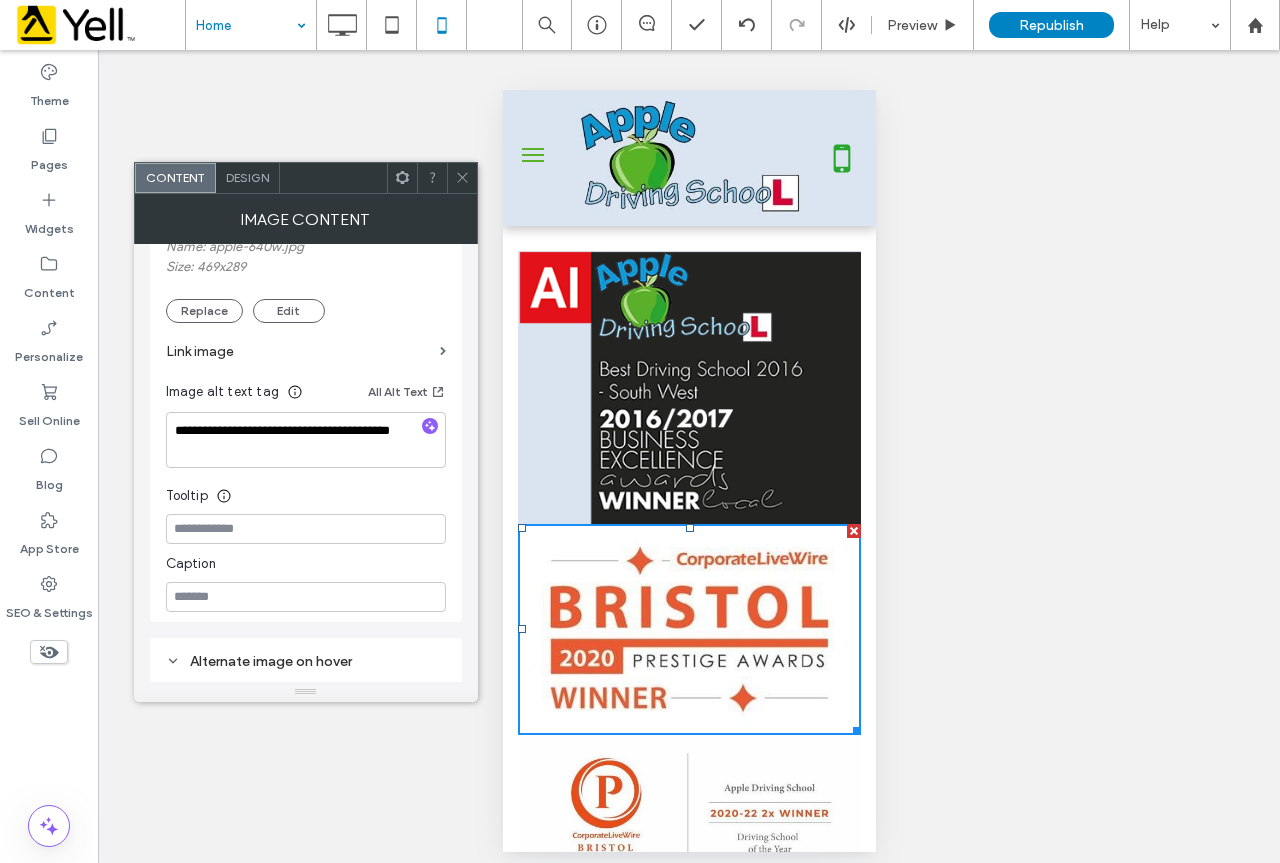 click 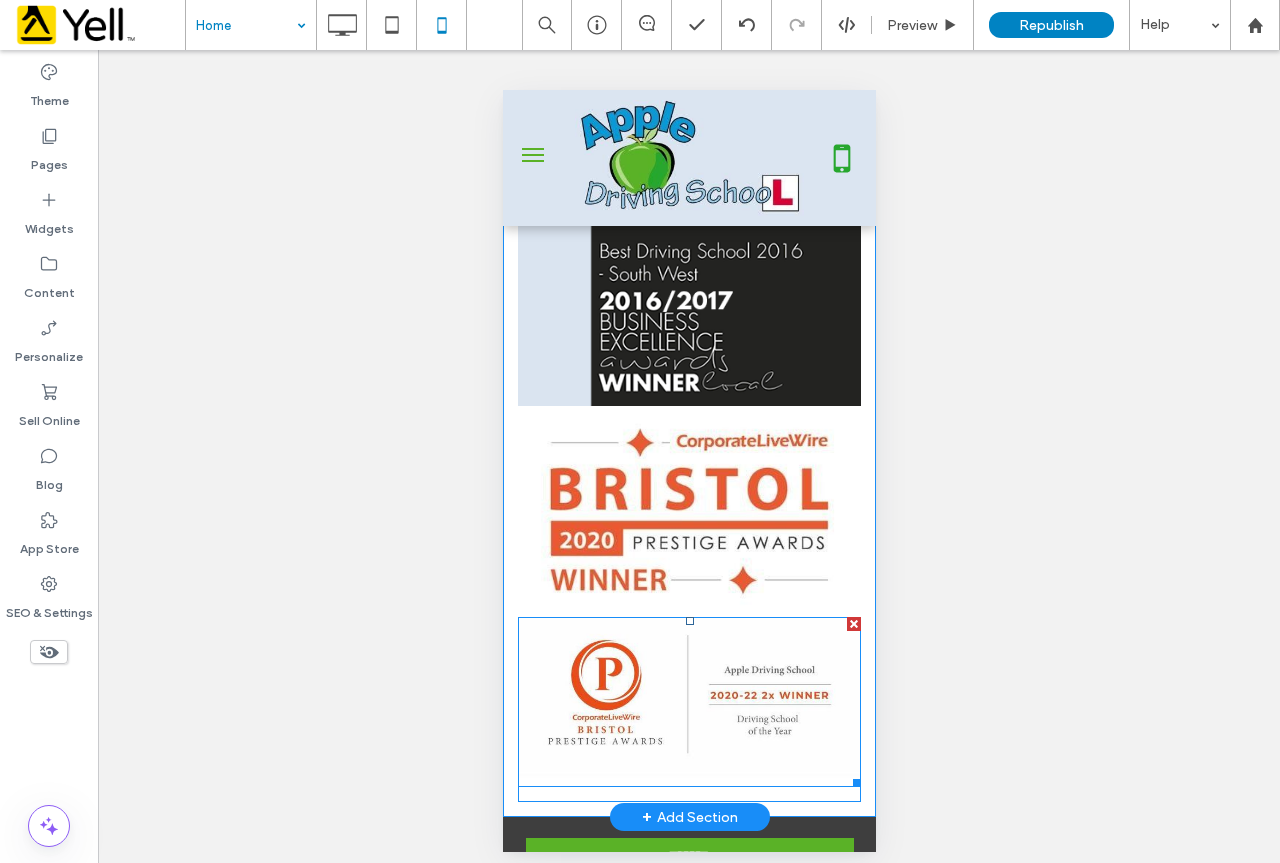 scroll, scrollTop: 200, scrollLeft: 0, axis: vertical 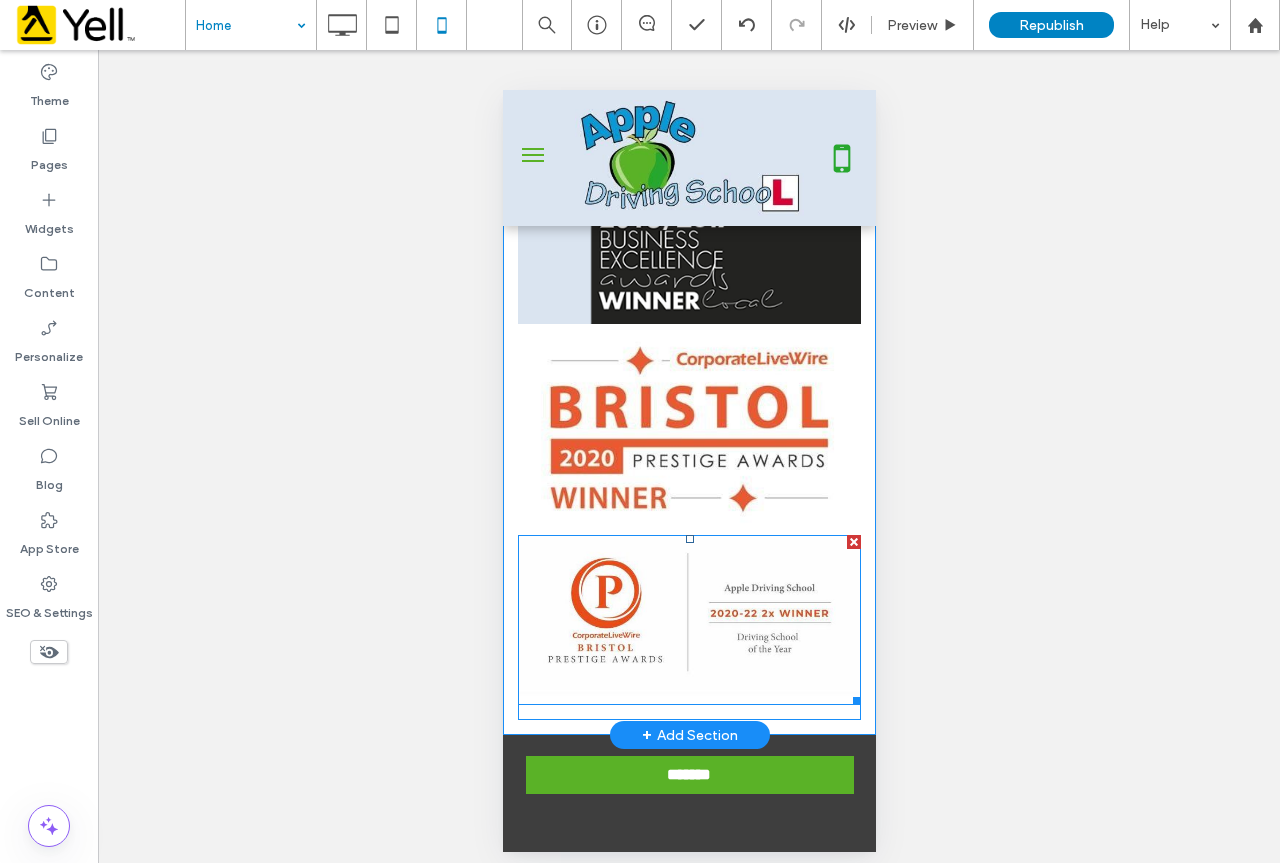 click at bounding box center (688, 620) 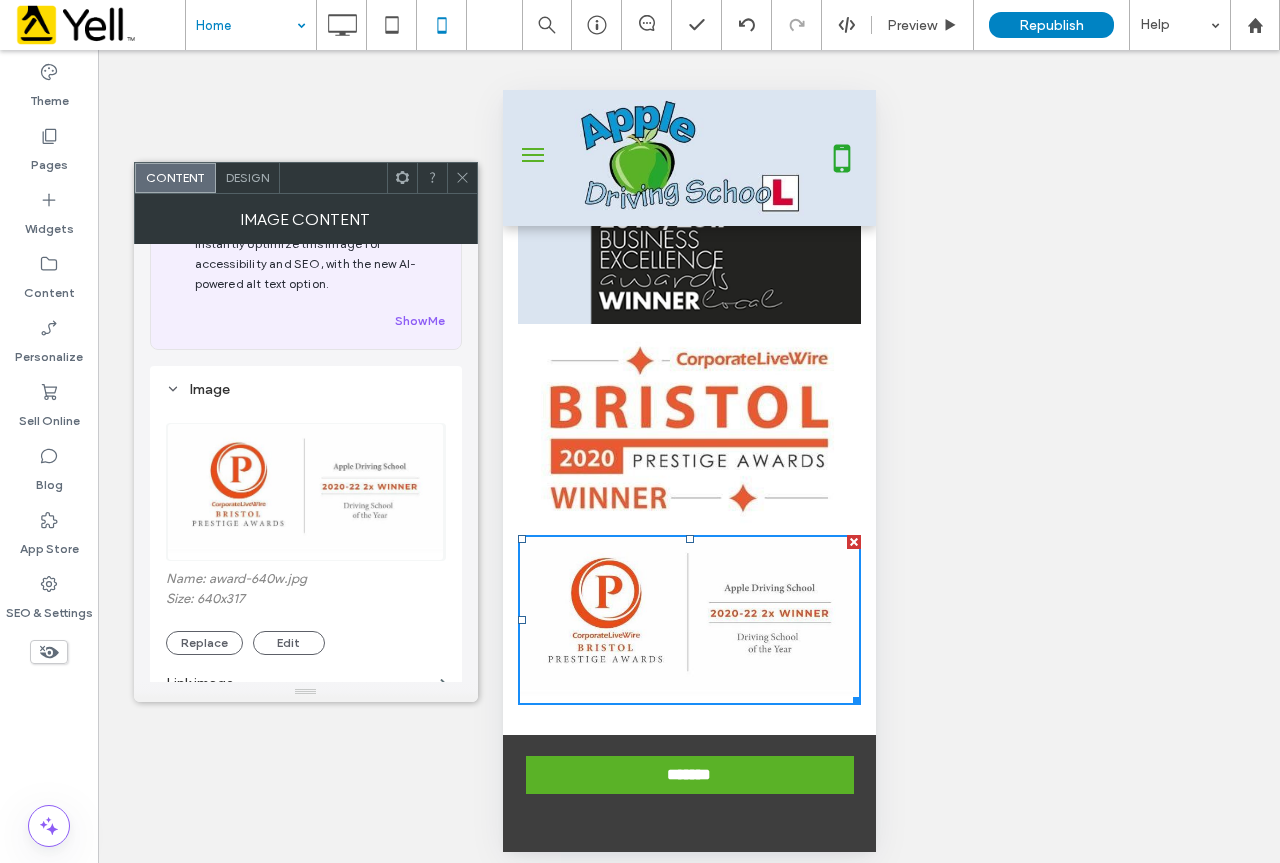 scroll, scrollTop: 200, scrollLeft: 0, axis: vertical 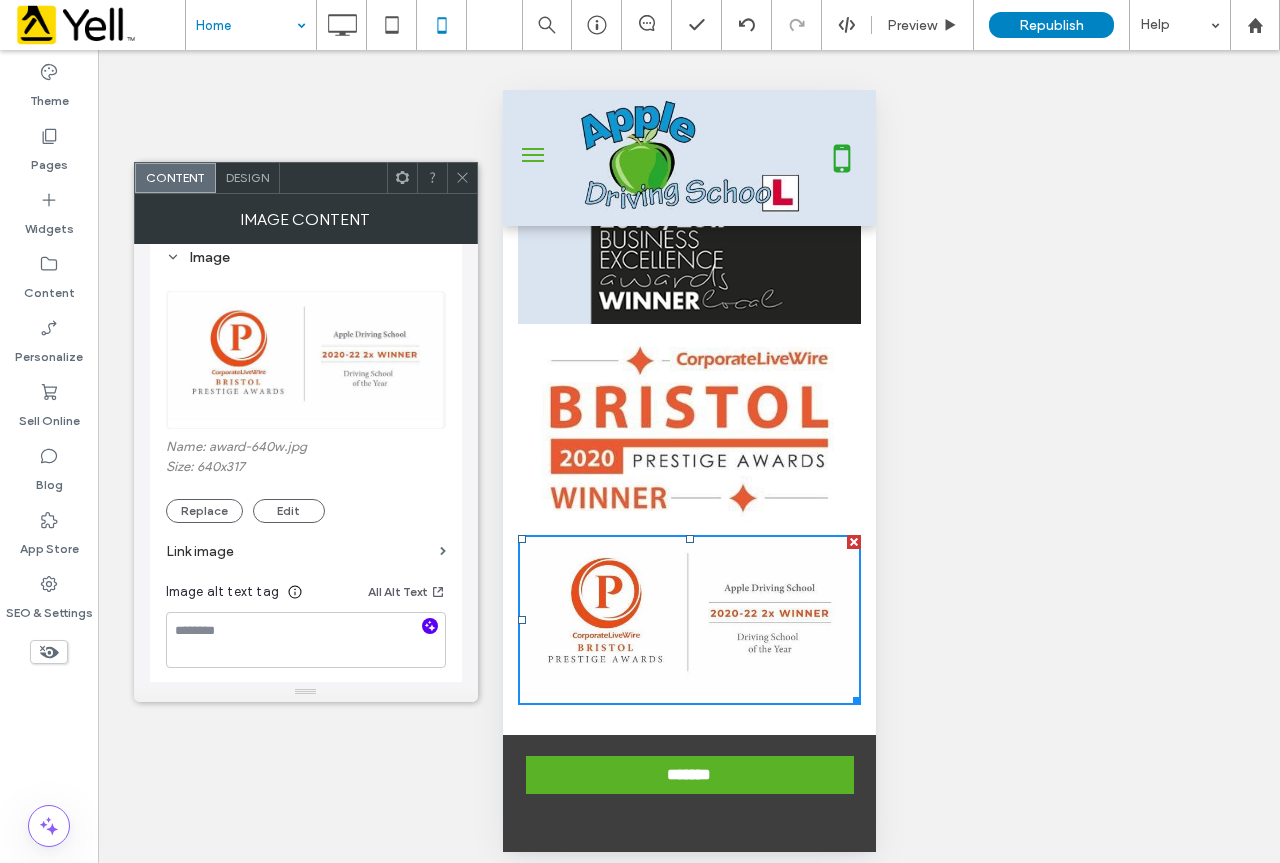 click 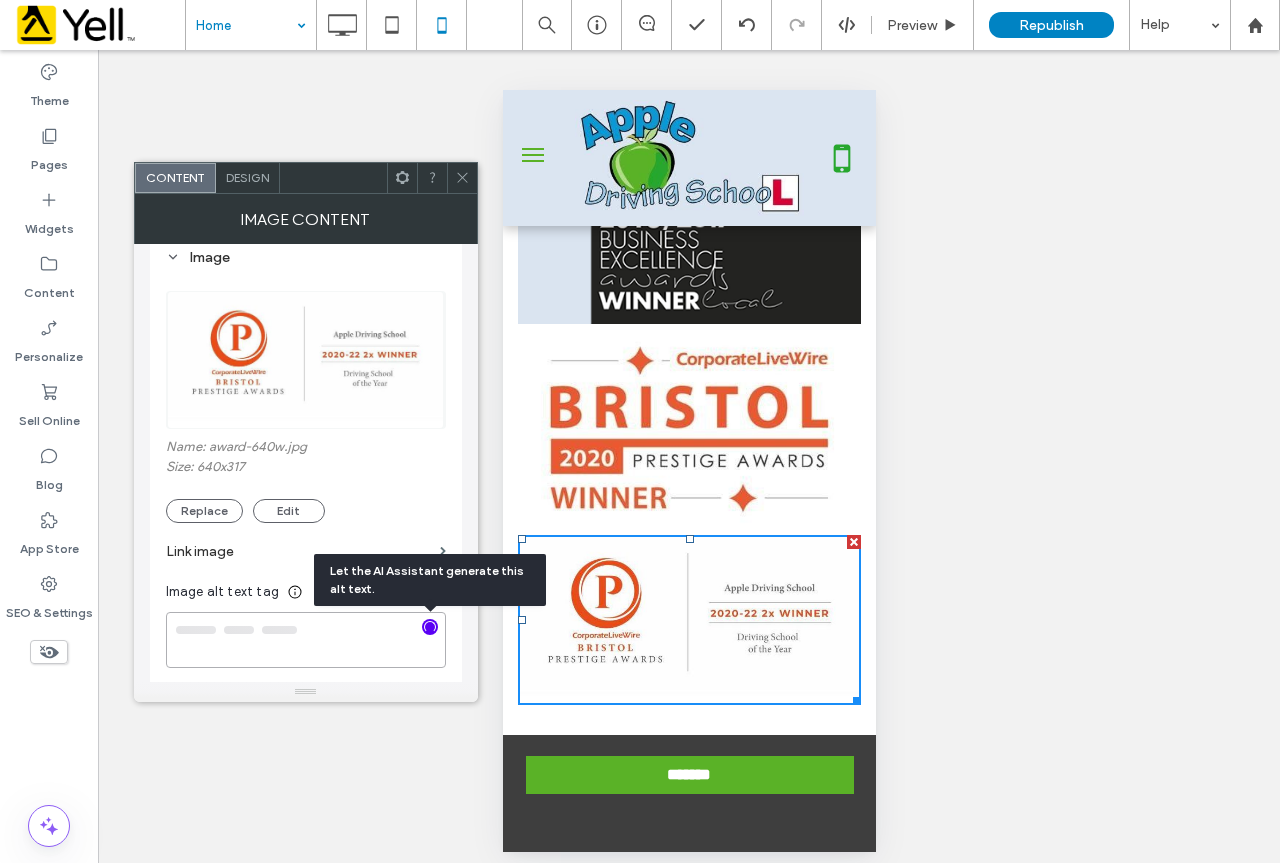 type on "**********" 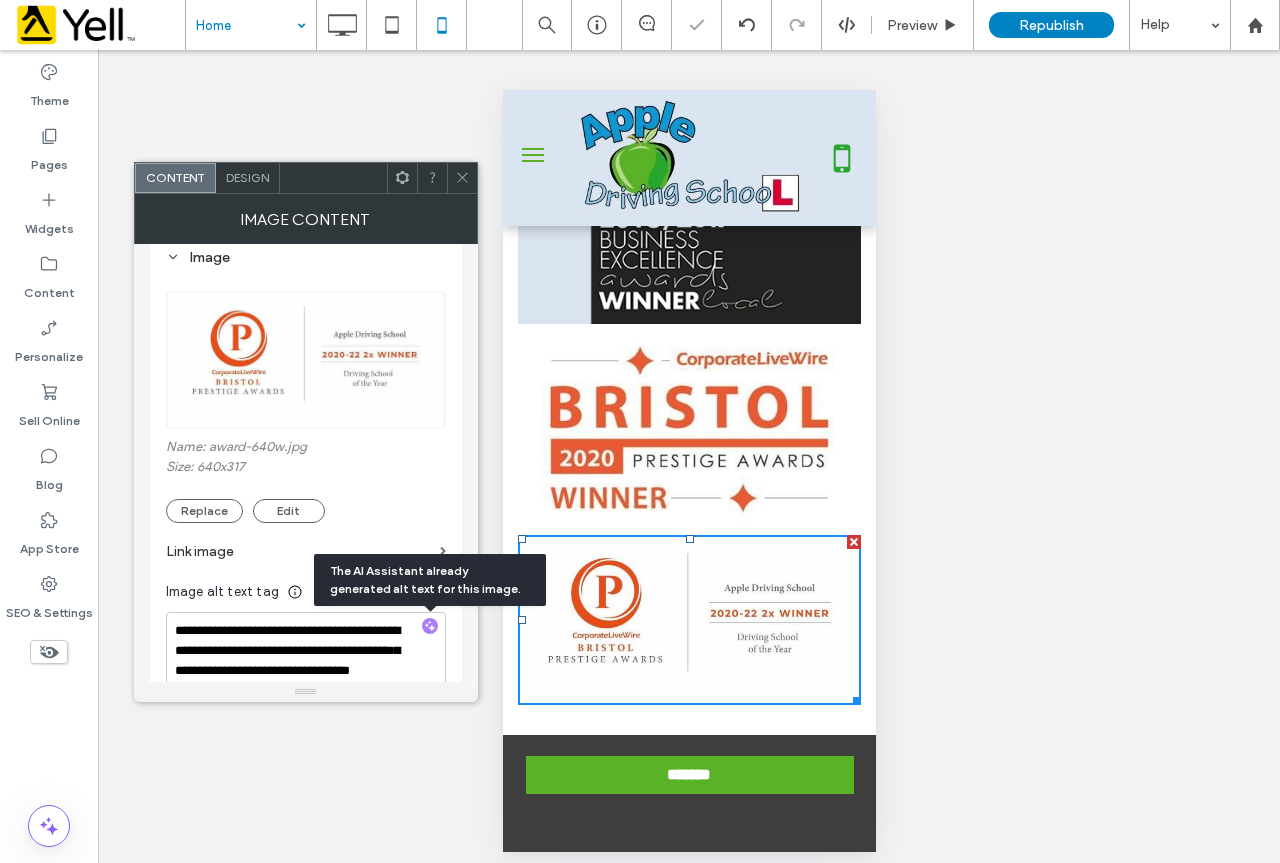 click 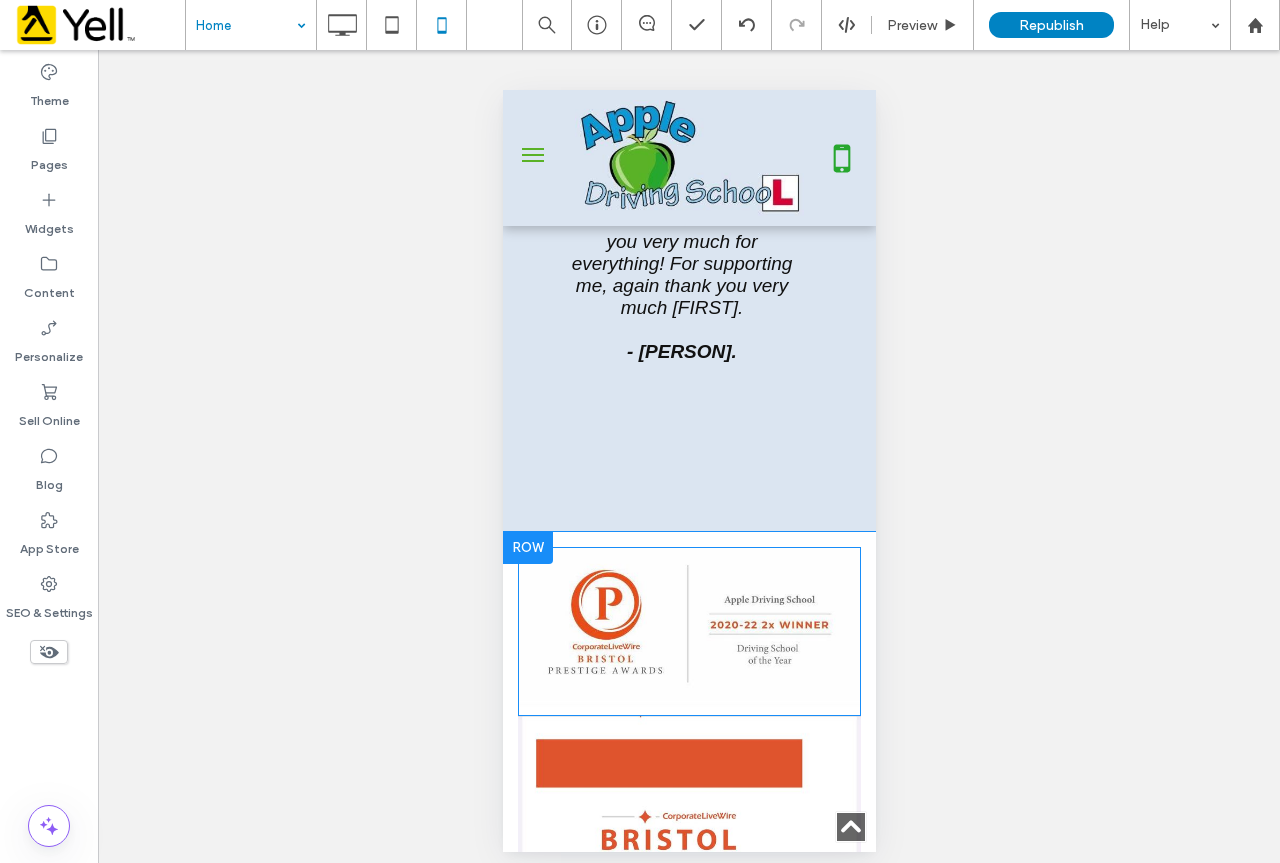 scroll, scrollTop: 4000, scrollLeft: 0, axis: vertical 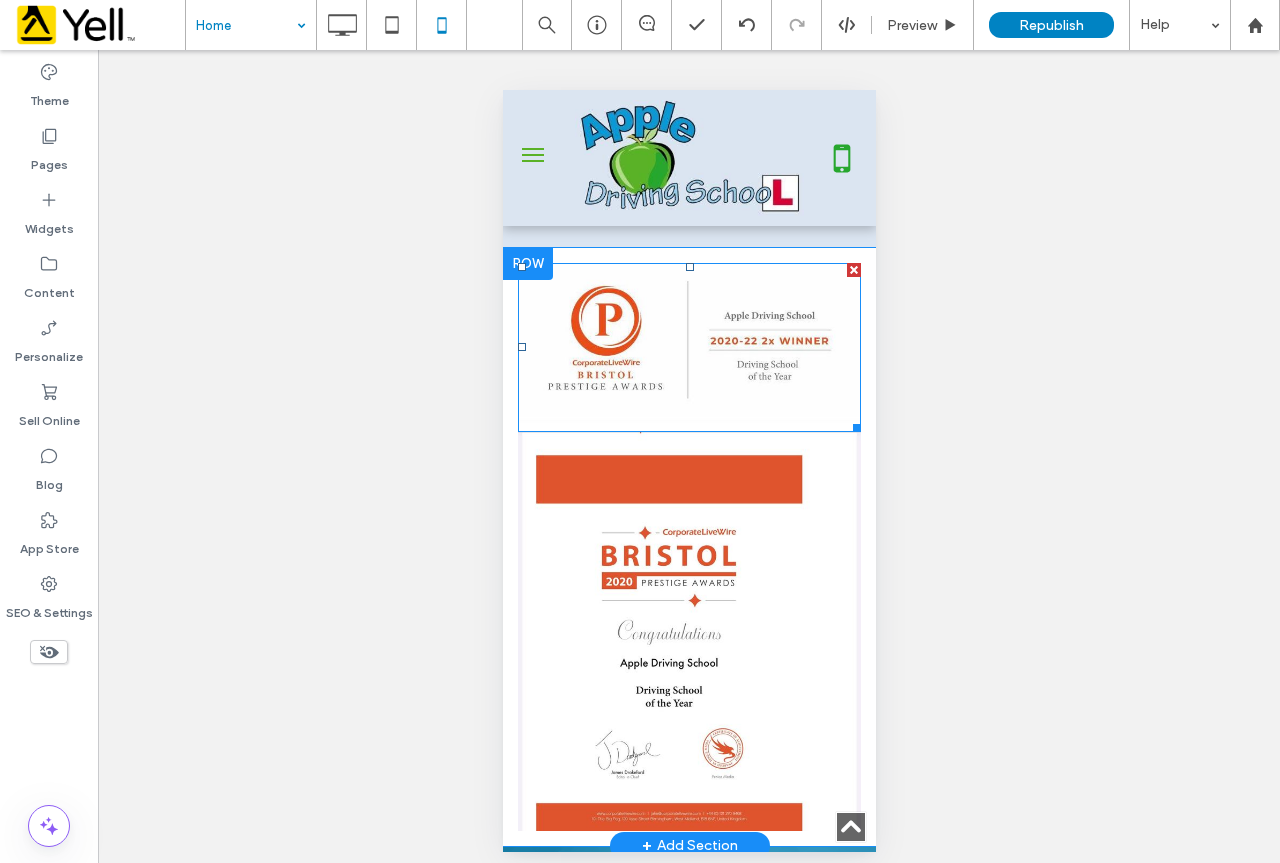 click at bounding box center [688, 348] 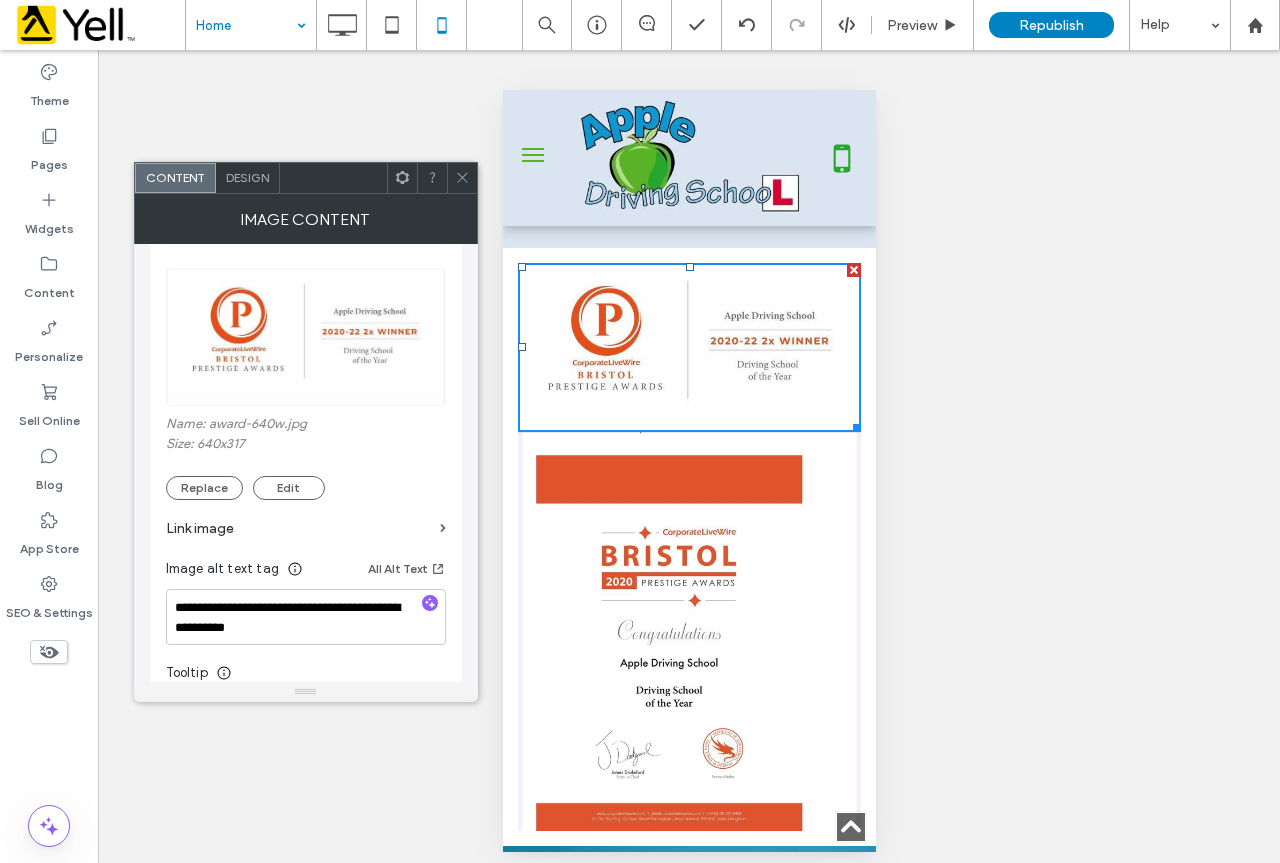 scroll, scrollTop: 400, scrollLeft: 0, axis: vertical 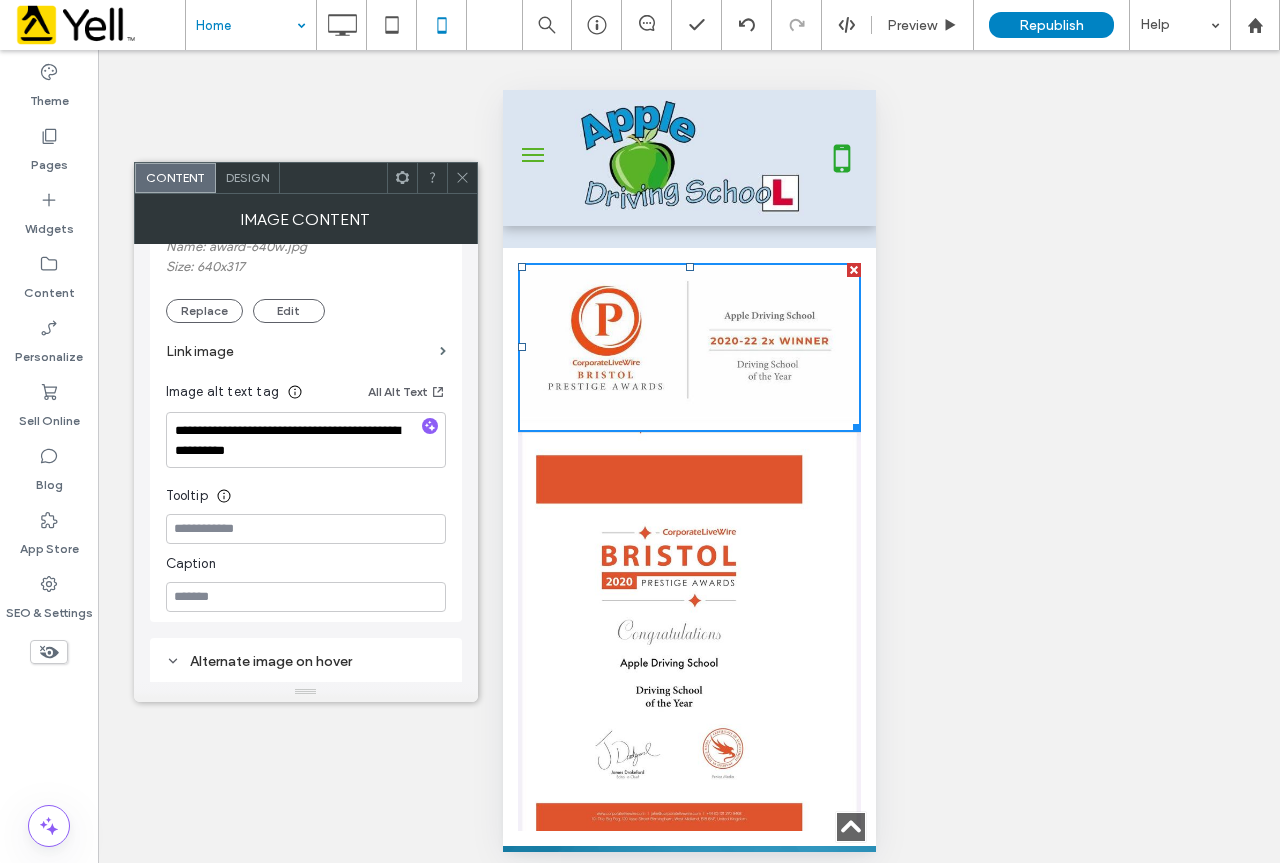 drag, startPoint x: 462, startPoint y: 176, endPoint x: 458, endPoint y: 192, distance: 16.492422 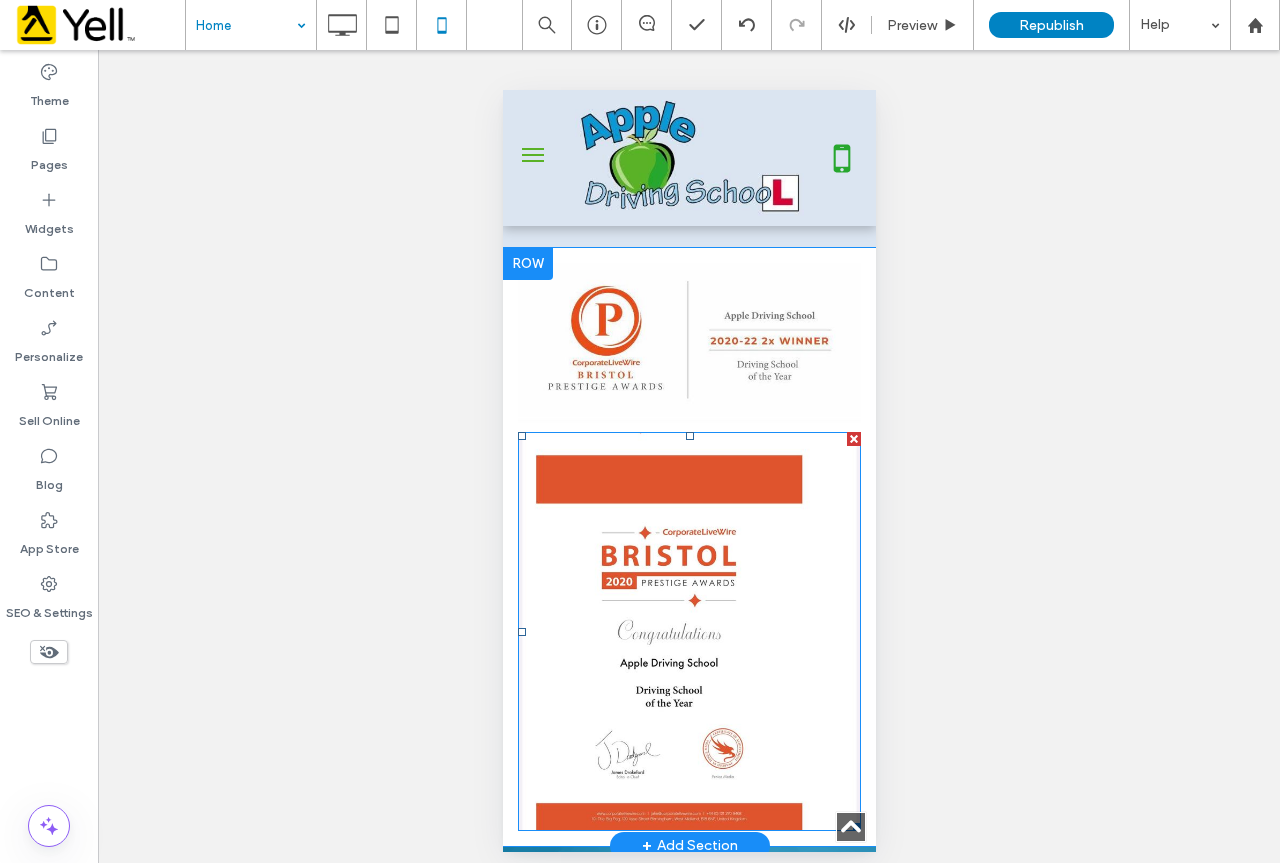 click at bounding box center [688, 631] 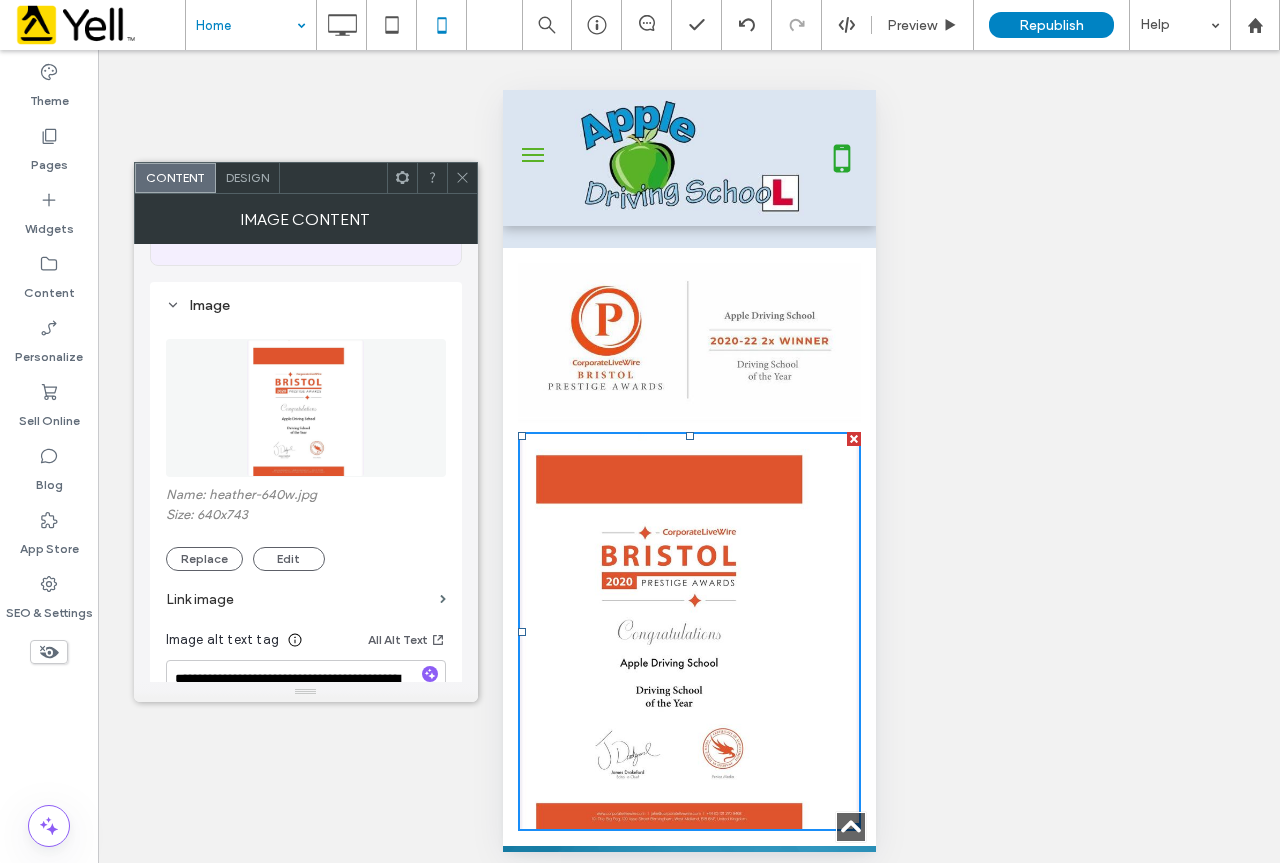 scroll, scrollTop: 200, scrollLeft: 0, axis: vertical 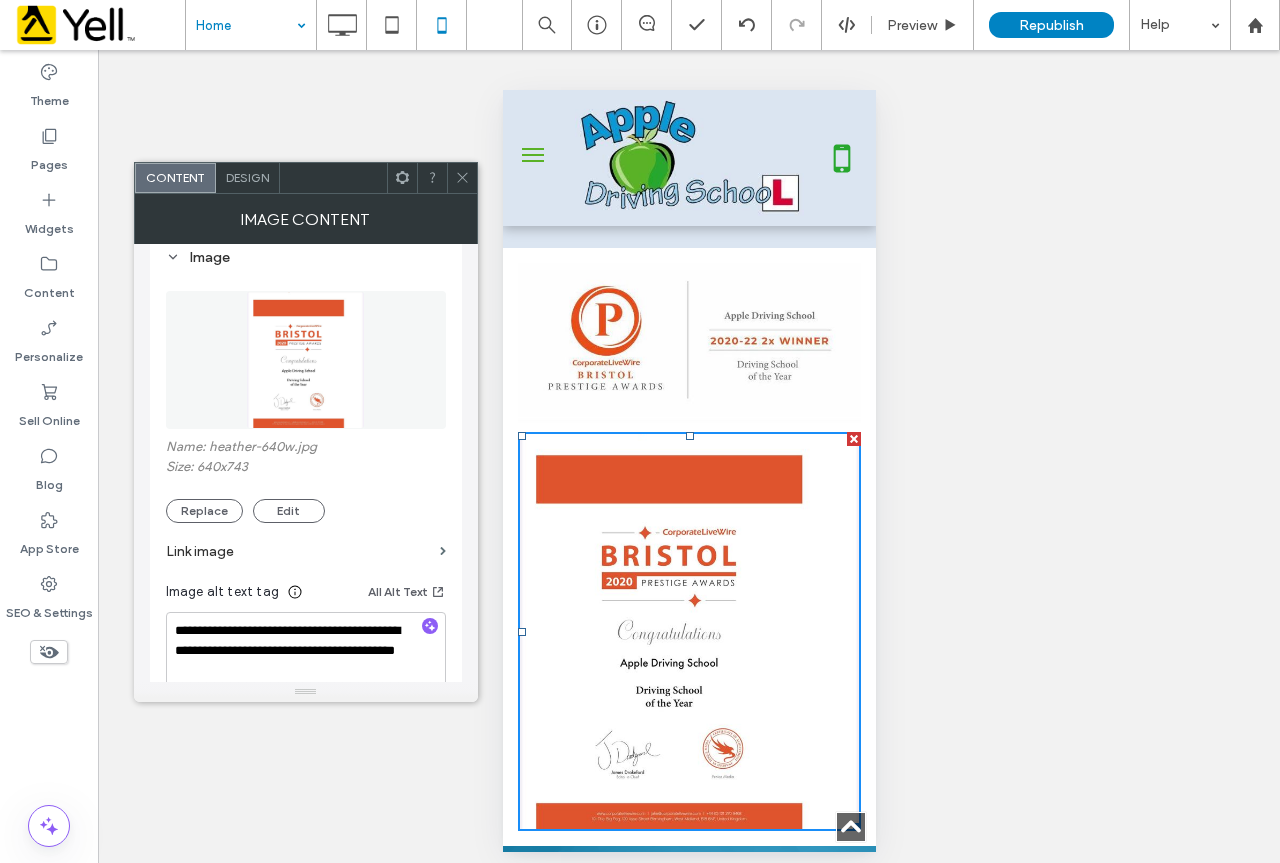 click 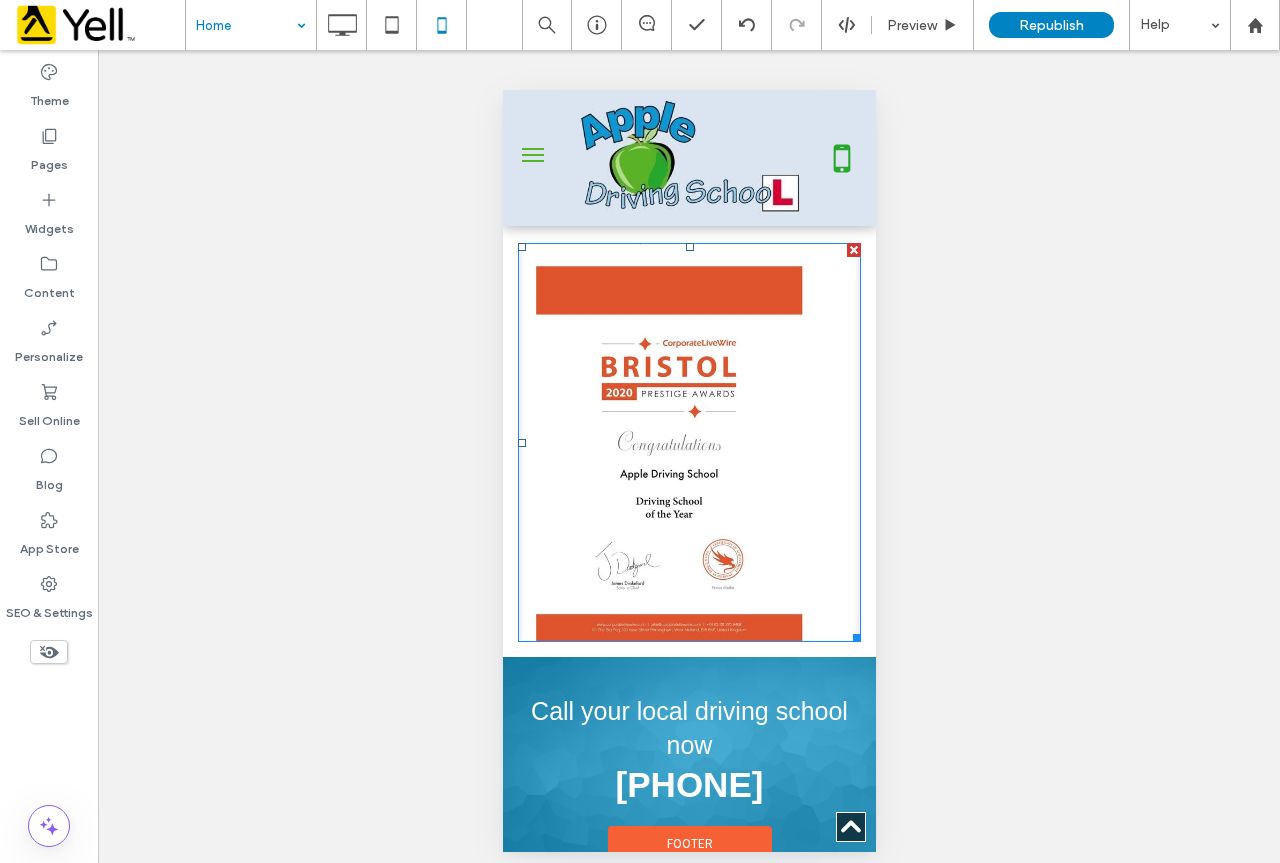 scroll, scrollTop: 4400, scrollLeft: 0, axis: vertical 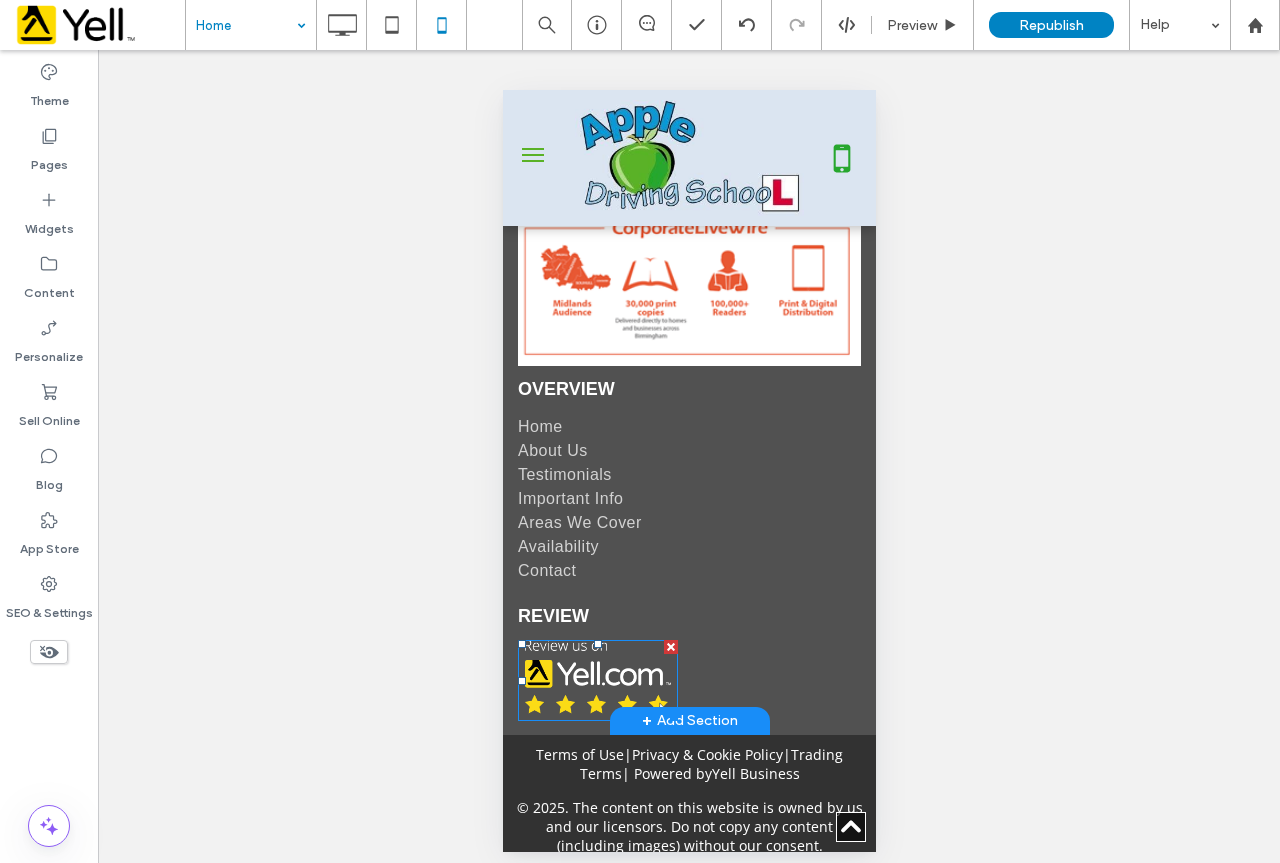 click at bounding box center [597, 680] 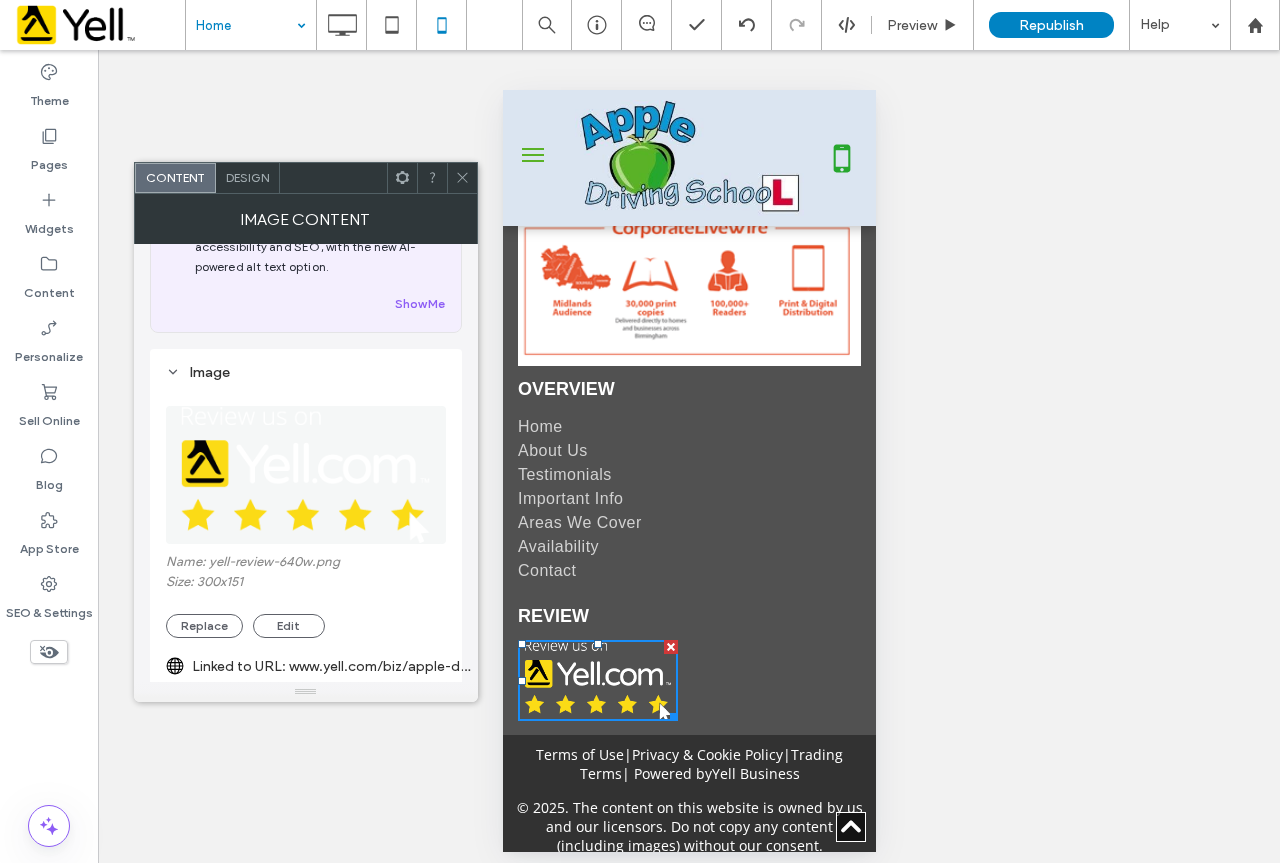 scroll, scrollTop: 200, scrollLeft: 0, axis: vertical 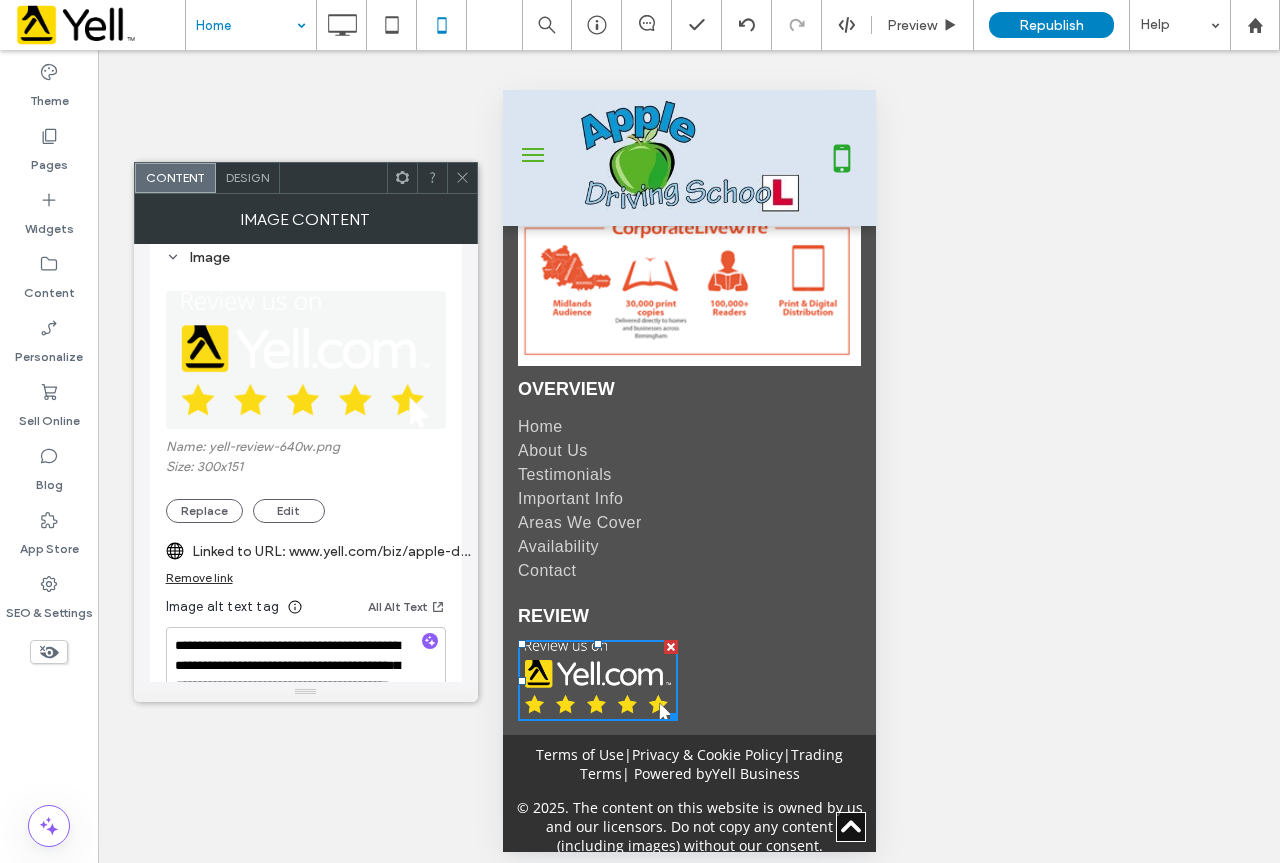 click 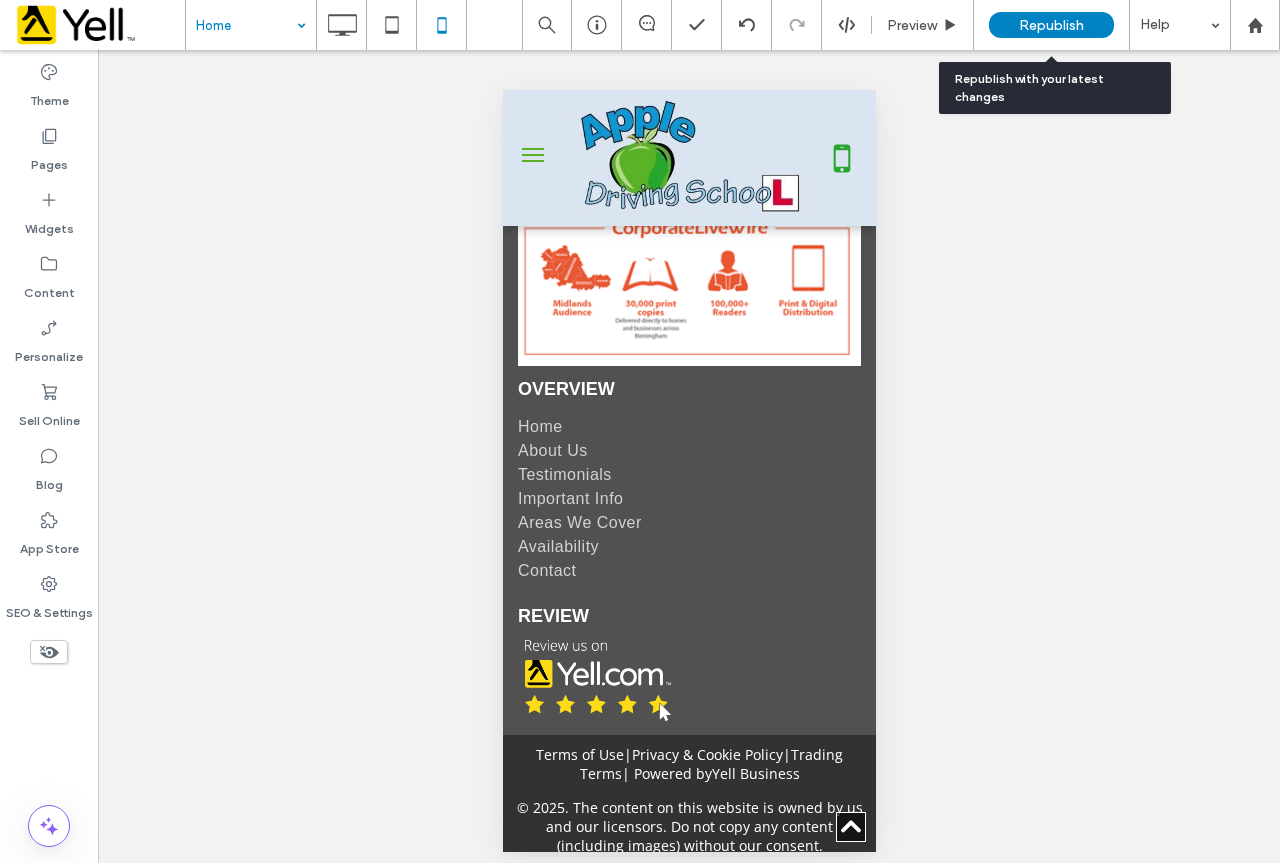 click on "Republish" at bounding box center (1051, 25) 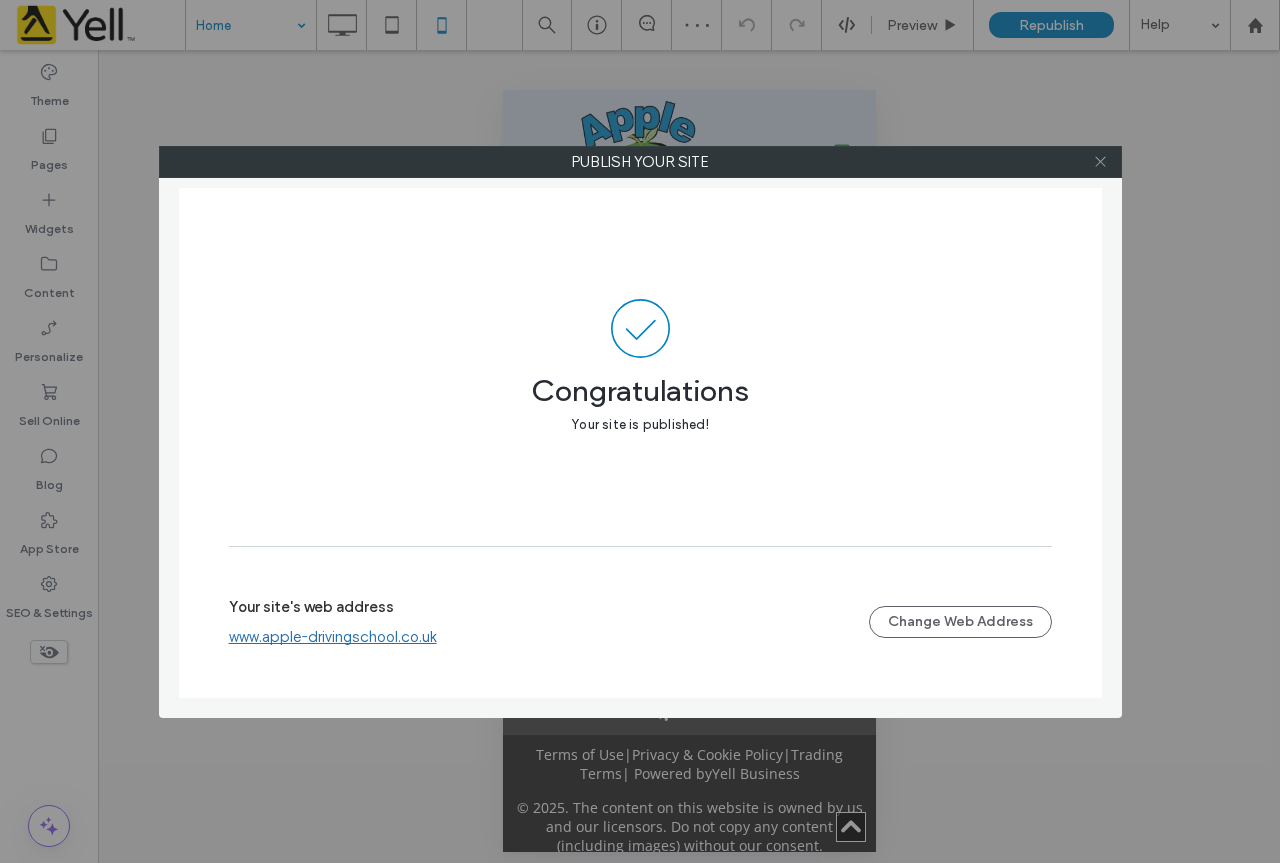 click at bounding box center [1100, 162] 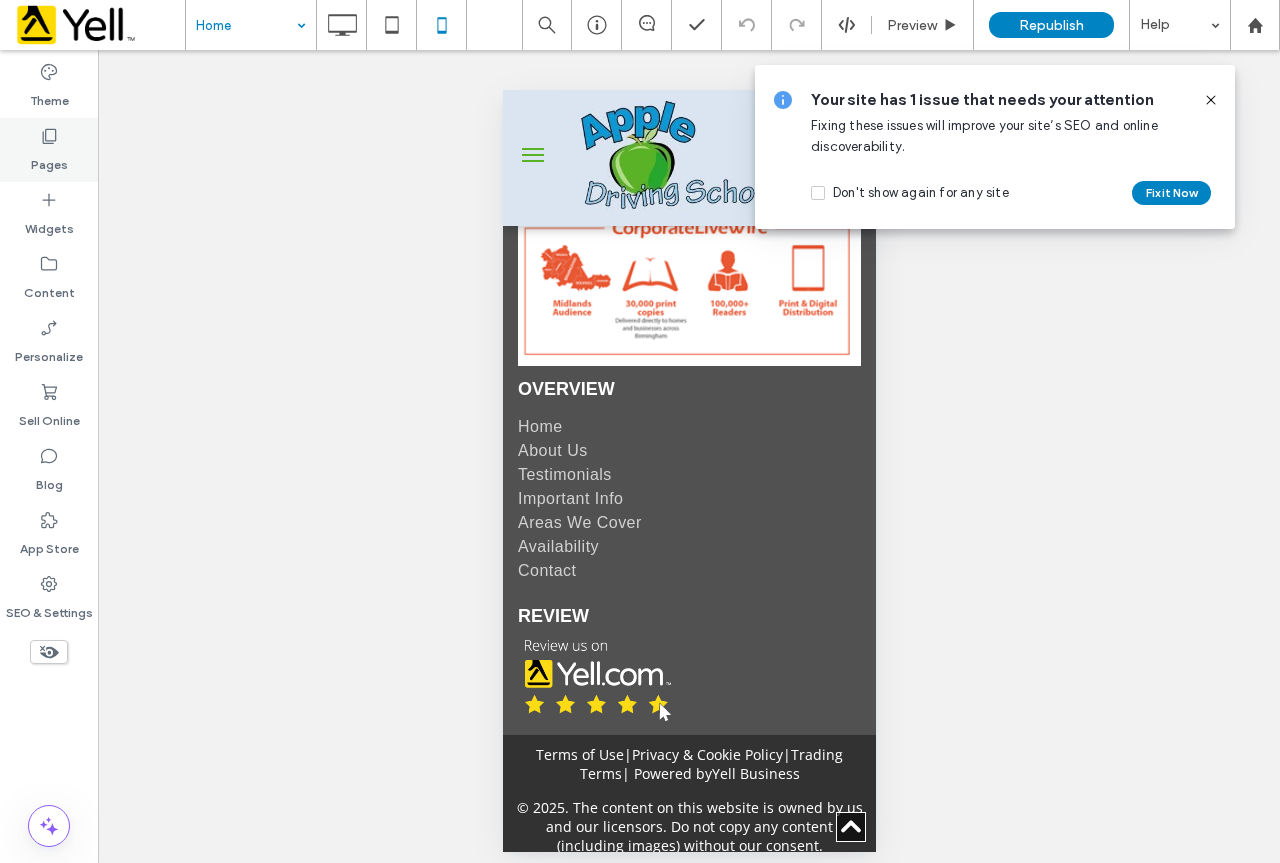 click on "Pages" at bounding box center (49, 160) 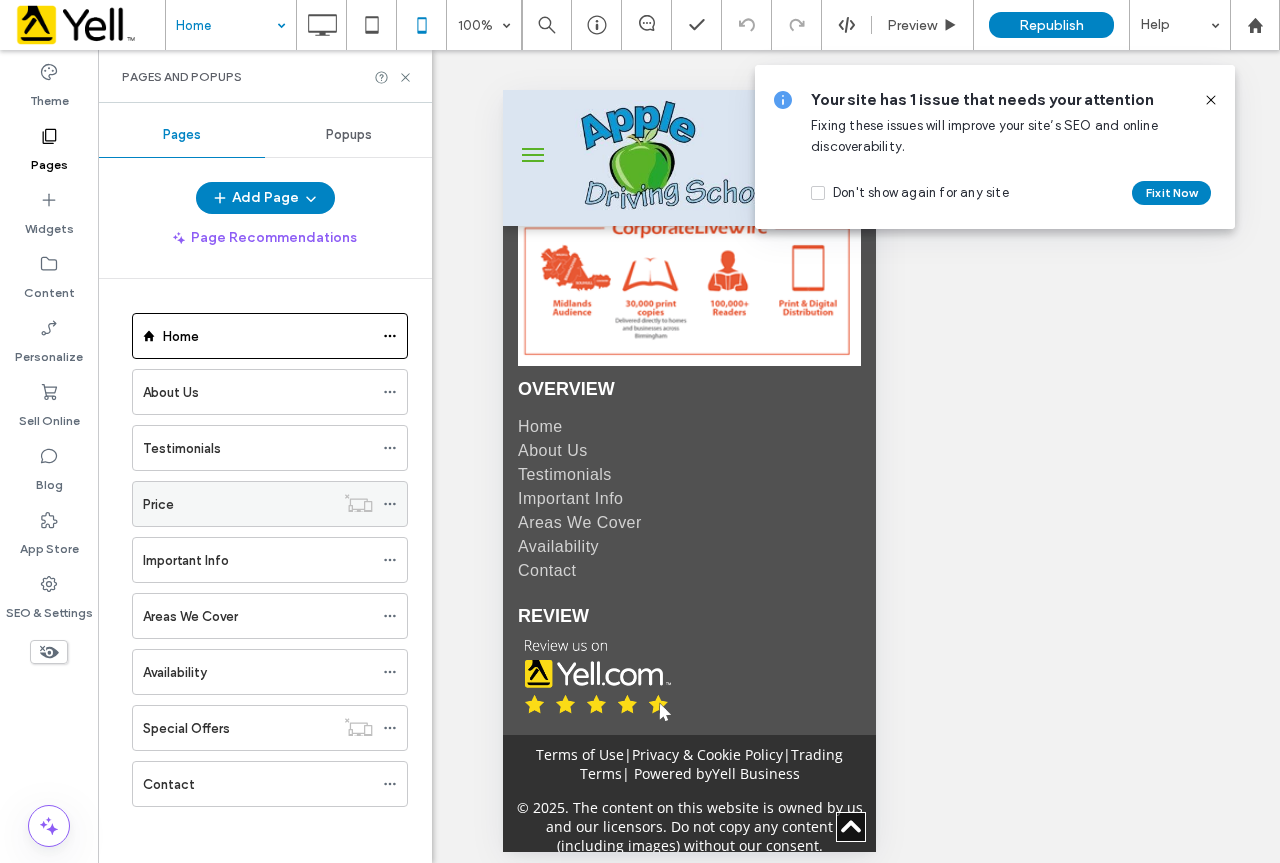 click 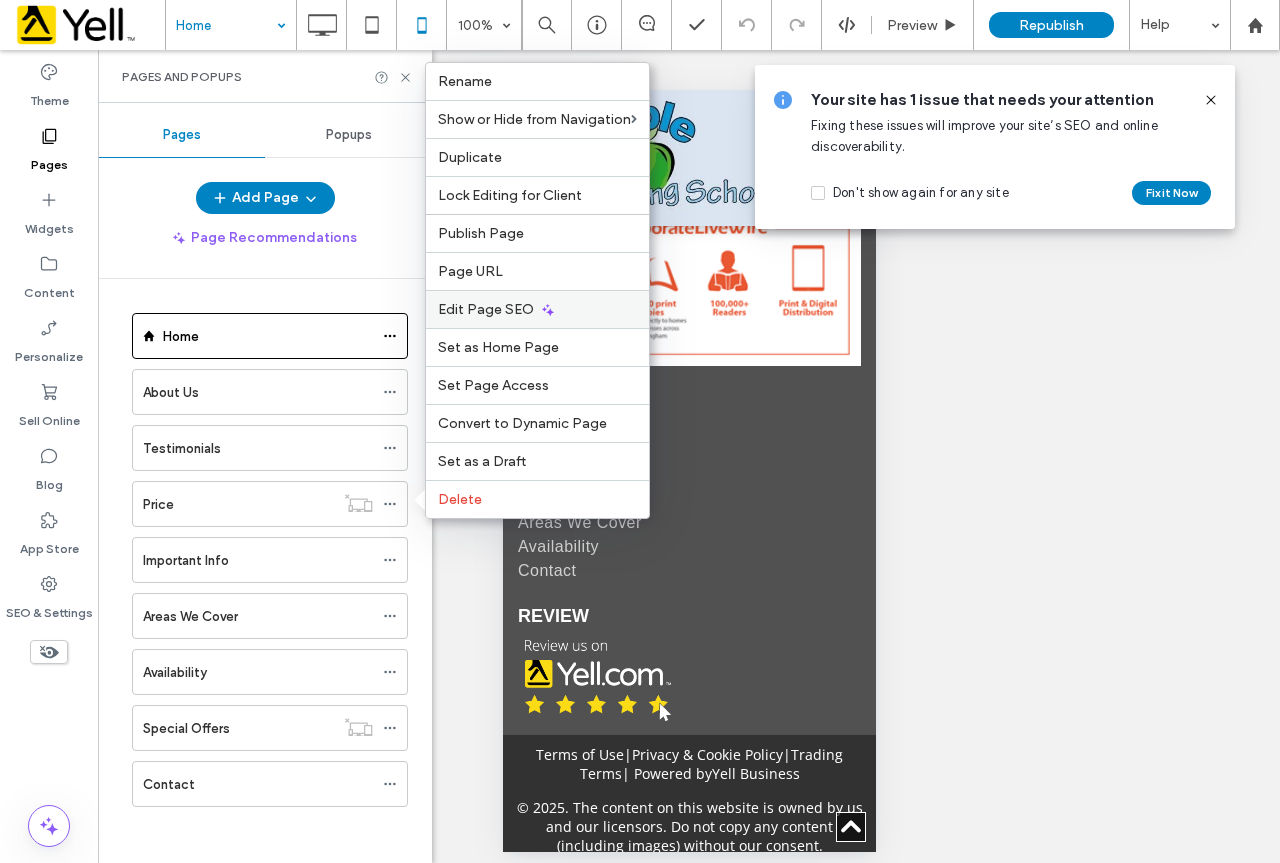 click on "Edit Page SEO" at bounding box center [486, 309] 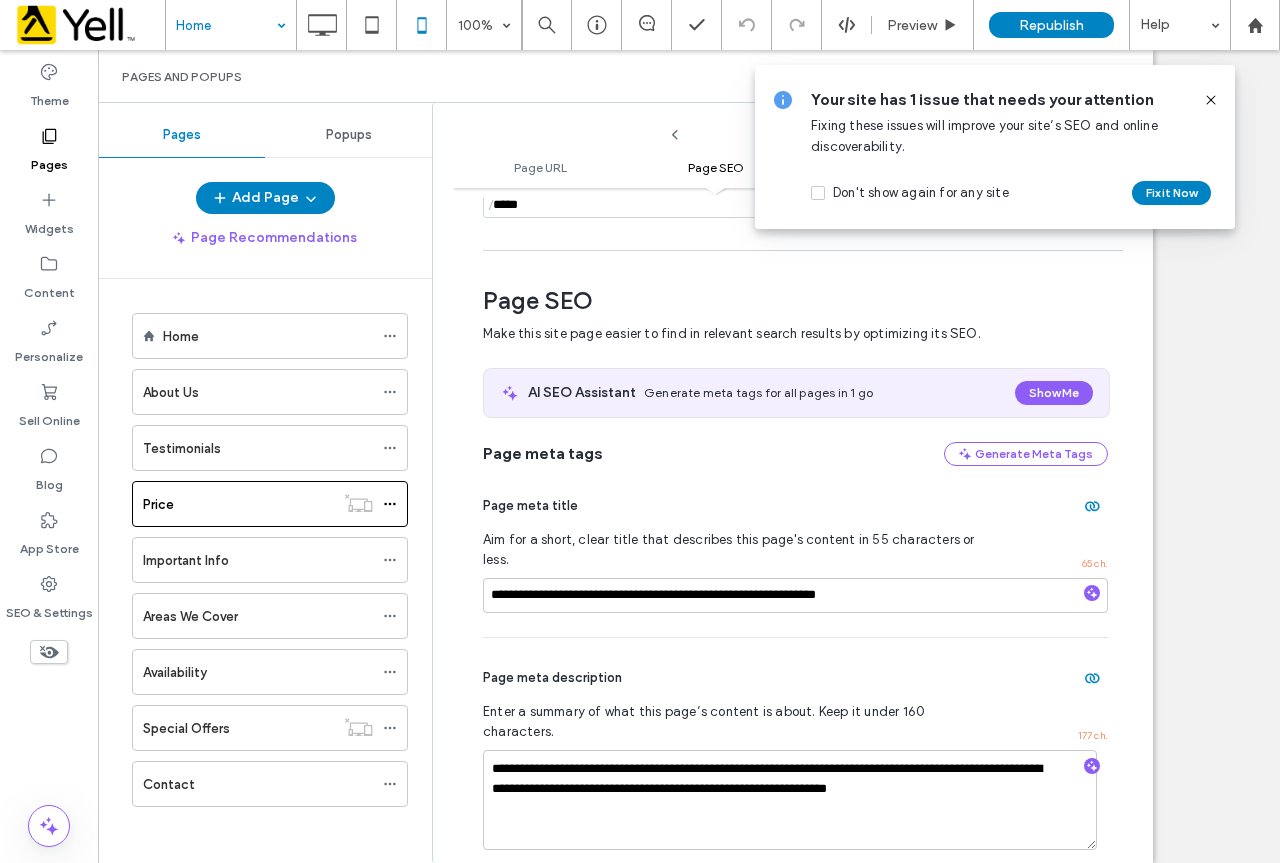scroll, scrollTop: 274, scrollLeft: 0, axis: vertical 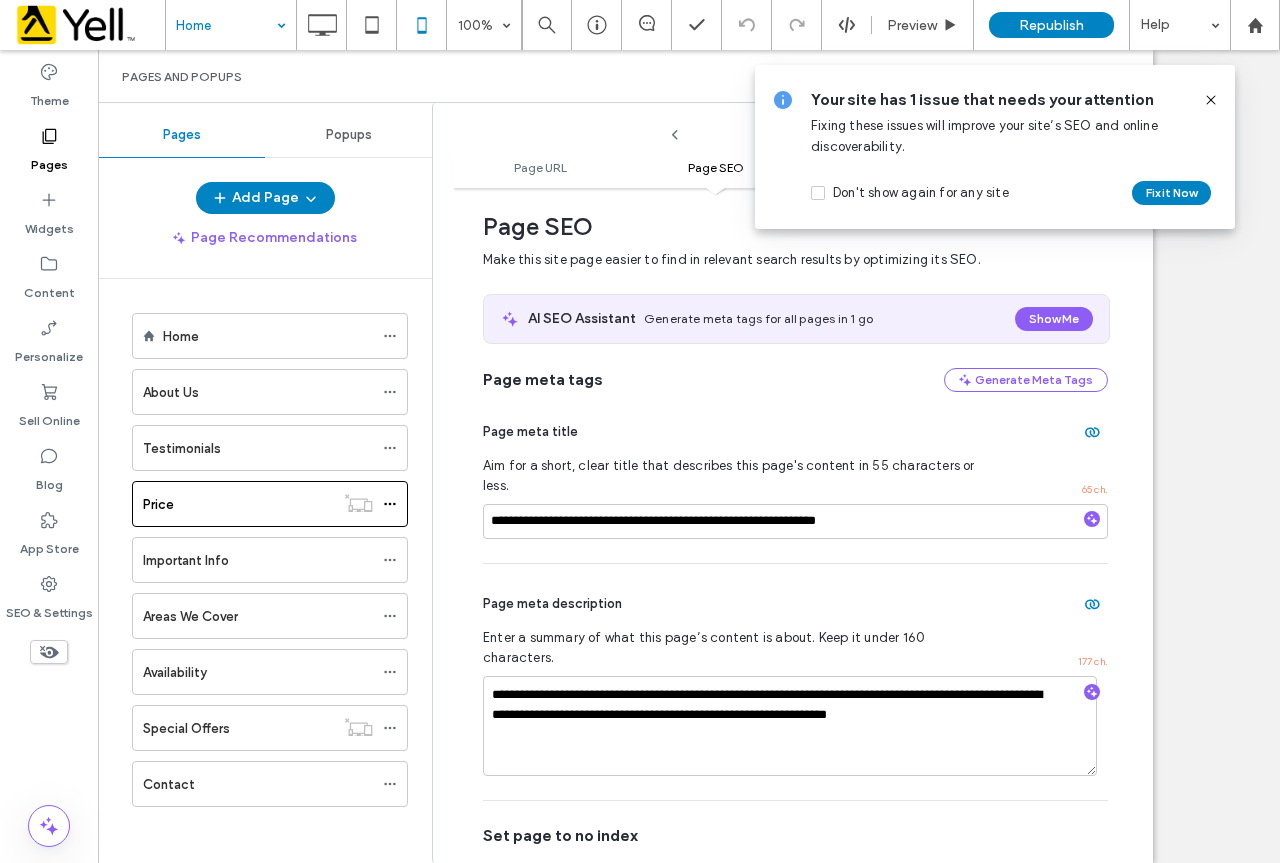 drag, startPoint x: 1216, startPoint y: 100, endPoint x: 1203, endPoint y: 100, distance: 13 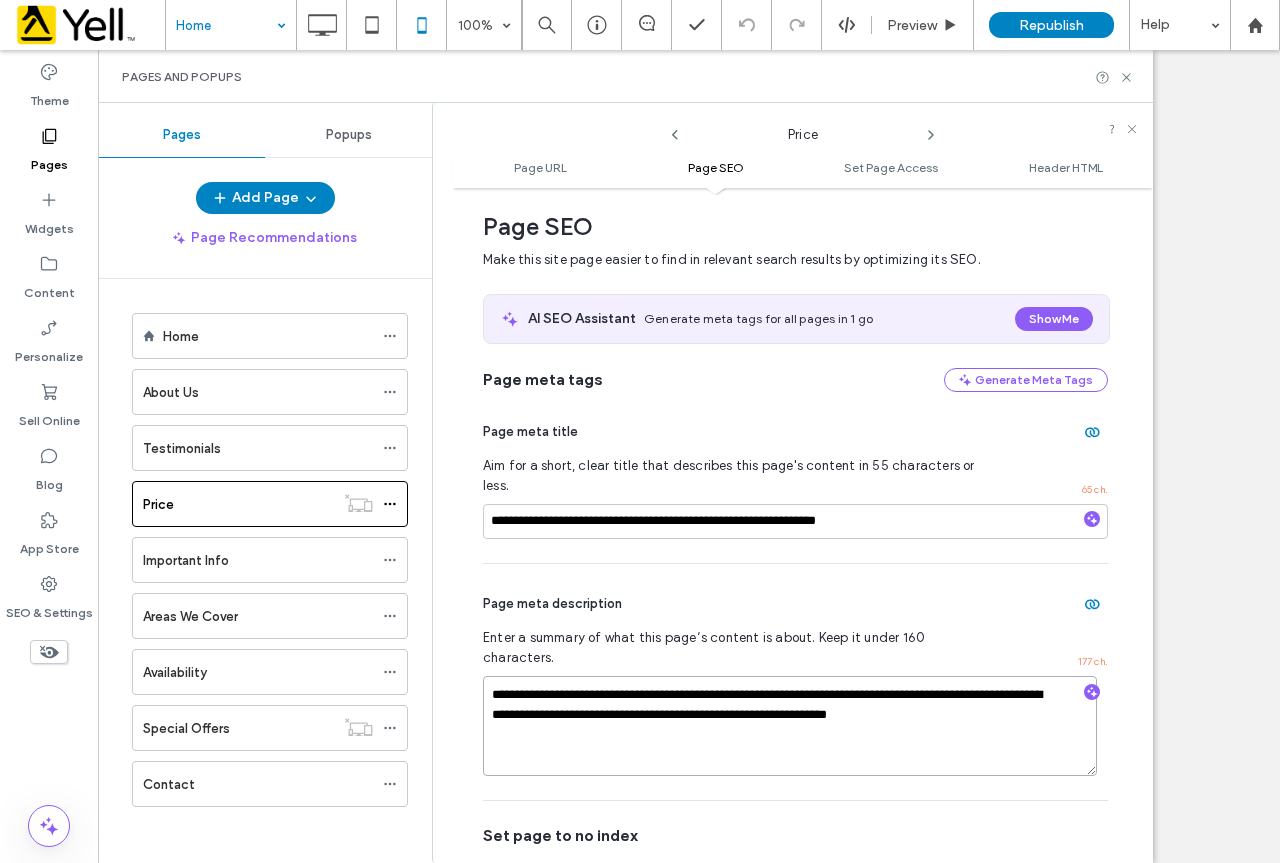 drag, startPoint x: 645, startPoint y: 652, endPoint x: 481, endPoint y: 654, distance: 164.01219 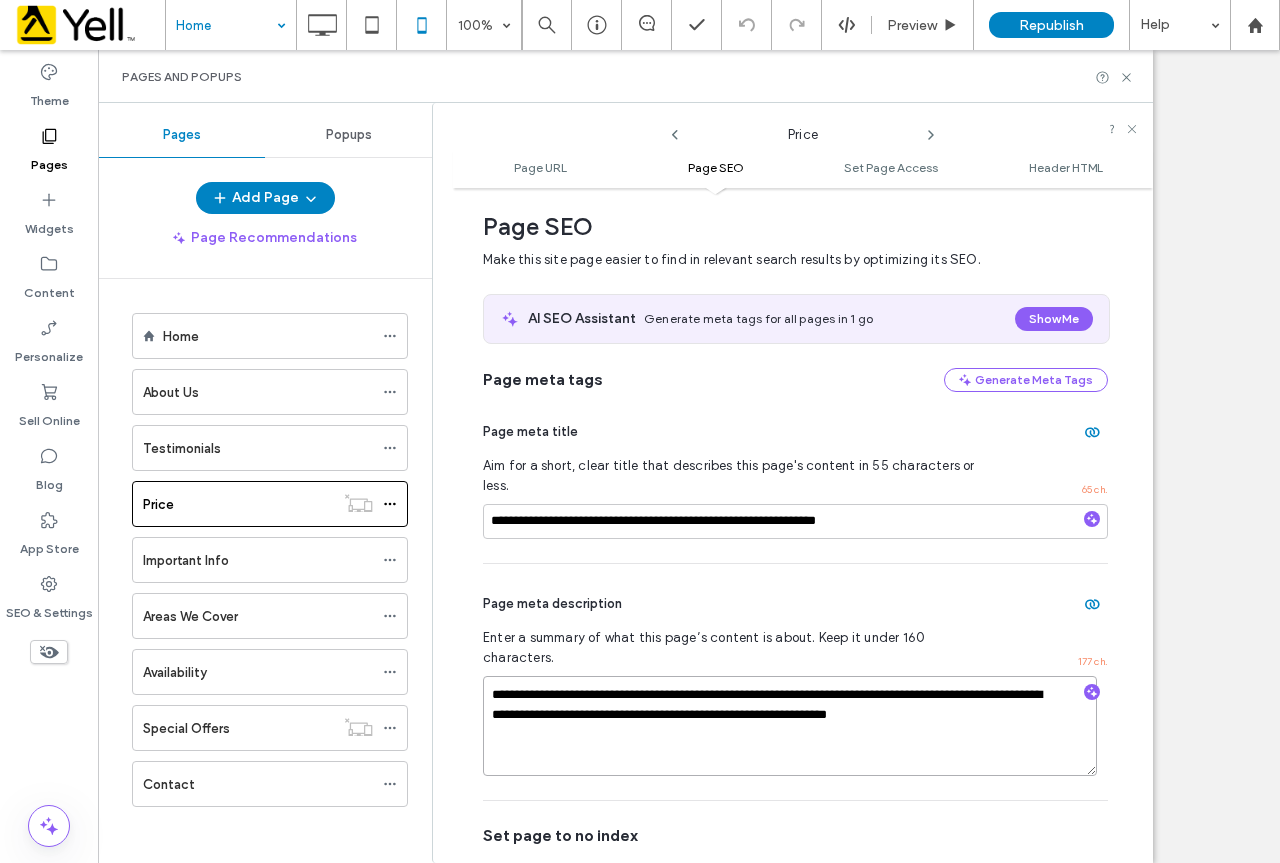 type on "**********" 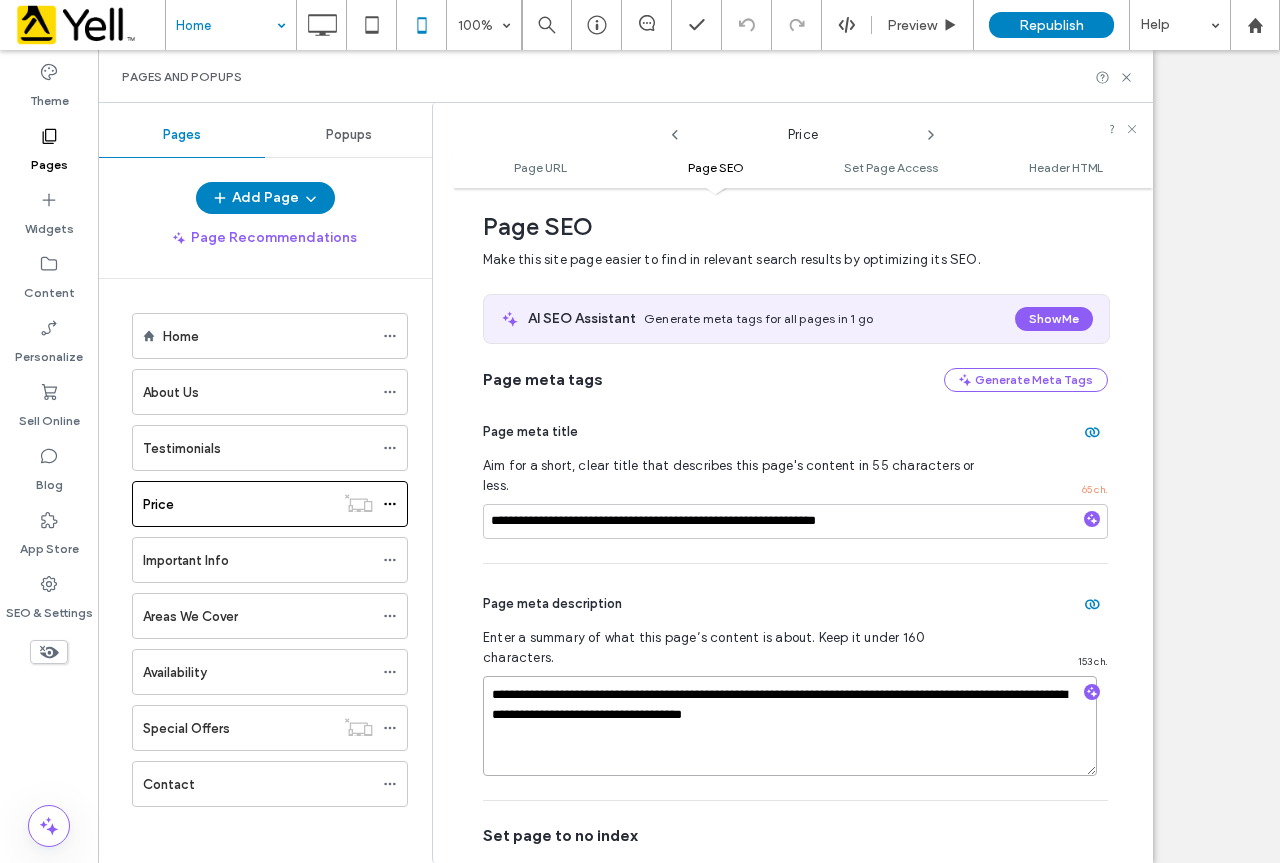click on "**********" at bounding box center [790, 726] 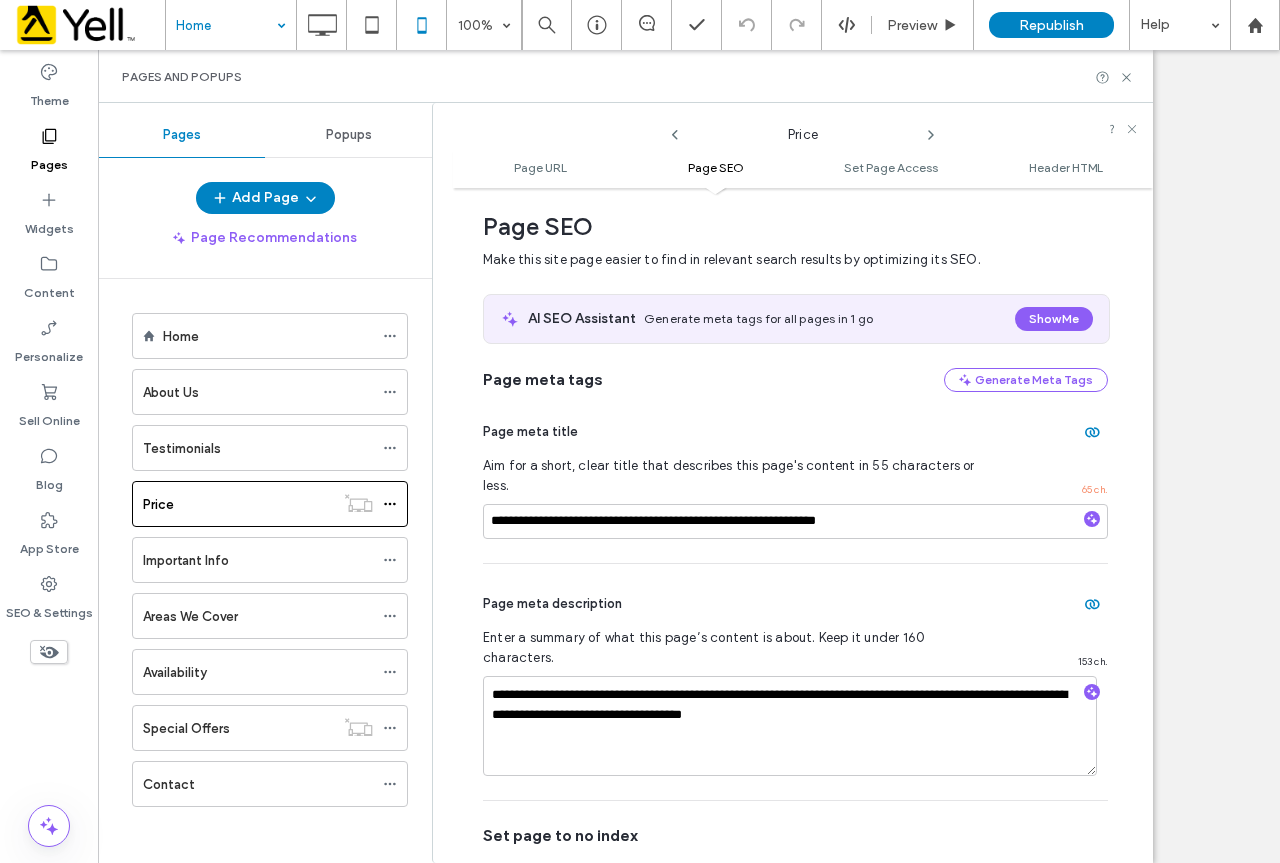 click on "**********" at bounding box center [795, 682] 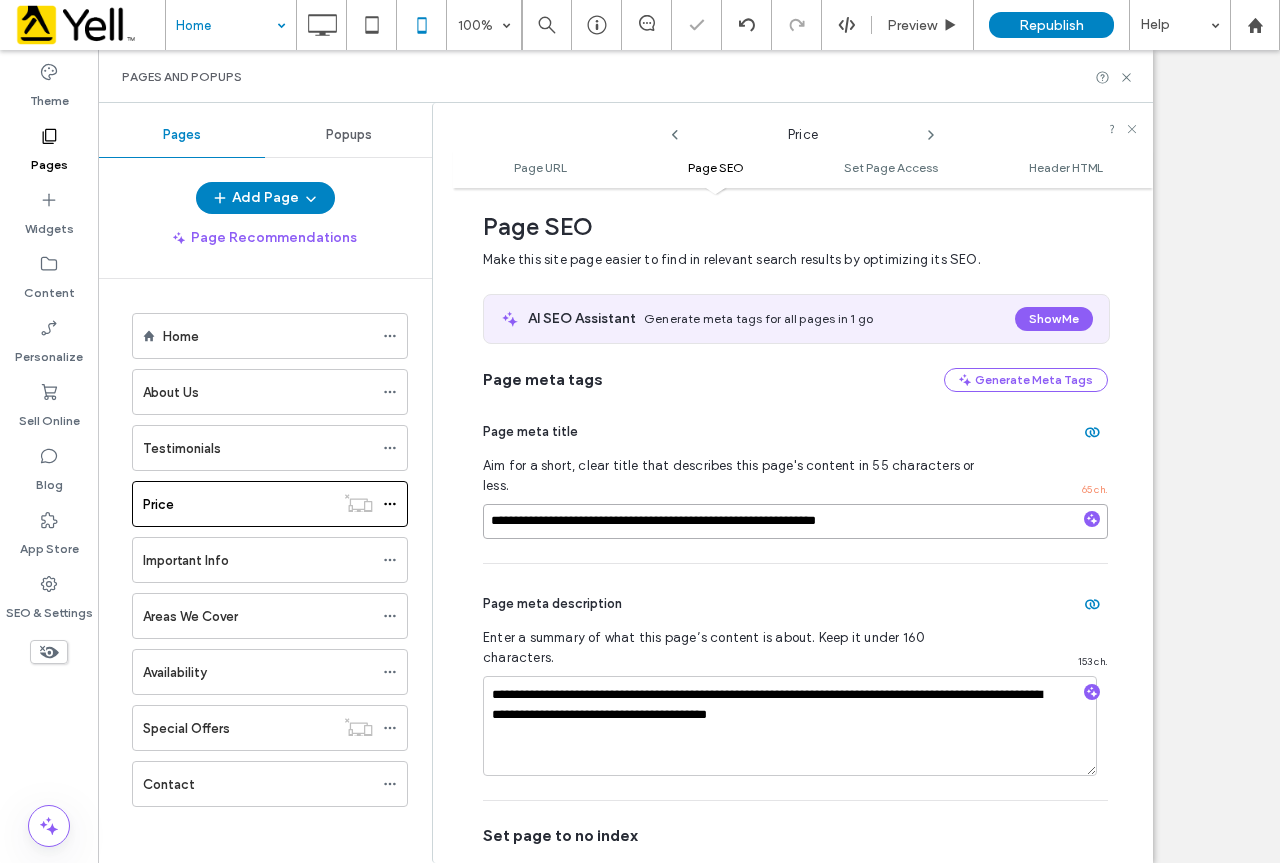 click on "**********" at bounding box center [795, 521] 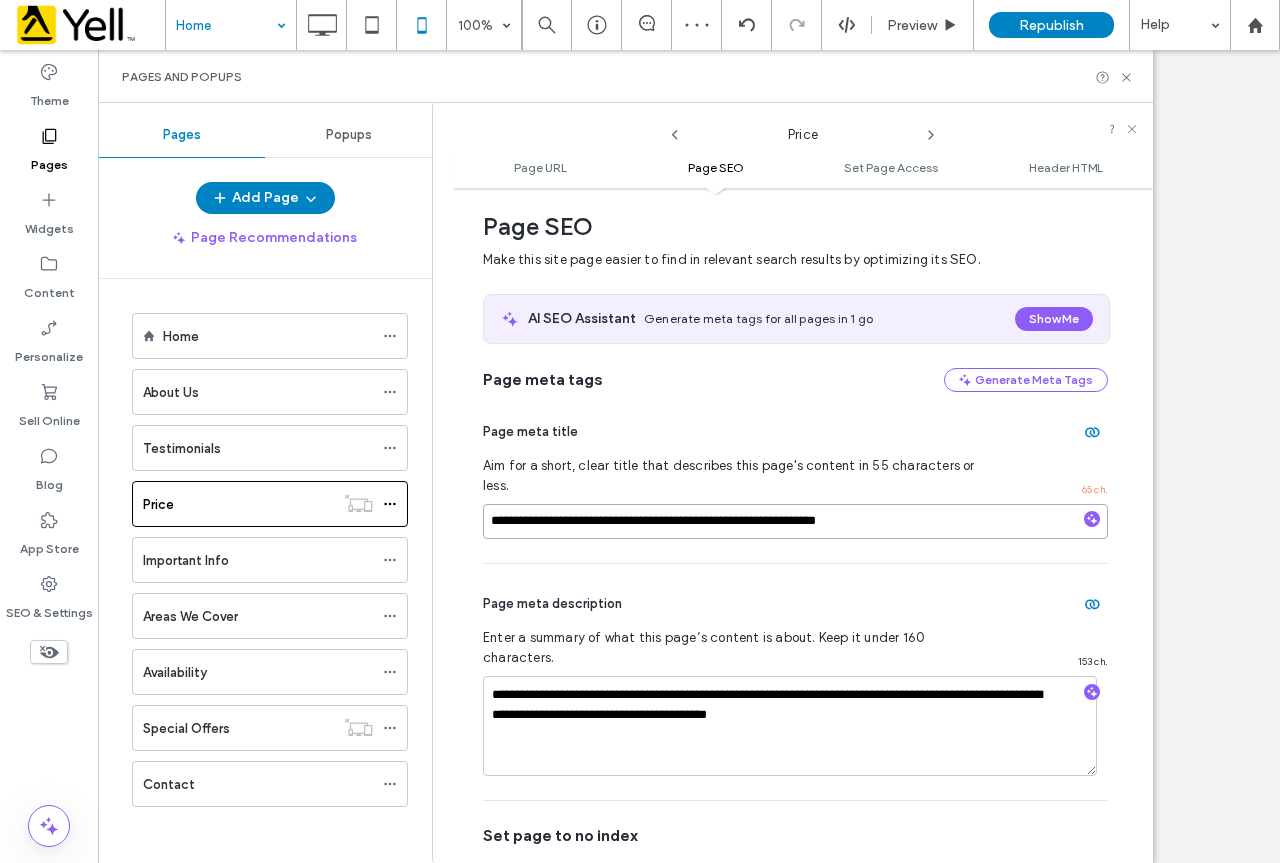 drag, startPoint x: 641, startPoint y: 502, endPoint x: 447, endPoint y: 502, distance: 194 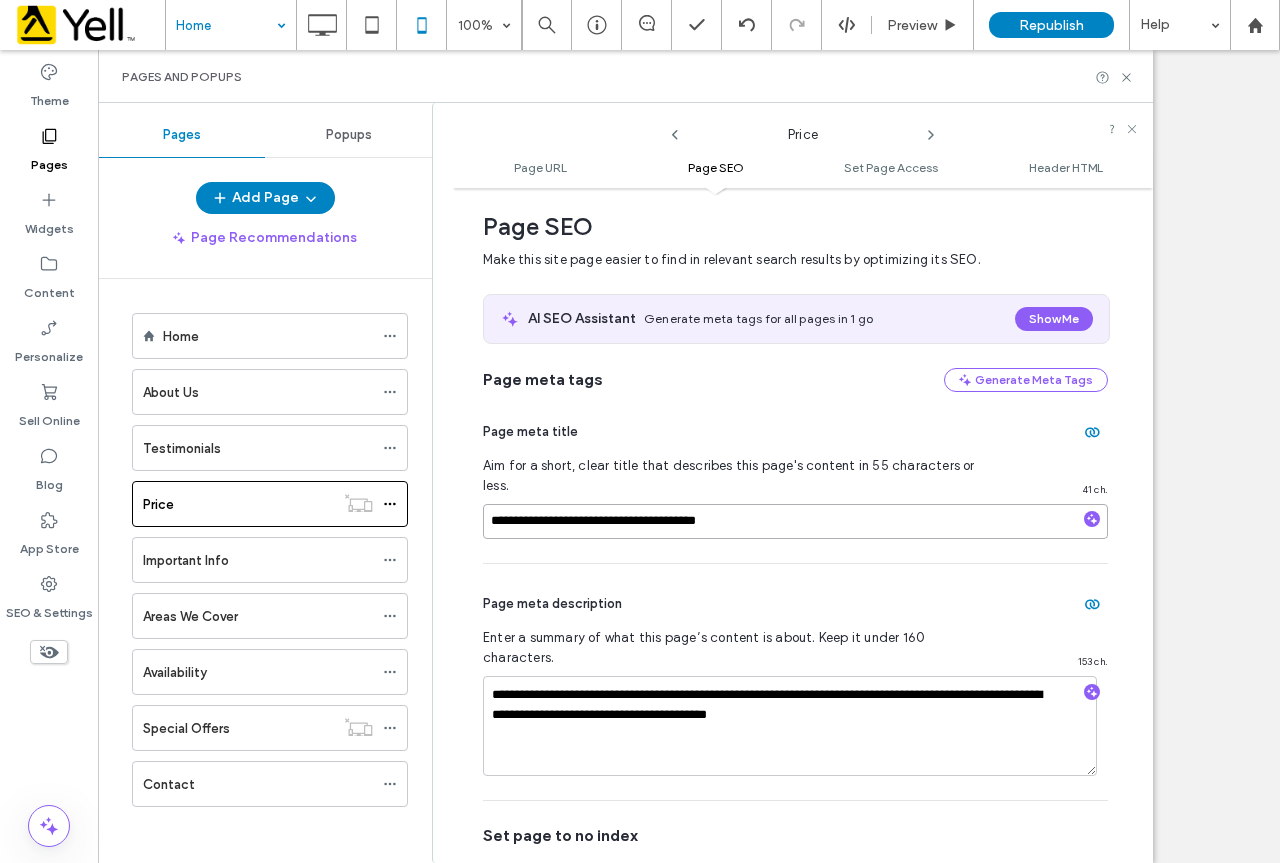 click on "**********" at bounding box center (795, 521) 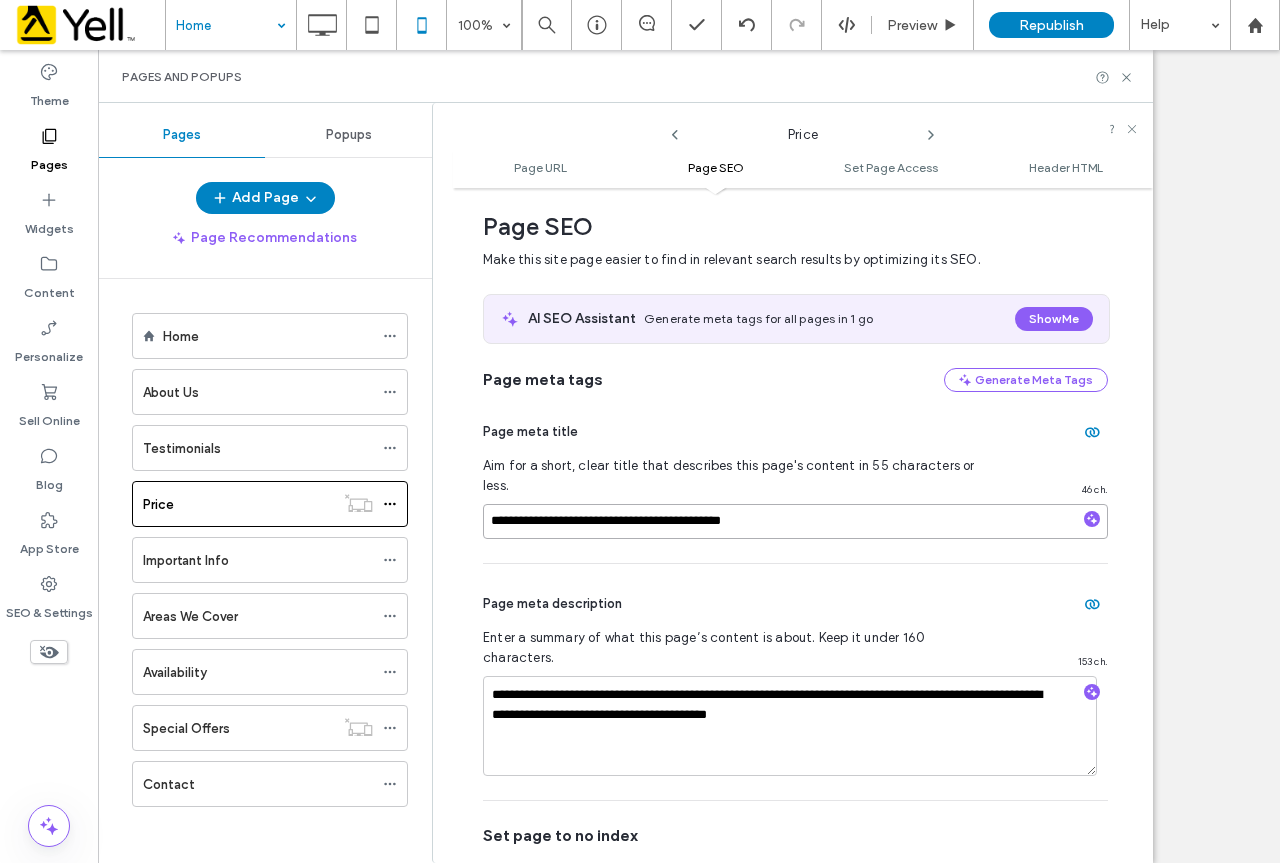 type on "**********" 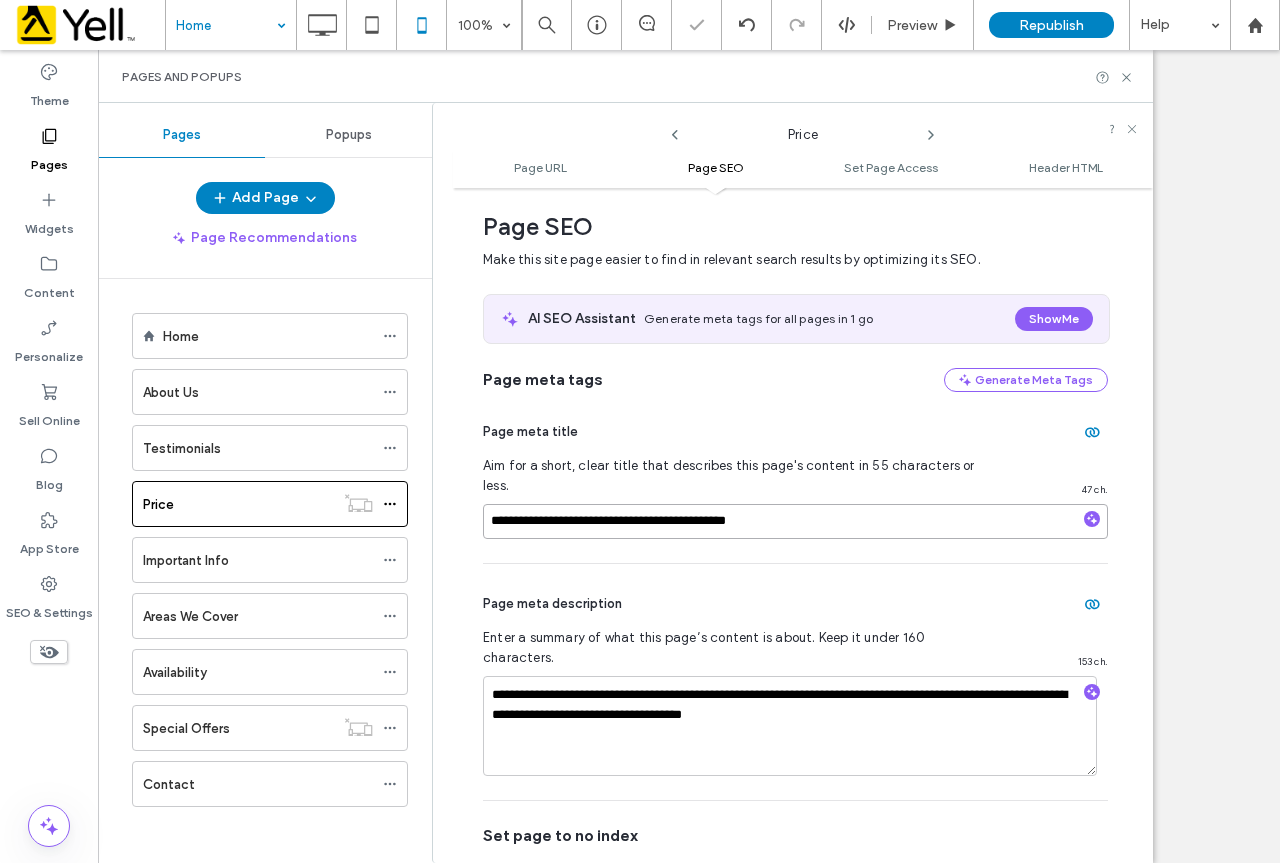 click on "**********" at bounding box center [795, 521] 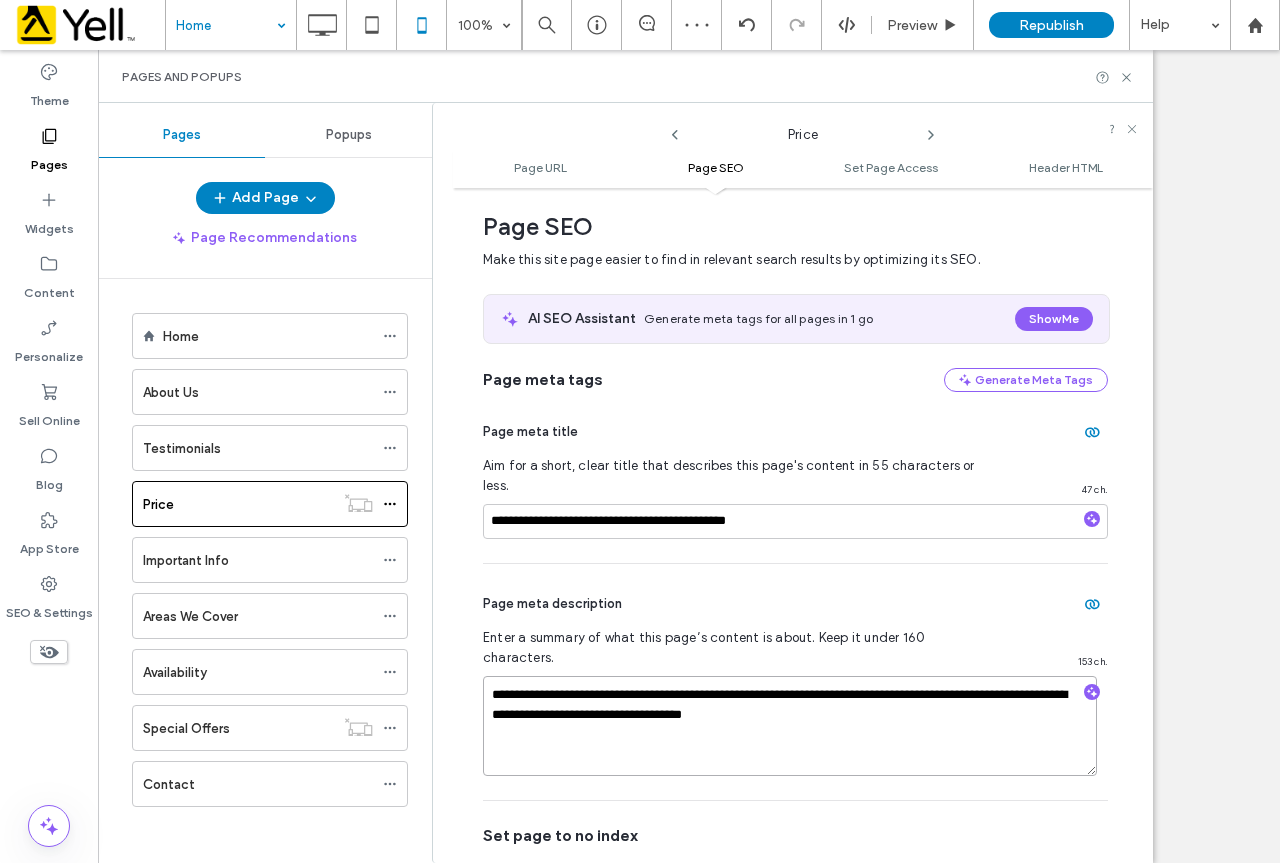 drag, startPoint x: 598, startPoint y: 676, endPoint x: 741, endPoint y: 670, distance: 143.12582 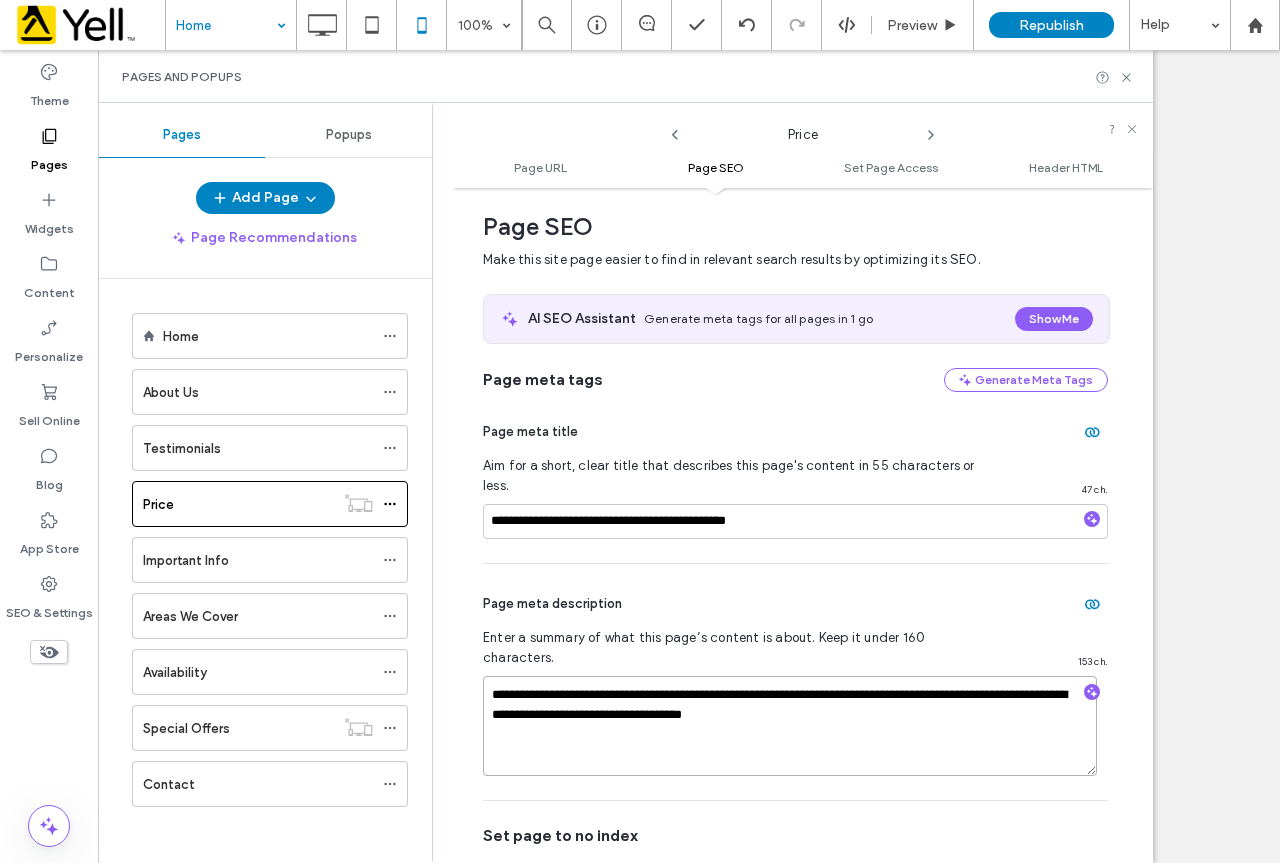 drag, startPoint x: 597, startPoint y: 677, endPoint x: 692, endPoint y: 673, distance: 95.084175 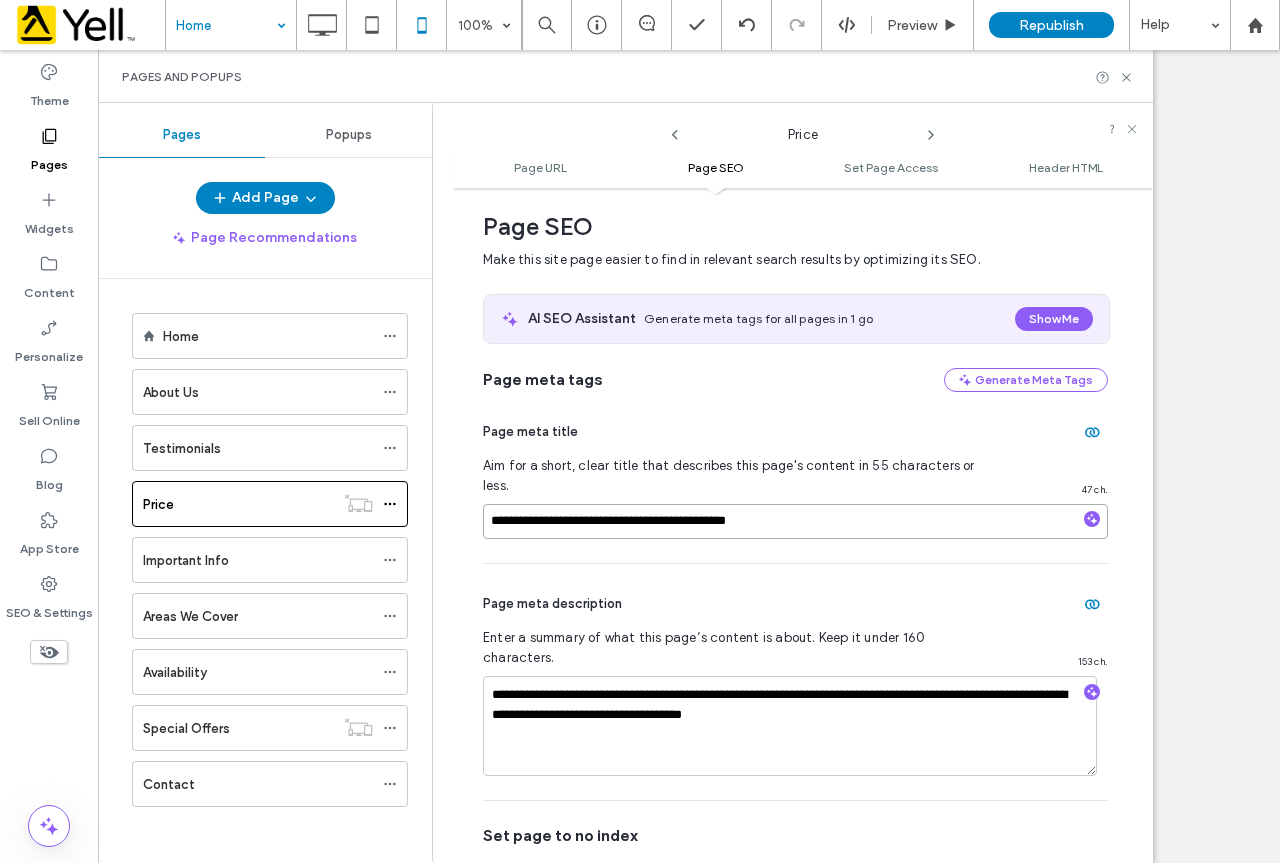 click on "**********" at bounding box center [795, 521] 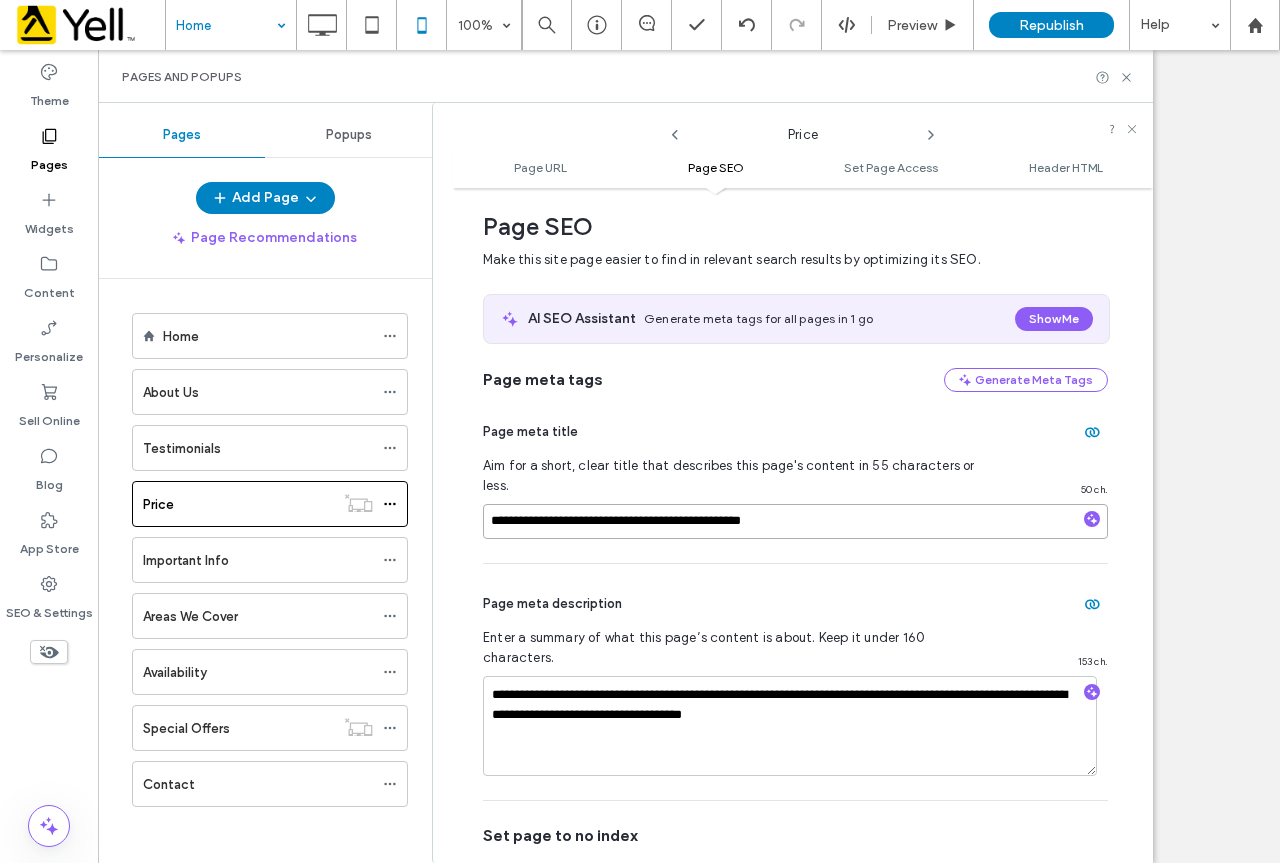 paste on "**********" 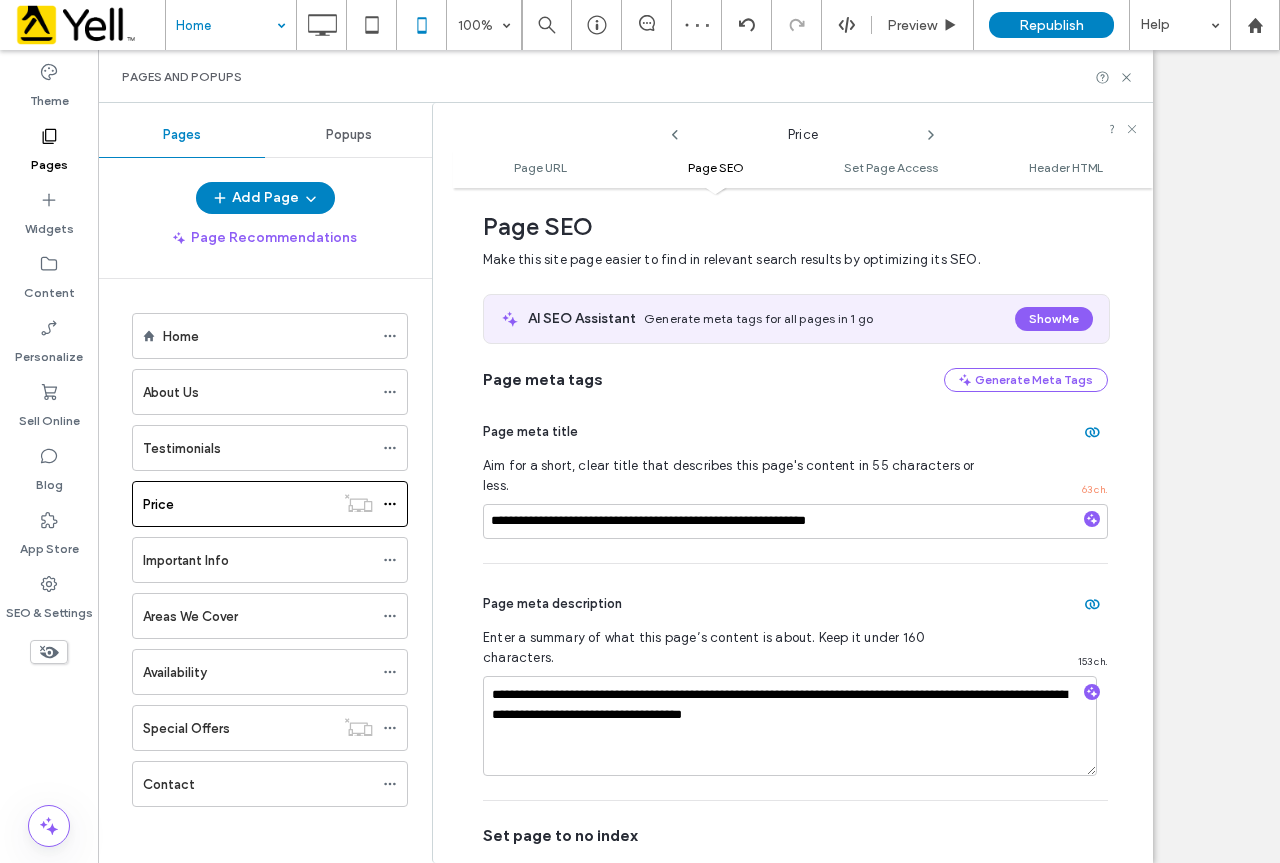 click 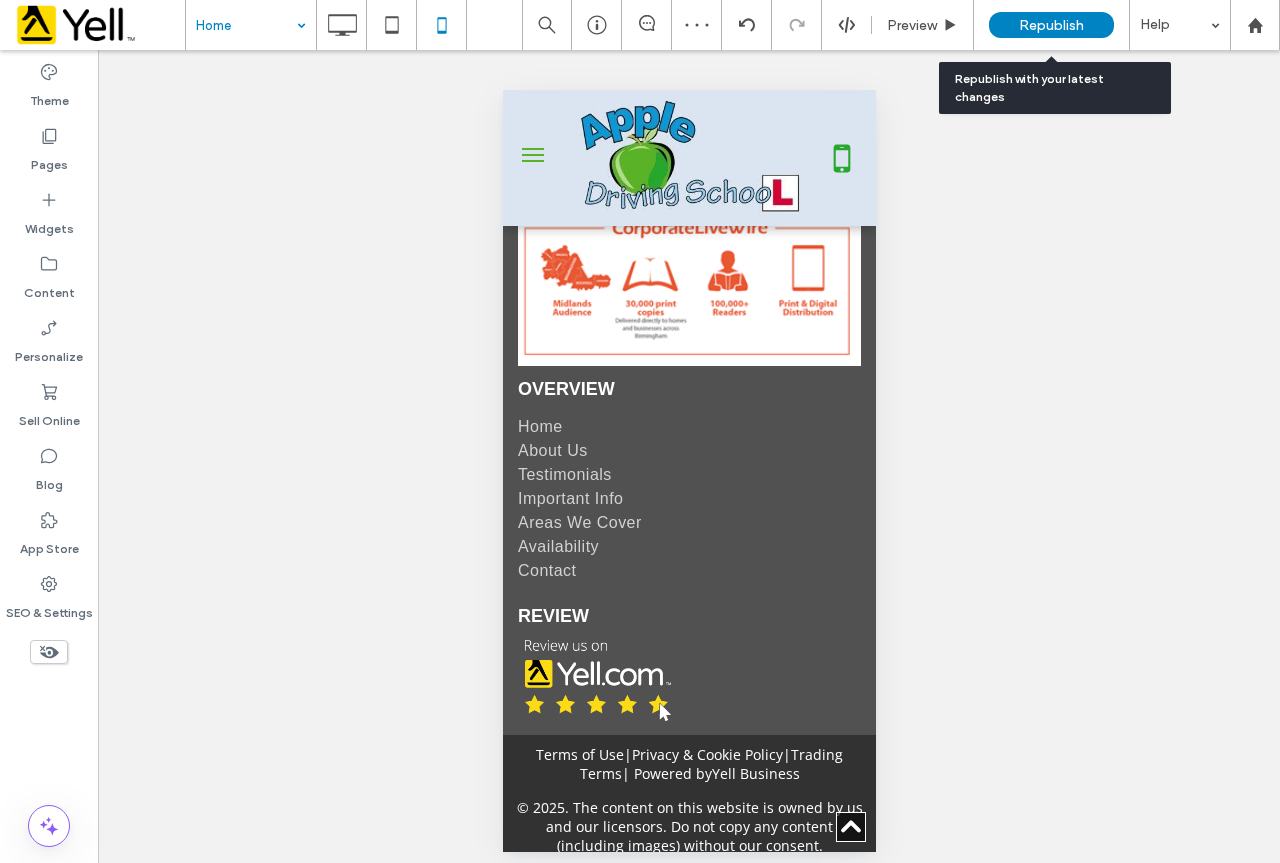 click on "Republish" at bounding box center [1051, 25] 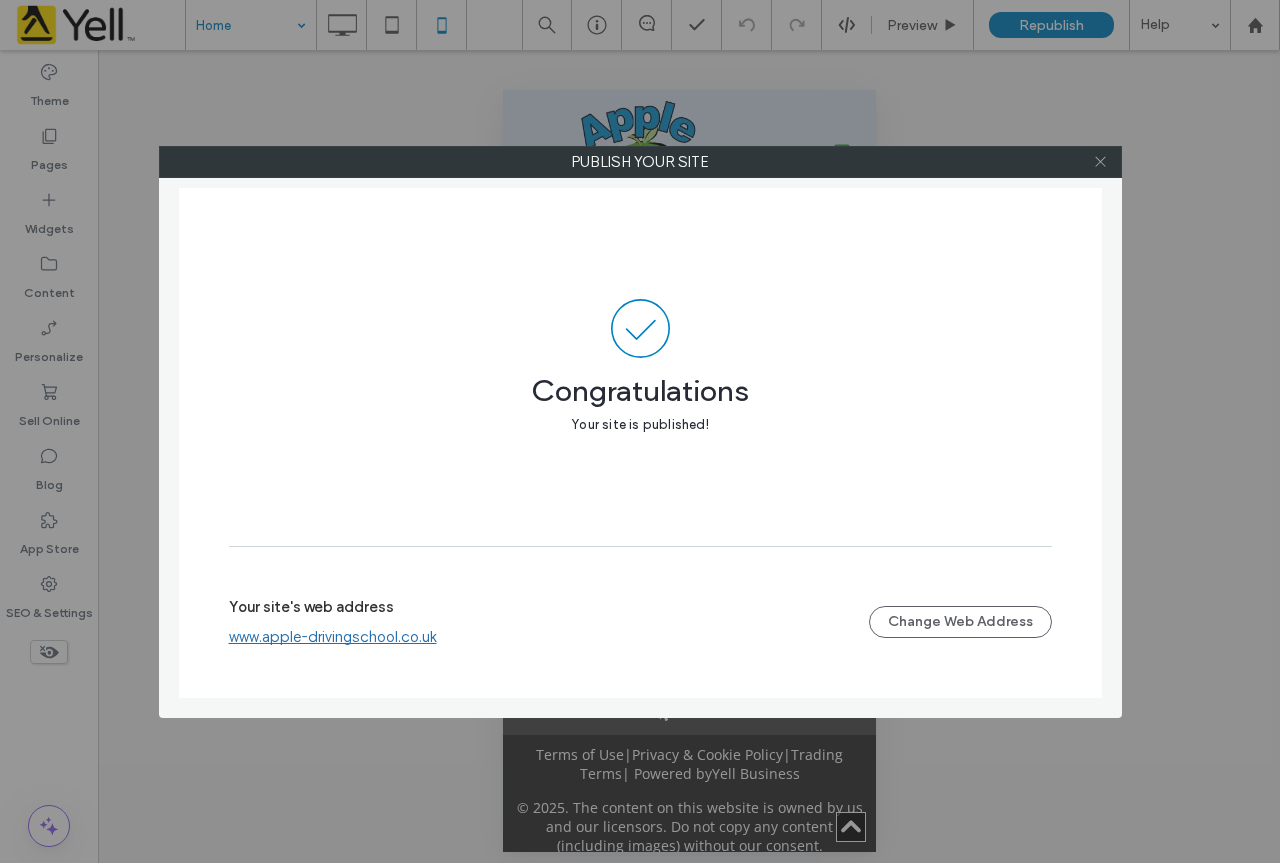 click 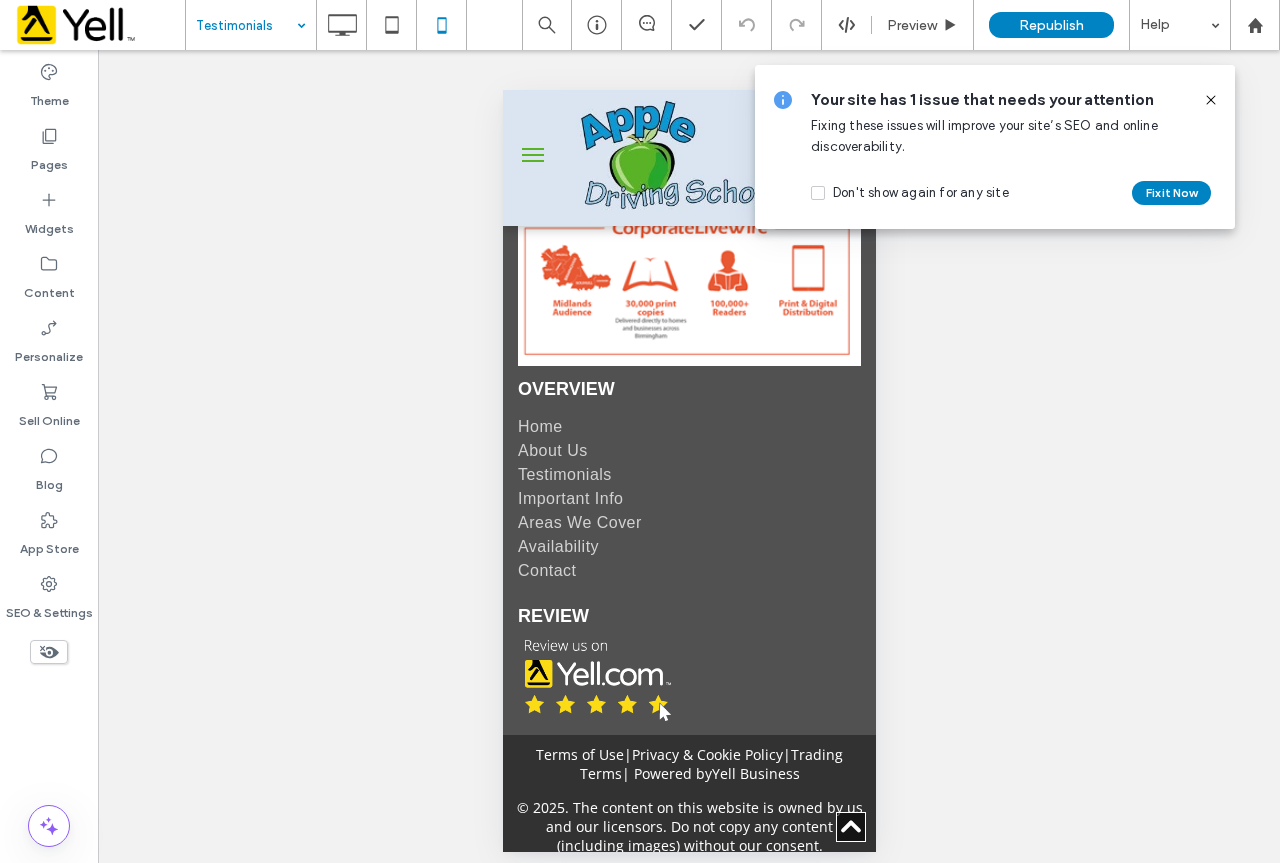 click at bounding box center (640, 431) 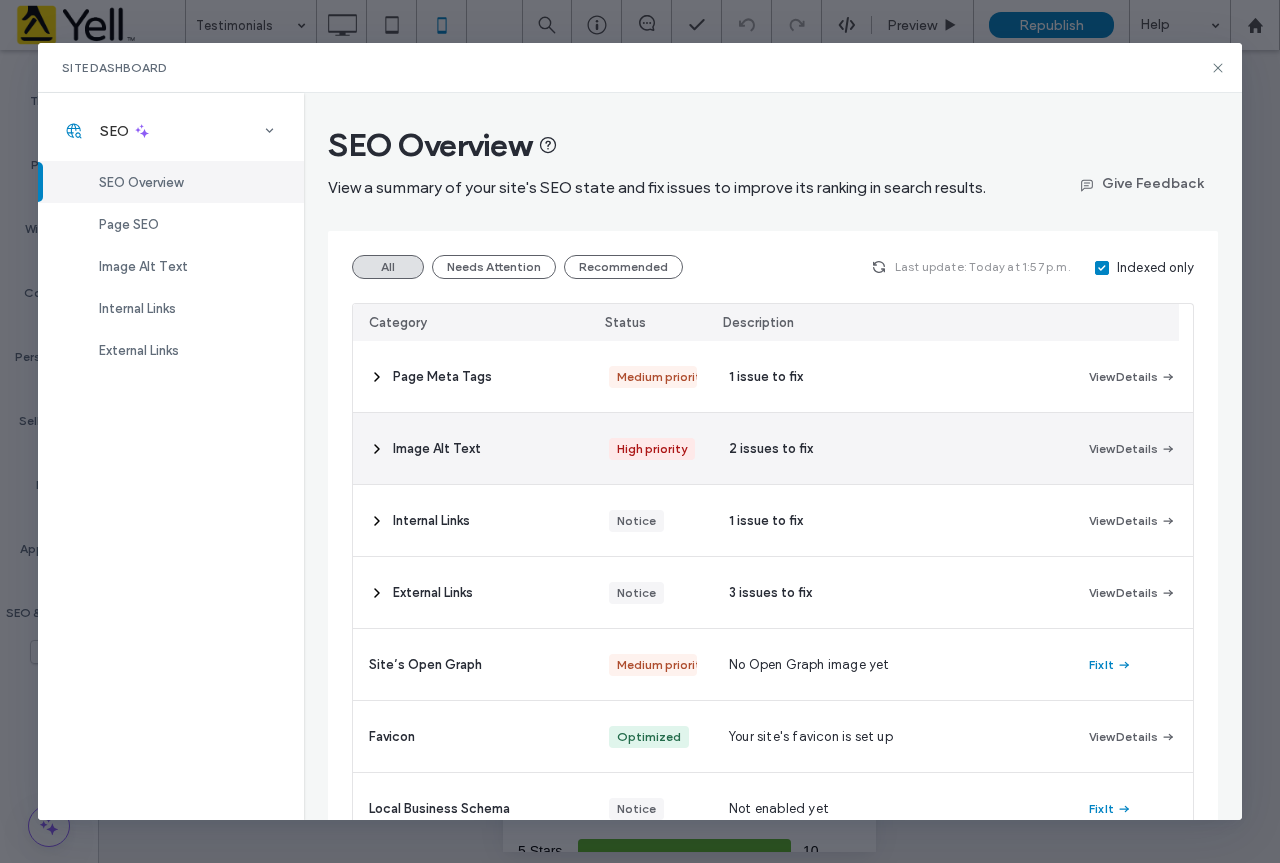 scroll, scrollTop: 0, scrollLeft: 0, axis: both 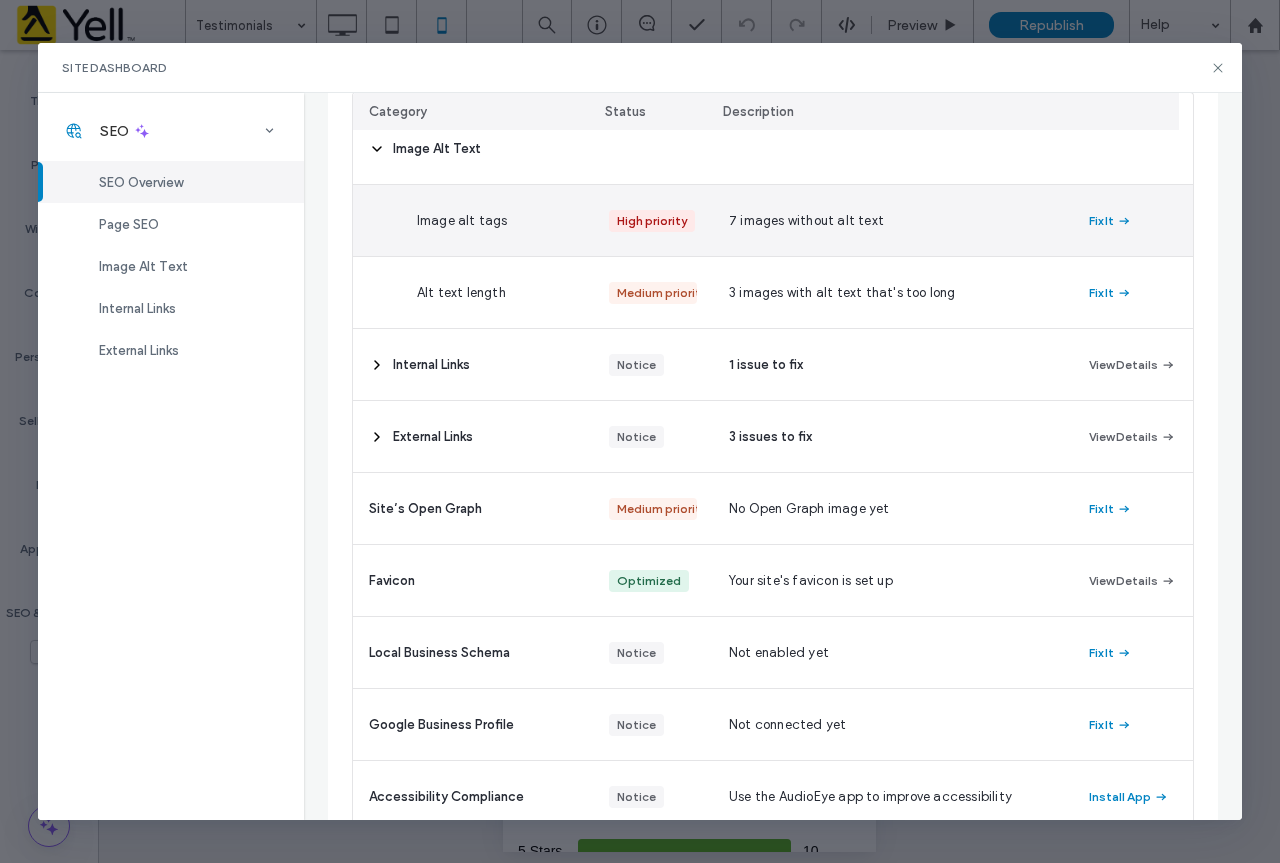 click on "Image alt tags" at bounding box center (462, 221) 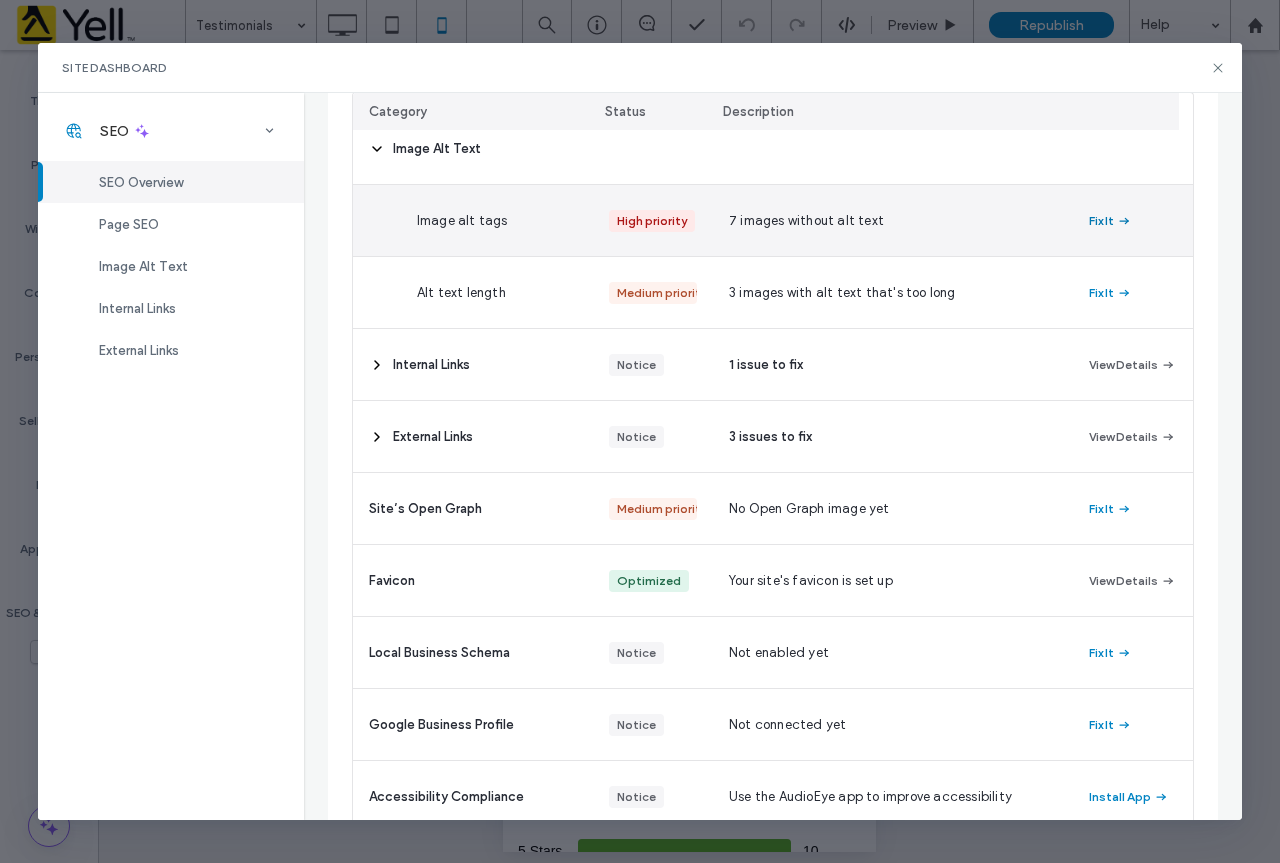 click on "Fix It" at bounding box center [1110, 221] 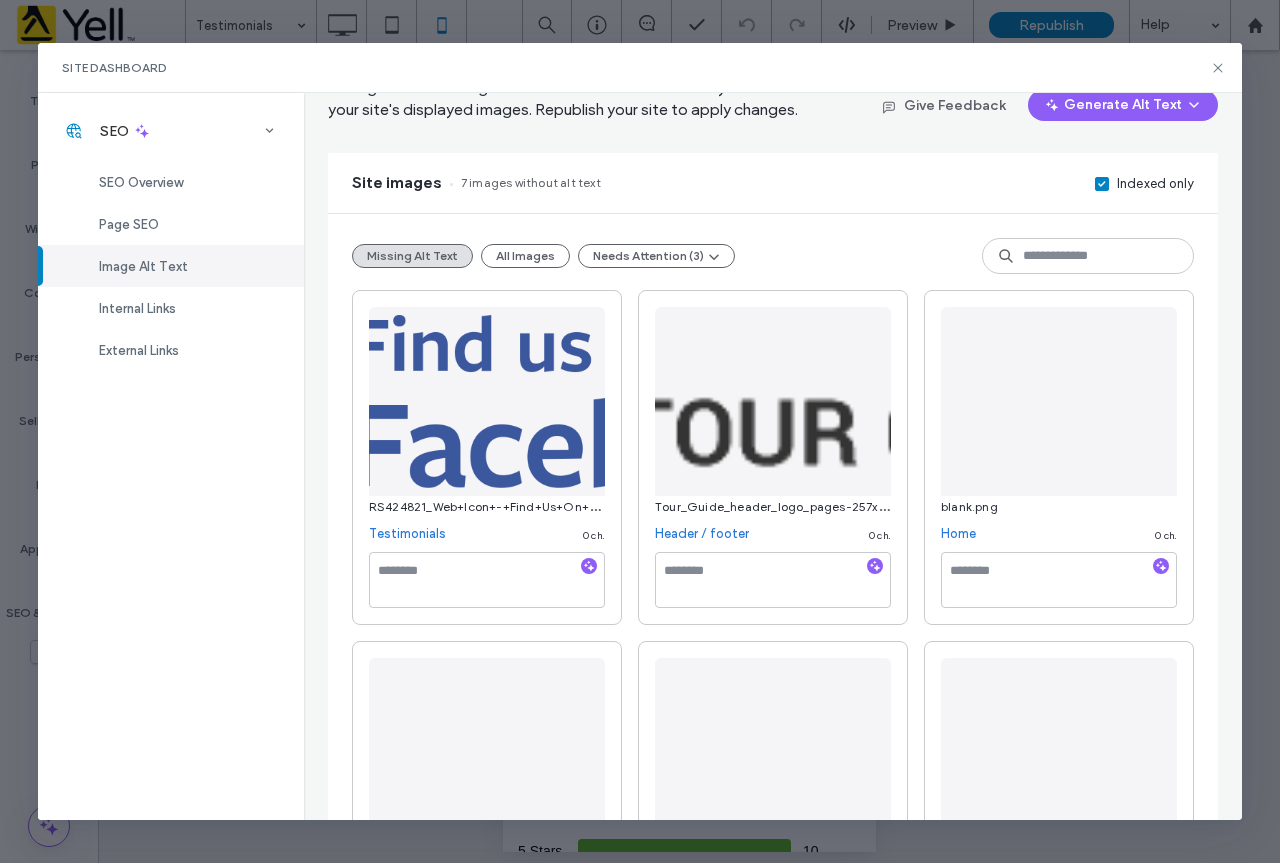 scroll, scrollTop: 0, scrollLeft: 0, axis: both 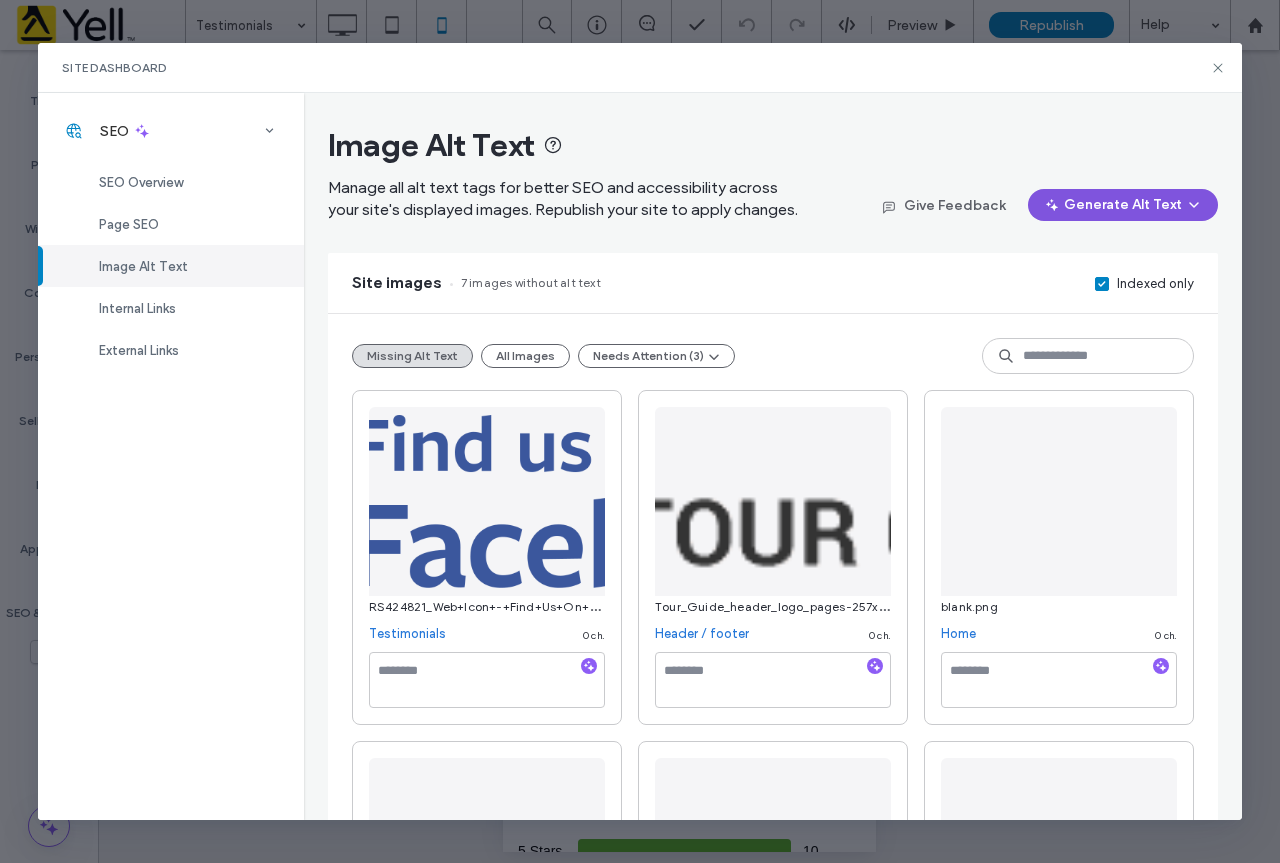 click on "Generate Alt Text" at bounding box center (1123, 205) 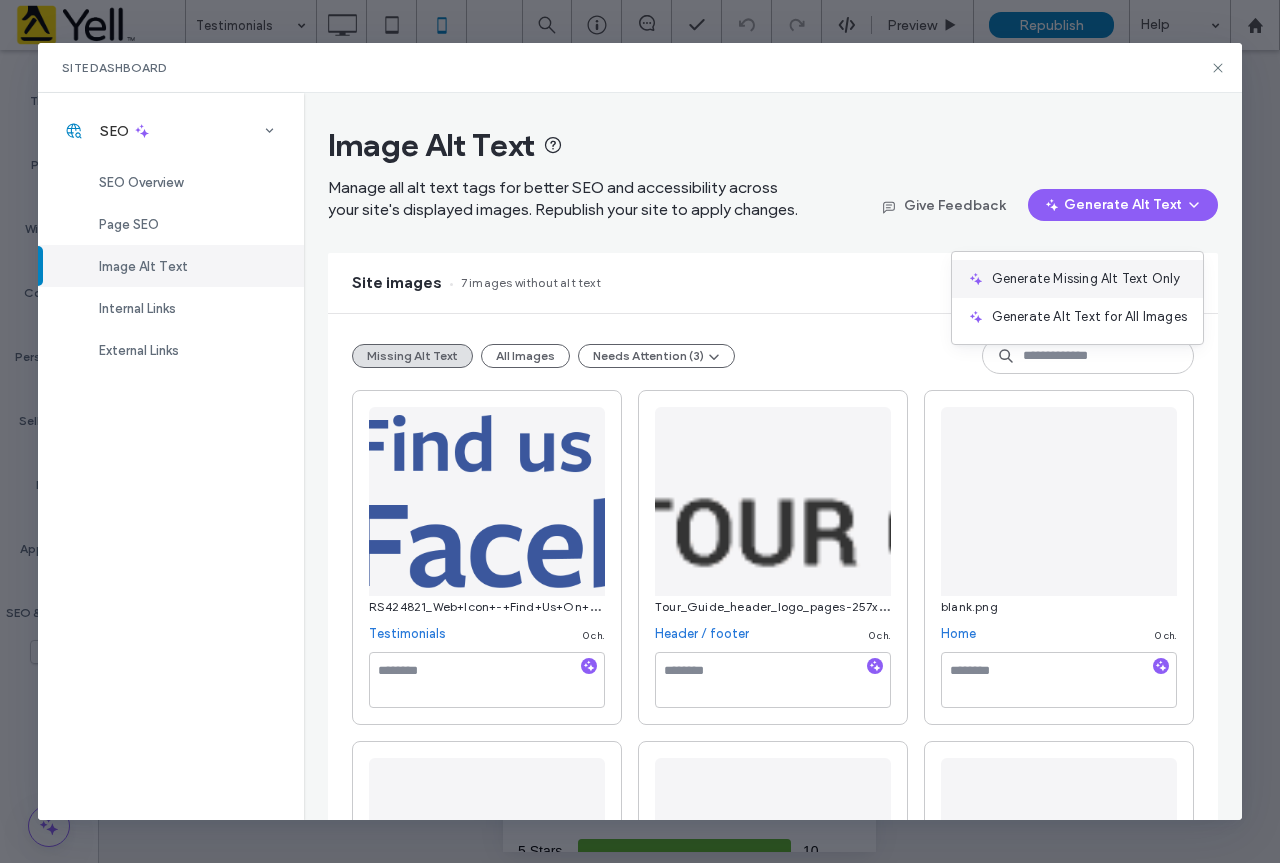 click on "Generate Missing Alt Text Only" at bounding box center (1086, 279) 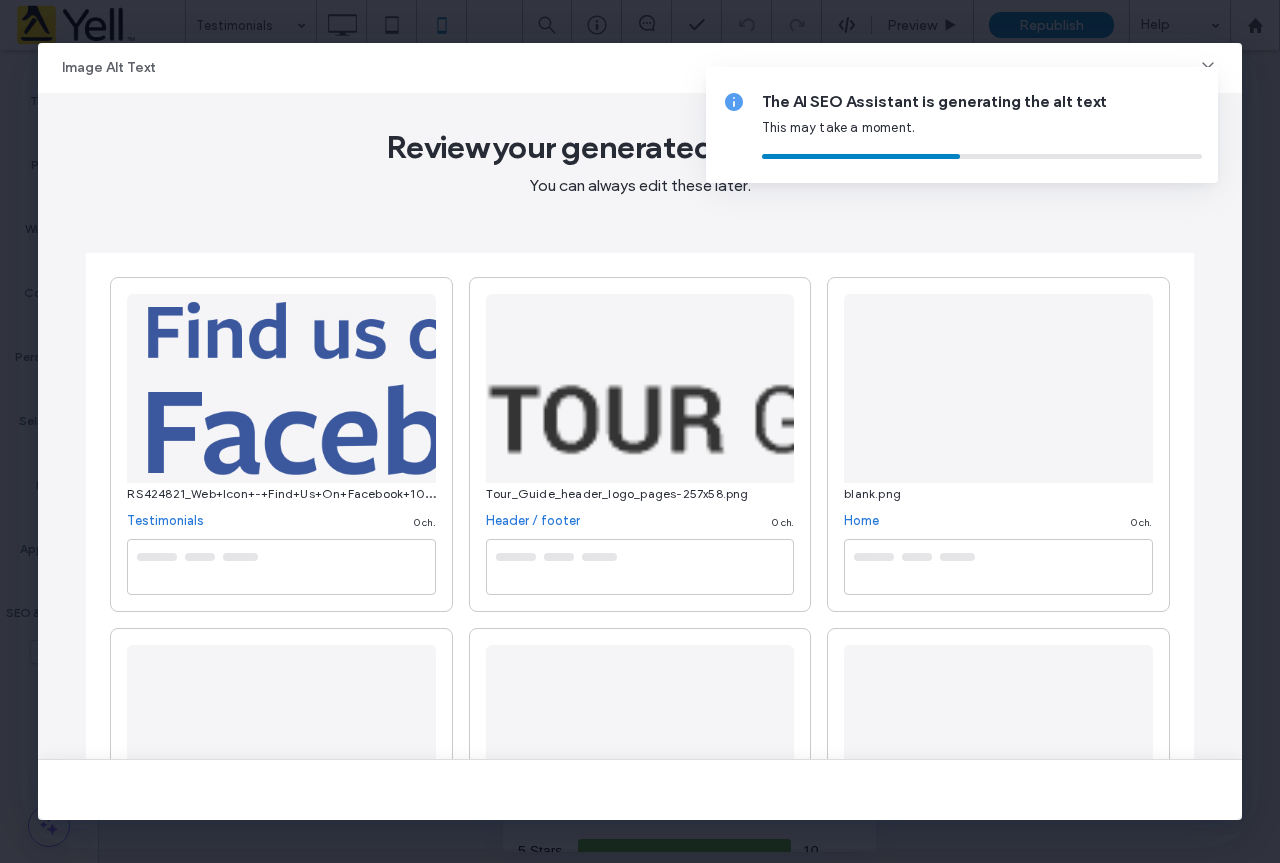 type on "**********" 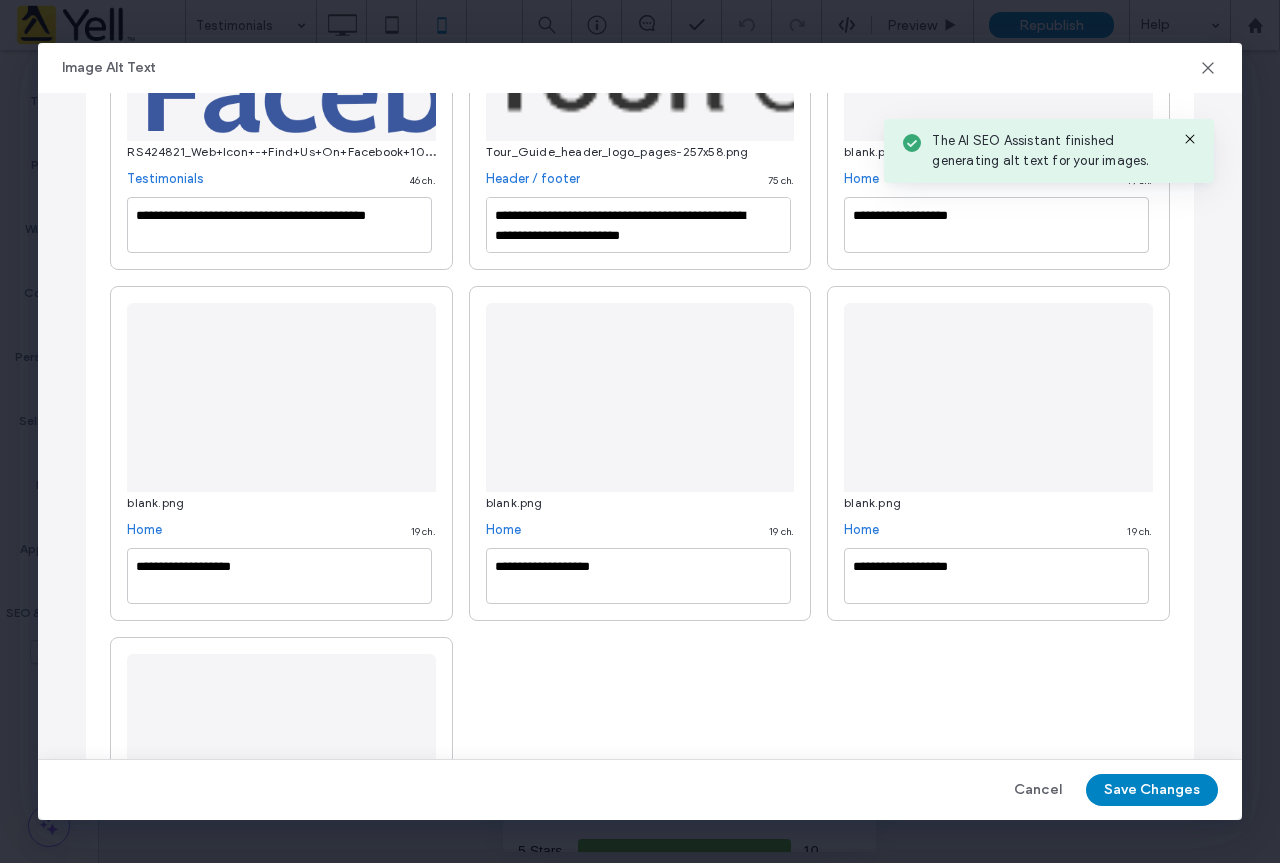 scroll, scrollTop: 500, scrollLeft: 0, axis: vertical 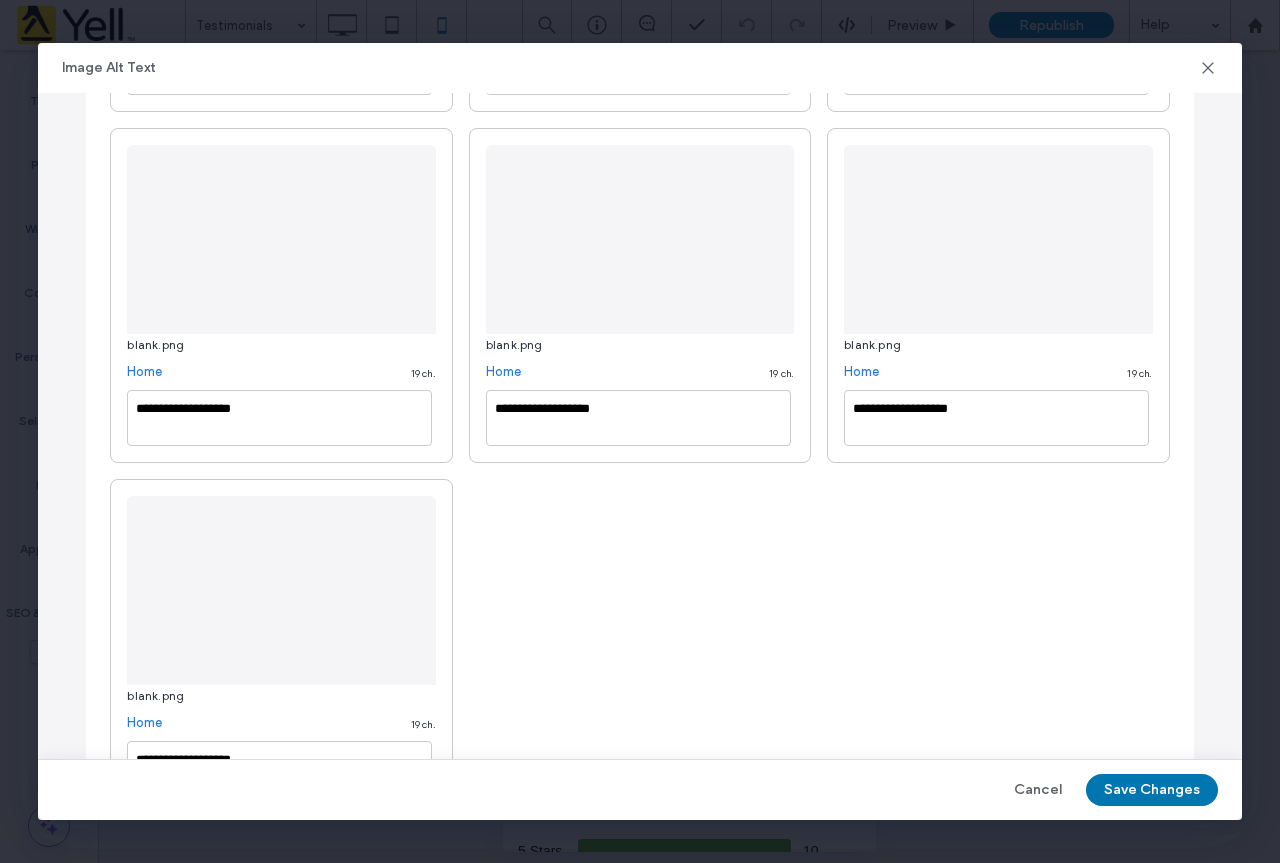 click on "Save Changes" at bounding box center [1152, 790] 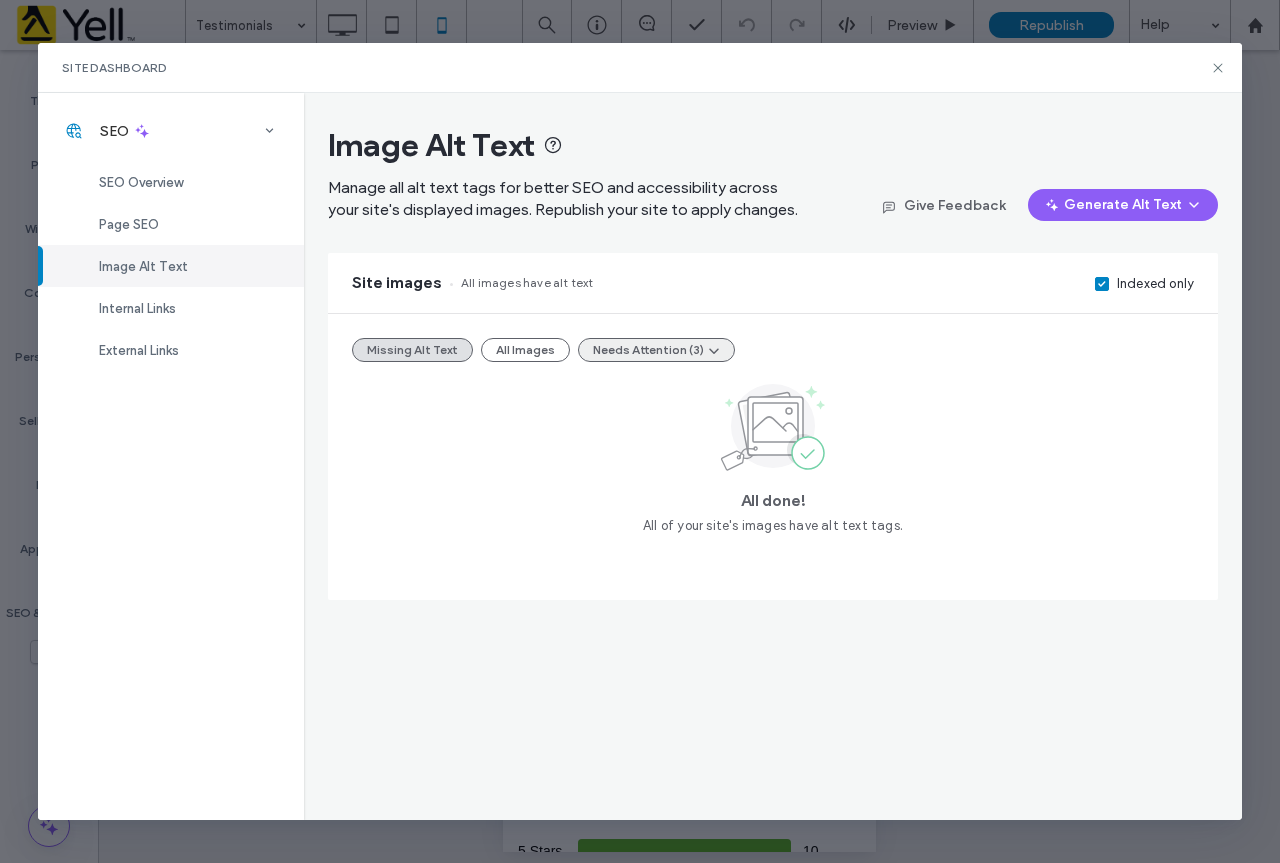 click on "Needs Attention (3)" at bounding box center (656, 350) 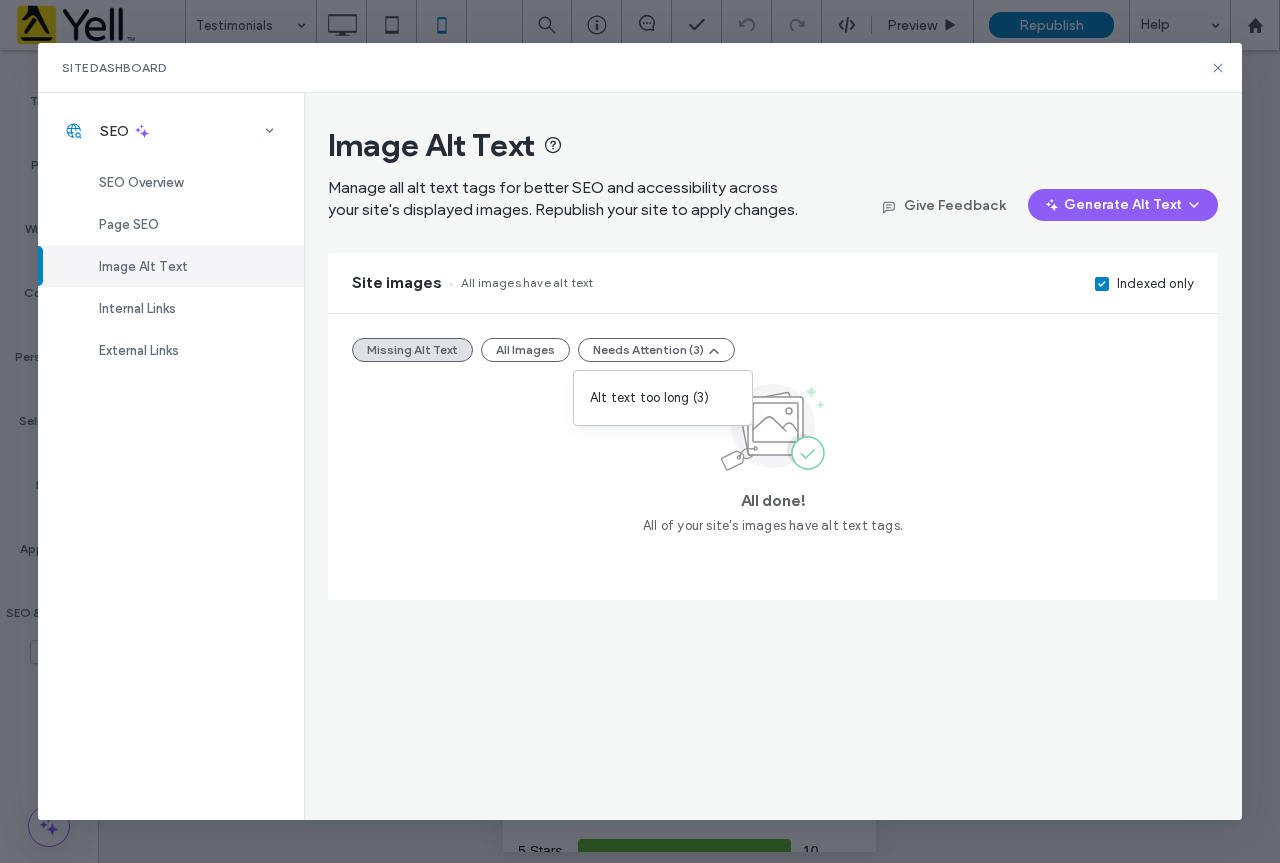 click on "All done! All of your site's images have alt text tags." at bounding box center [773, 457] 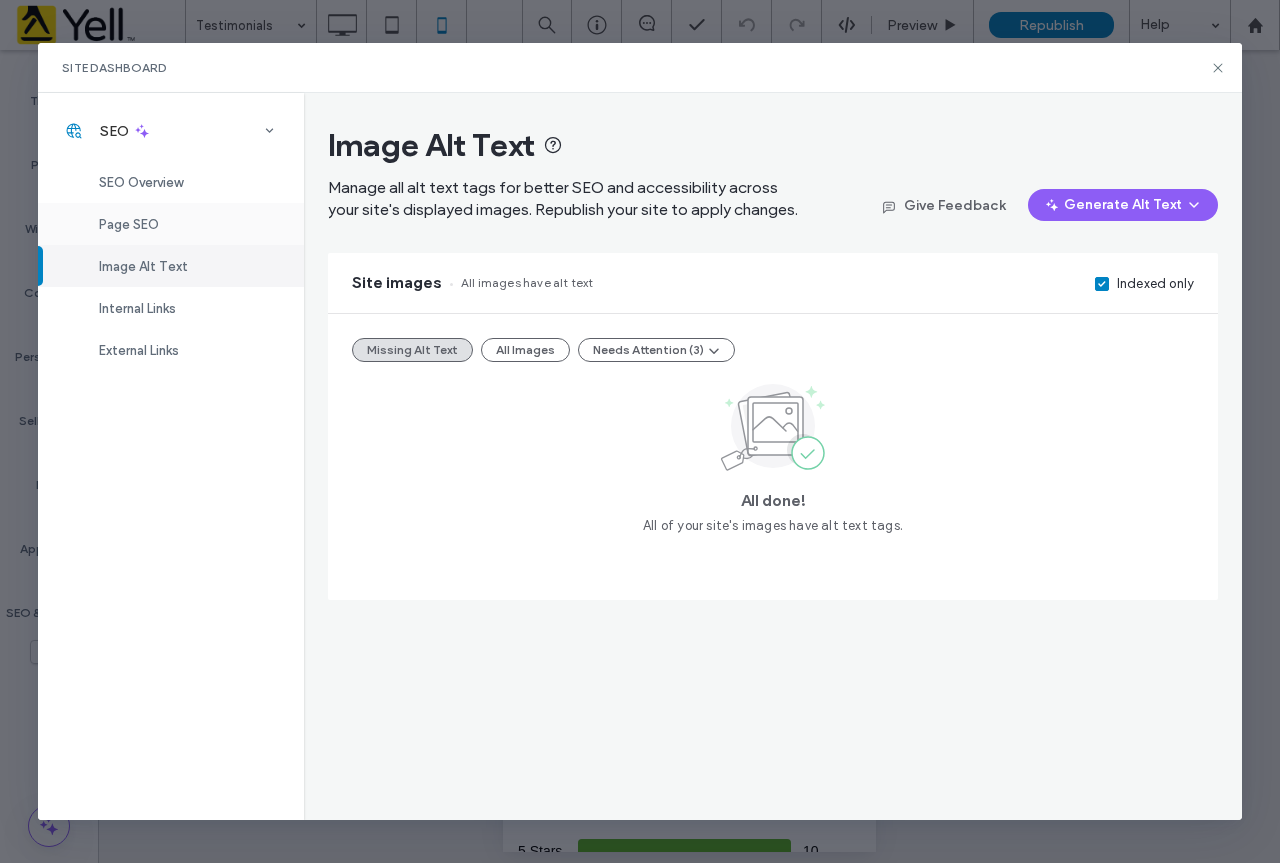click on "Page SEO" at bounding box center (129, 224) 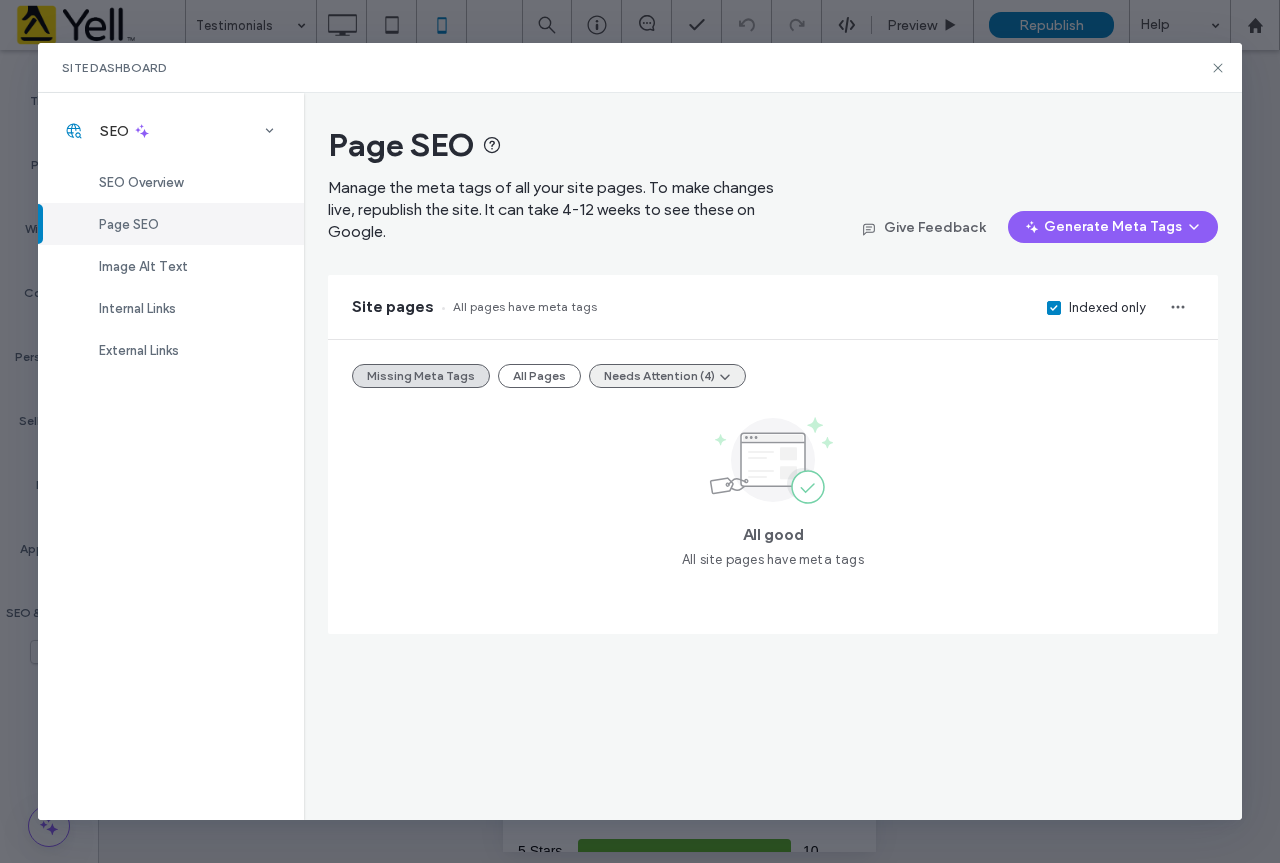 click on "Needs Attention (4)" at bounding box center [667, 376] 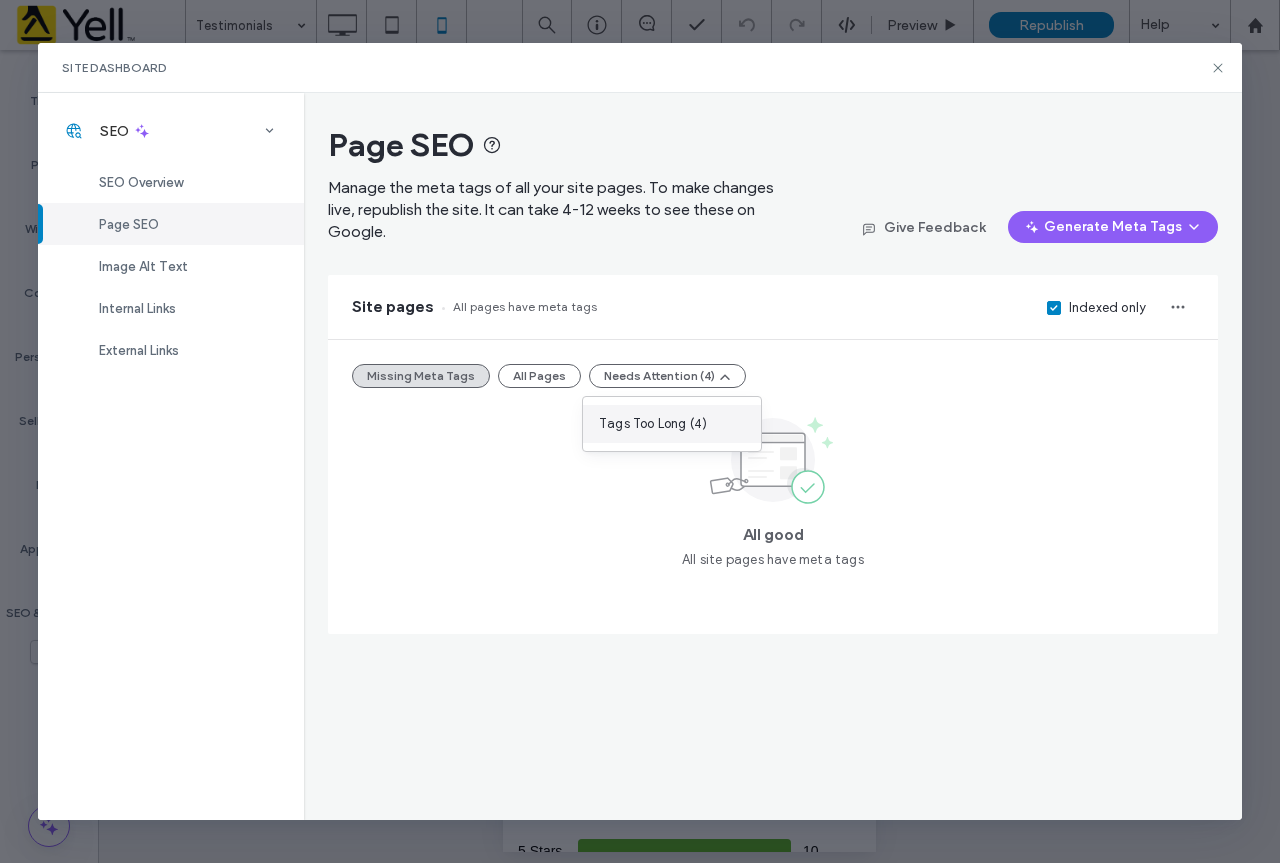 click on "Tags Too Long (4)" at bounding box center (653, 424) 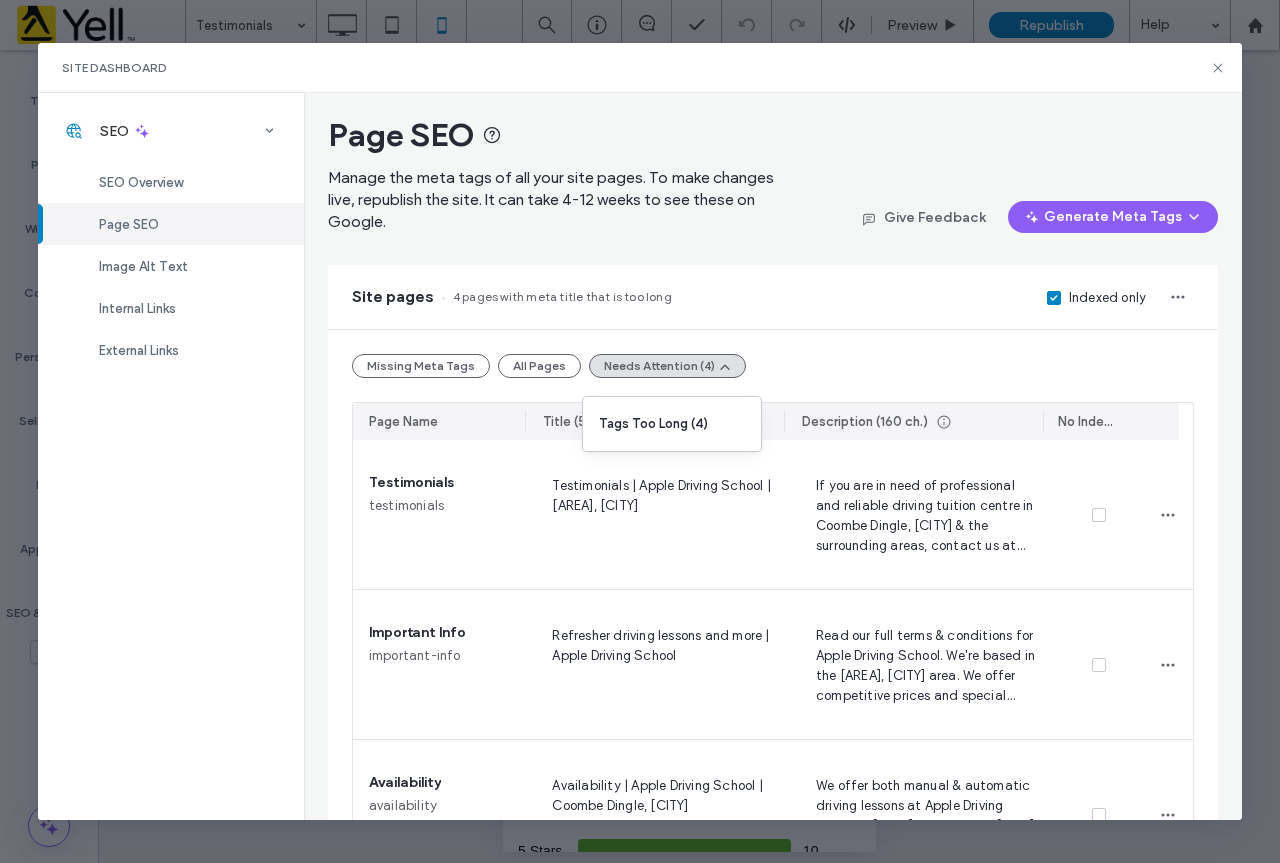 scroll, scrollTop: 0, scrollLeft: 0, axis: both 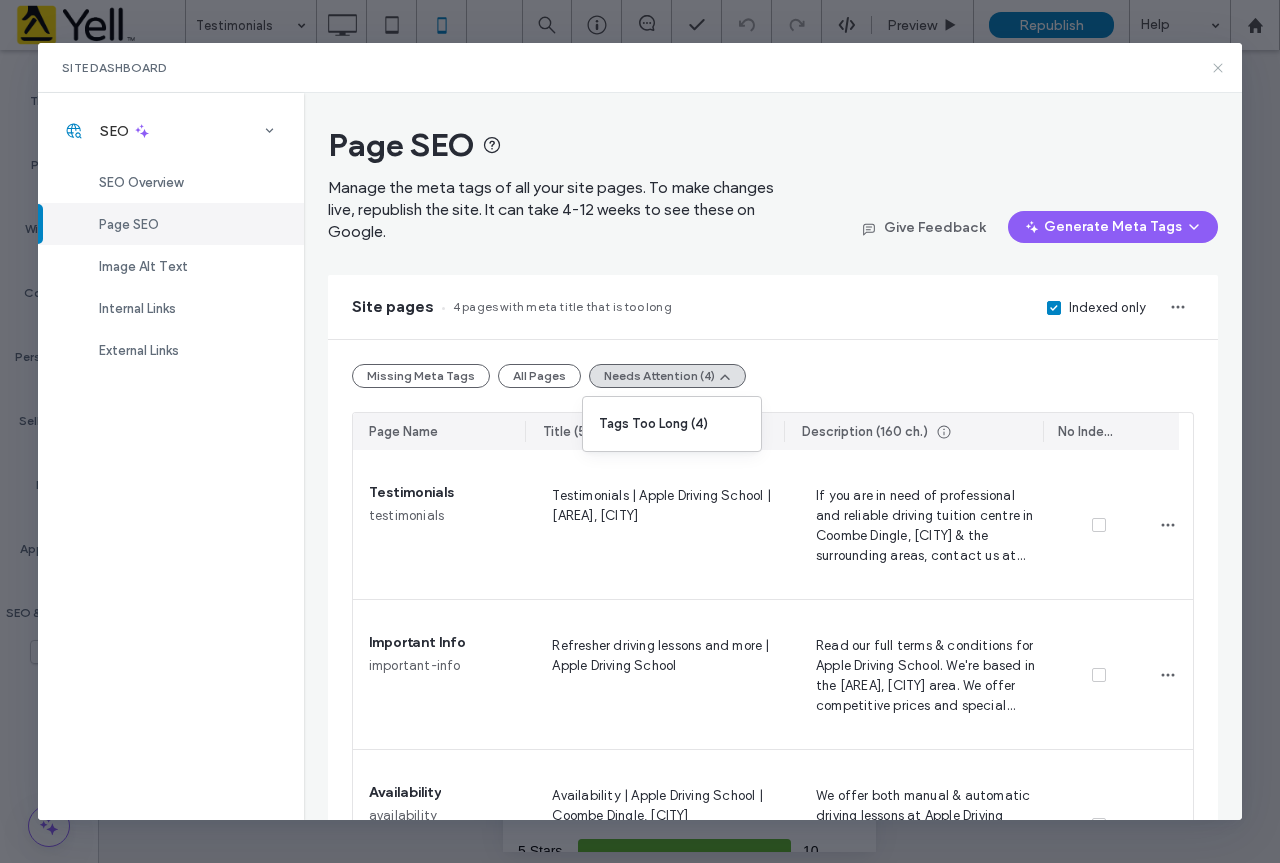 click 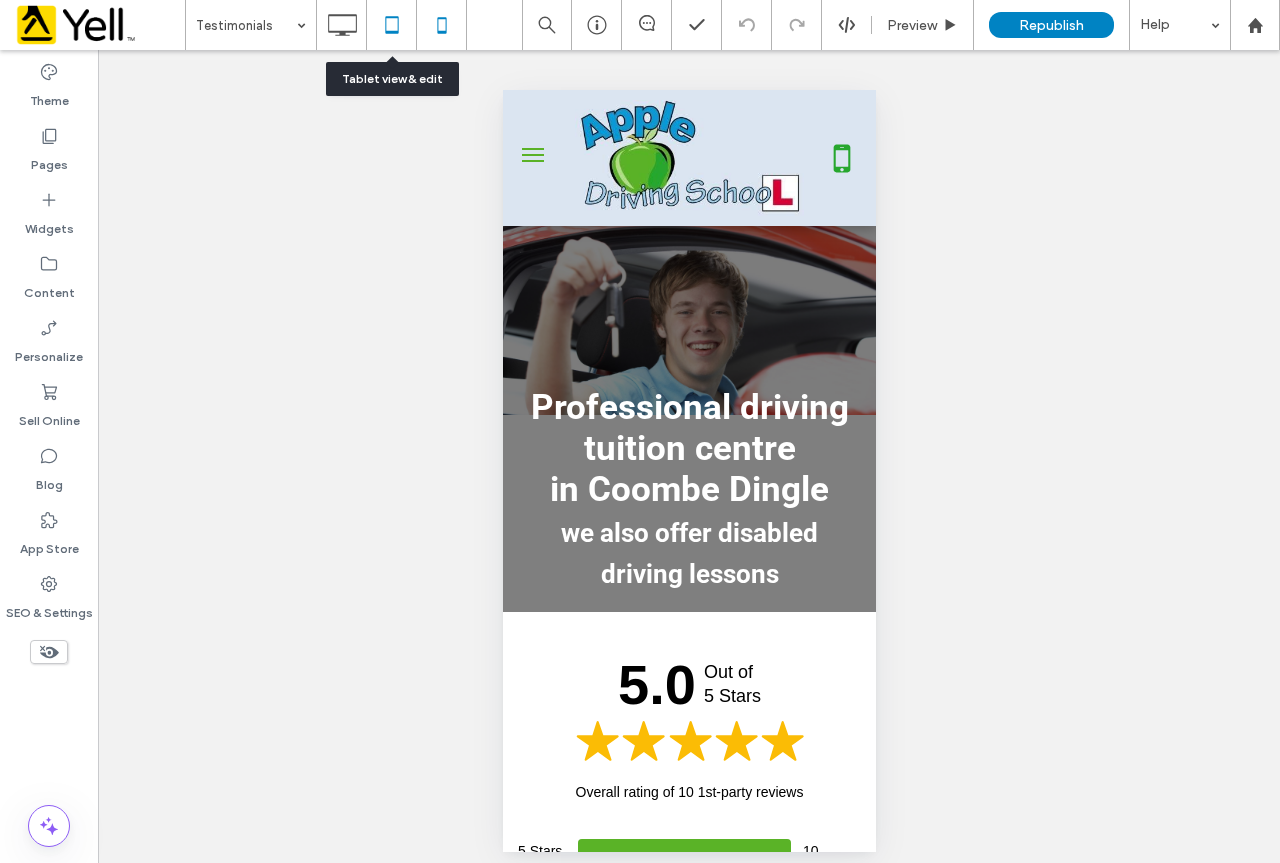 click at bounding box center [391, 25] 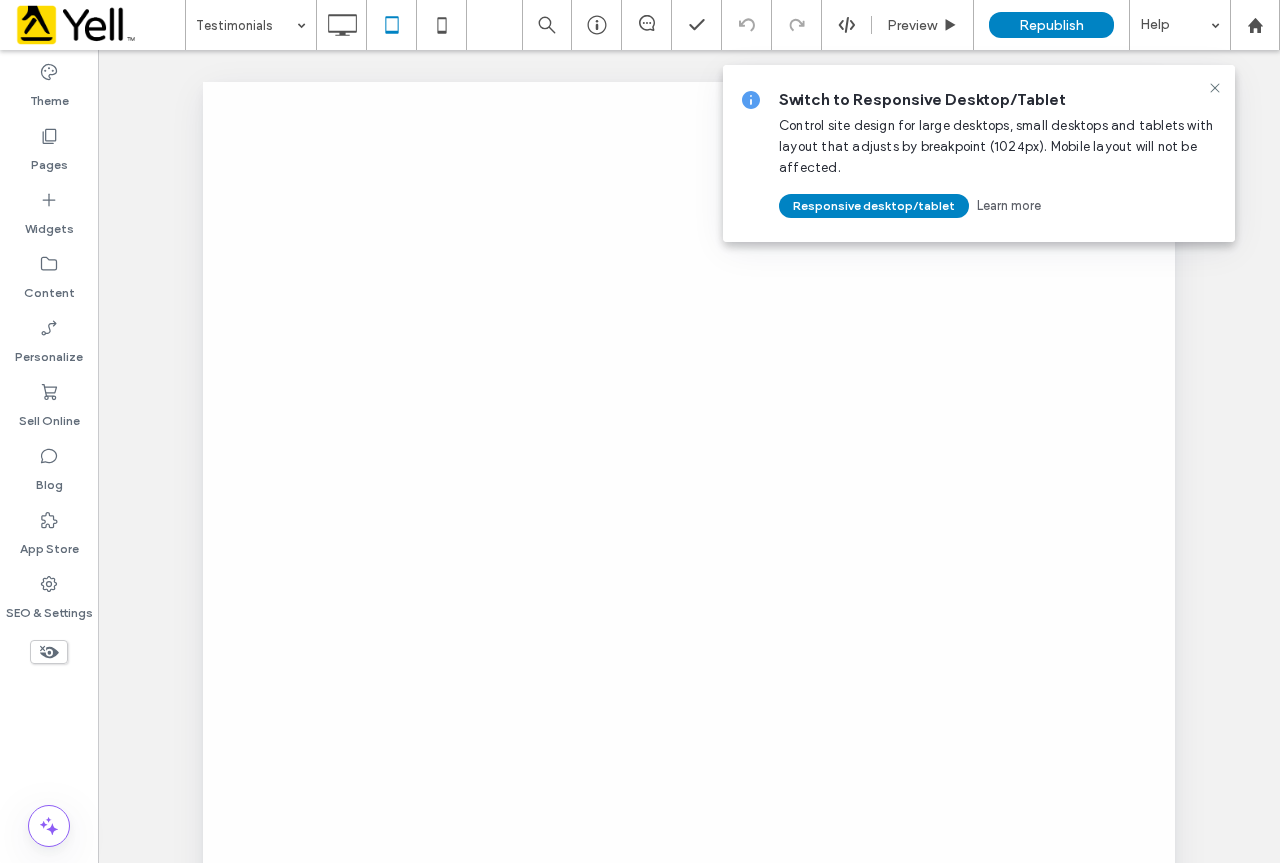 click at bounding box center [640, 431] 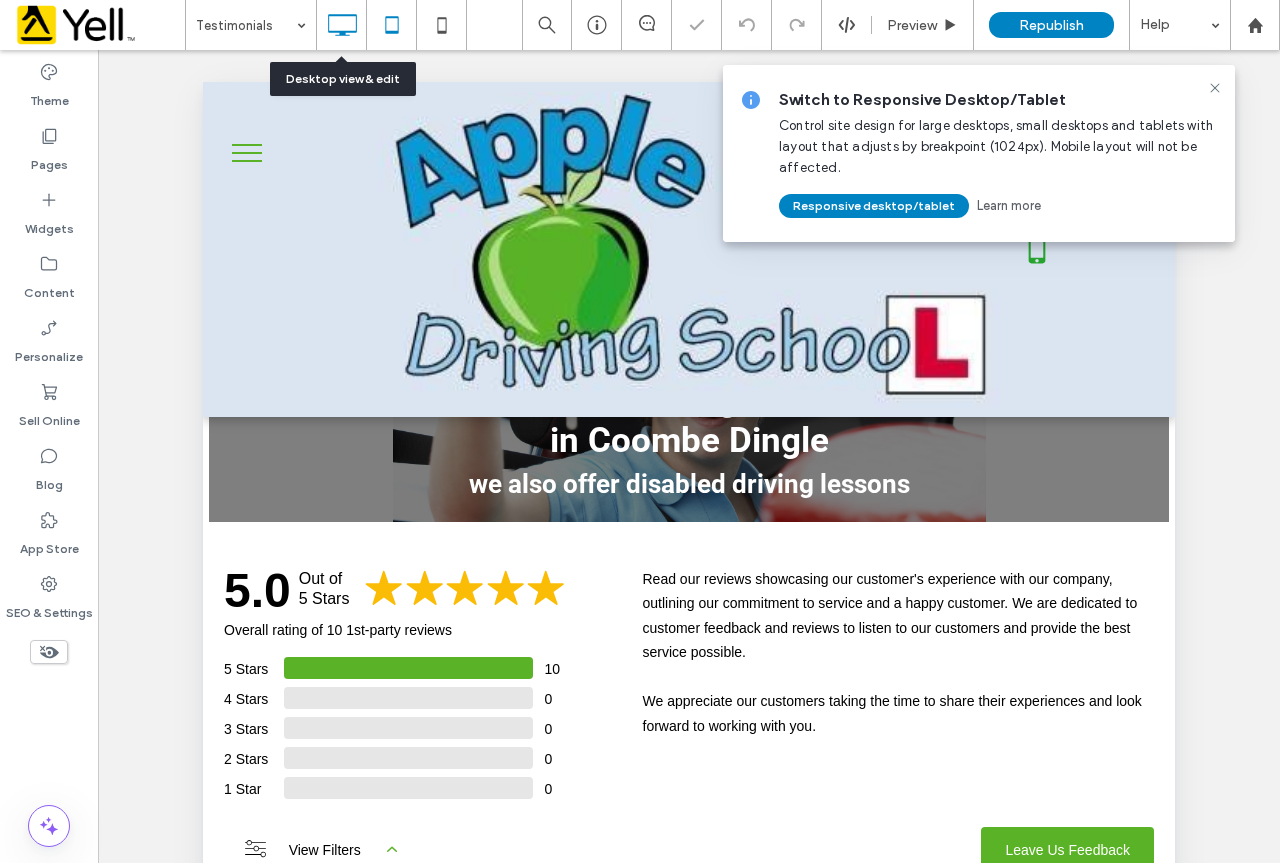 click 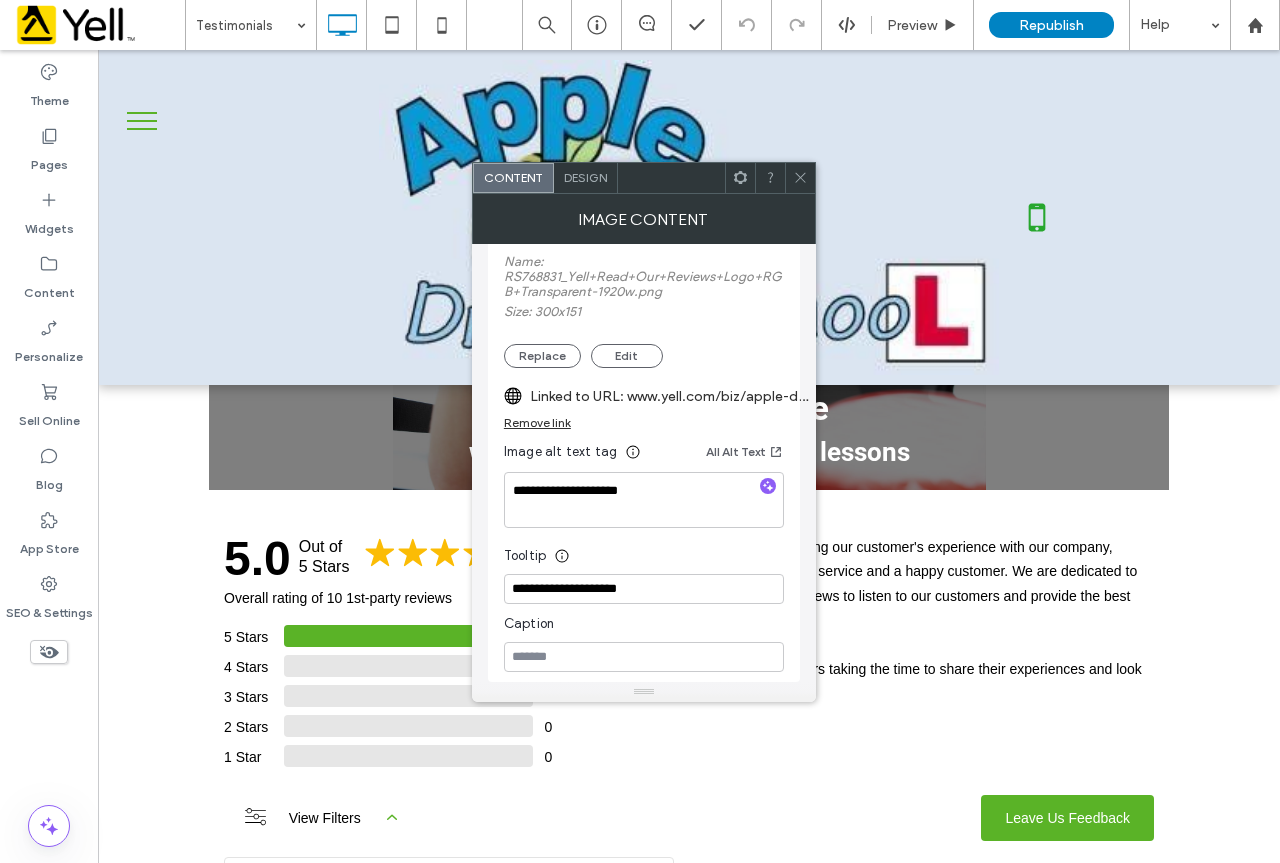 scroll, scrollTop: 400, scrollLeft: 0, axis: vertical 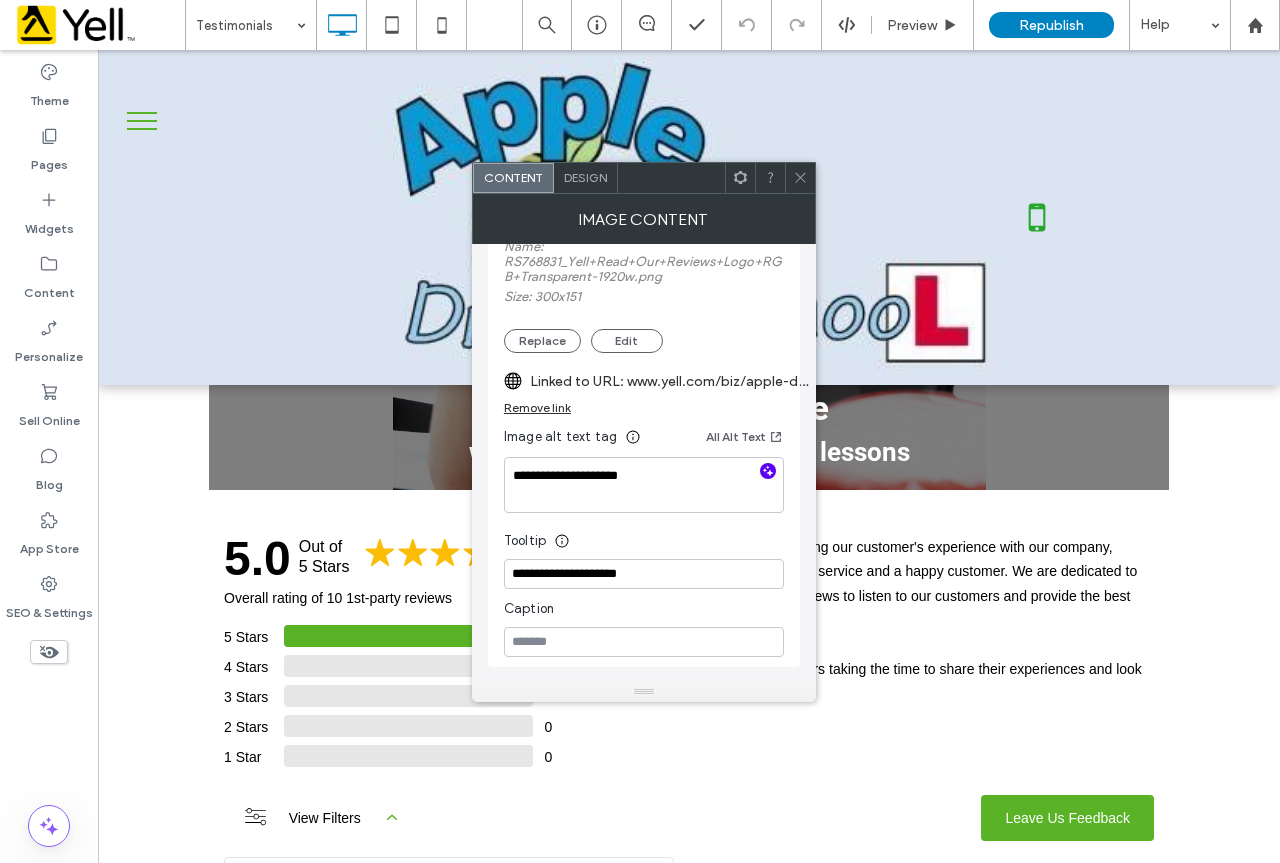 click 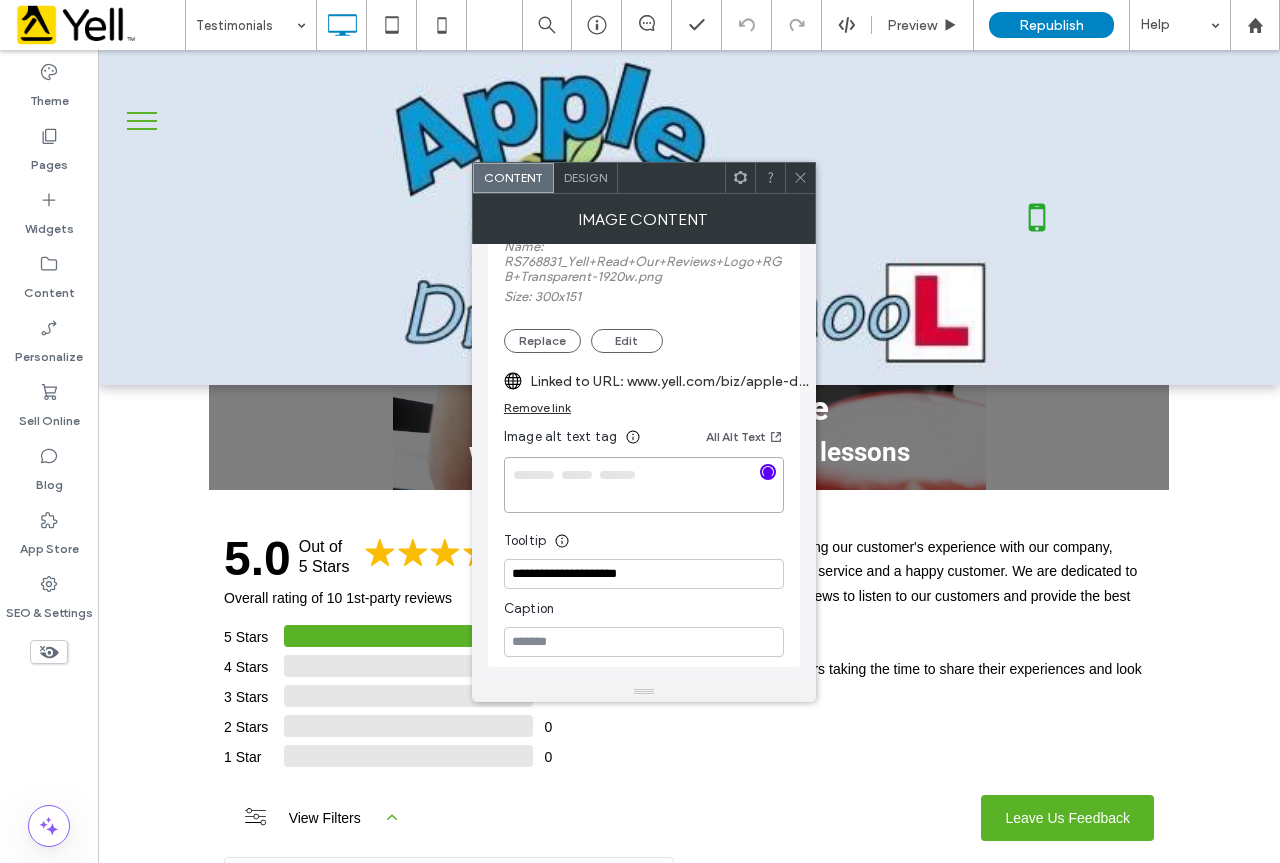 type on "**********" 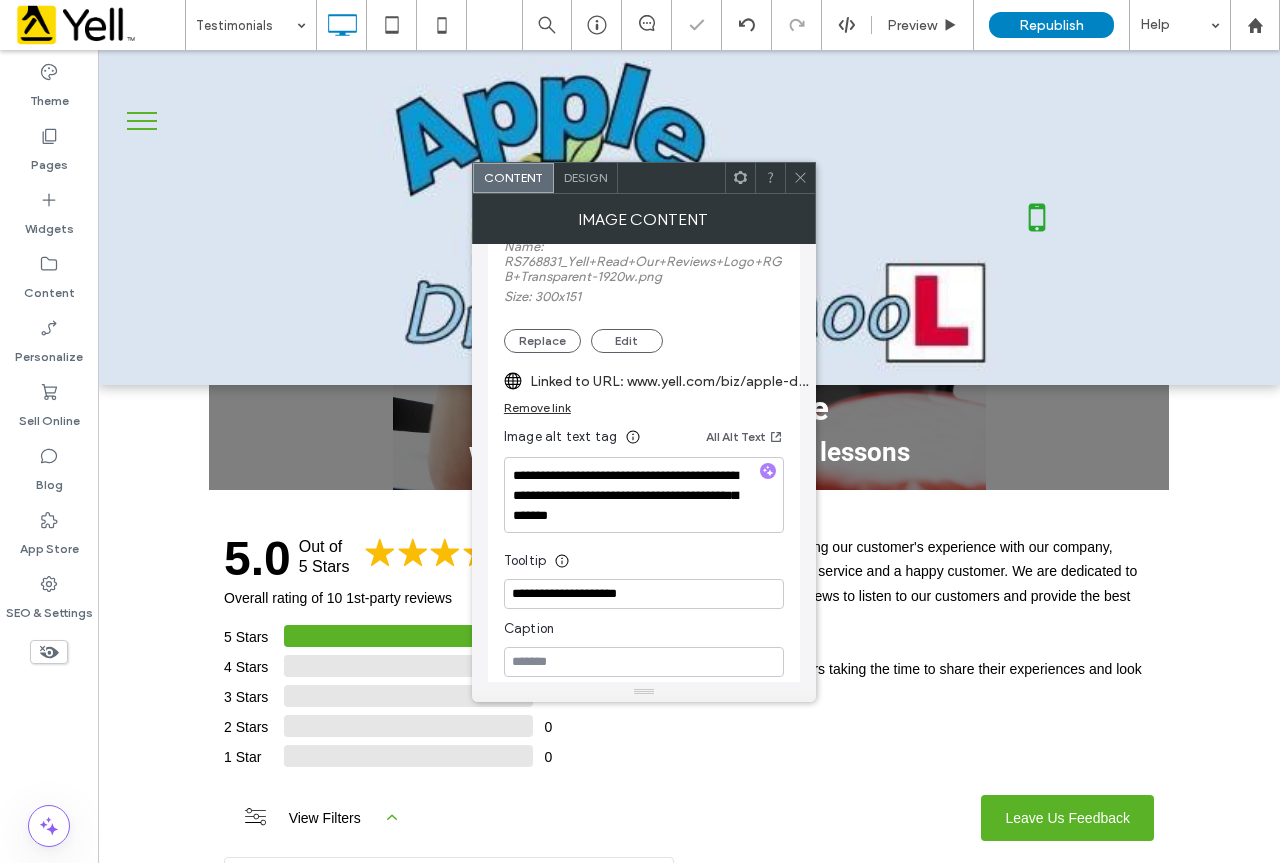 click 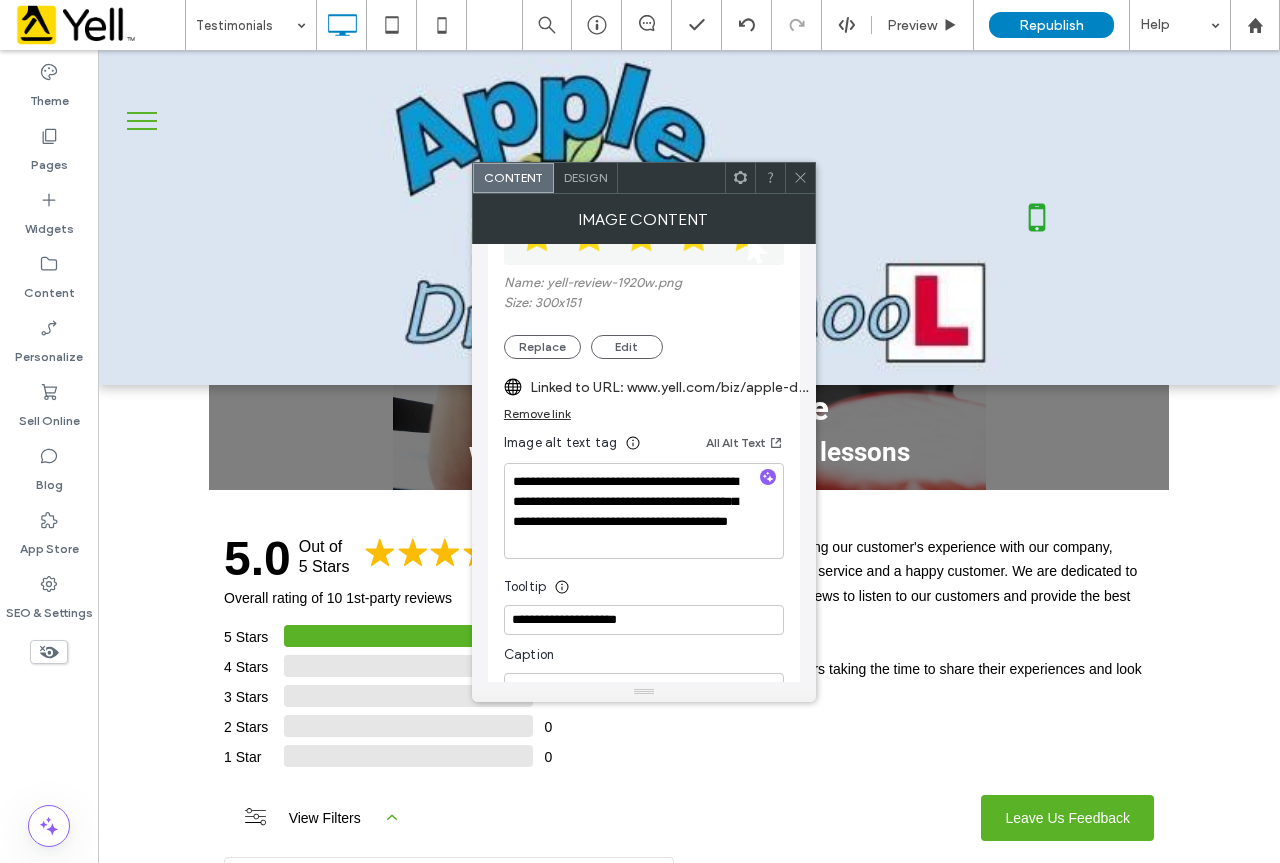 scroll, scrollTop: 400, scrollLeft: 0, axis: vertical 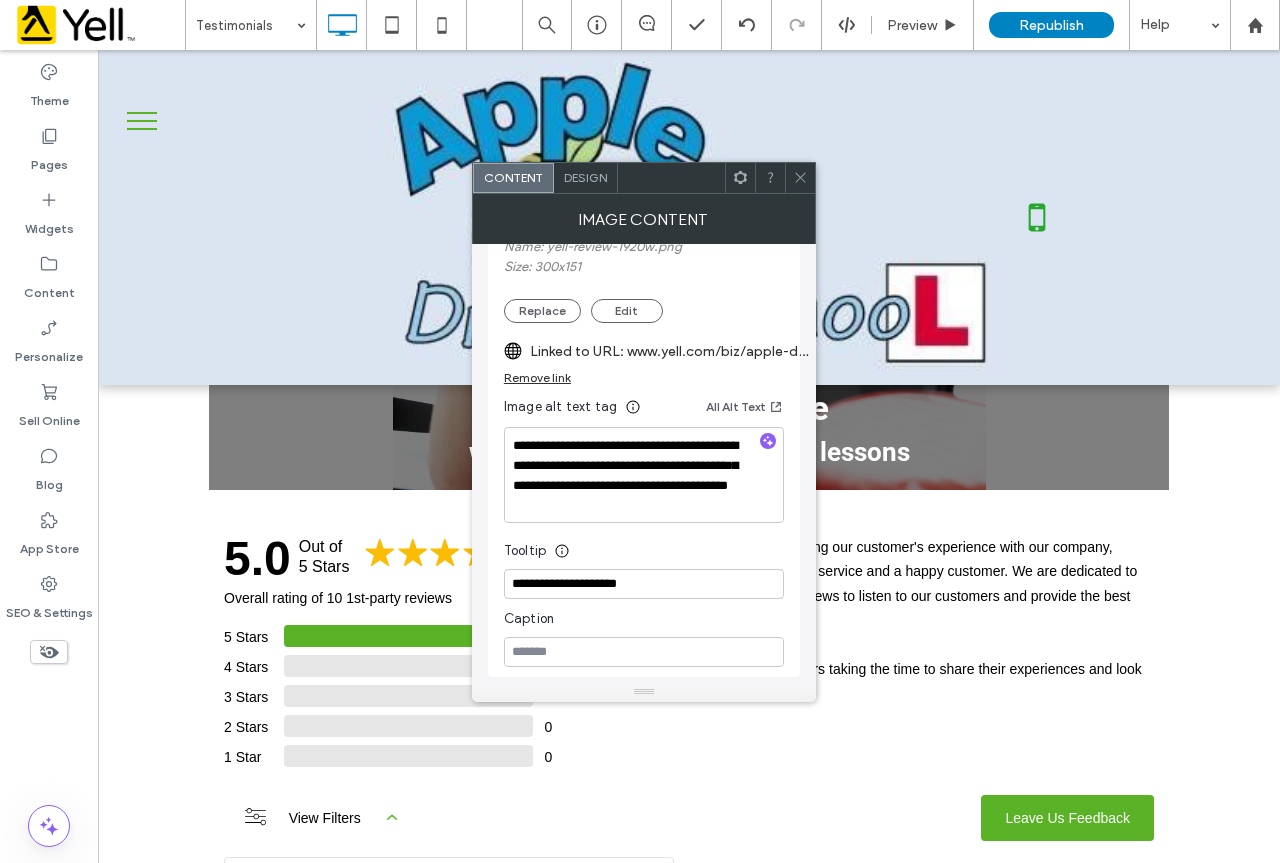 click at bounding box center (800, 178) 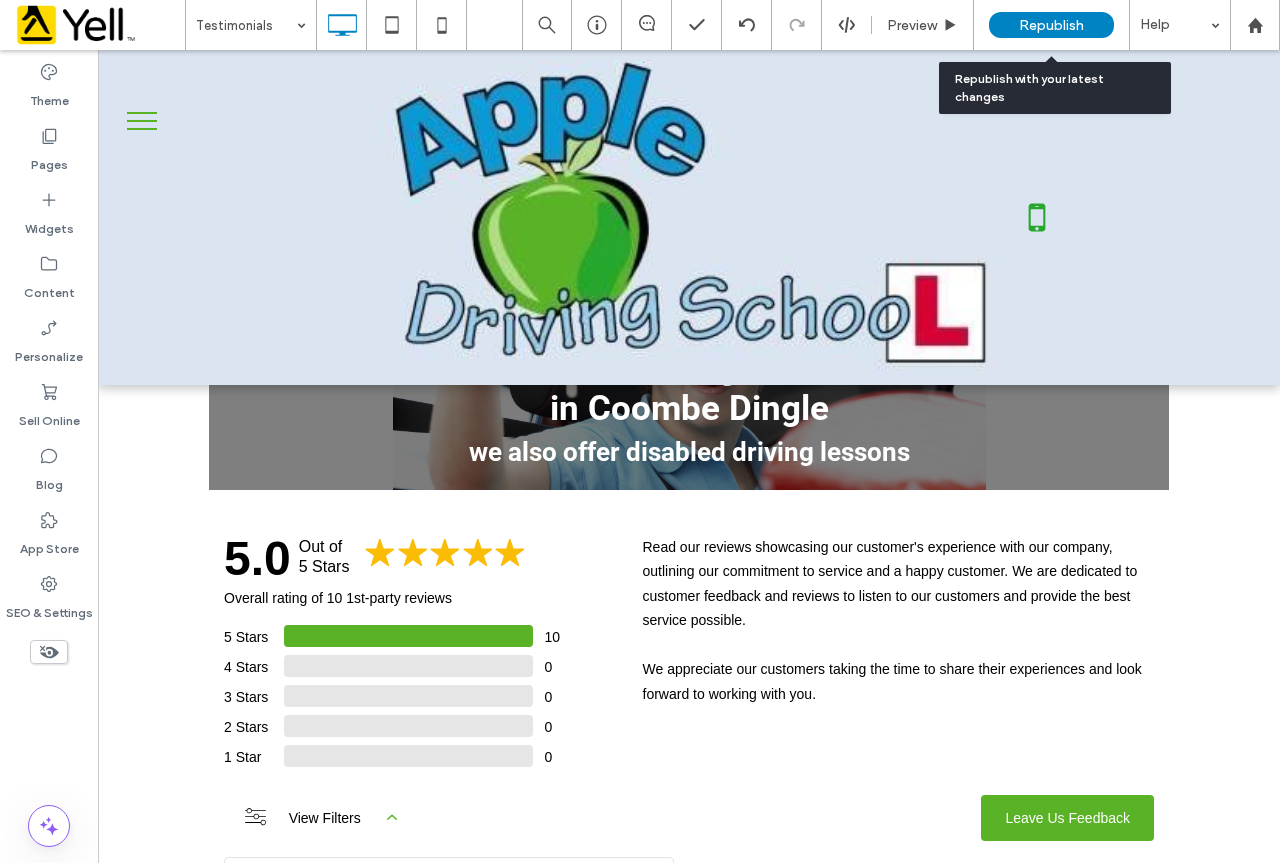 click on "Republish" at bounding box center [1051, 25] 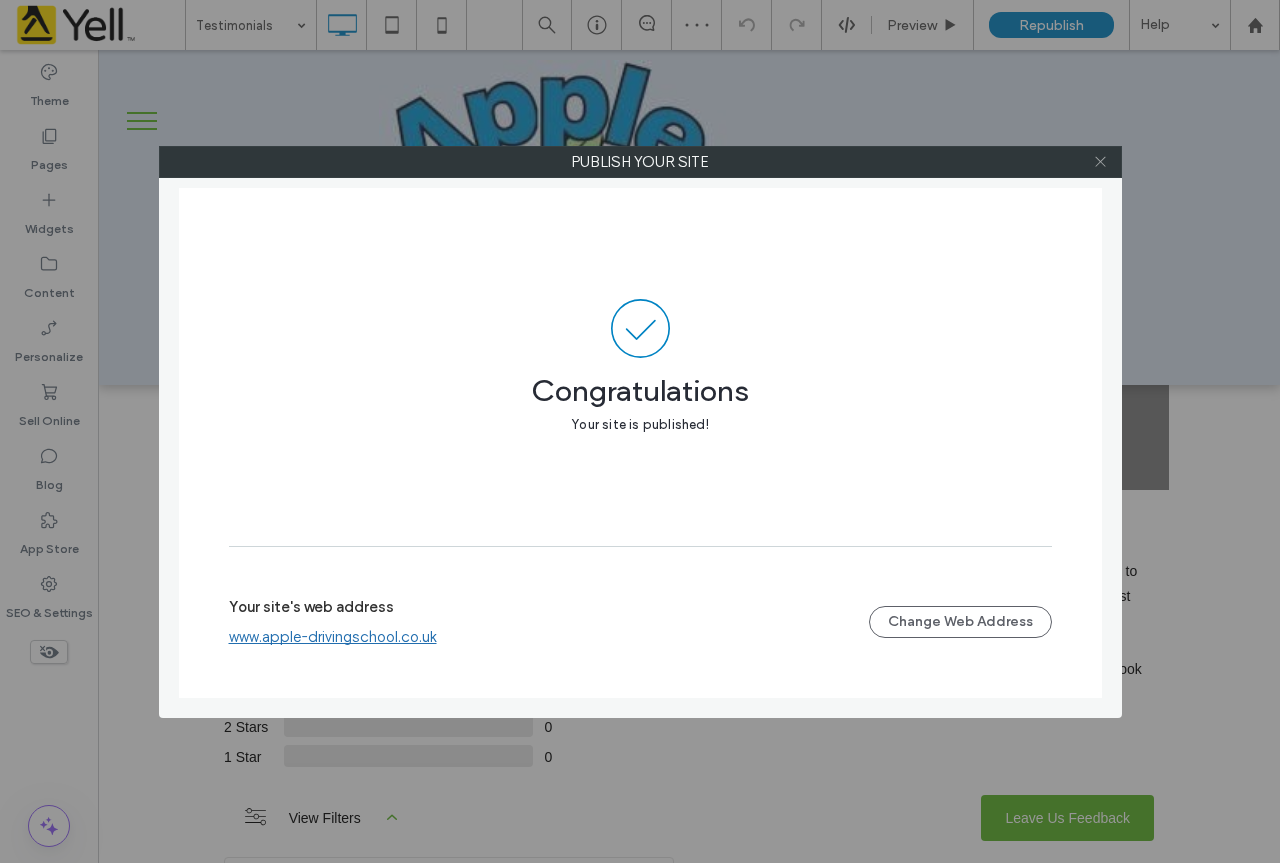 click 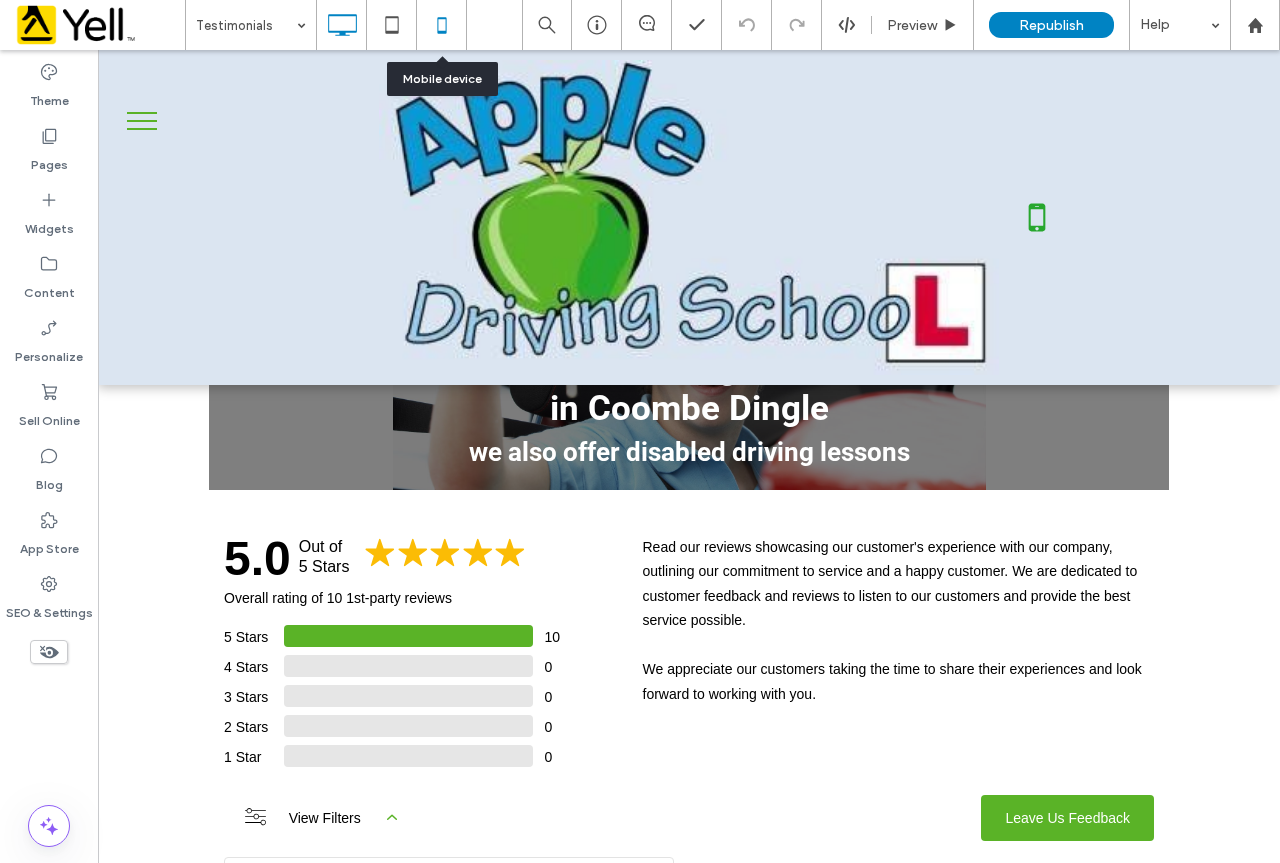 click 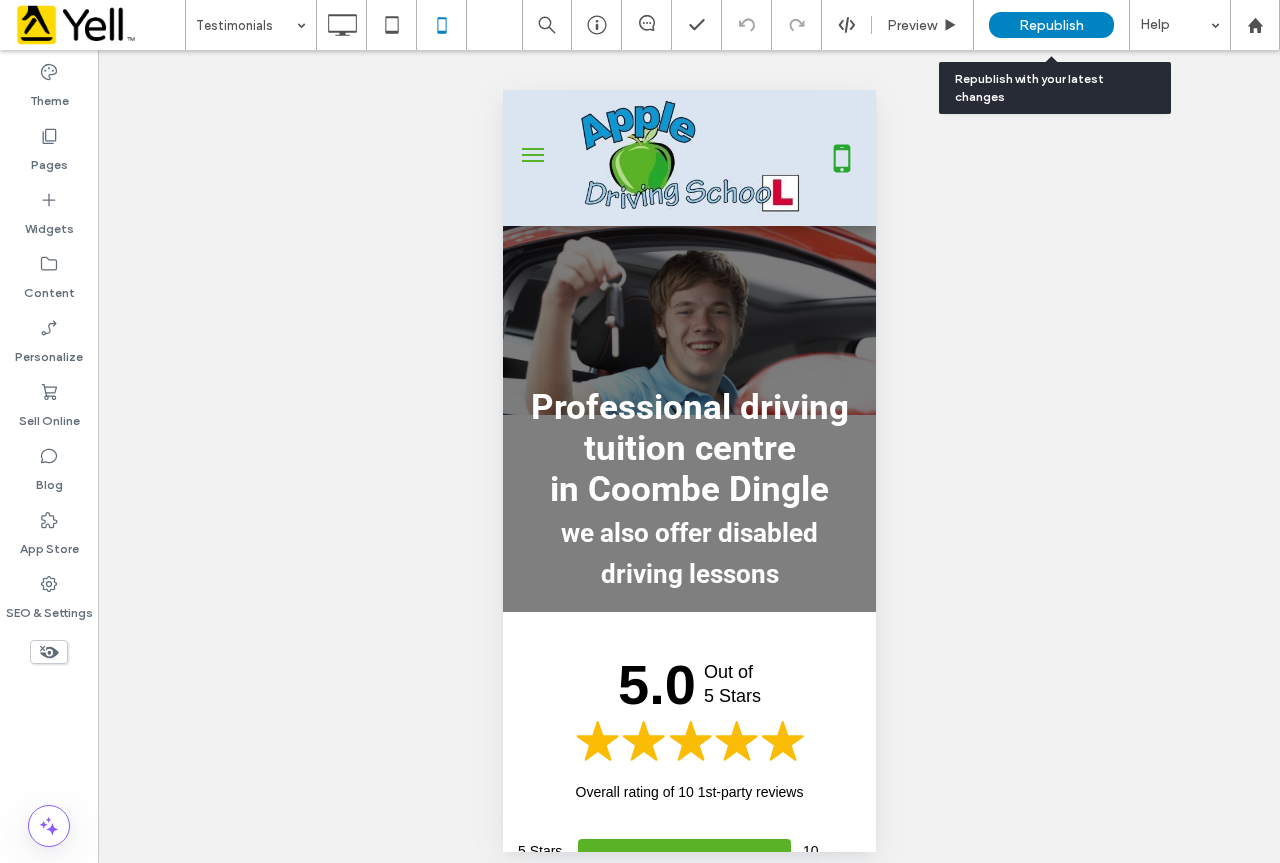 click on "Republish" at bounding box center (1051, 25) 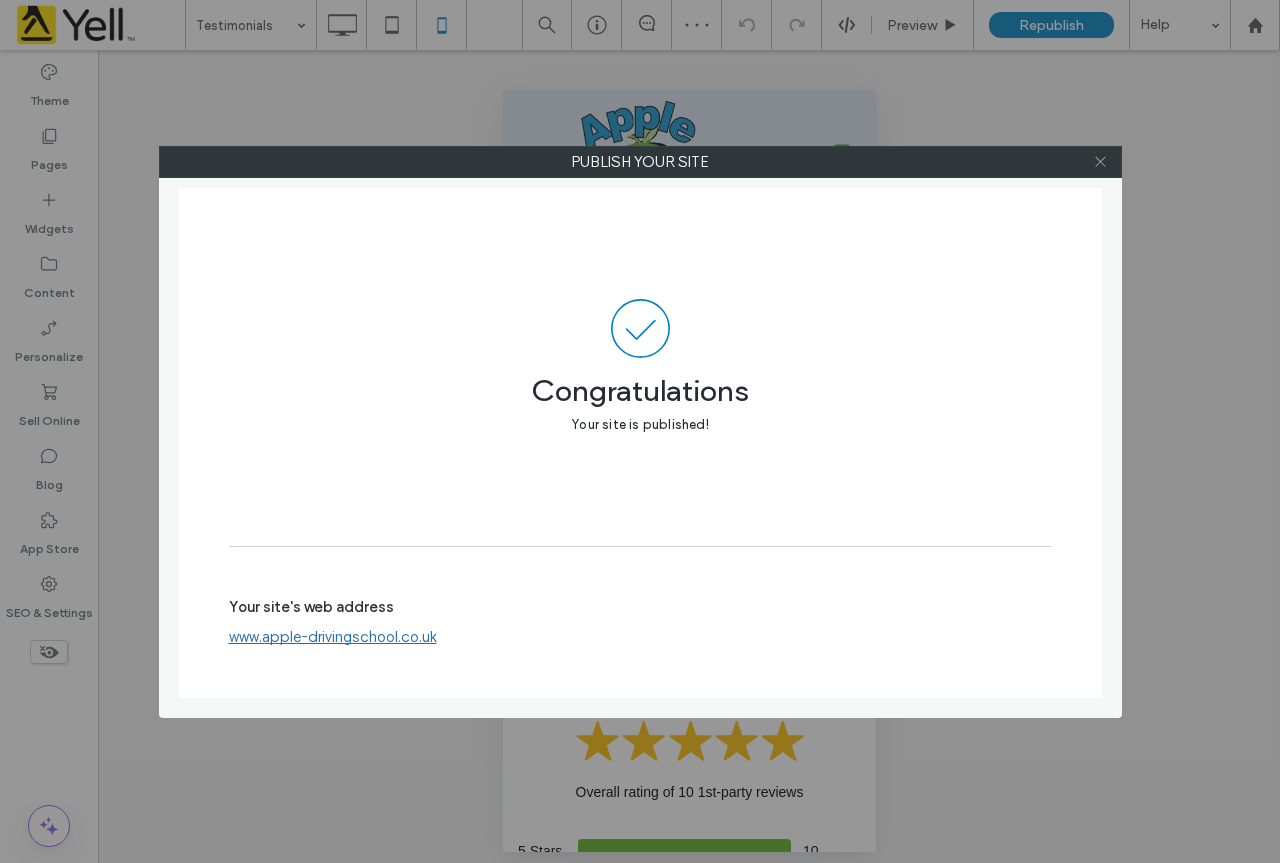 click 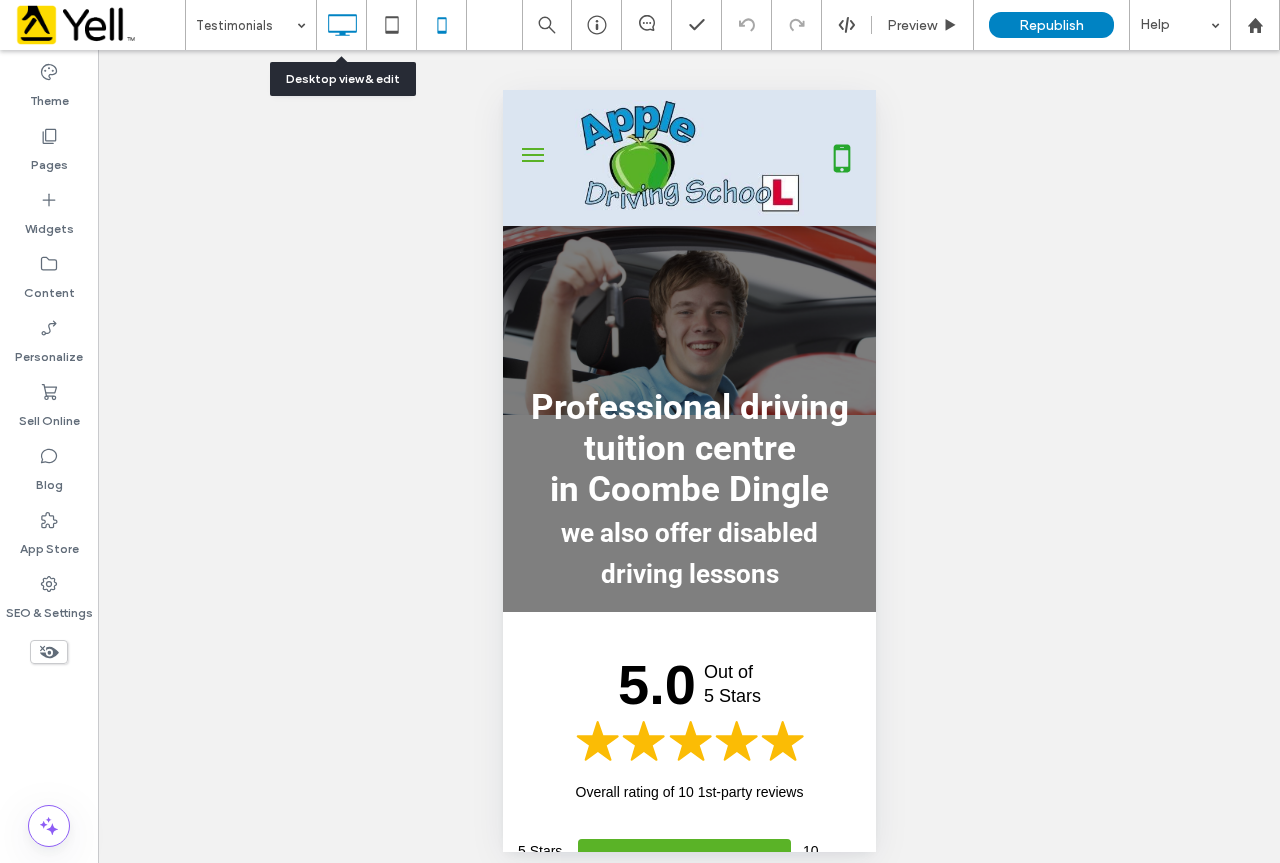 click 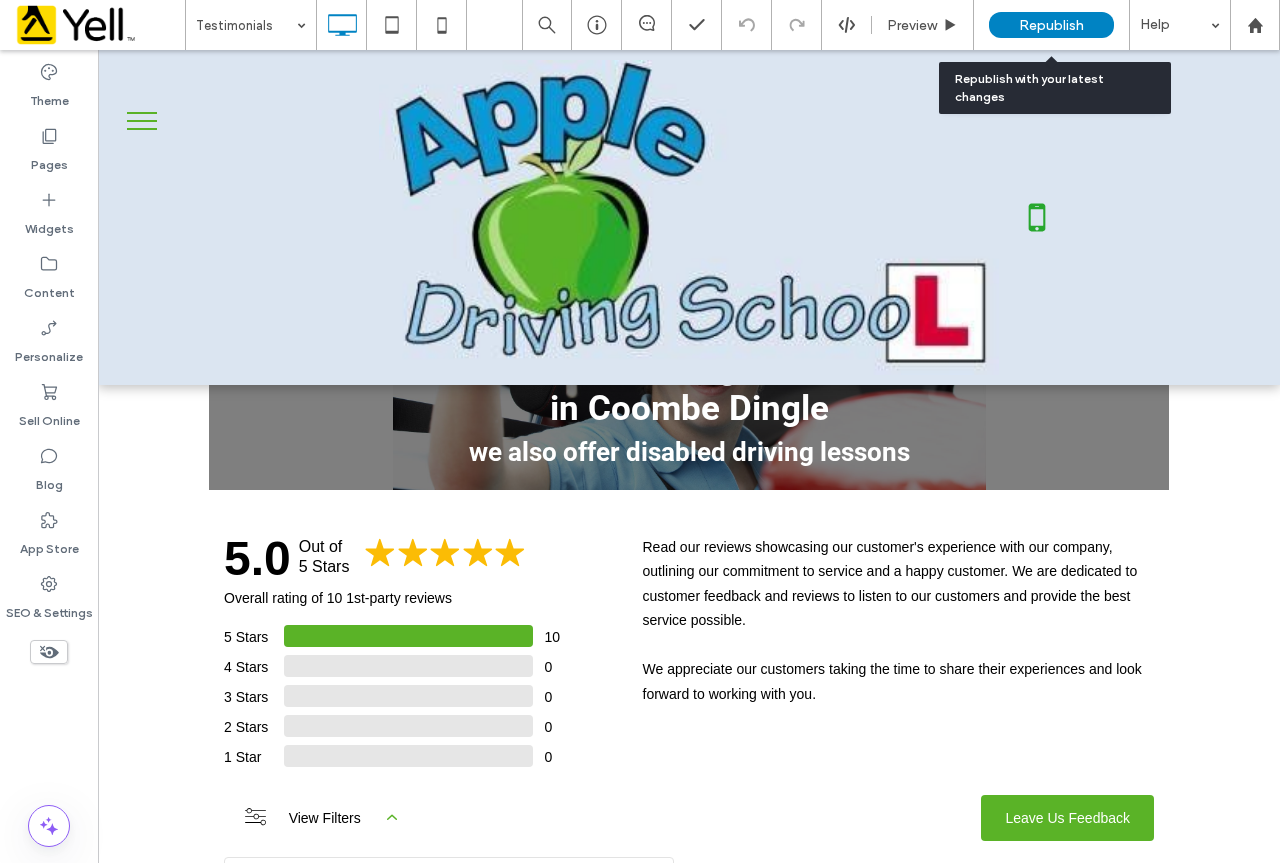 click on "Republish" at bounding box center (1051, 25) 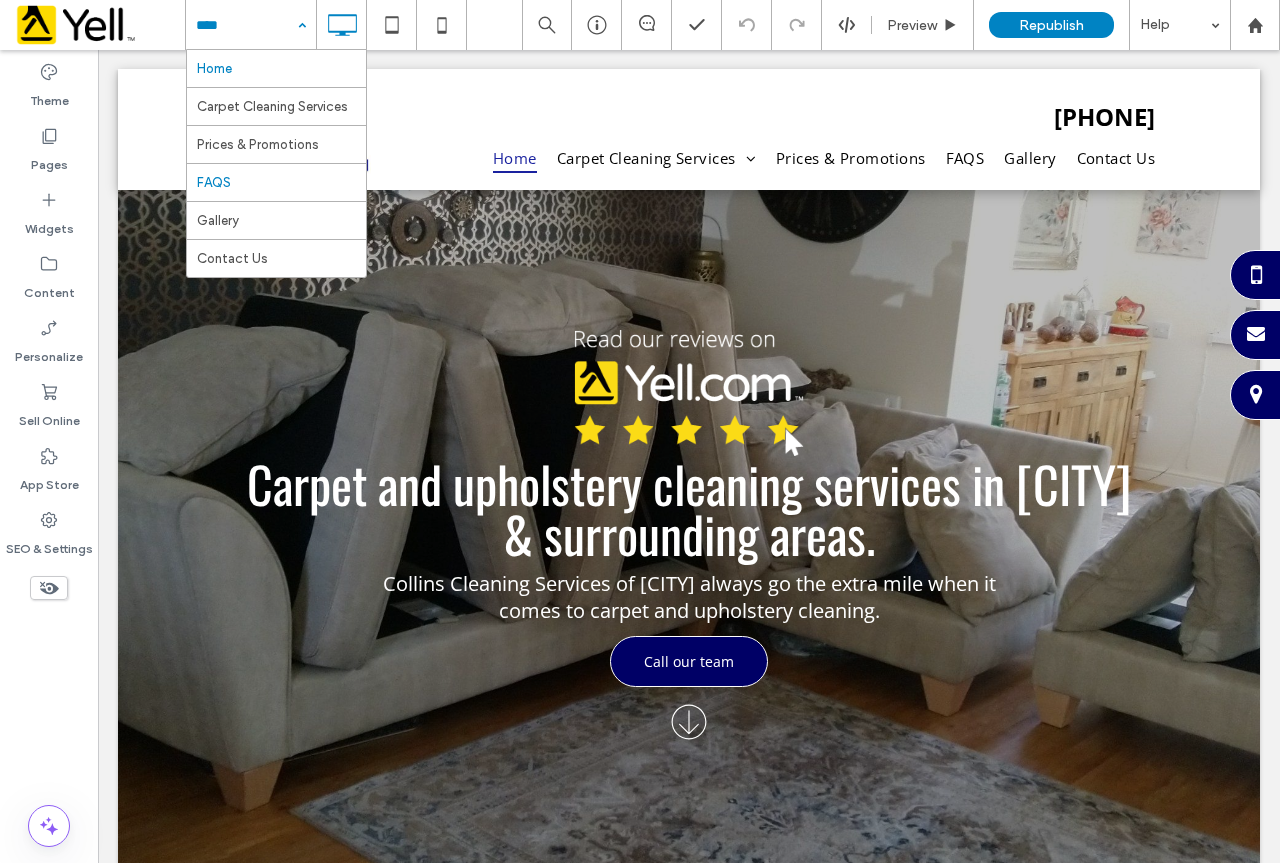 scroll, scrollTop: 0, scrollLeft: 0, axis: both 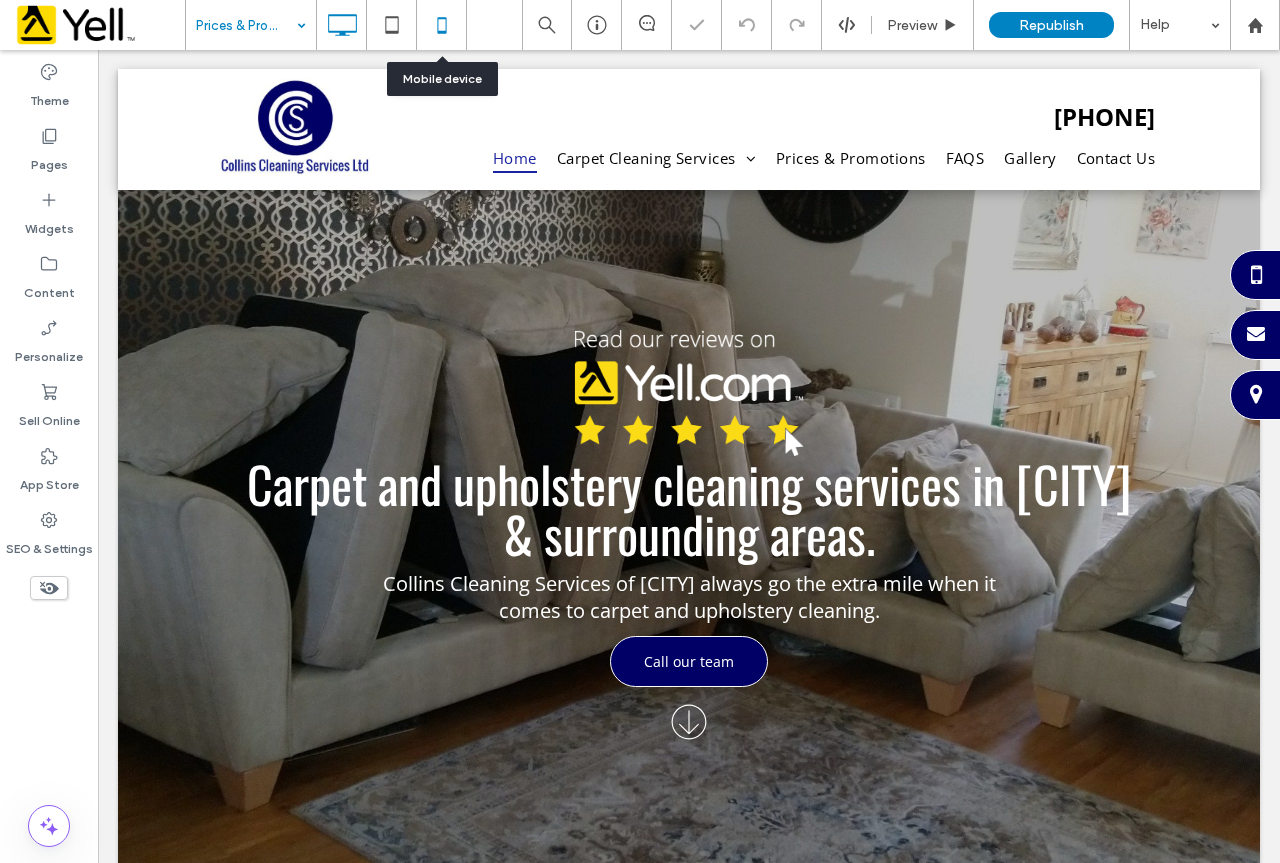 click 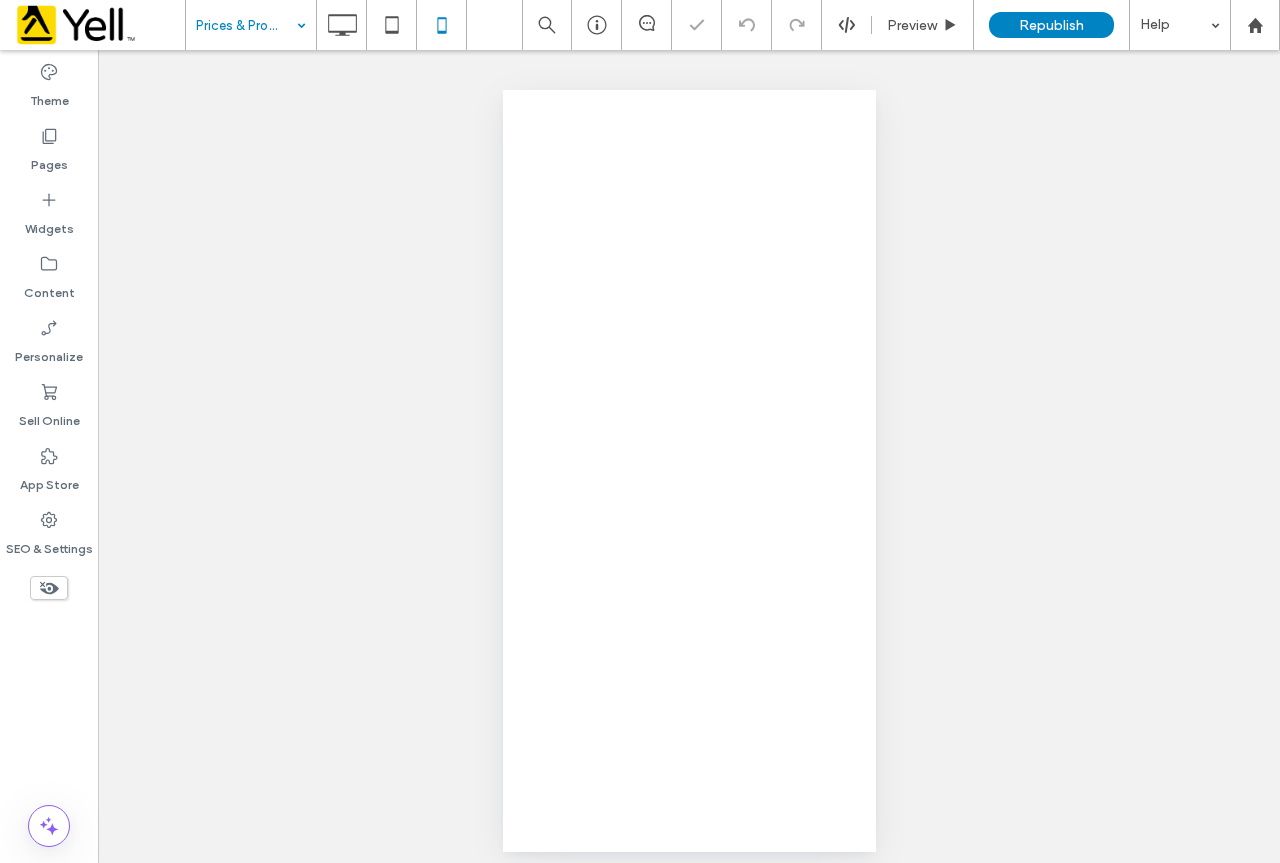 scroll, scrollTop: 0, scrollLeft: 0, axis: both 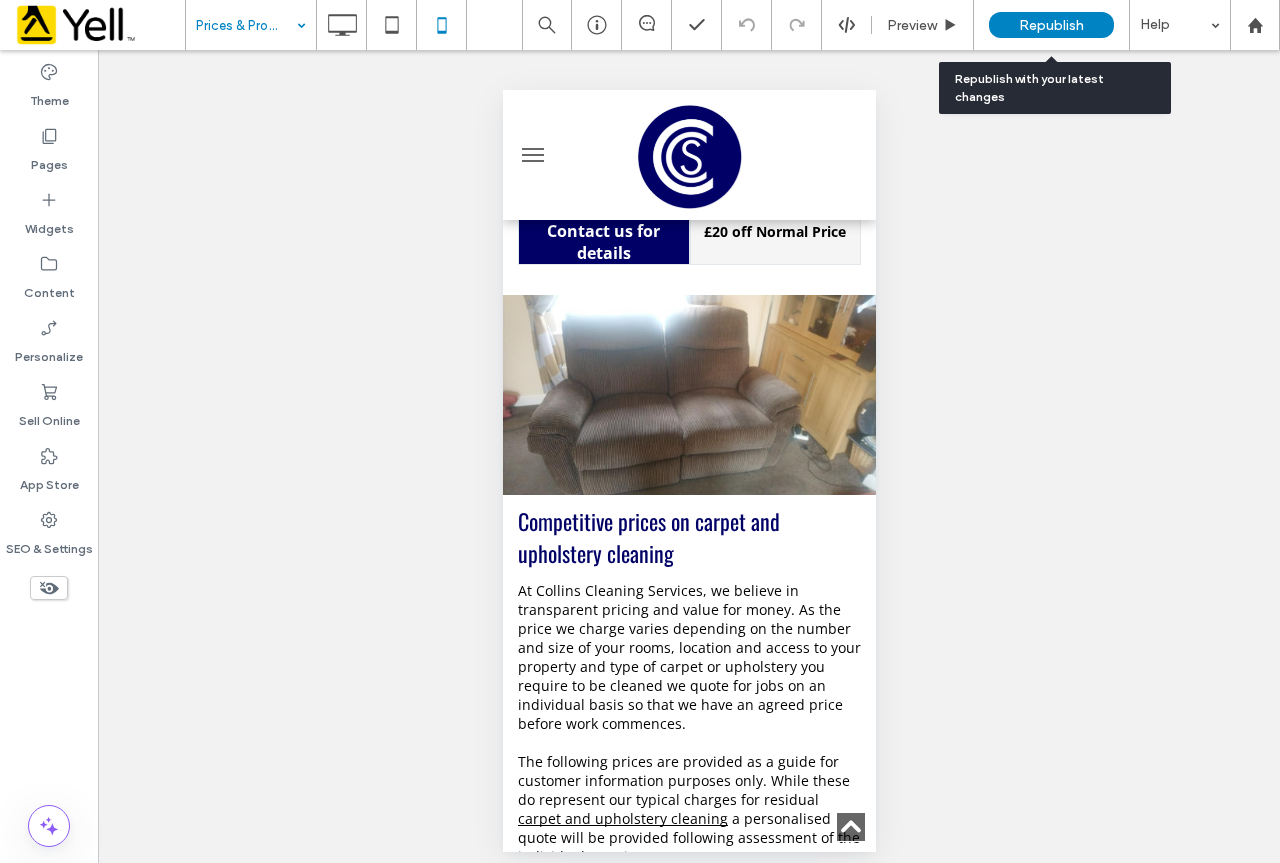 click on "Republish" at bounding box center [1051, 25] 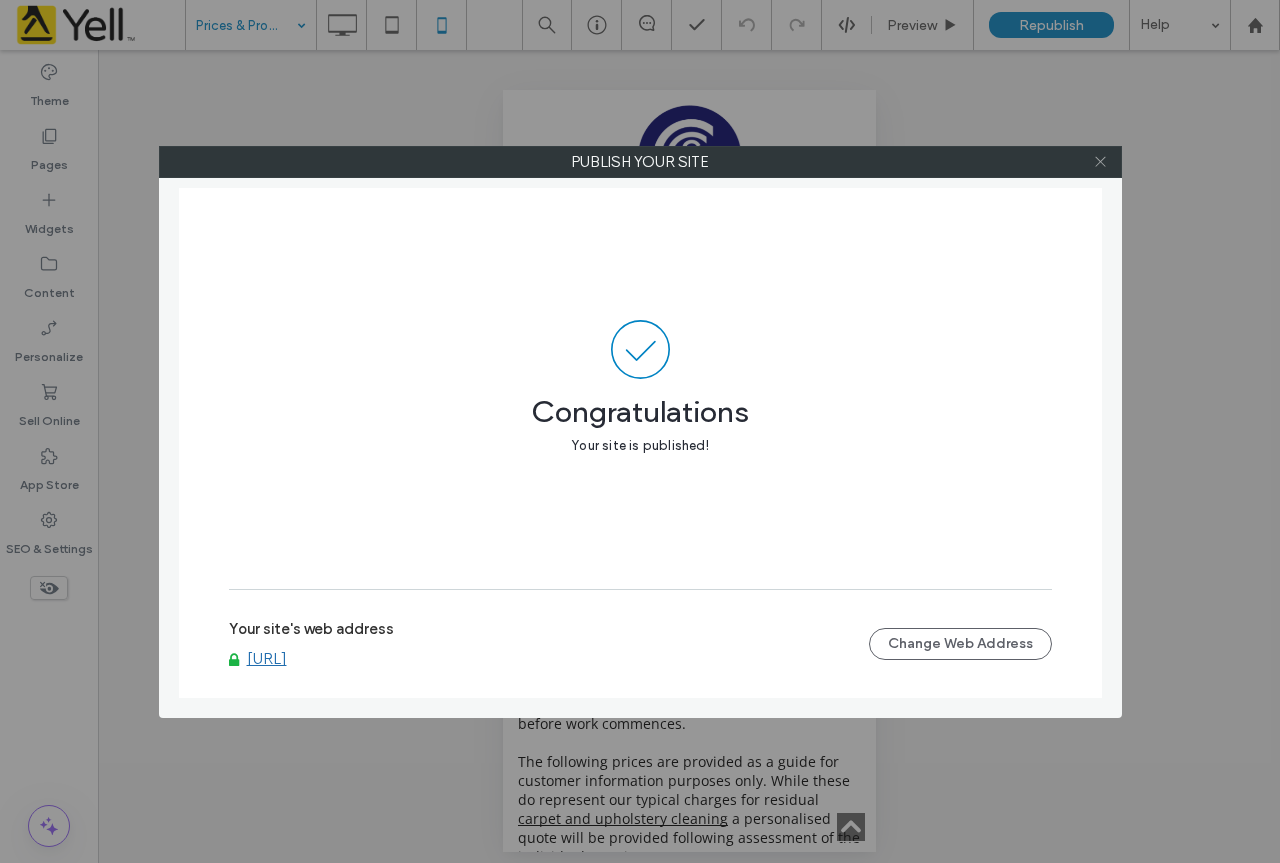 click 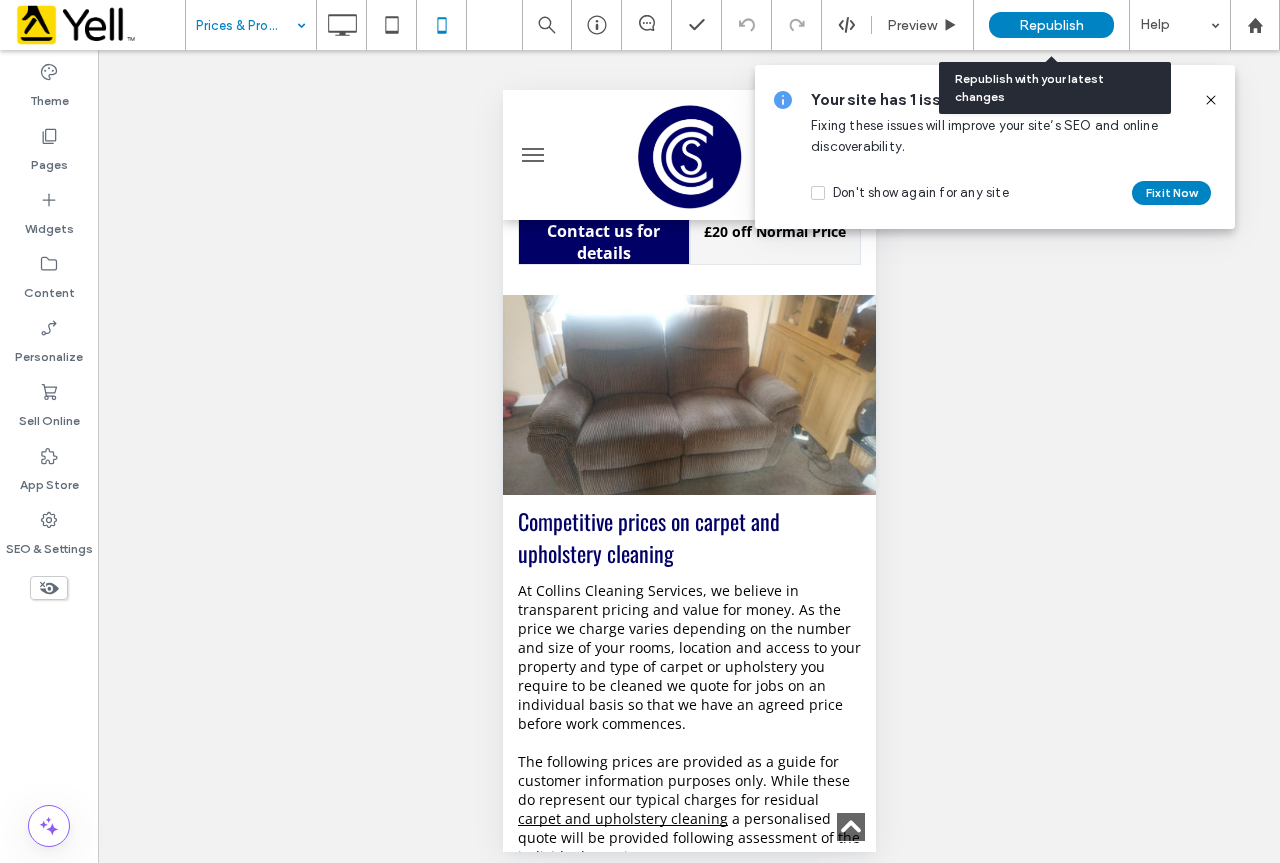 click on "Republish" at bounding box center (1051, 25) 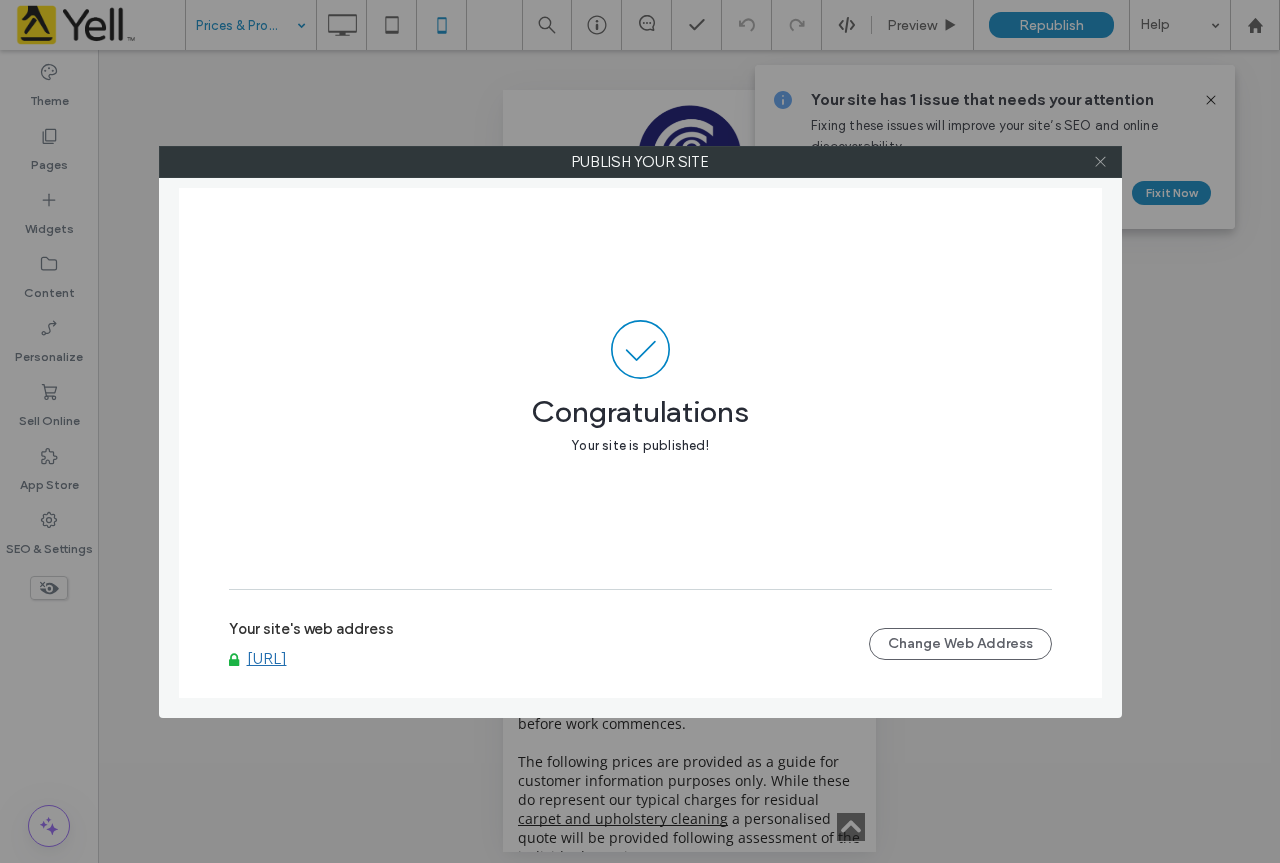 click 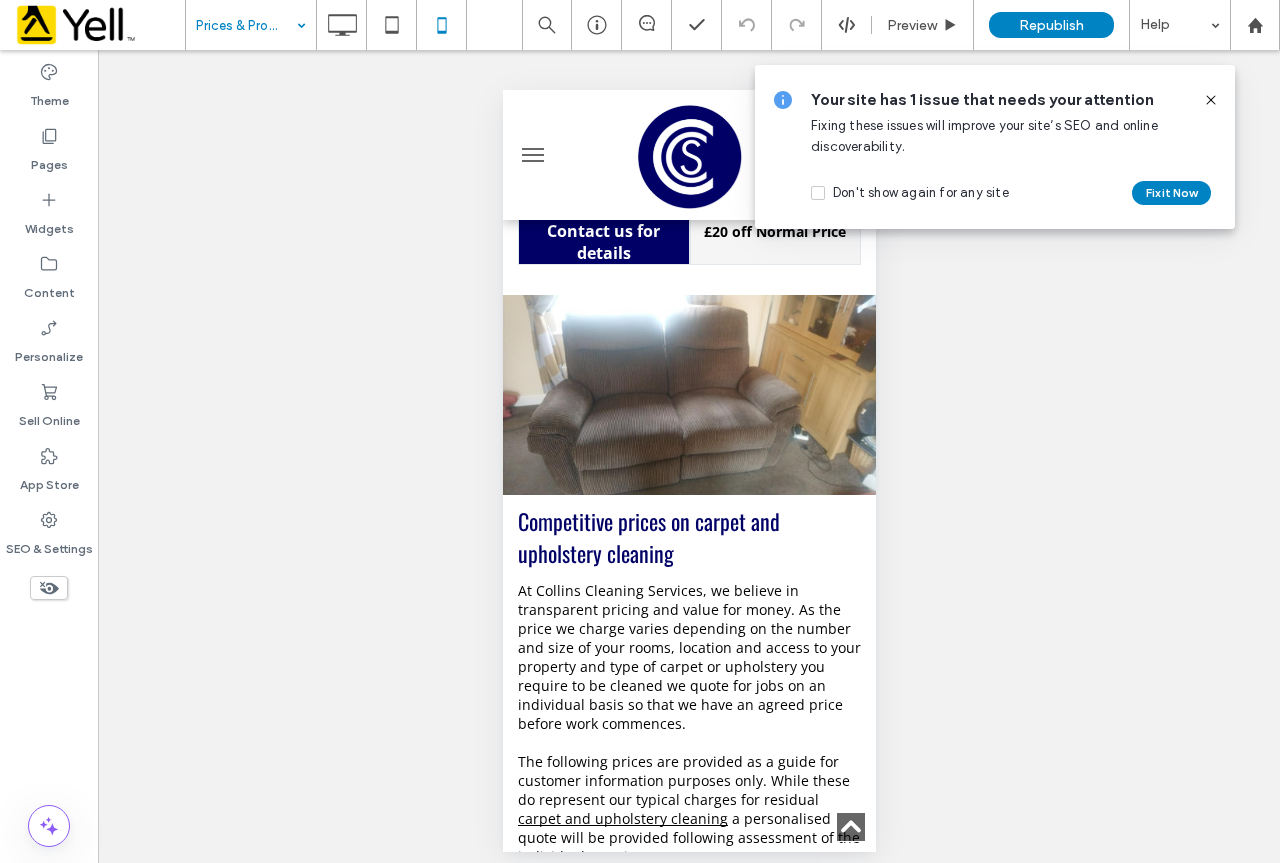 click at bounding box center [1211, 100] 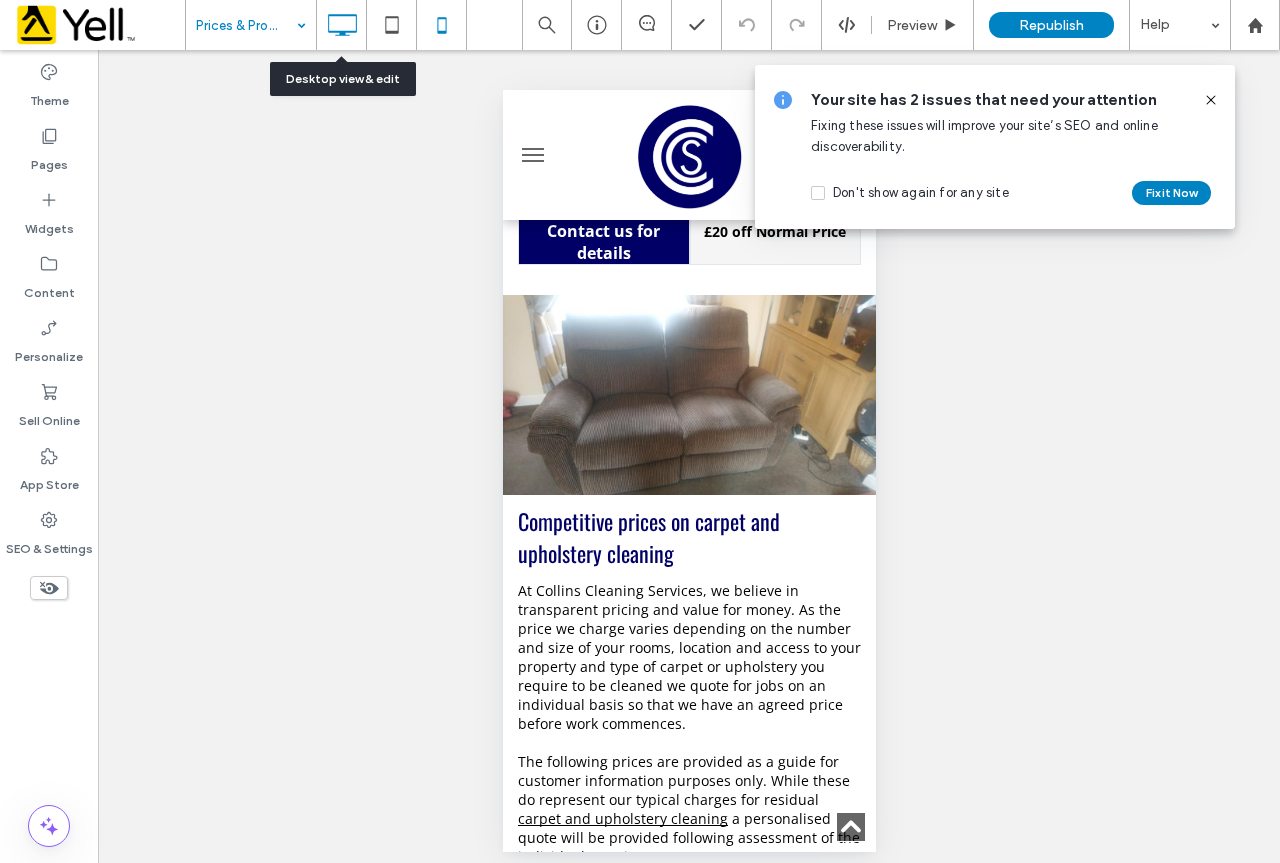 click 